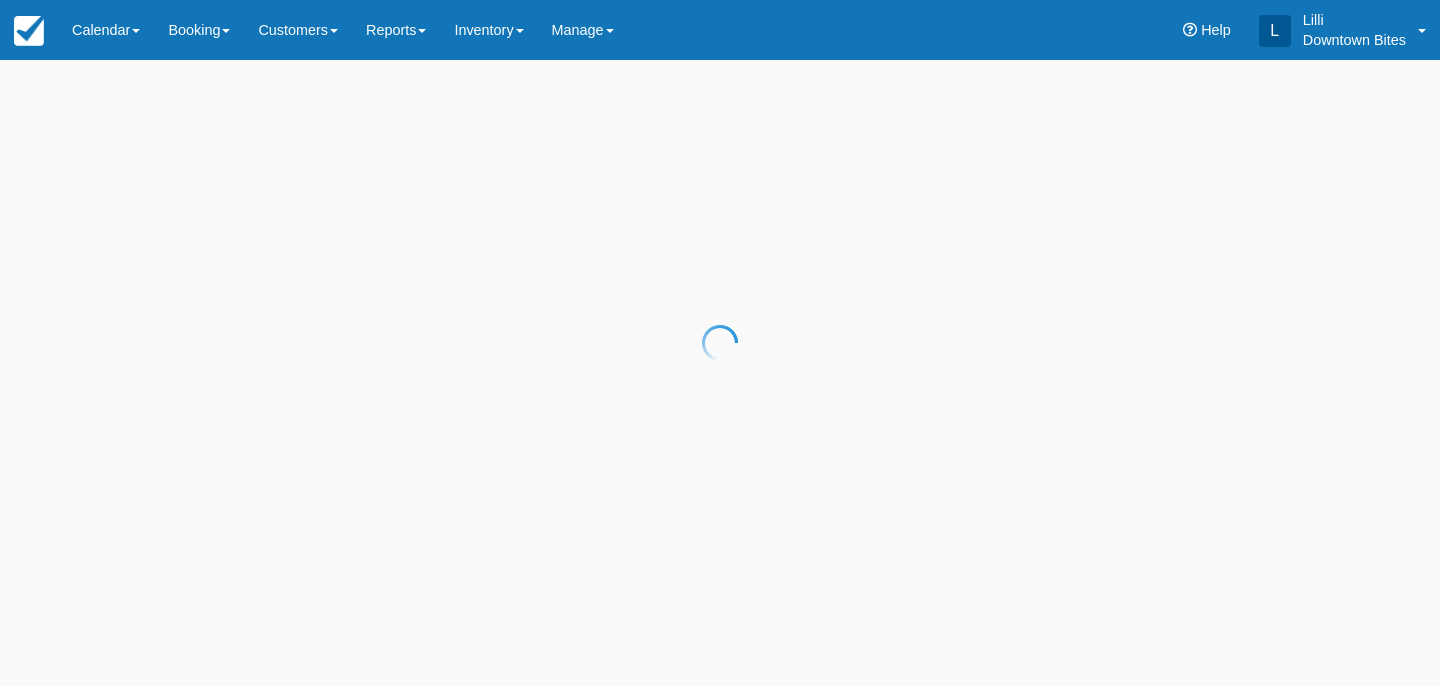 scroll, scrollTop: 0, scrollLeft: 0, axis: both 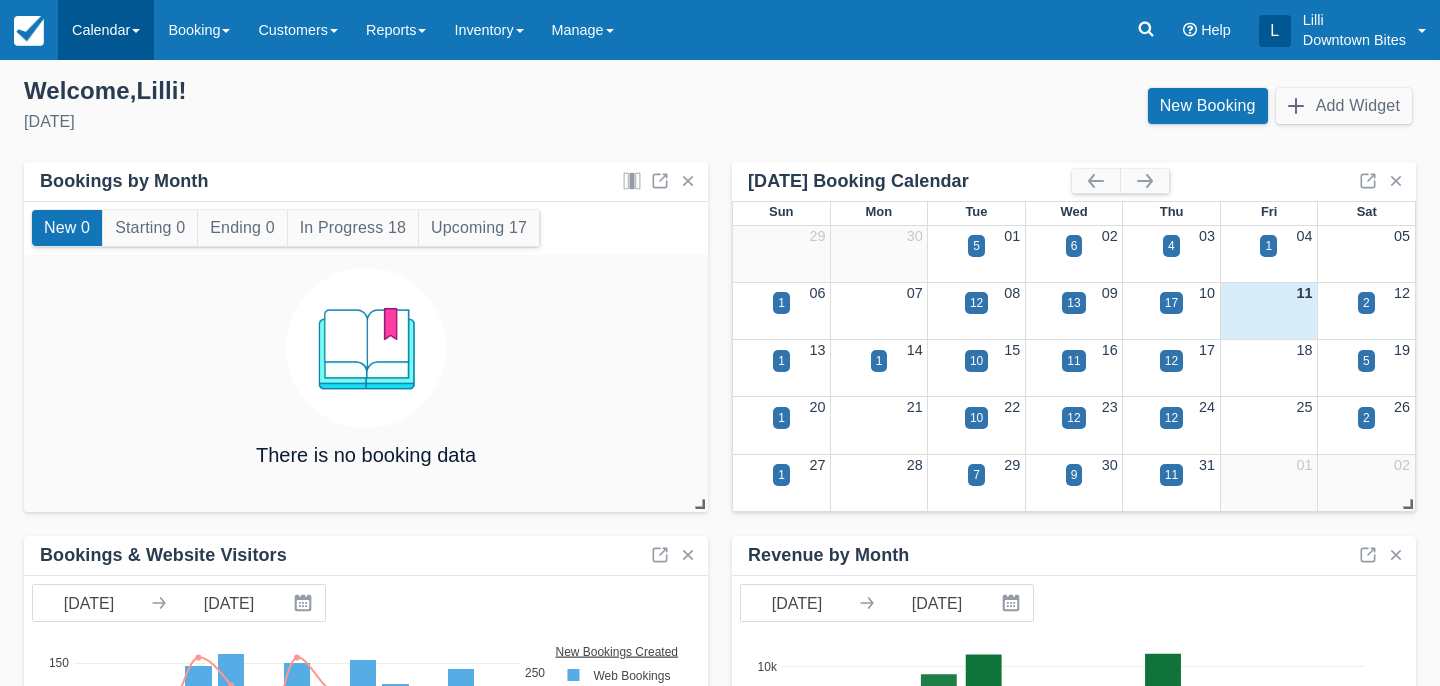 click on "Calendar" at bounding box center (106, 30) 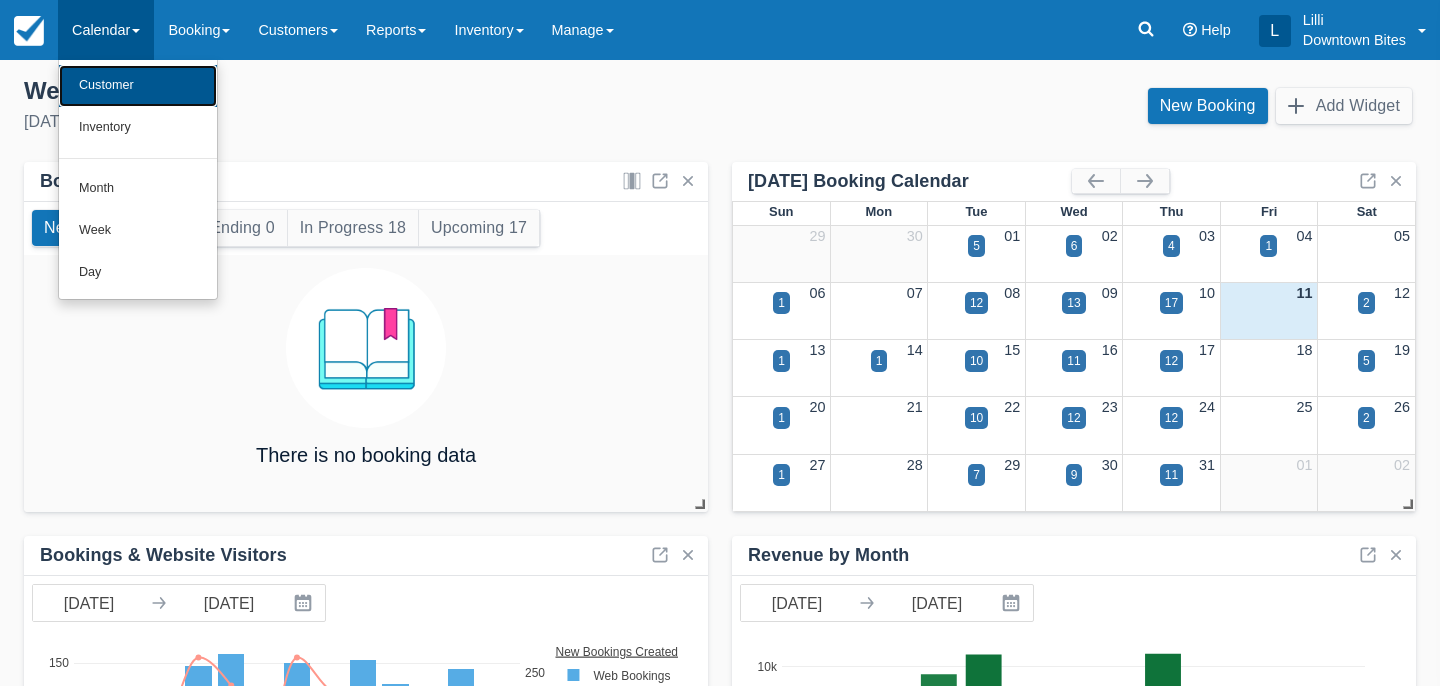 click on "Customer" at bounding box center (138, 86) 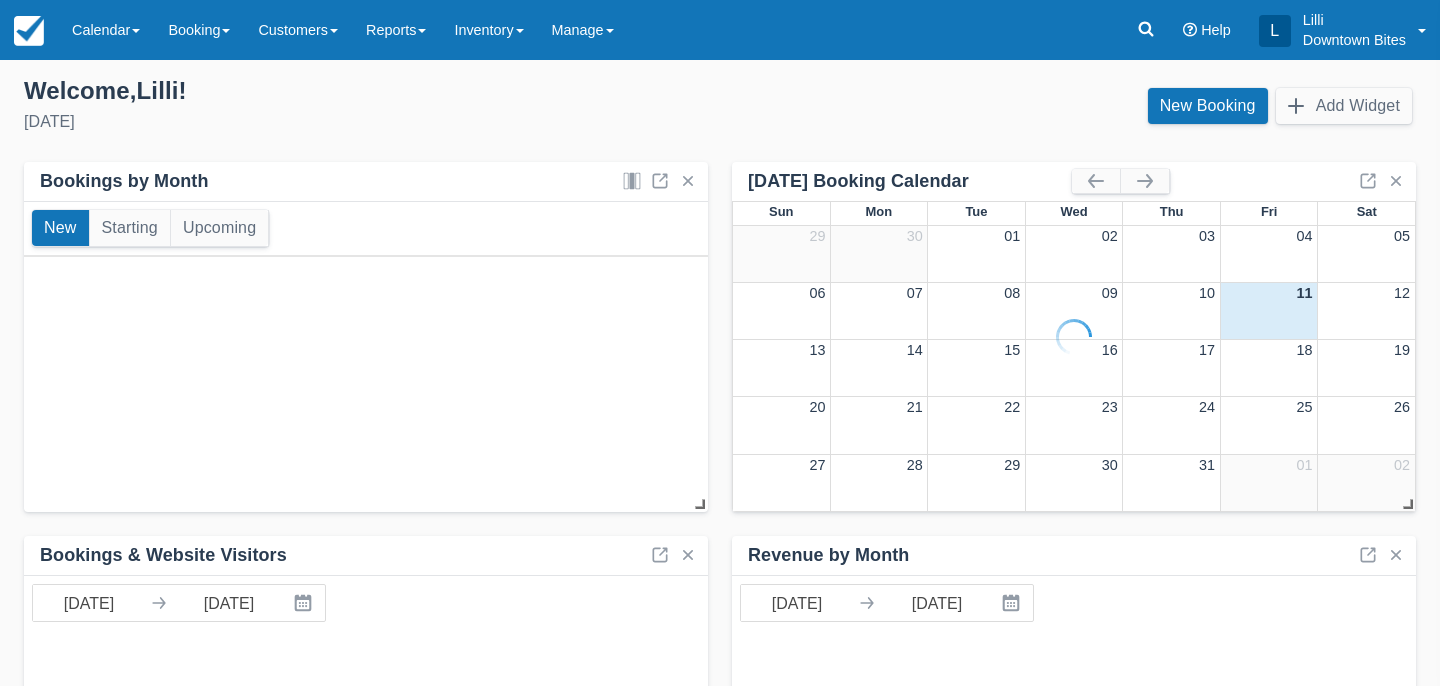 scroll, scrollTop: 0, scrollLeft: 0, axis: both 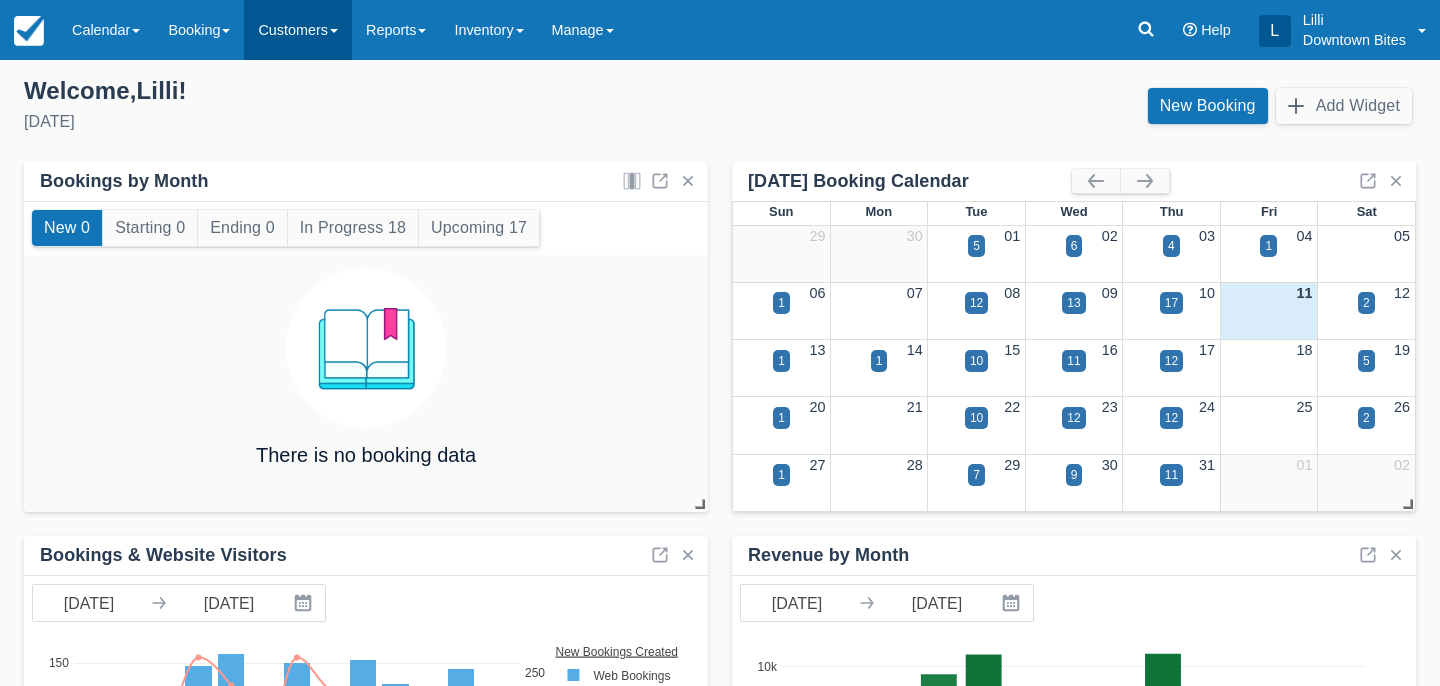 click on "Customers" at bounding box center [298, 30] 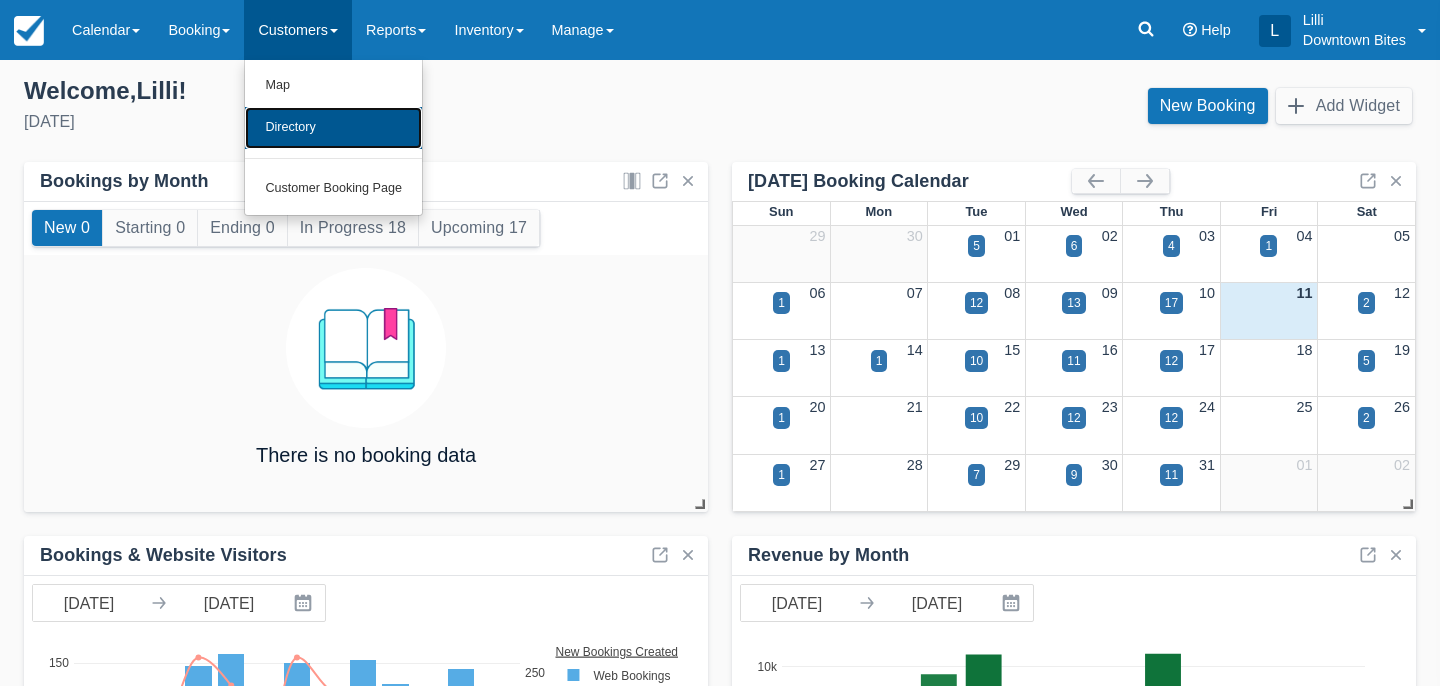click on "Directory" at bounding box center (333, 128) 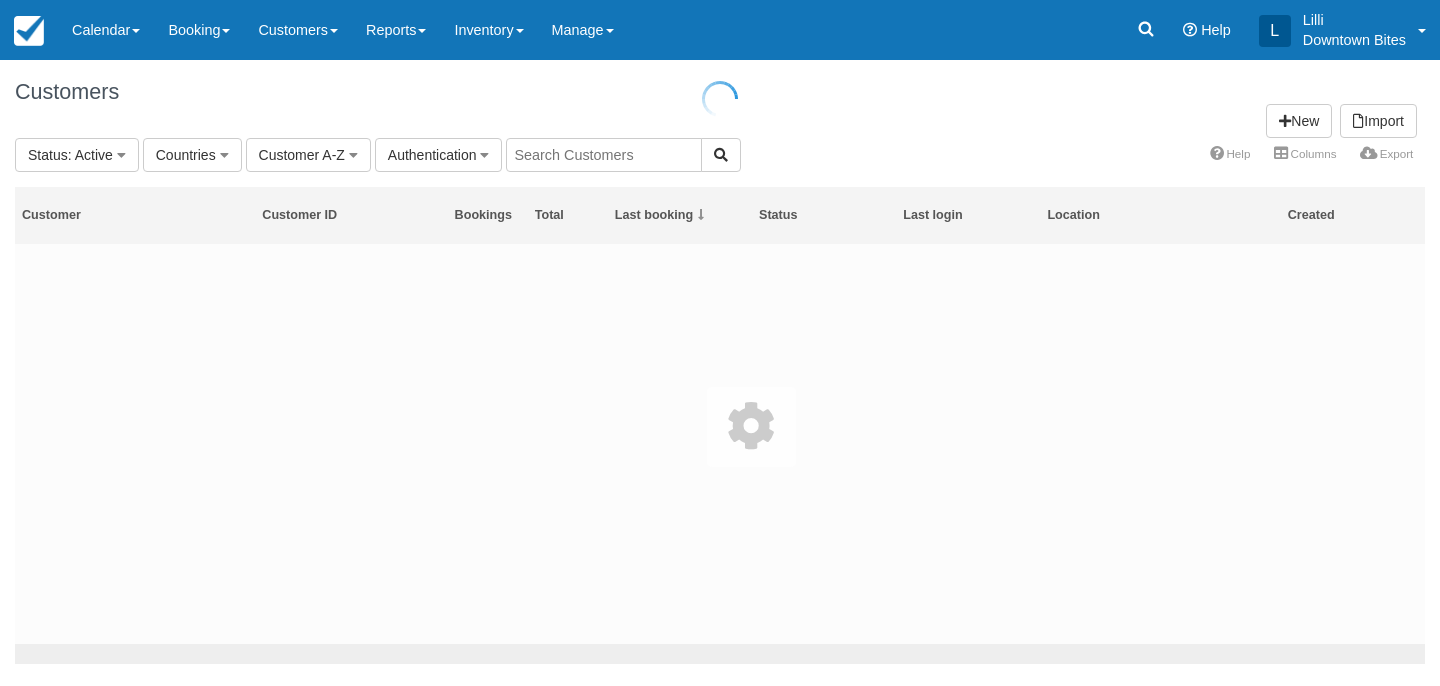 scroll, scrollTop: 0, scrollLeft: 0, axis: both 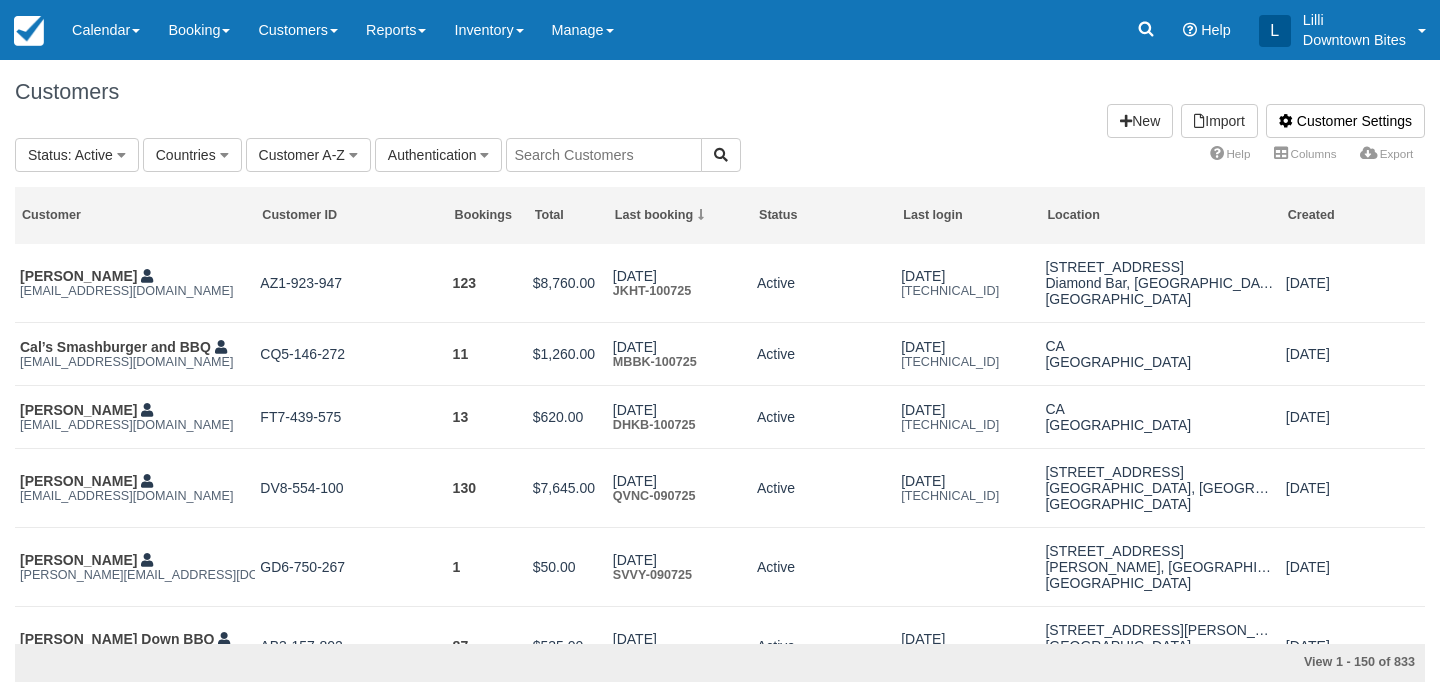 click at bounding box center (604, 155) 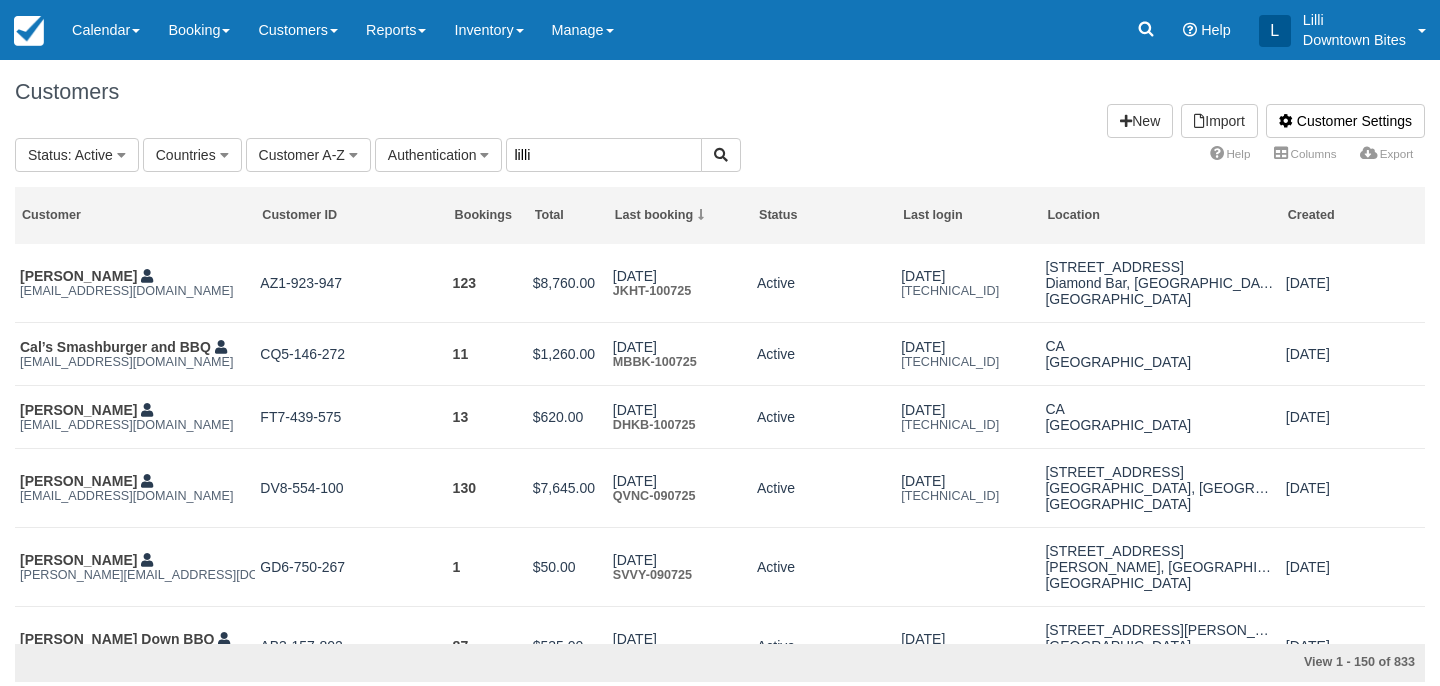 type on "lilli" 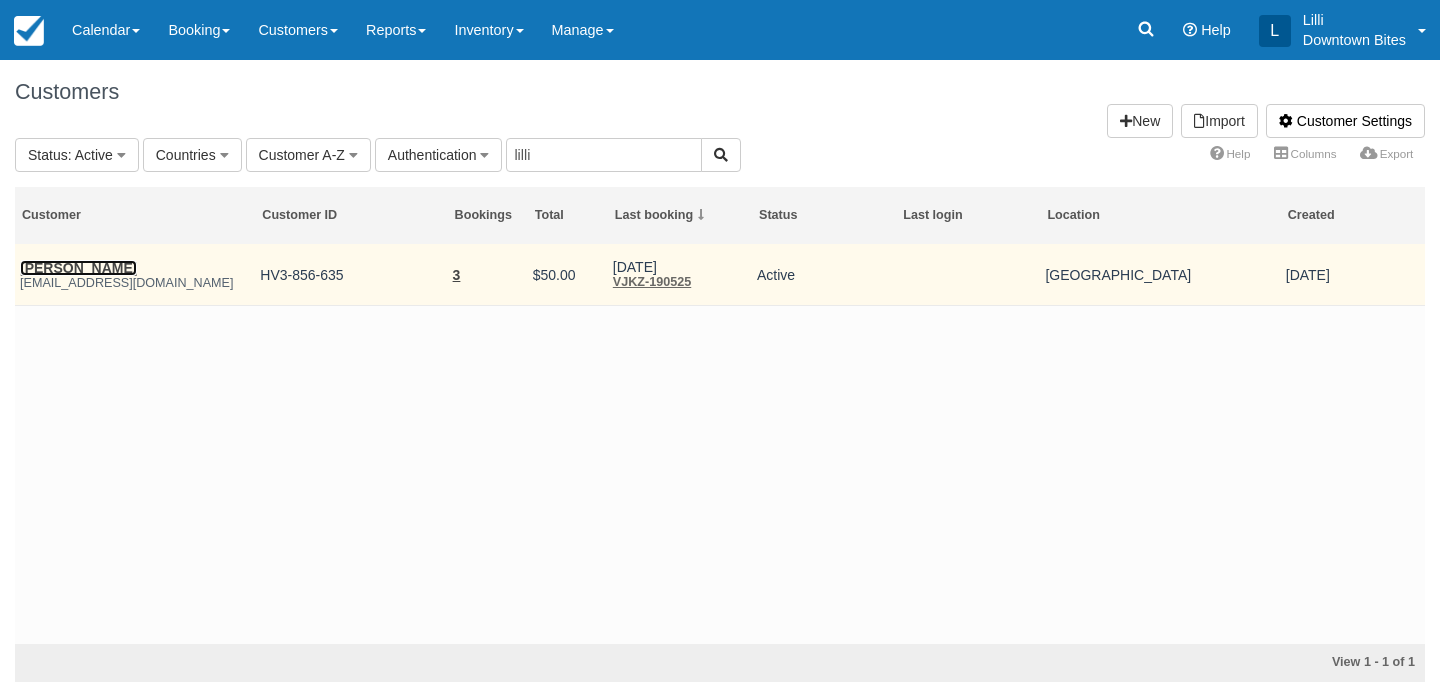 click on "[PERSON_NAME]" at bounding box center [78, 268] 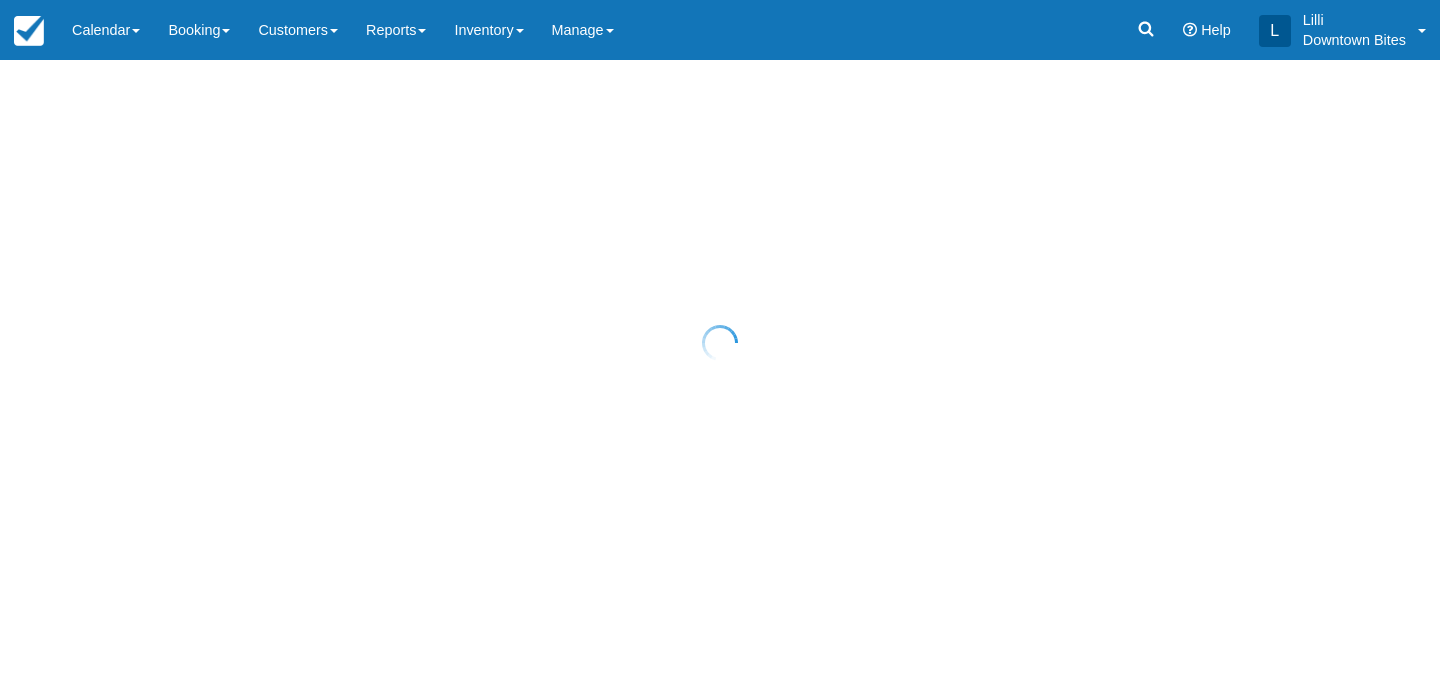 scroll, scrollTop: 0, scrollLeft: 0, axis: both 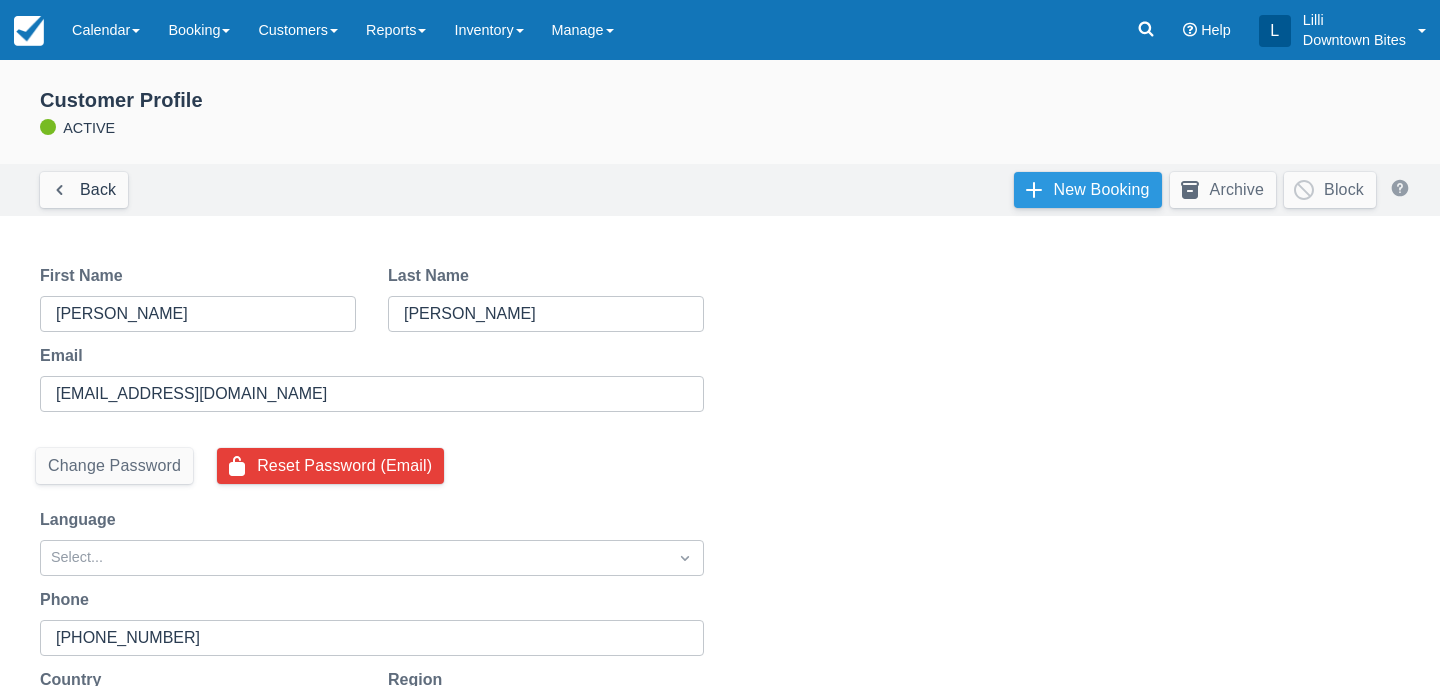 click on "New Booking" at bounding box center (1088, 190) 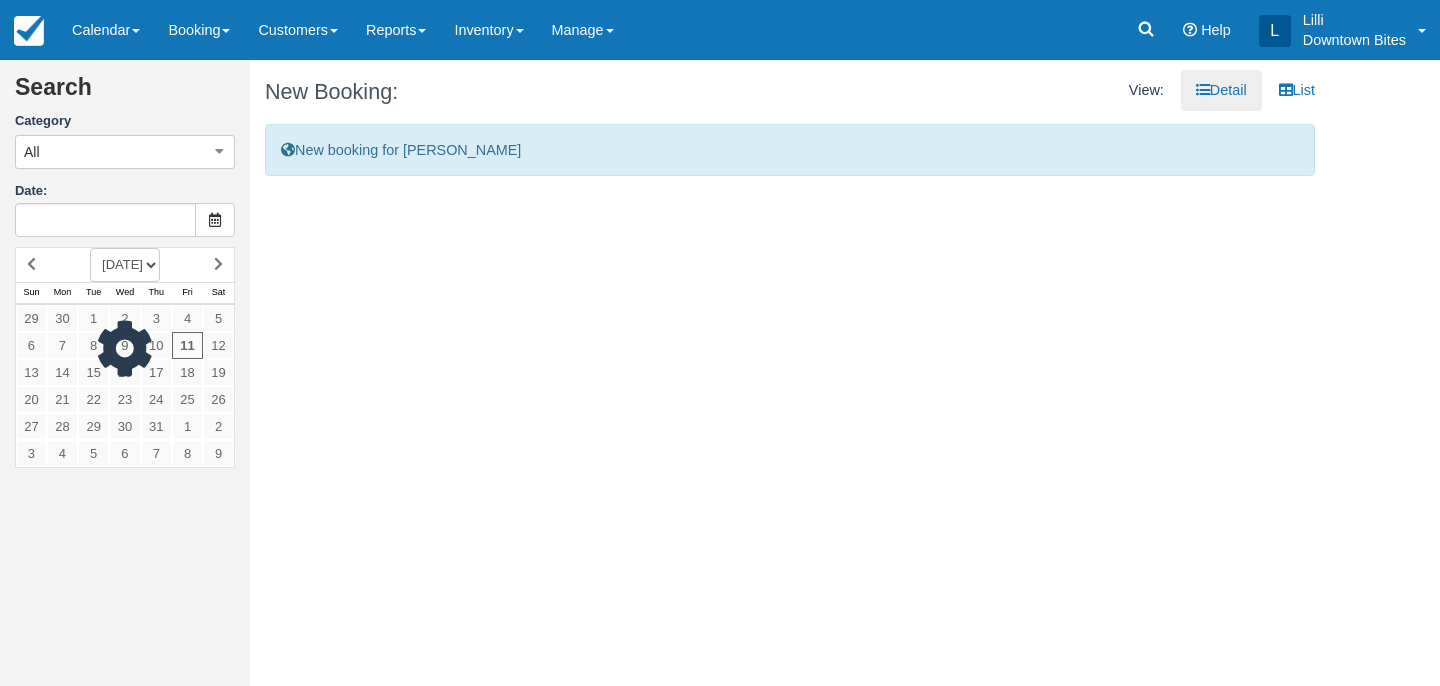 scroll, scrollTop: 0, scrollLeft: 0, axis: both 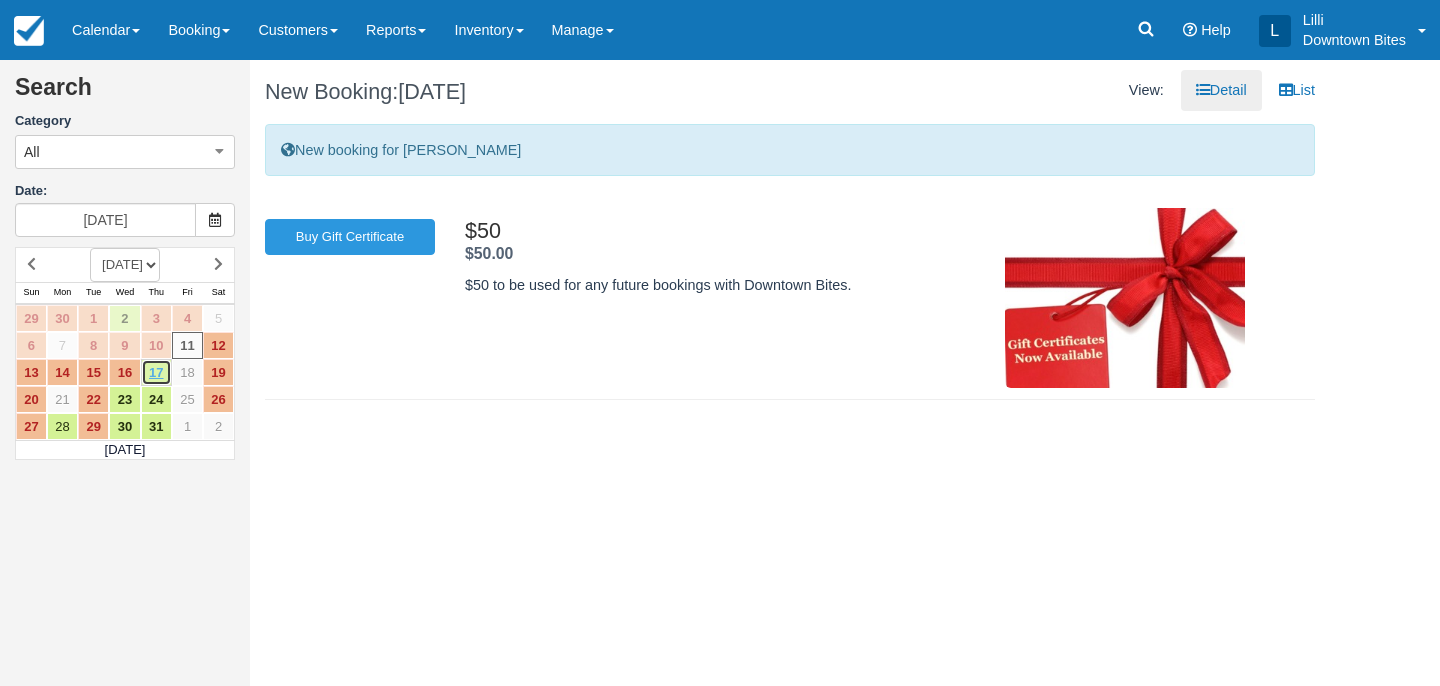 click on "17" at bounding box center [156, 372] 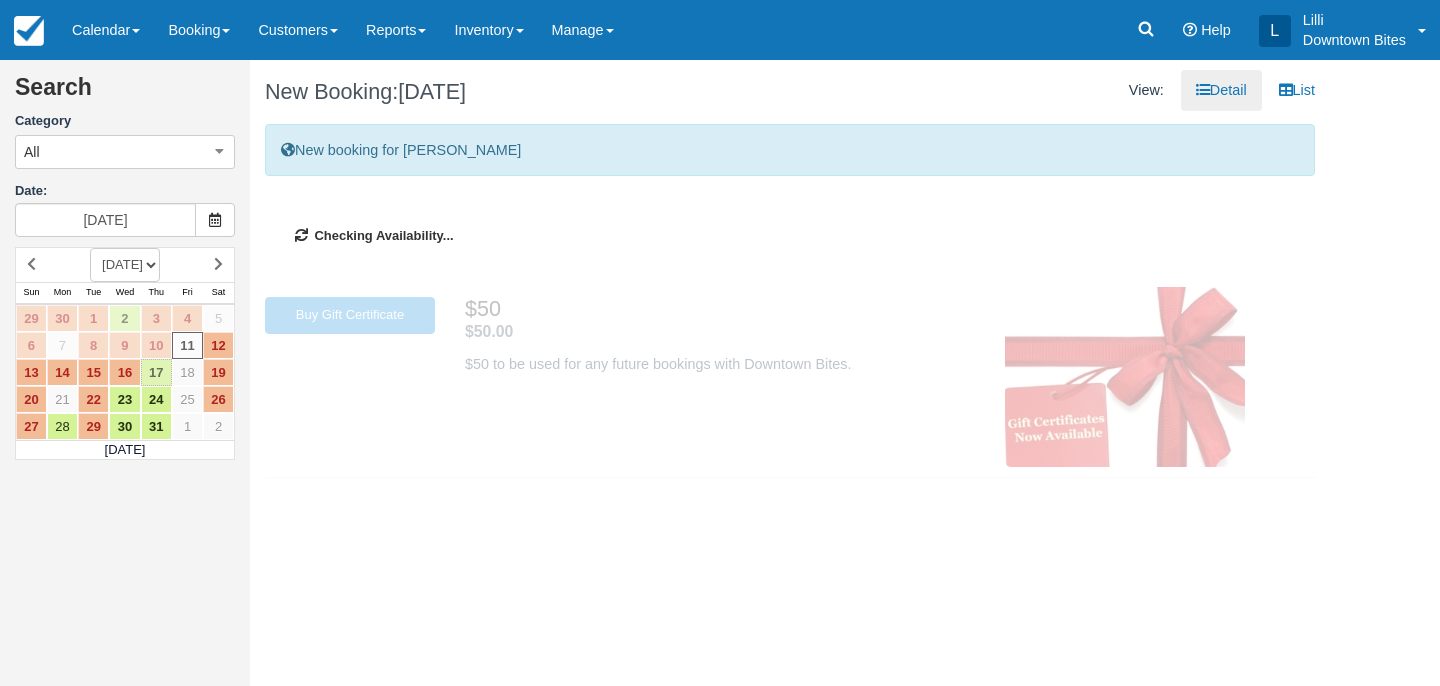 type on "07/17/25" 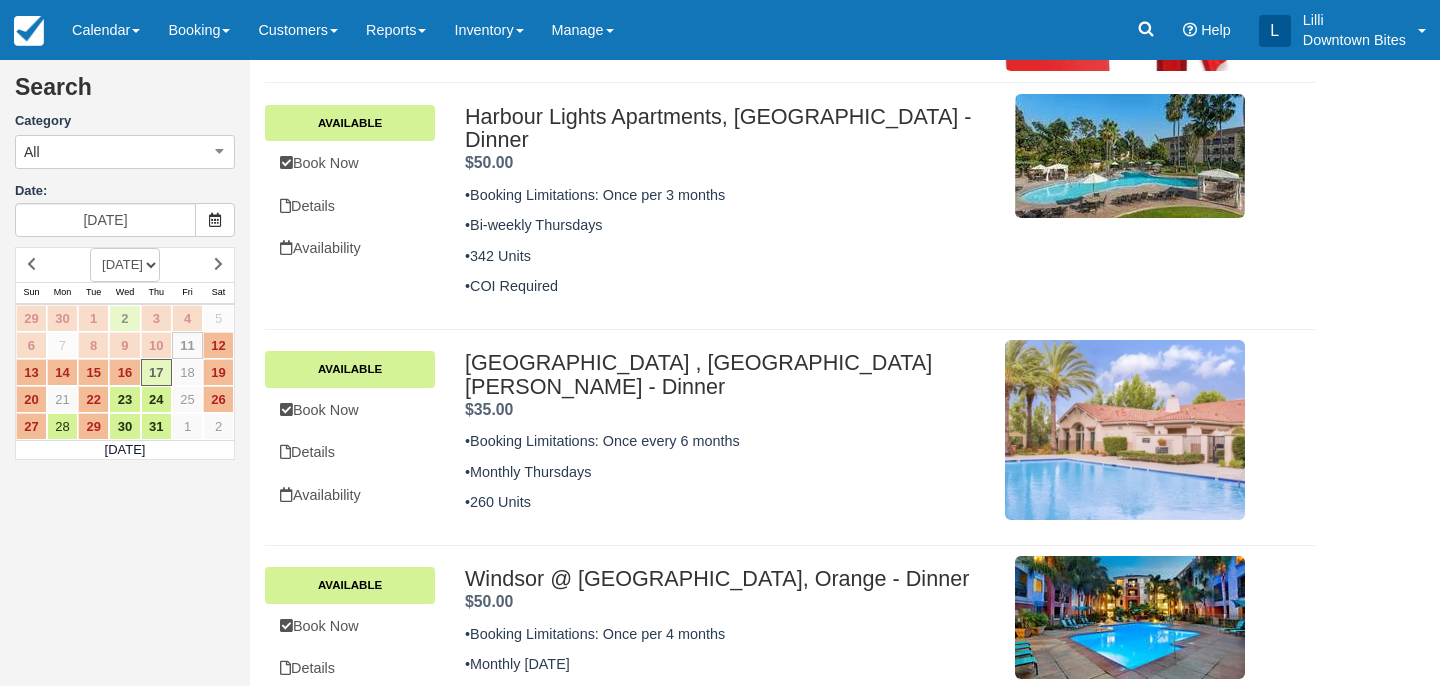 scroll, scrollTop: 315, scrollLeft: 0, axis: vertical 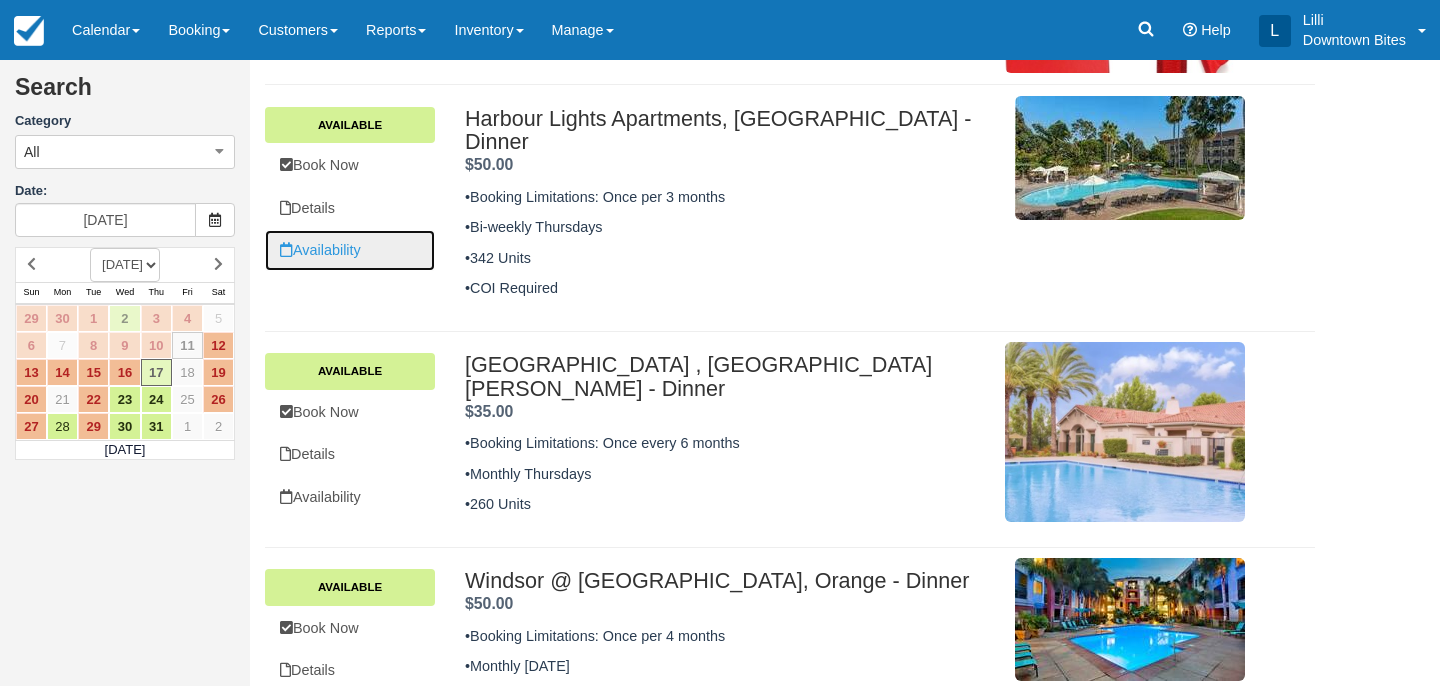 click on "Availability" at bounding box center [350, 250] 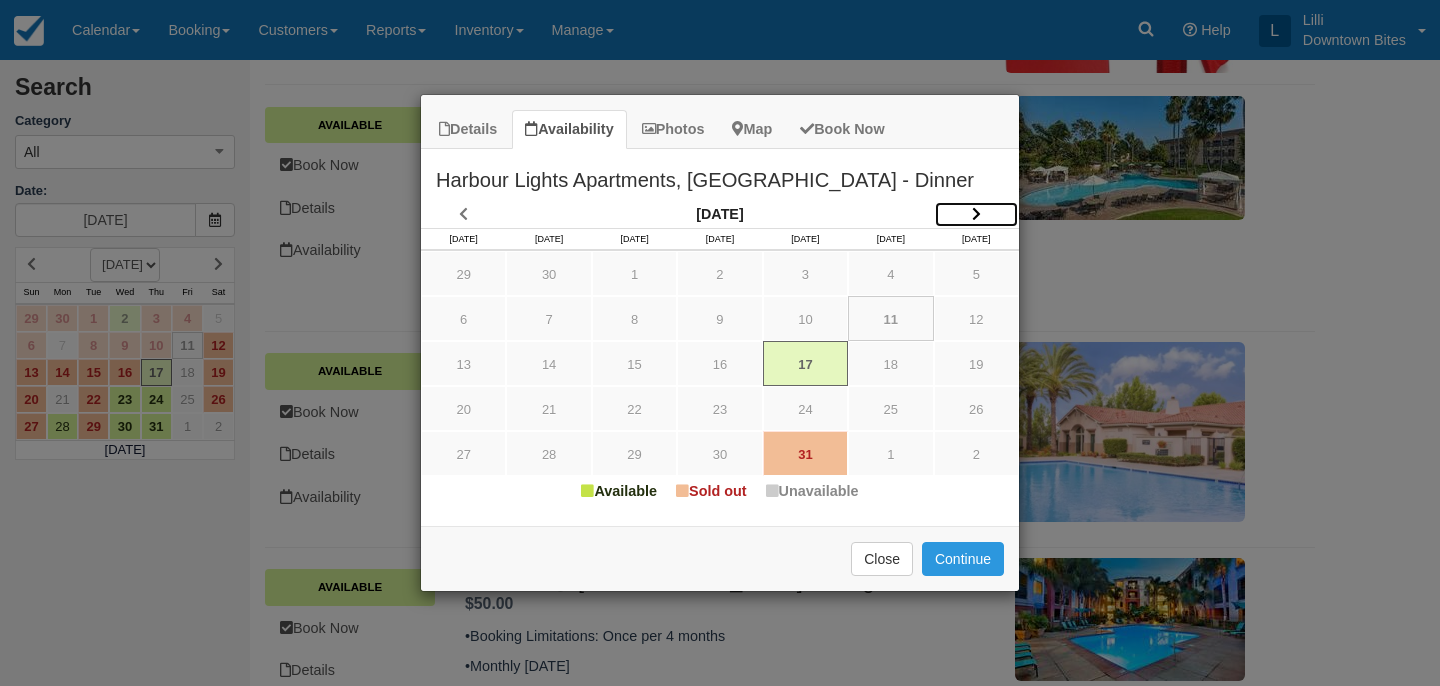 click at bounding box center [976, 214] 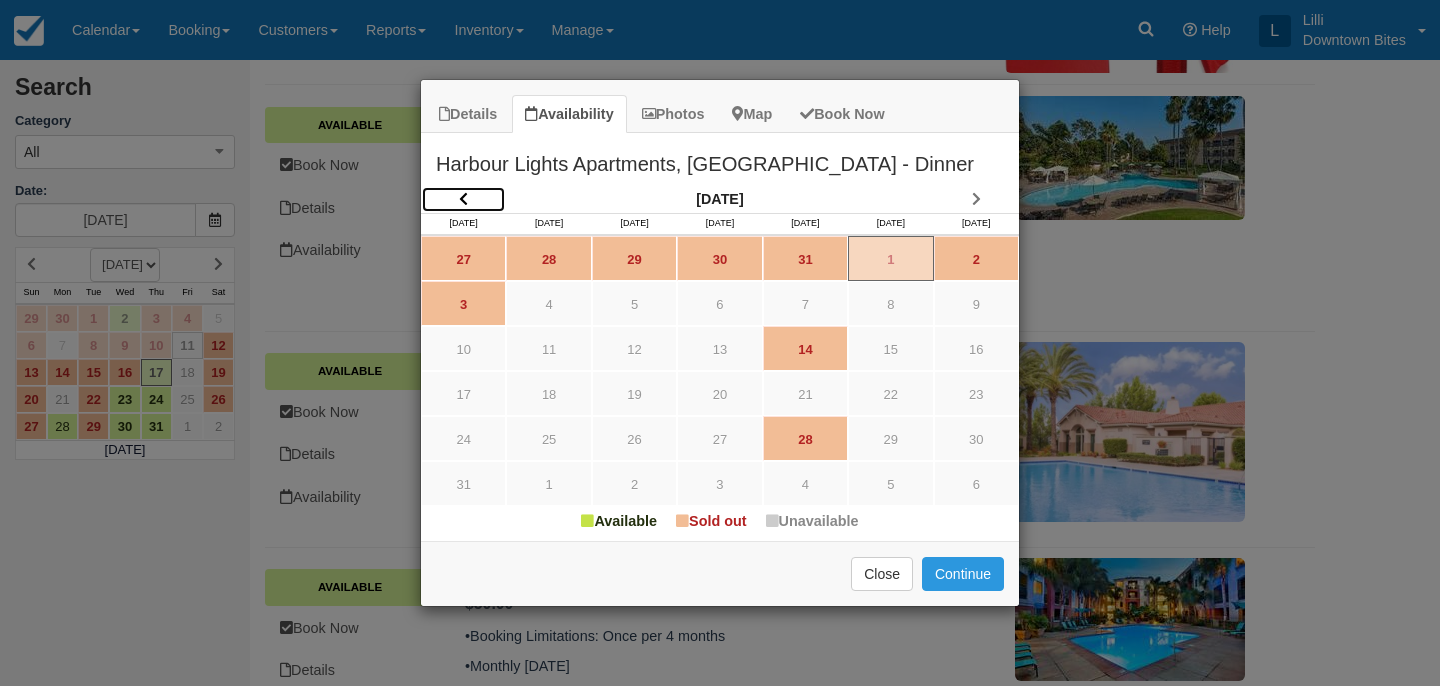 click at bounding box center (463, 199) 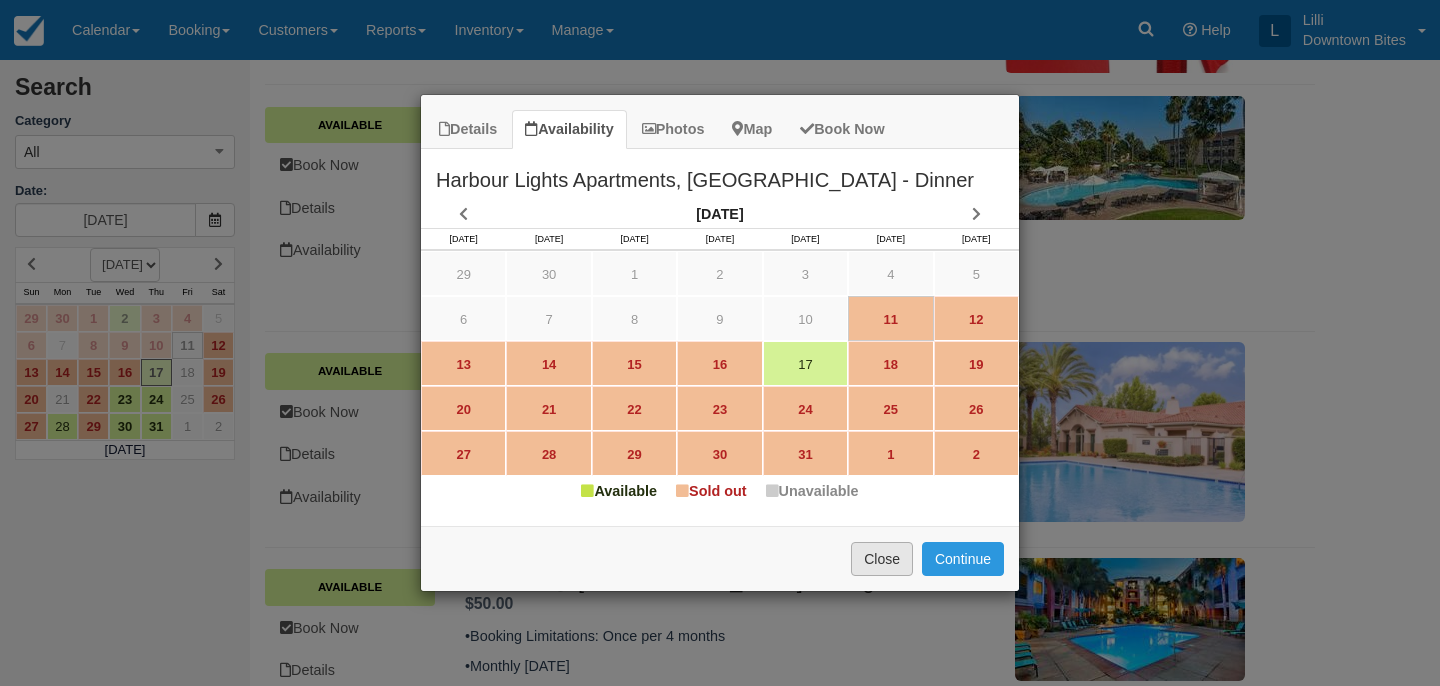 click on "Close" at bounding box center (882, 559) 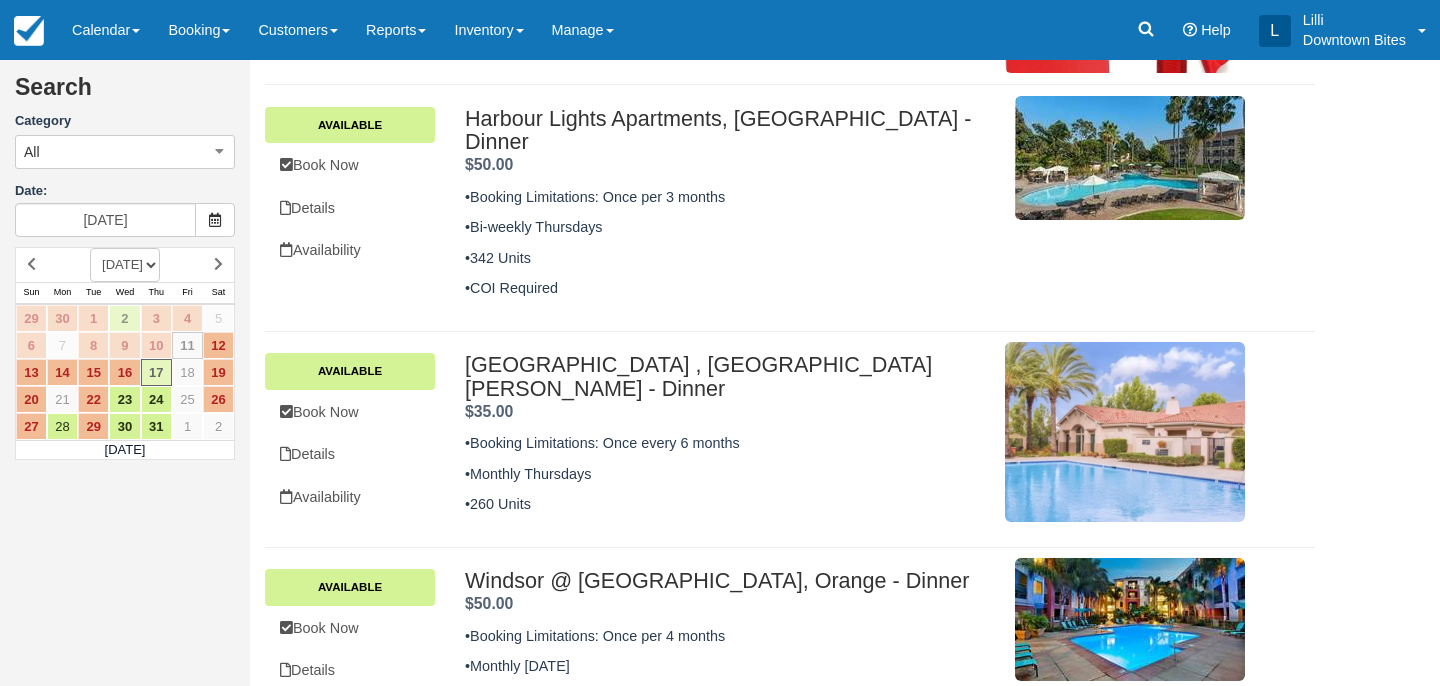 scroll, scrollTop: 377, scrollLeft: 0, axis: vertical 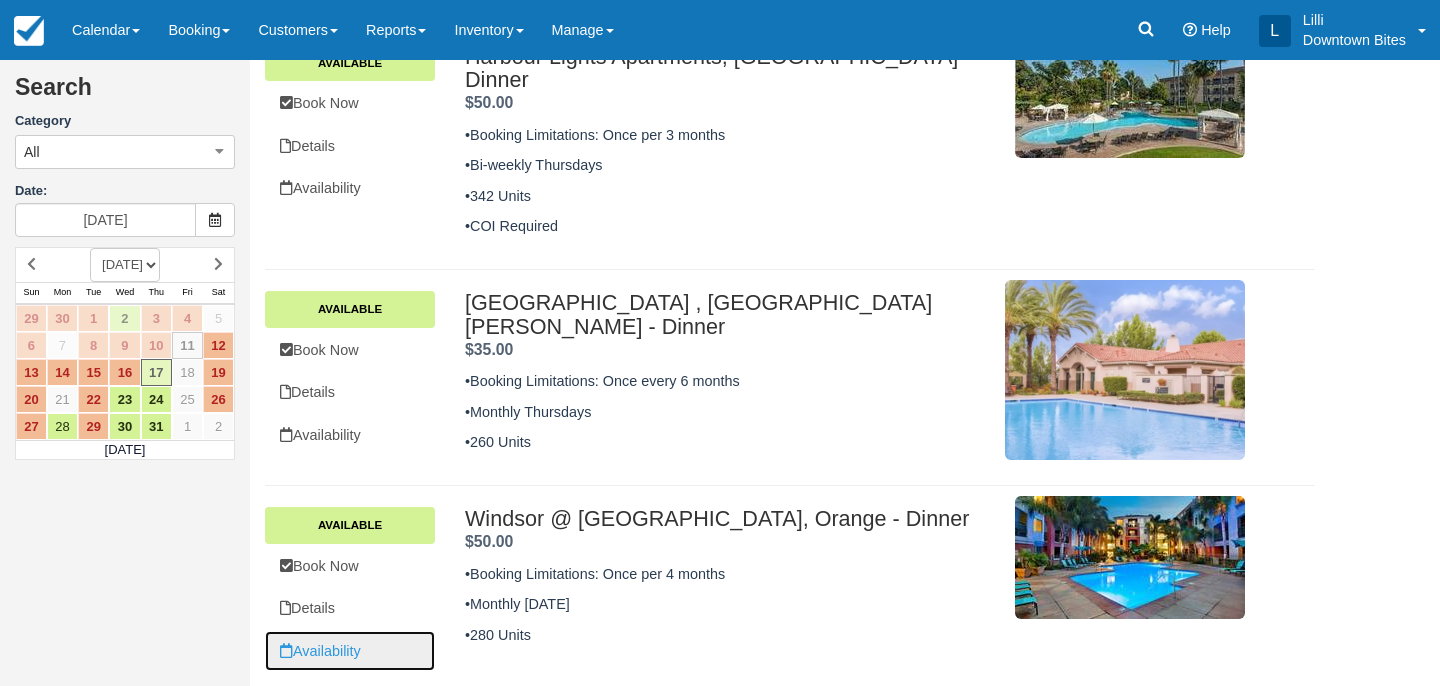 click on "Availability" at bounding box center (350, 651) 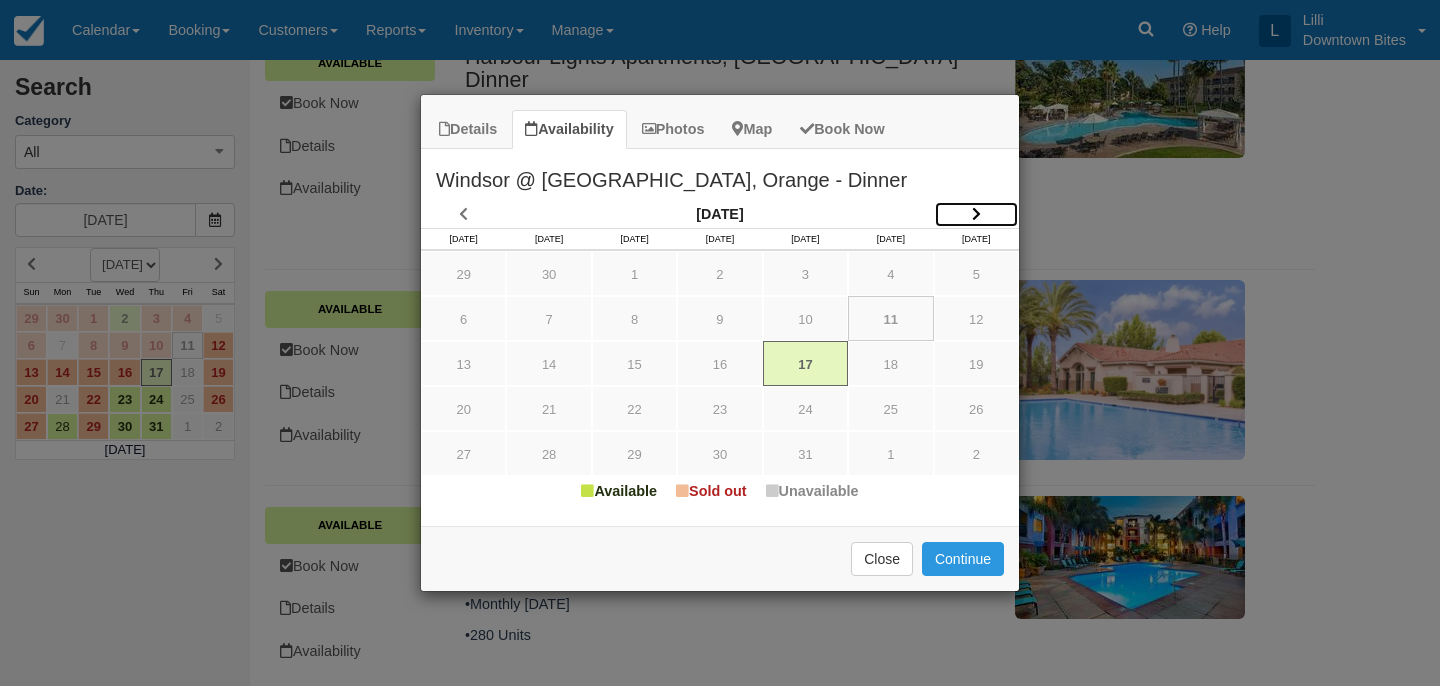 click at bounding box center [976, 214] 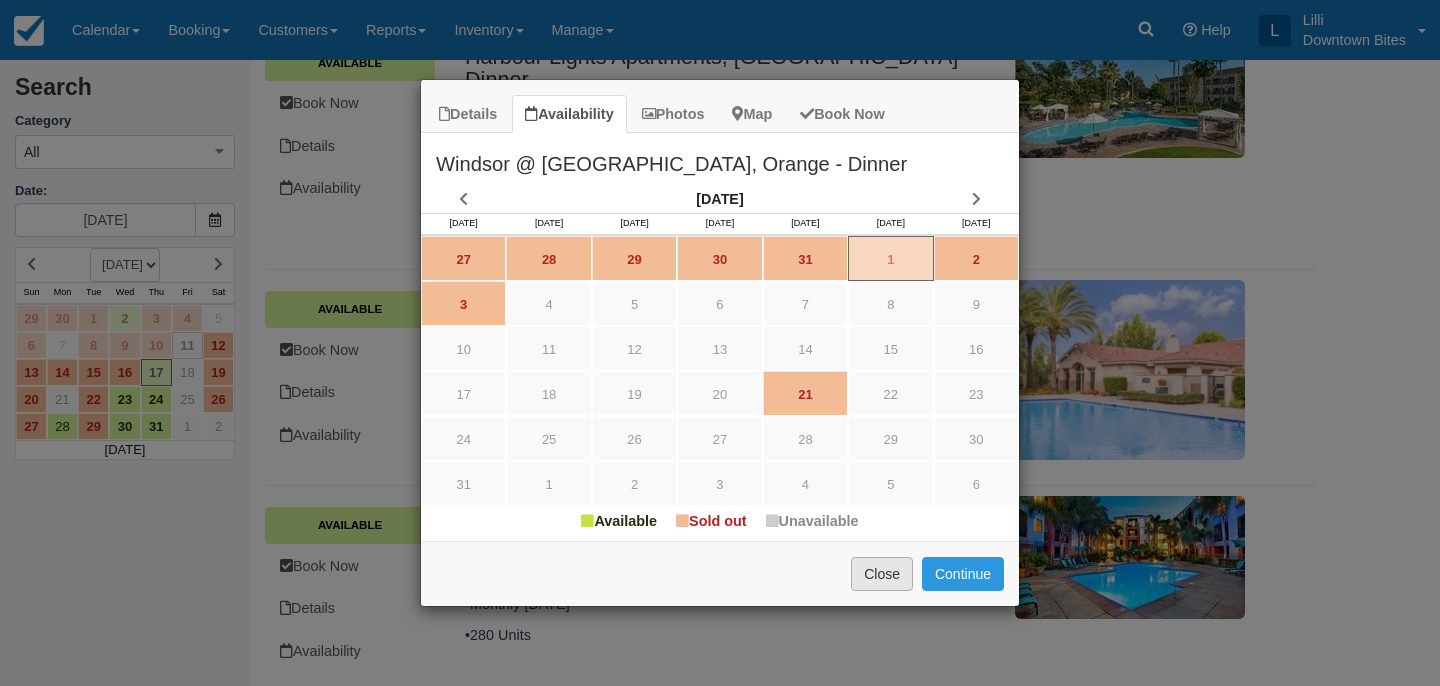 click on "Close" at bounding box center [882, 574] 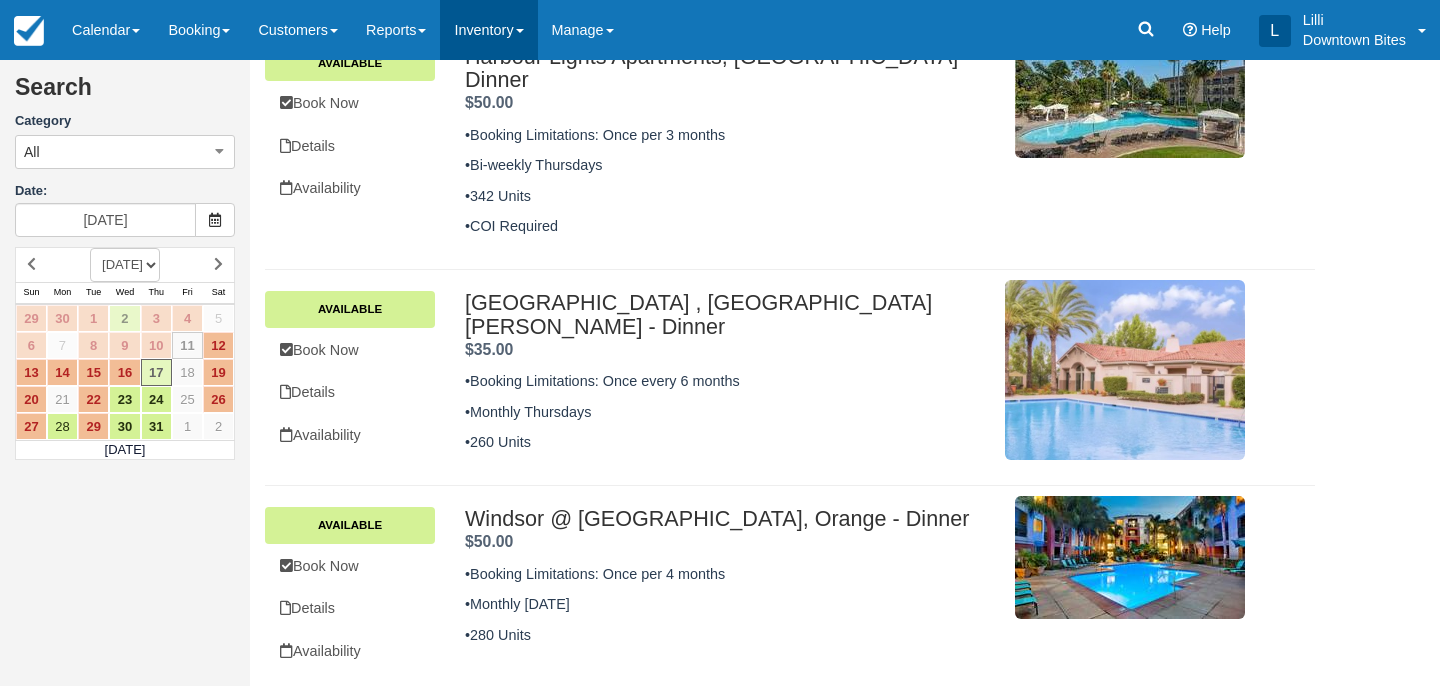 click on "Inventory" at bounding box center (488, 30) 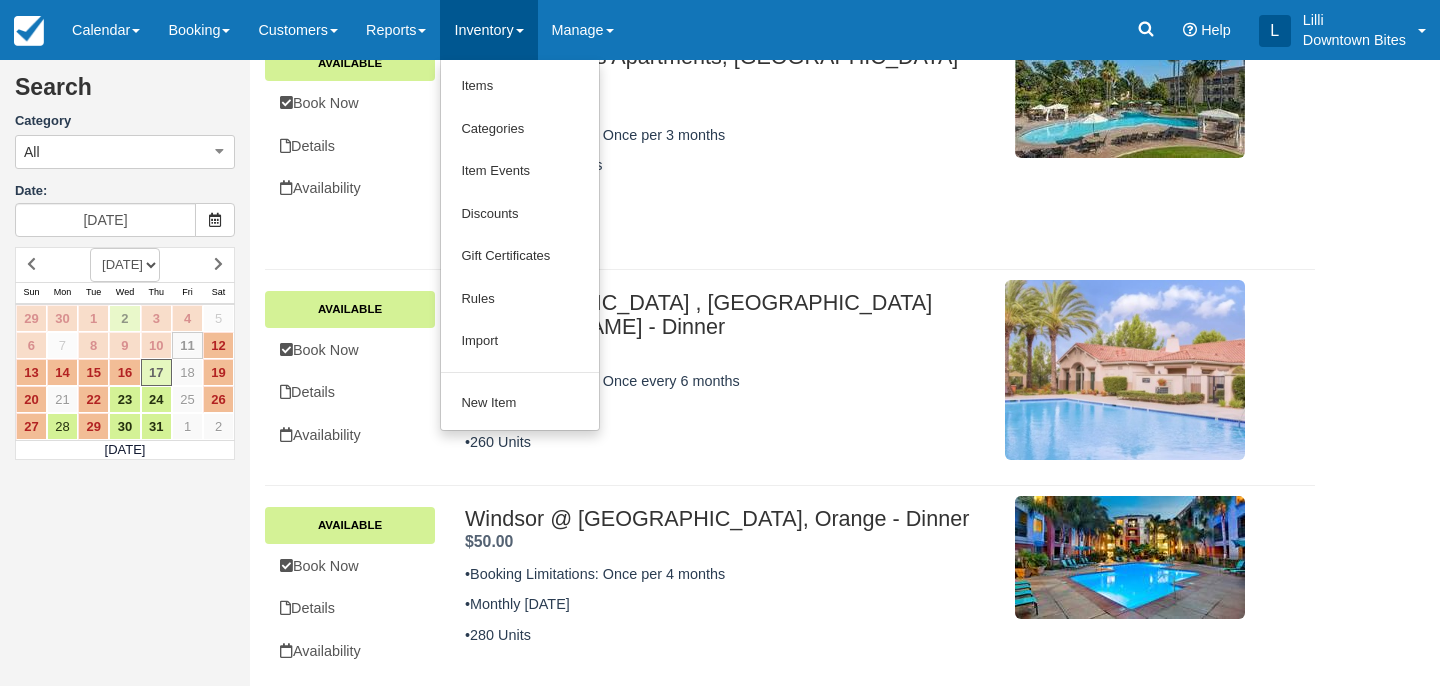 click on "•Bi-weekly Thursdays" at bounding box center [725, 165] 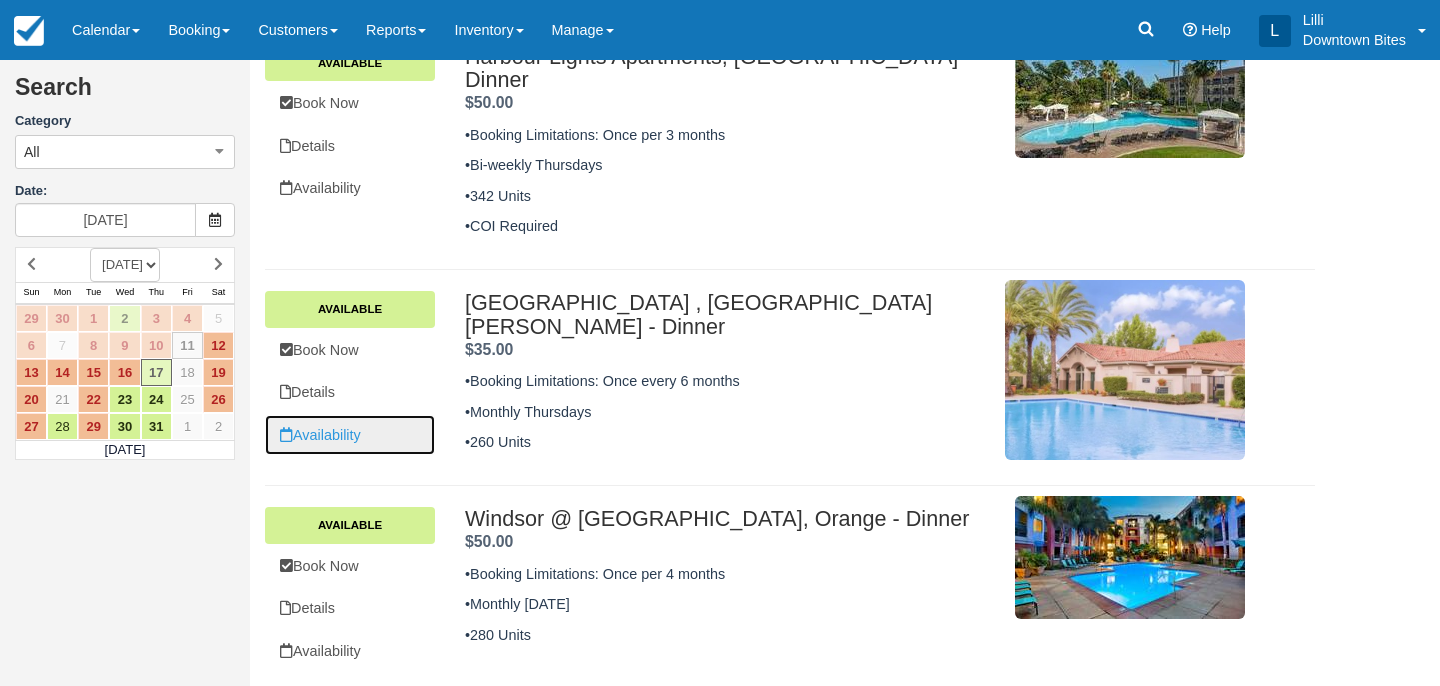 click on "Availability" at bounding box center [350, 435] 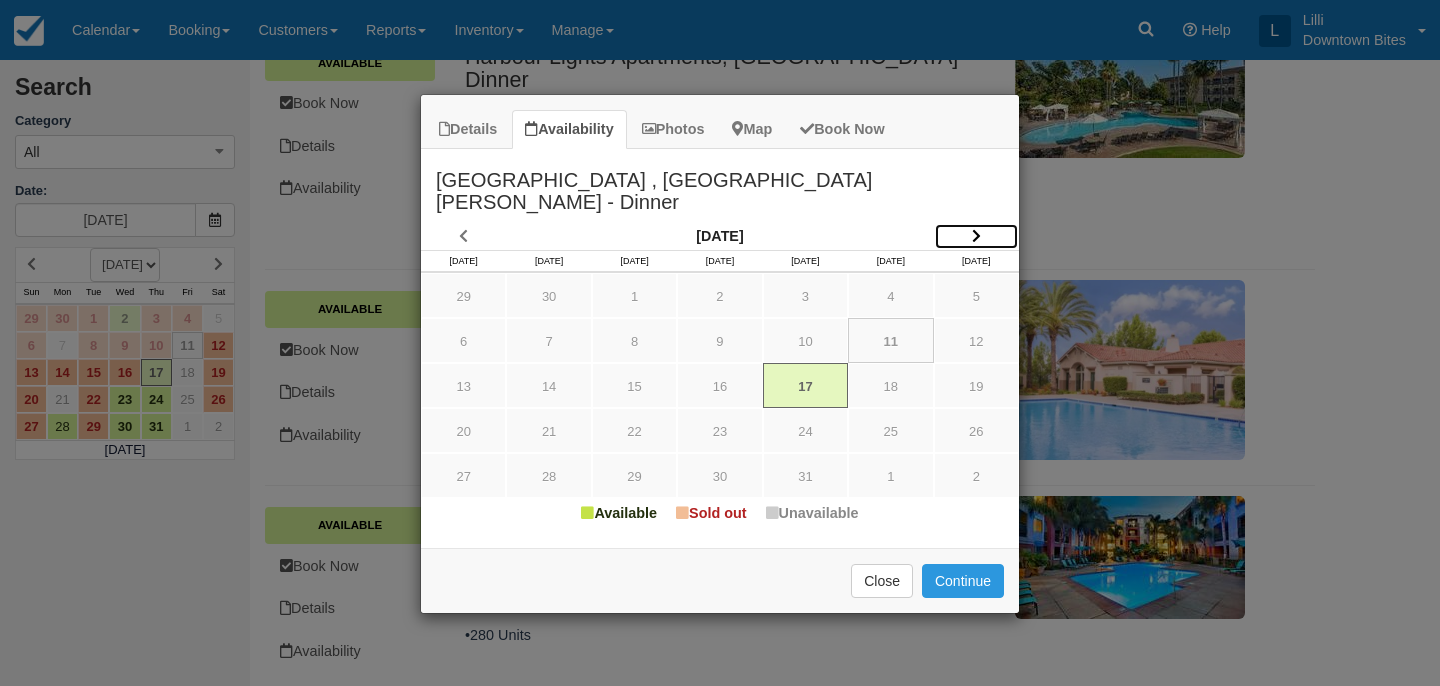 click at bounding box center (976, 236) 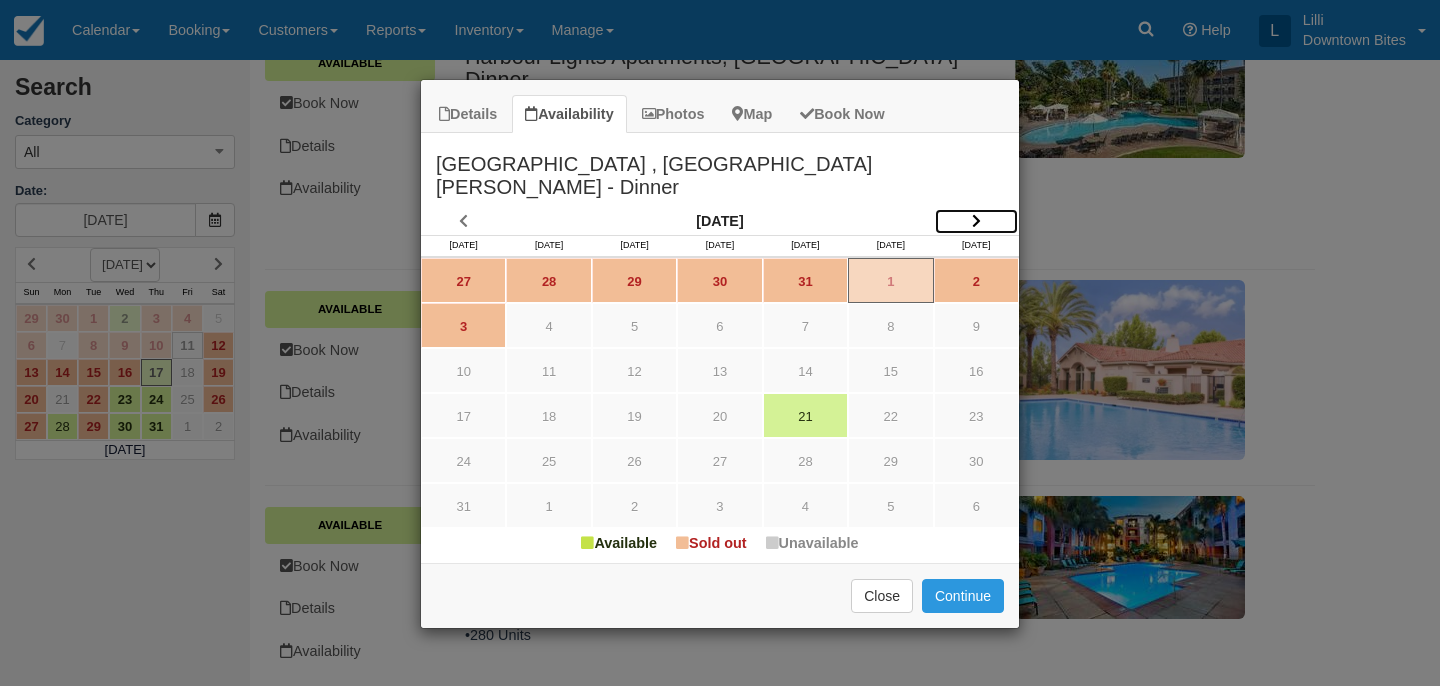 click at bounding box center [976, 221] 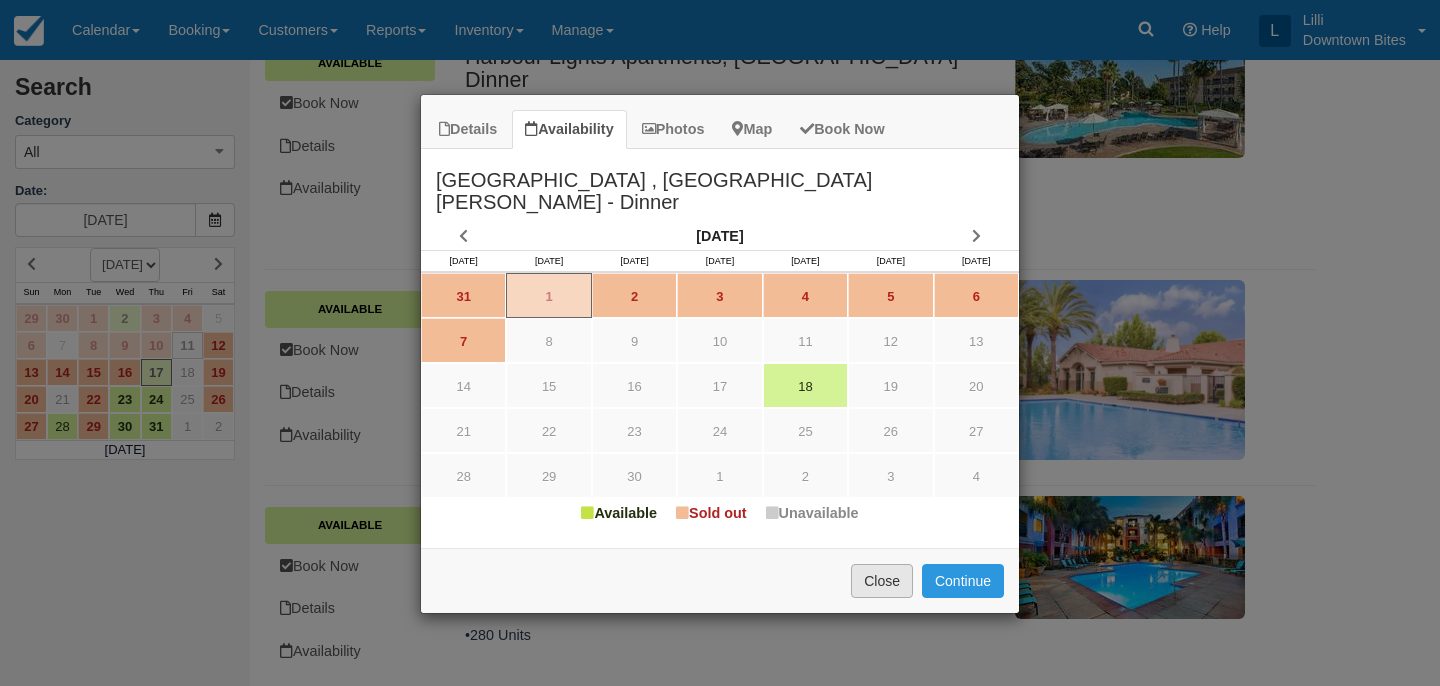 click on "Close" at bounding box center (882, 581) 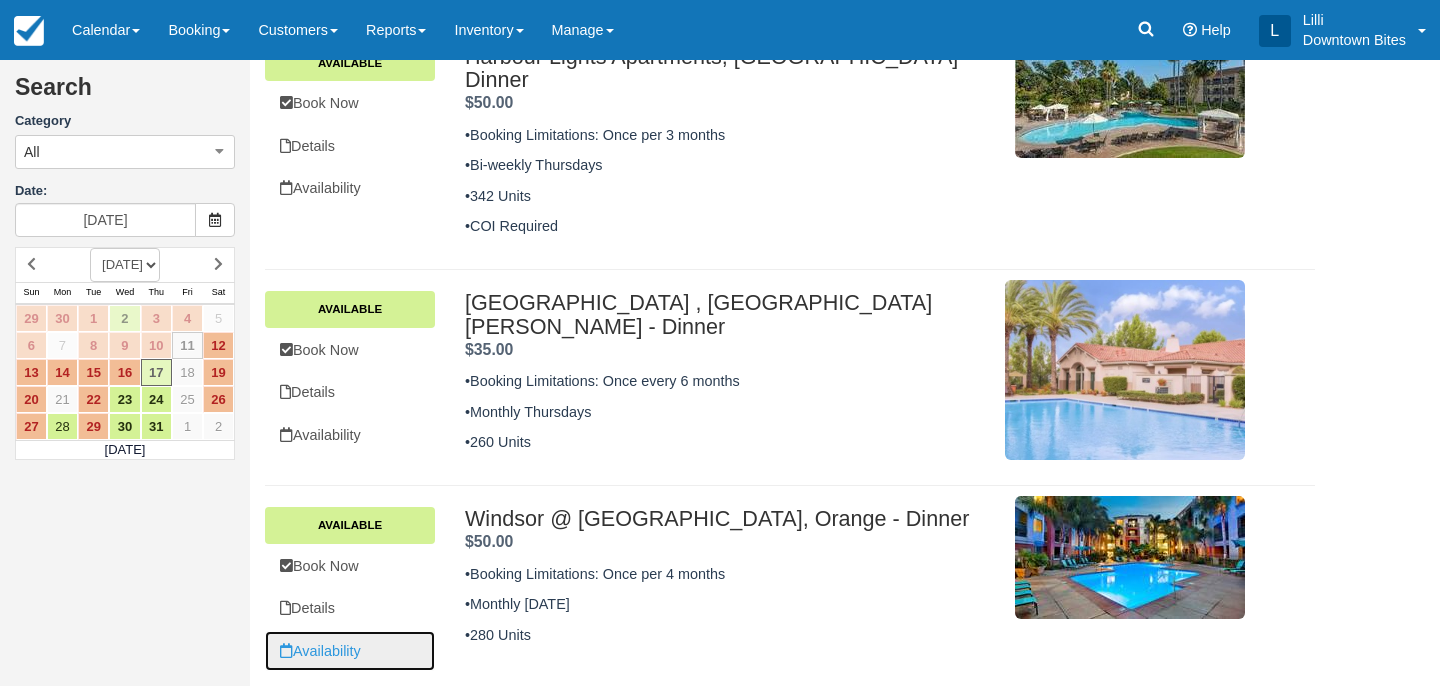 click on "Availability" at bounding box center (350, 651) 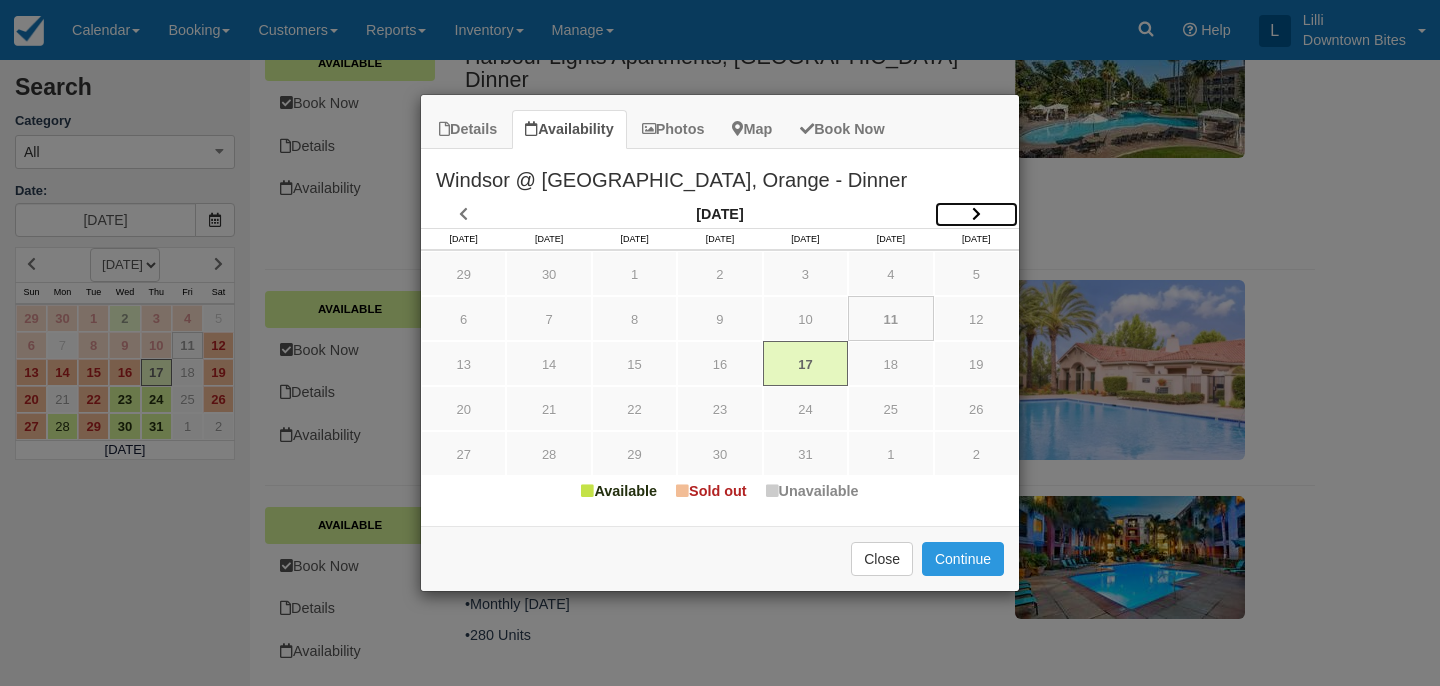 click at bounding box center [976, 214] 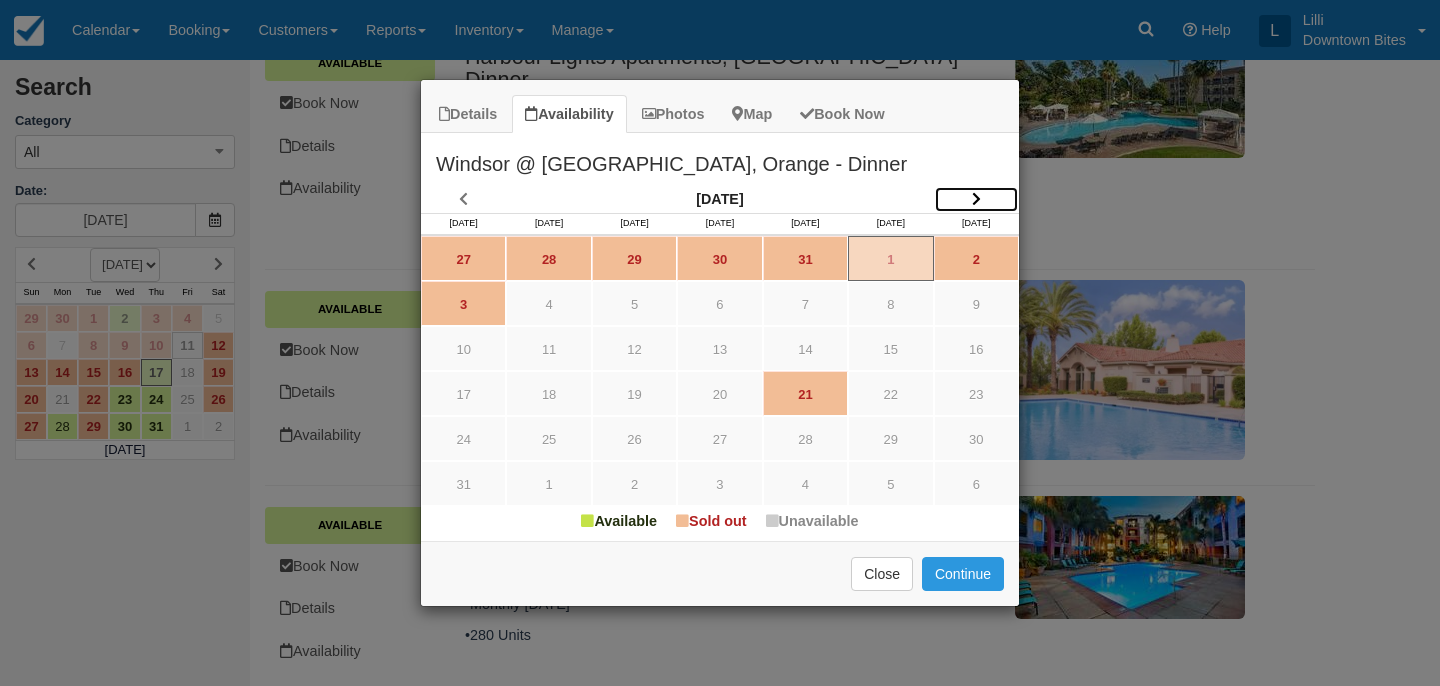 click at bounding box center (976, 199) 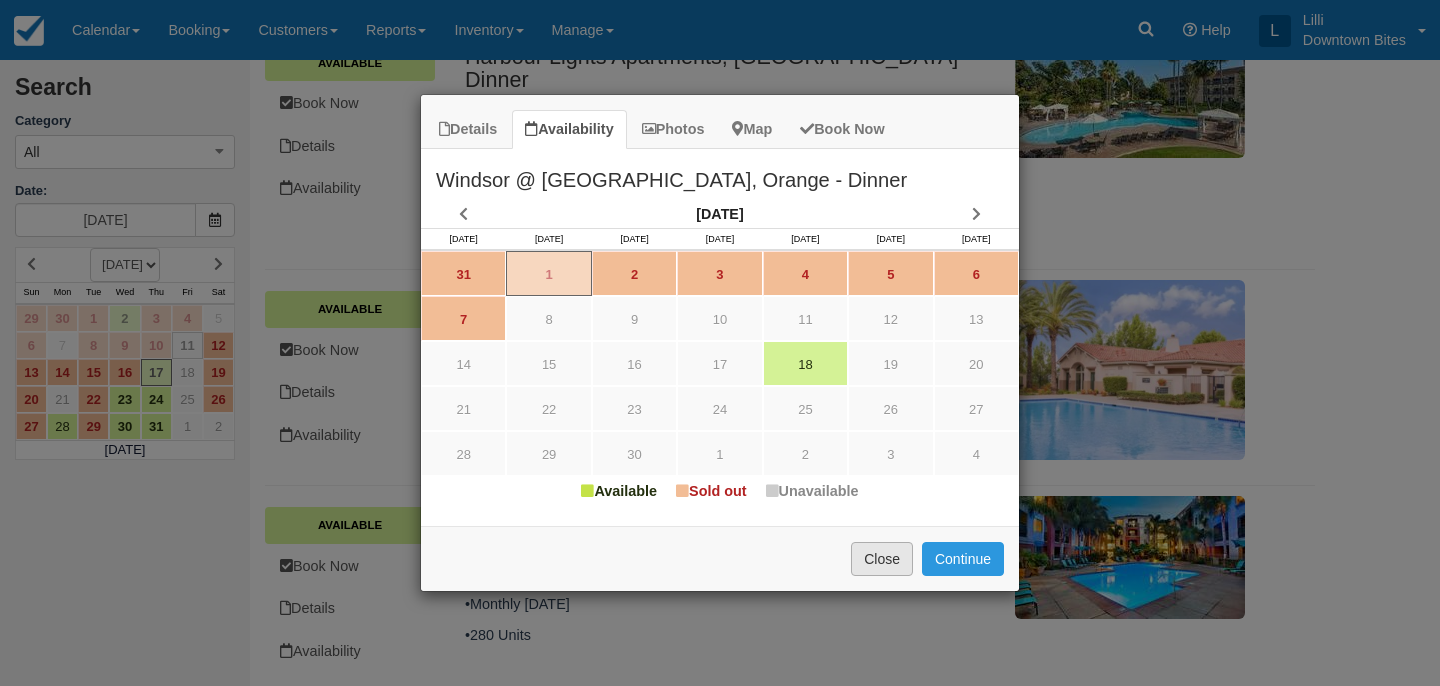 click on "Close" at bounding box center (882, 559) 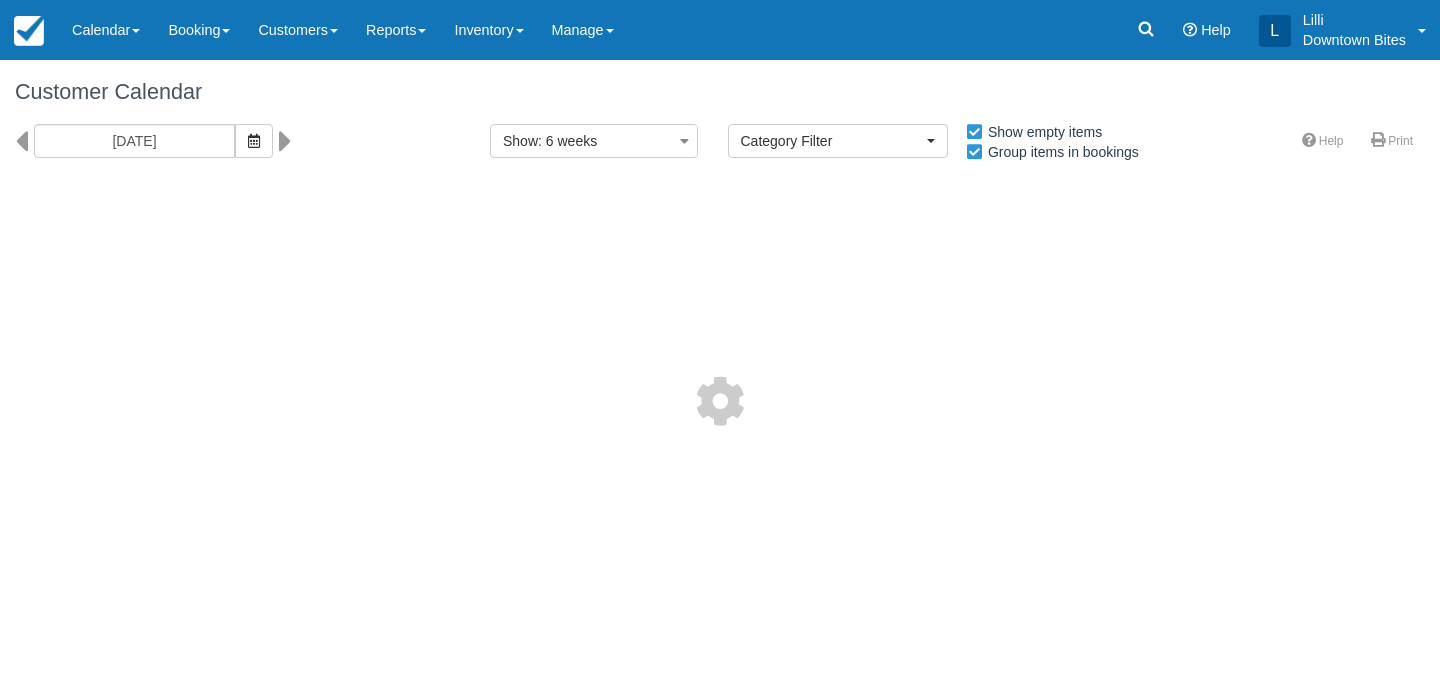 select 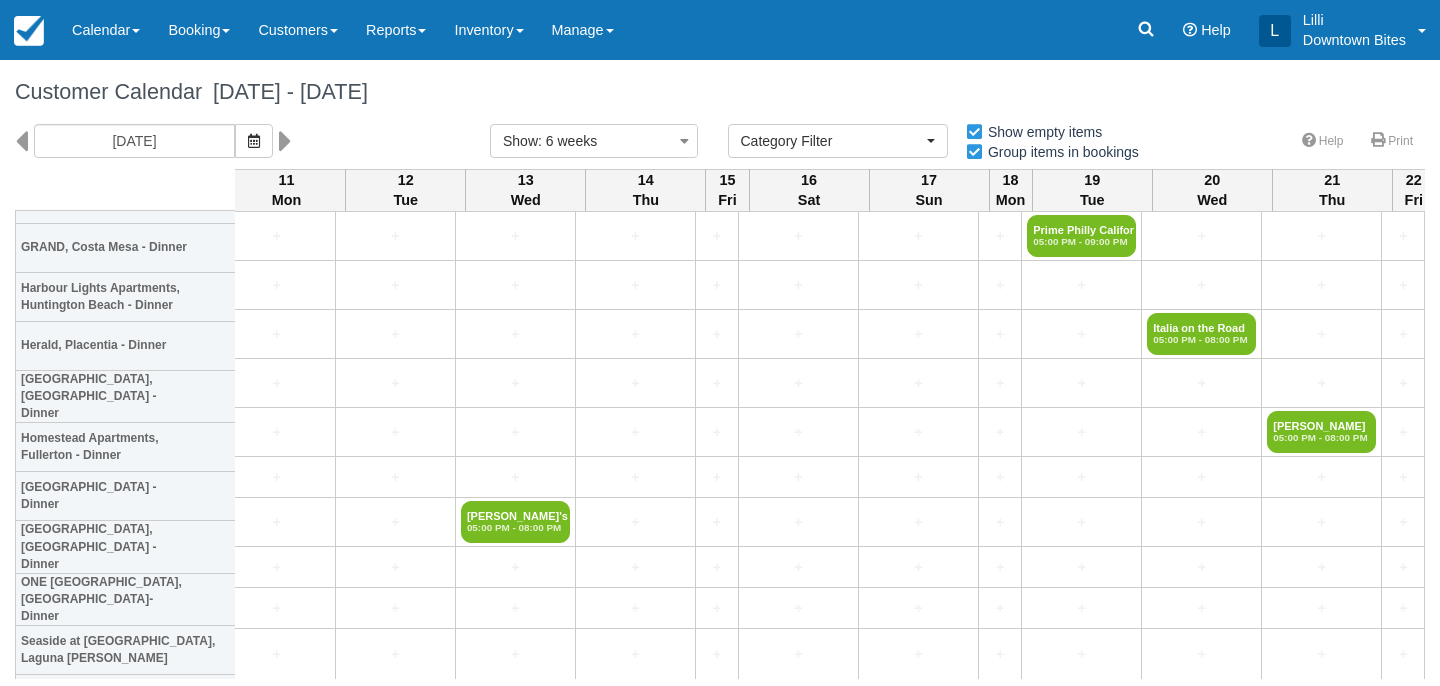 scroll, scrollTop: 4104, scrollLeft: 2958, axis: both 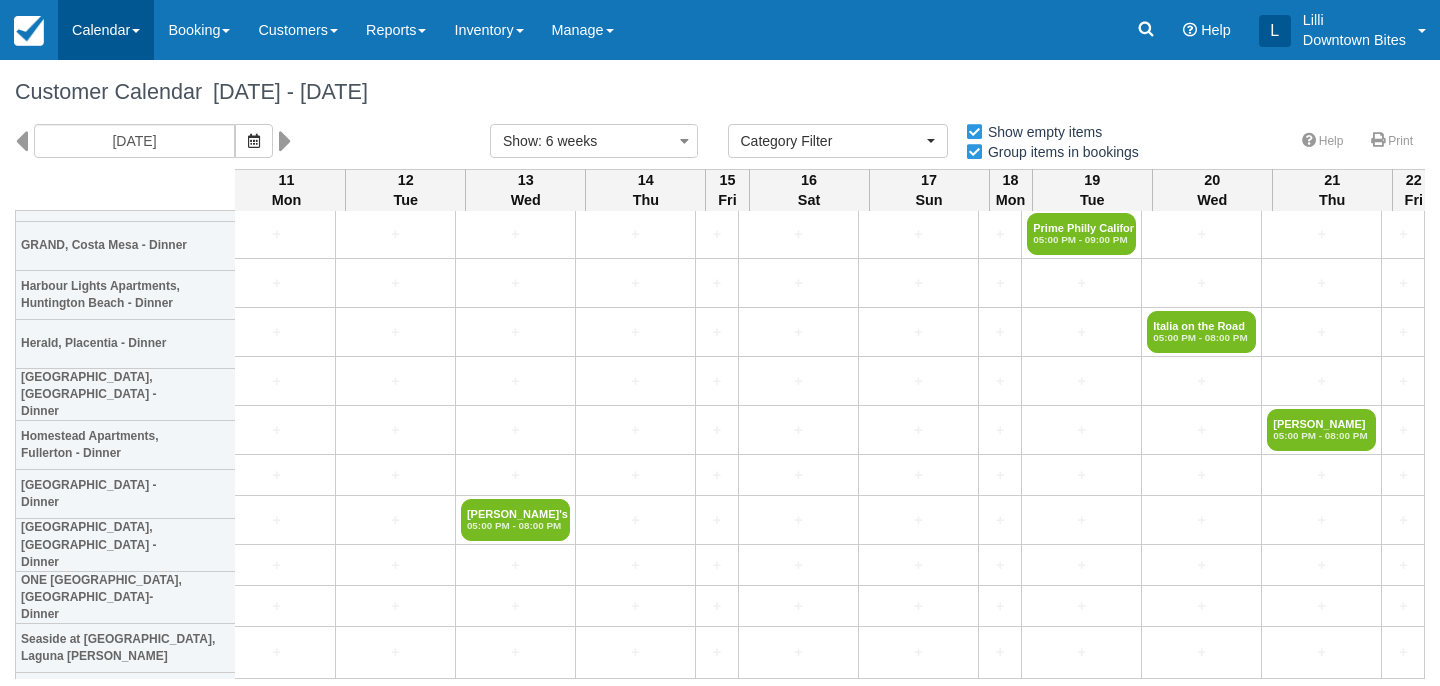 click on "Calendar" at bounding box center [106, 30] 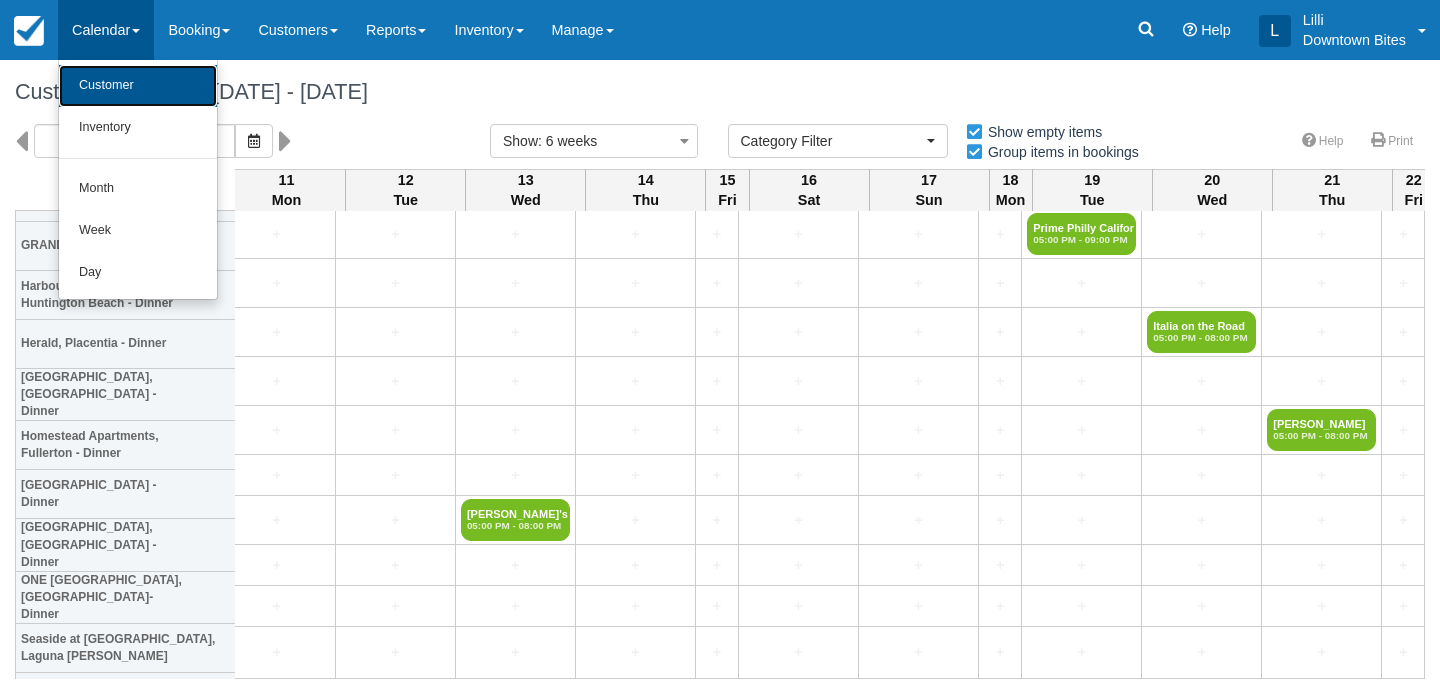 click on "Customer" at bounding box center [138, 86] 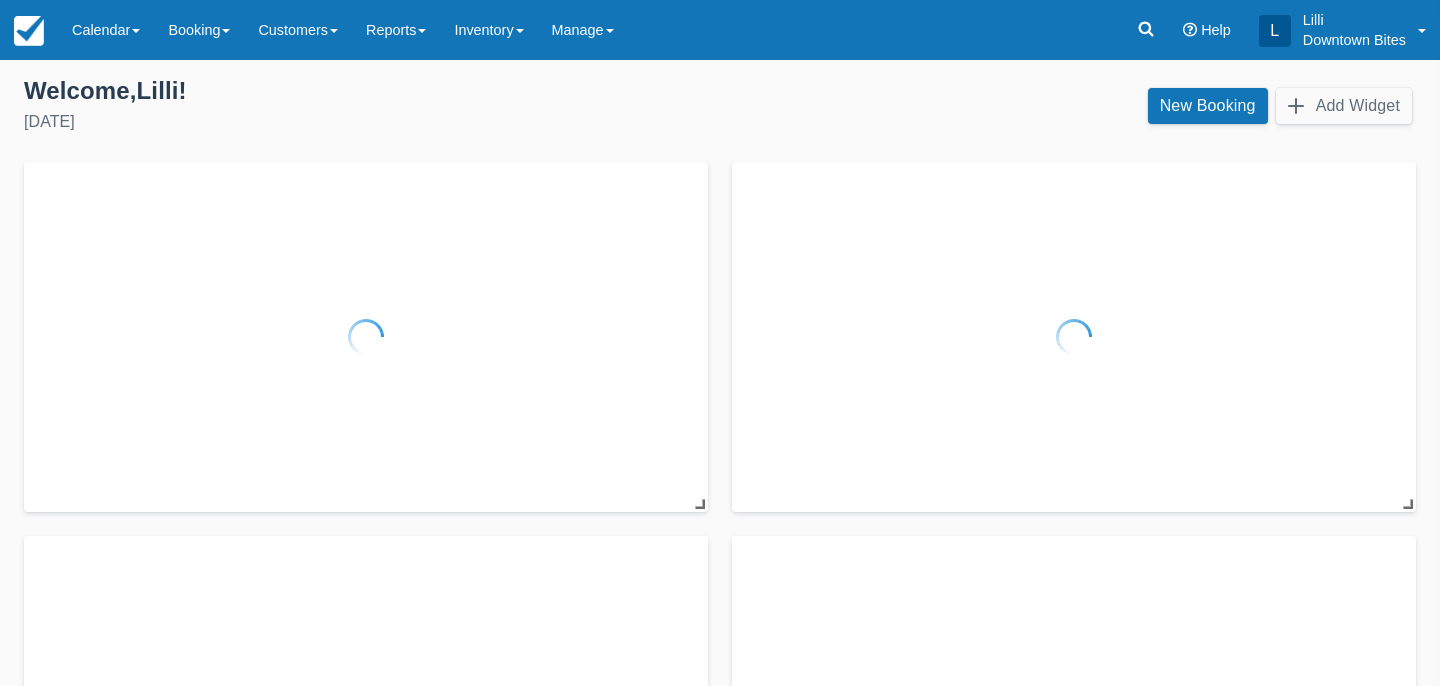 scroll, scrollTop: 0, scrollLeft: 0, axis: both 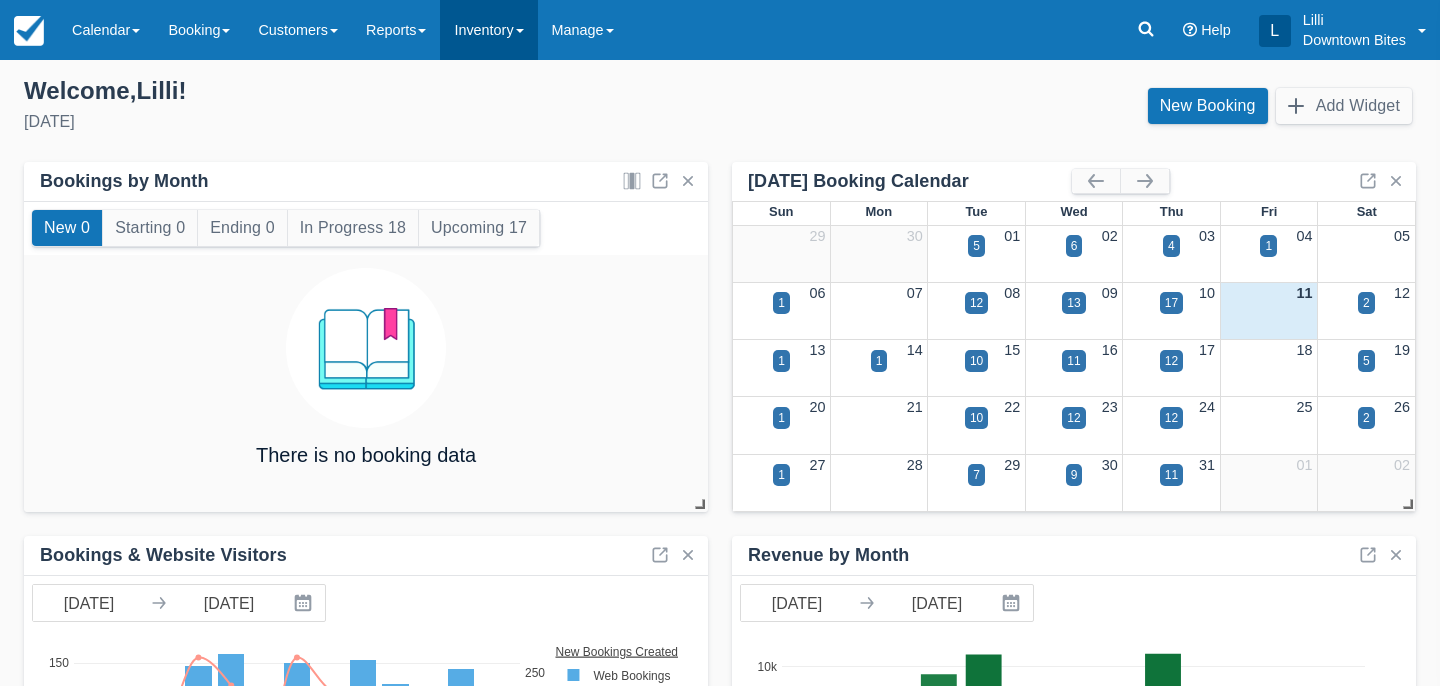 click on "Inventory" at bounding box center [488, 30] 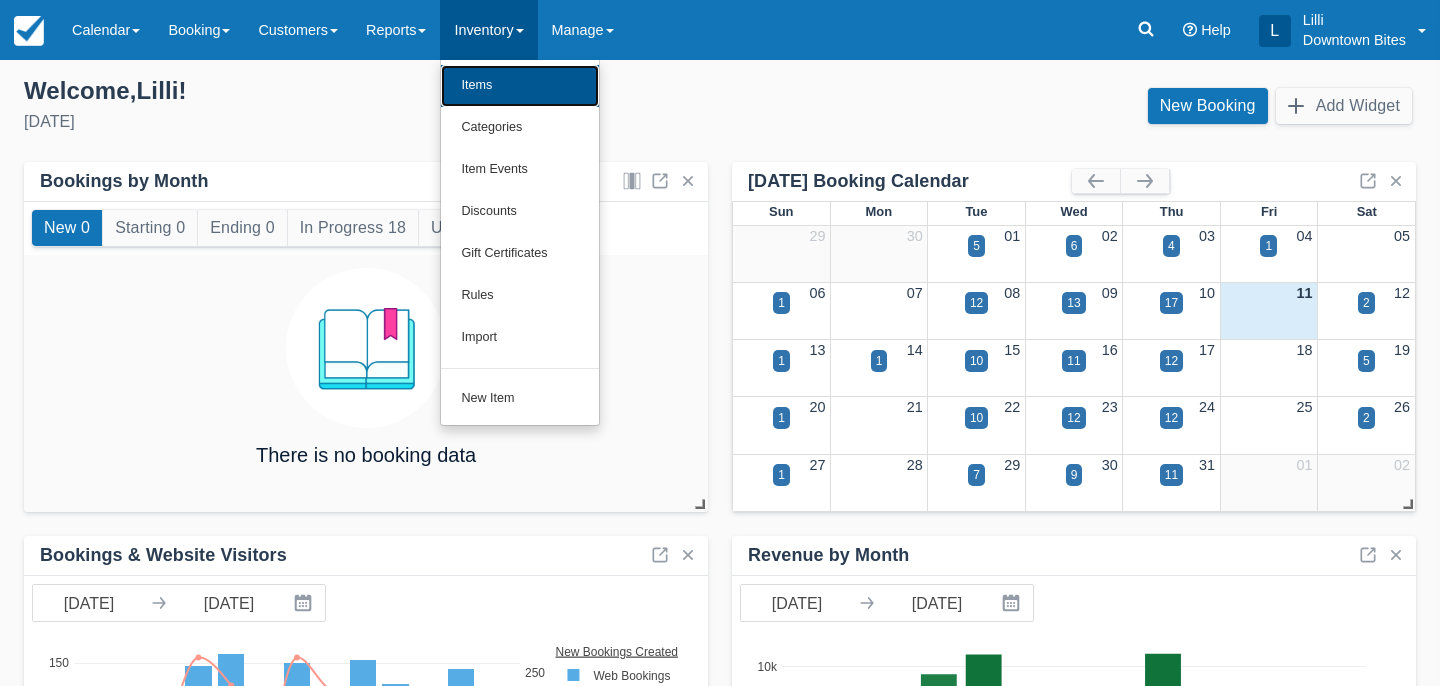 click on "Items" at bounding box center [520, 86] 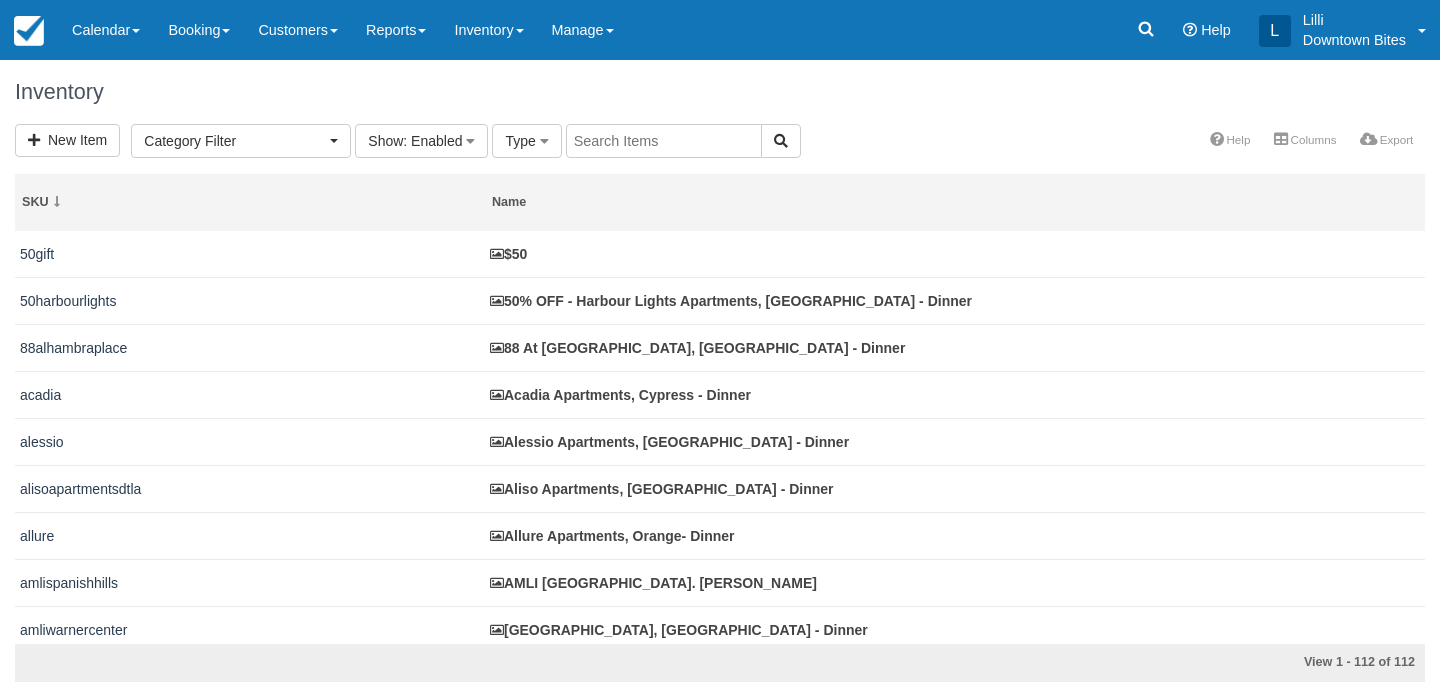 select 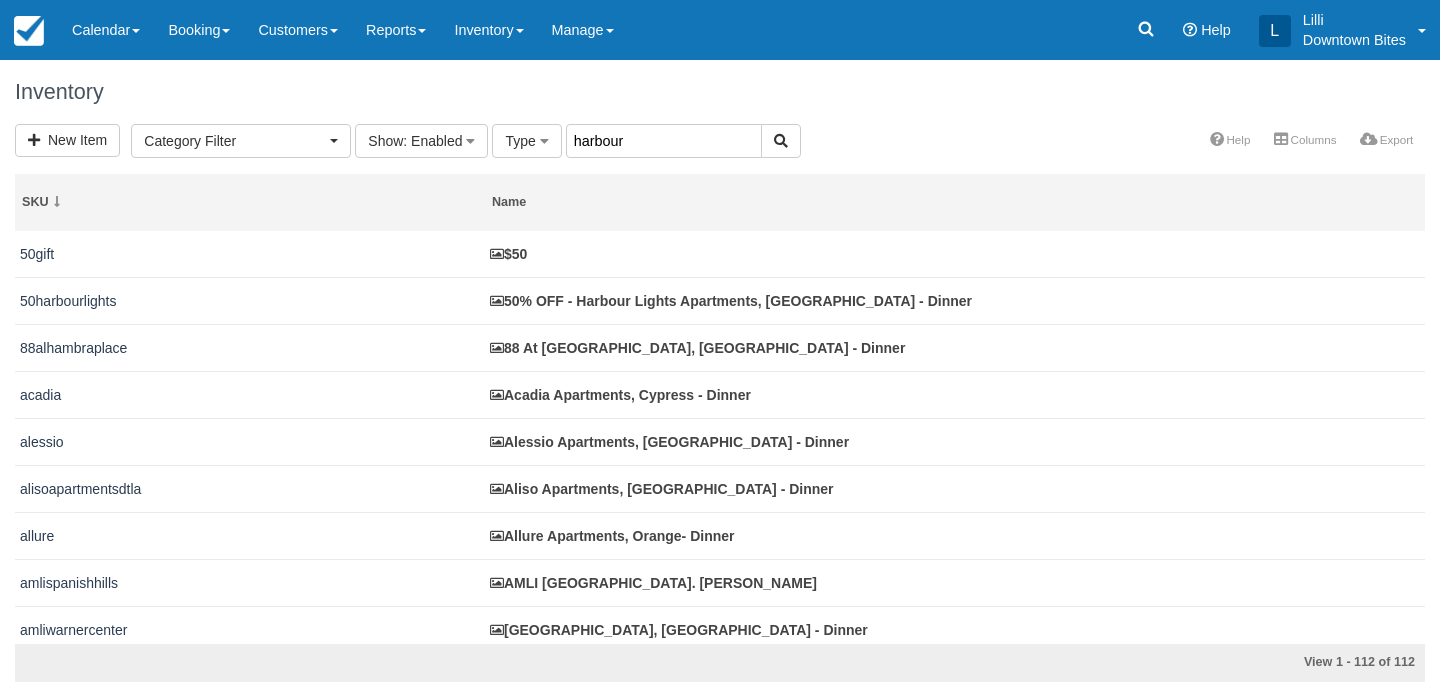 type on "harbour" 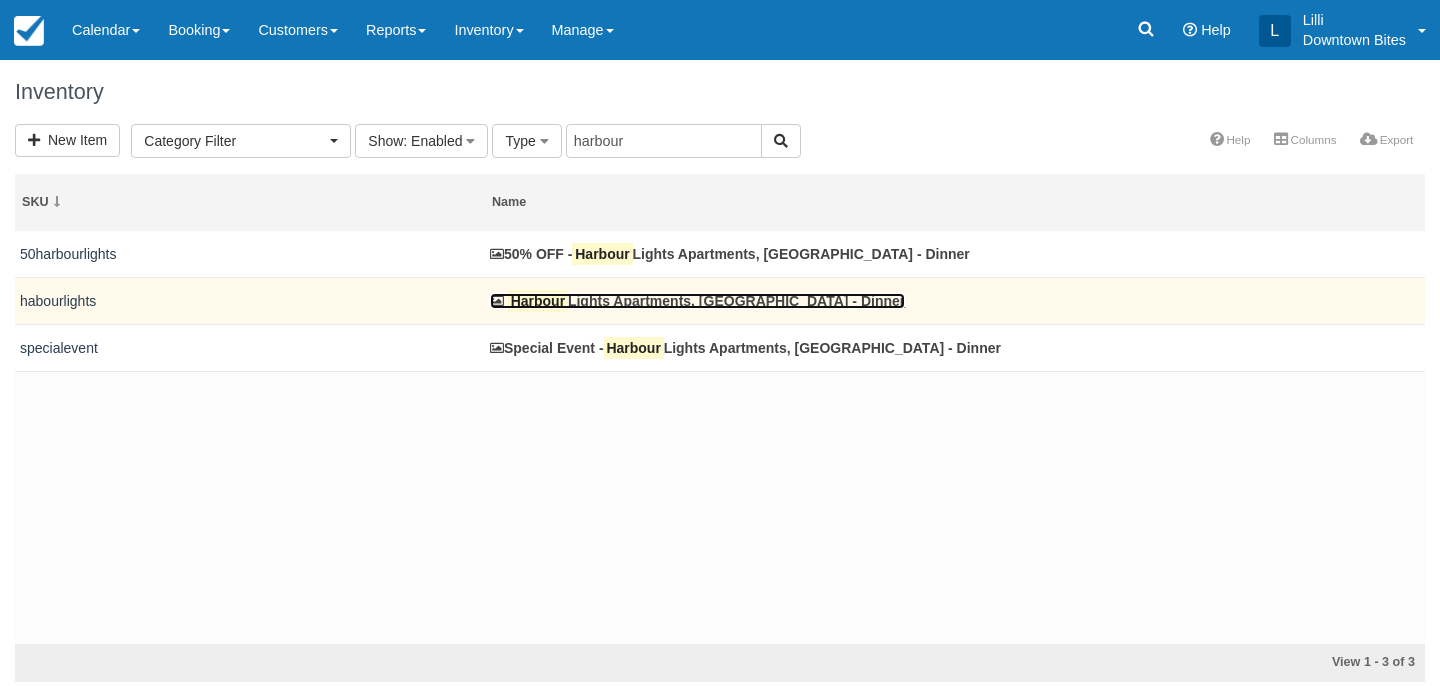 click on "Harbour  Lights Apartments, [GEOGRAPHIC_DATA] - Dinner" at bounding box center (697, 301) 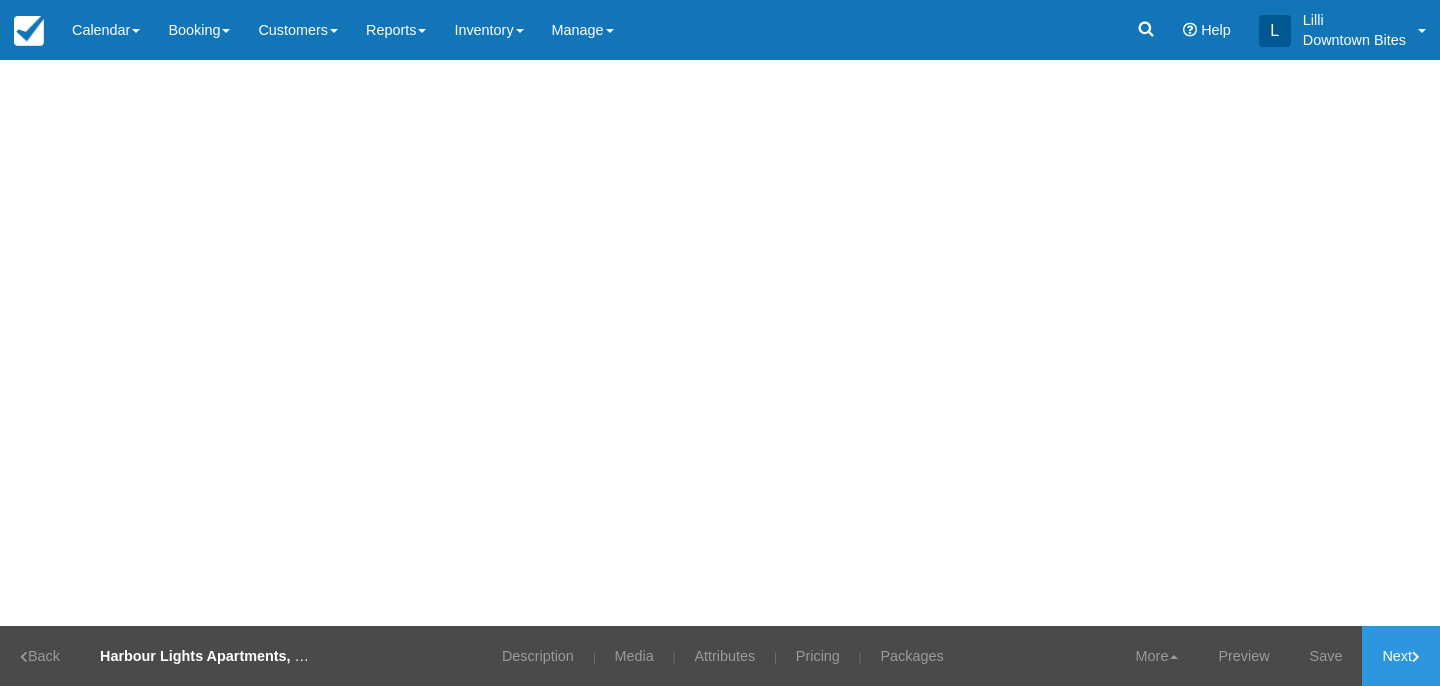 scroll, scrollTop: 0, scrollLeft: 0, axis: both 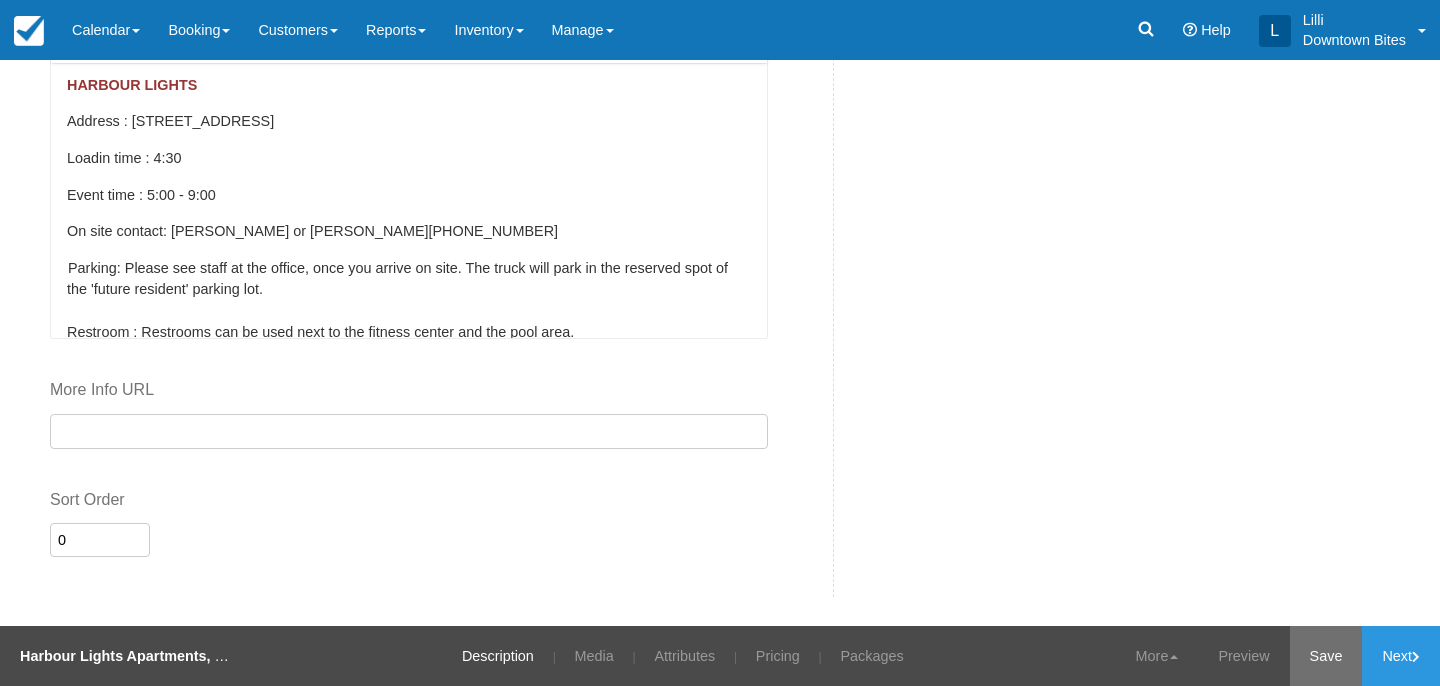 click on "Save" at bounding box center (1326, 656) 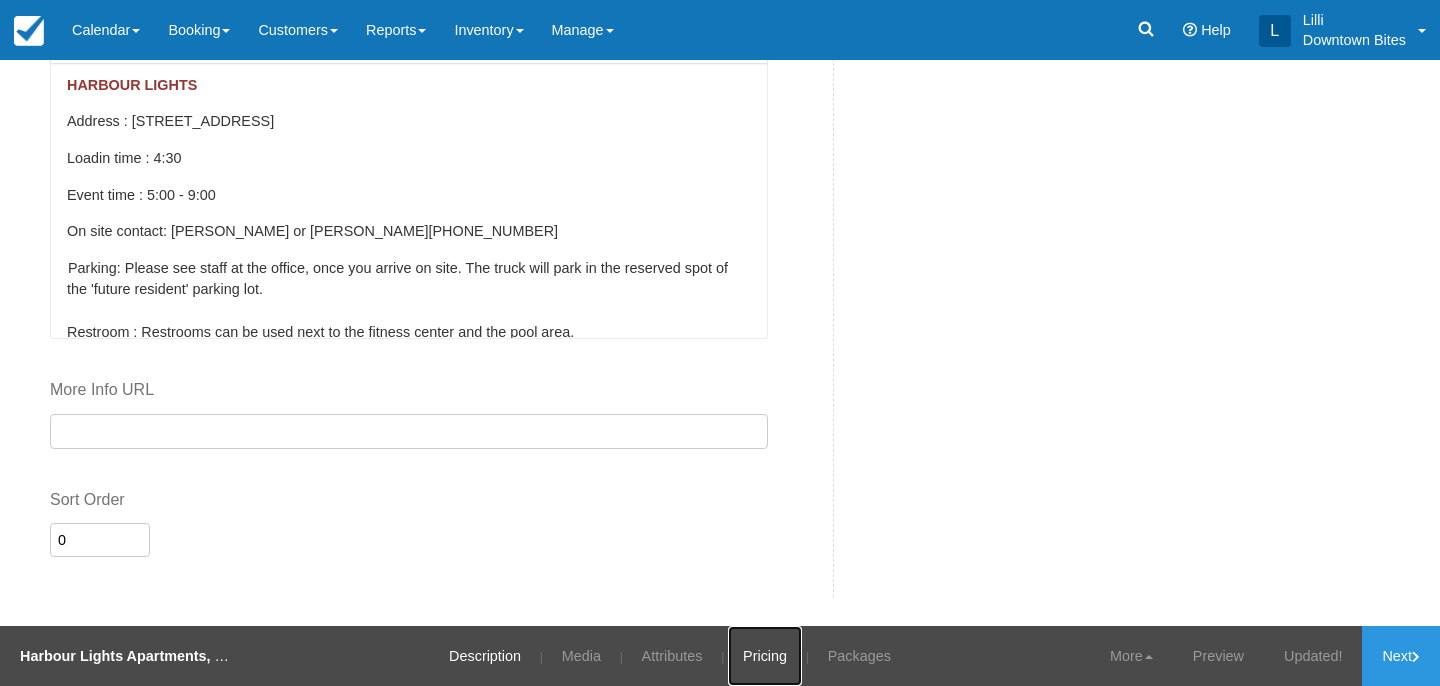 click on "Pricing" at bounding box center [765, 656] 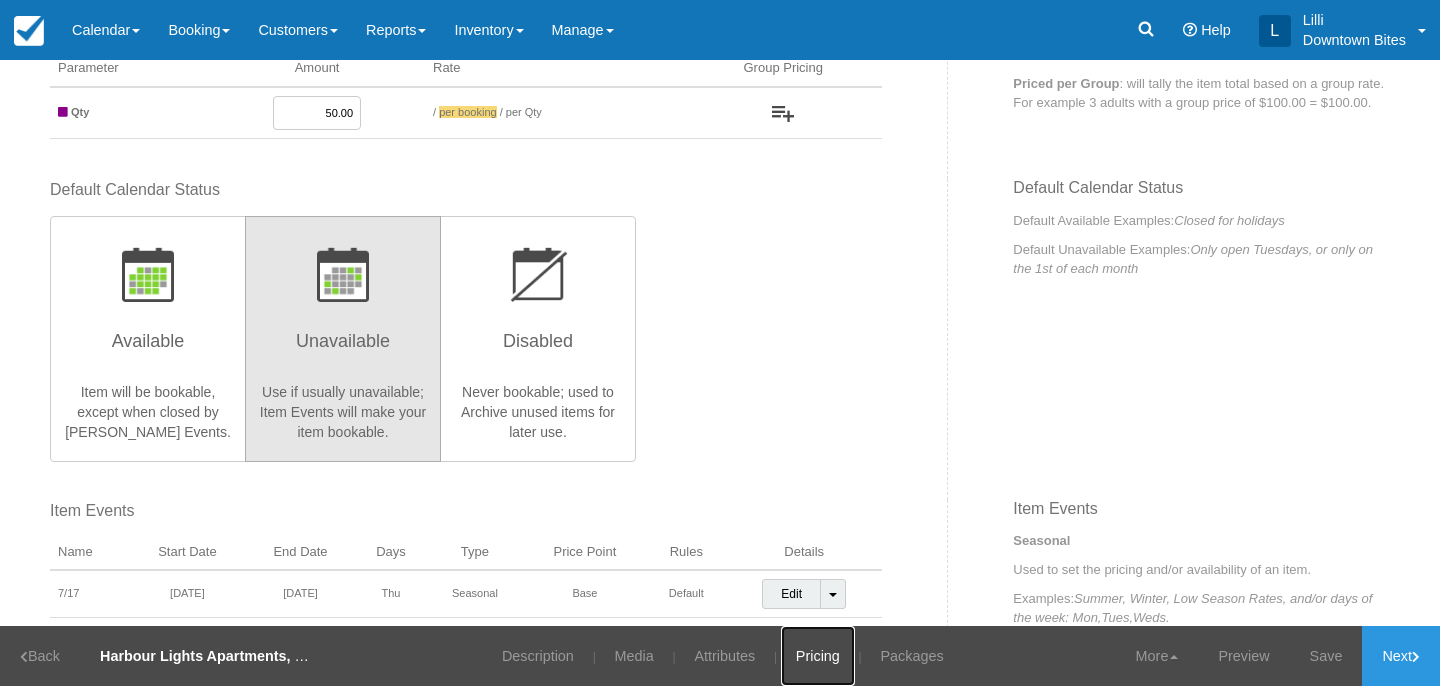 scroll, scrollTop: 0, scrollLeft: 0, axis: both 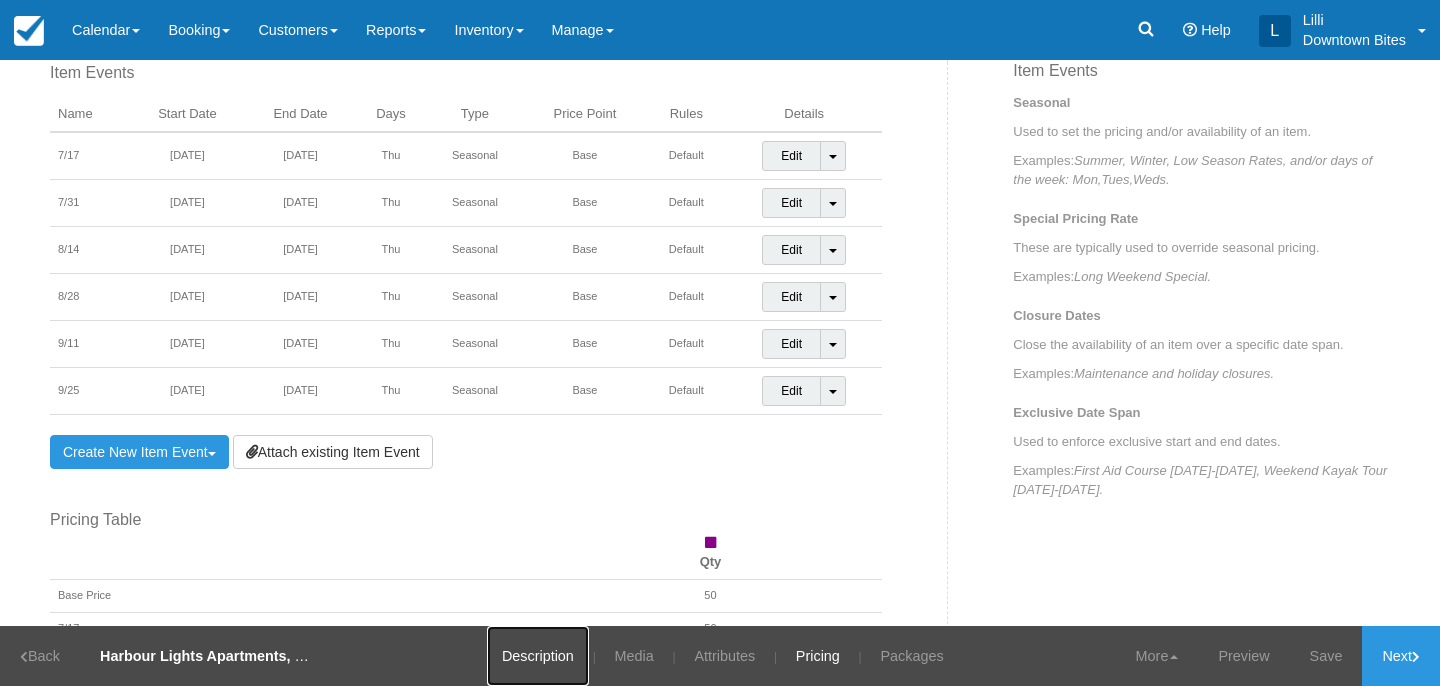 click on "Description" at bounding box center [538, 656] 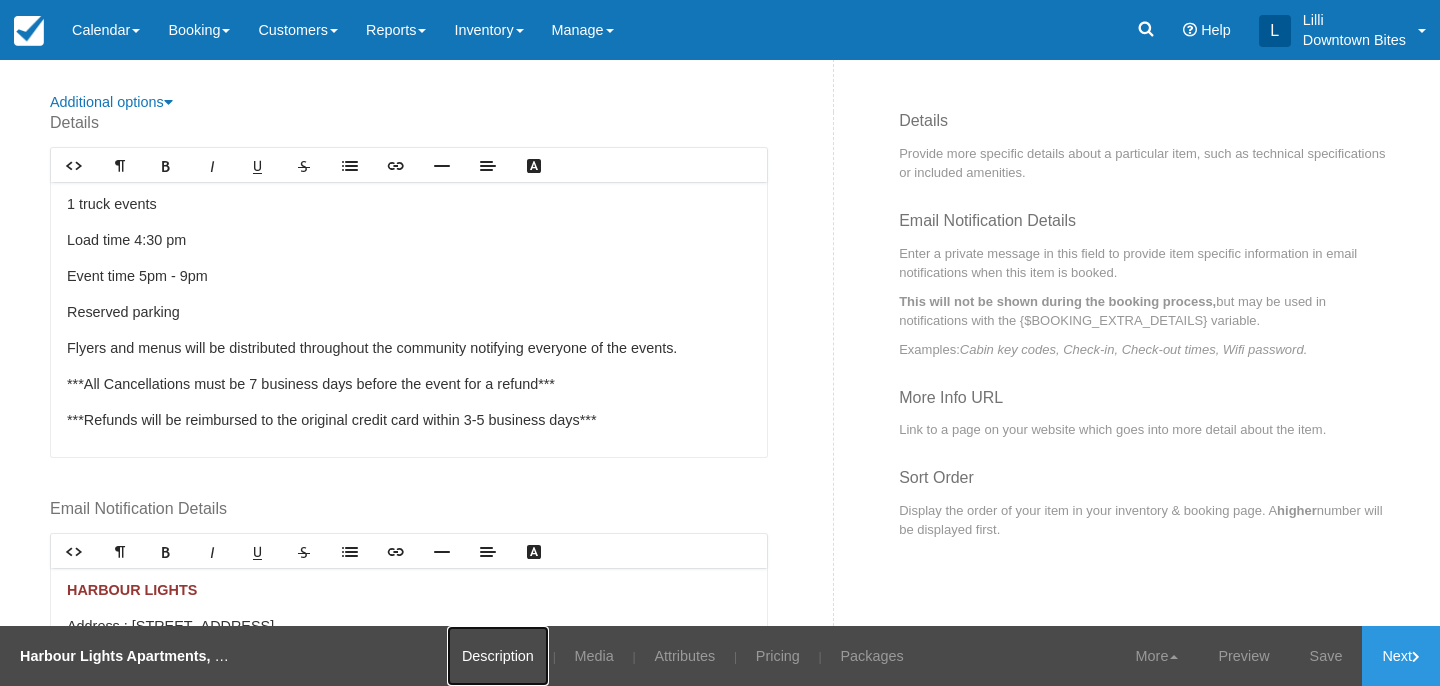scroll, scrollTop: 924, scrollLeft: 0, axis: vertical 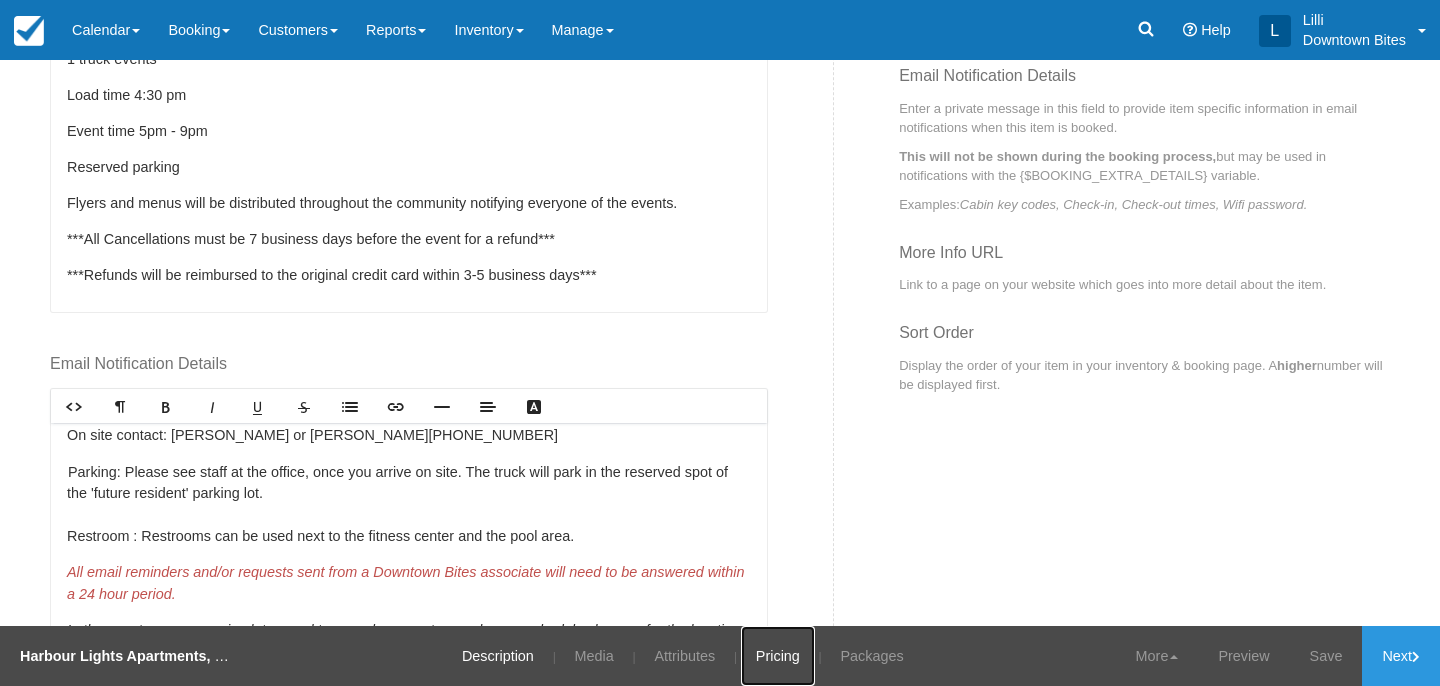 click on "Pricing" at bounding box center (778, 656) 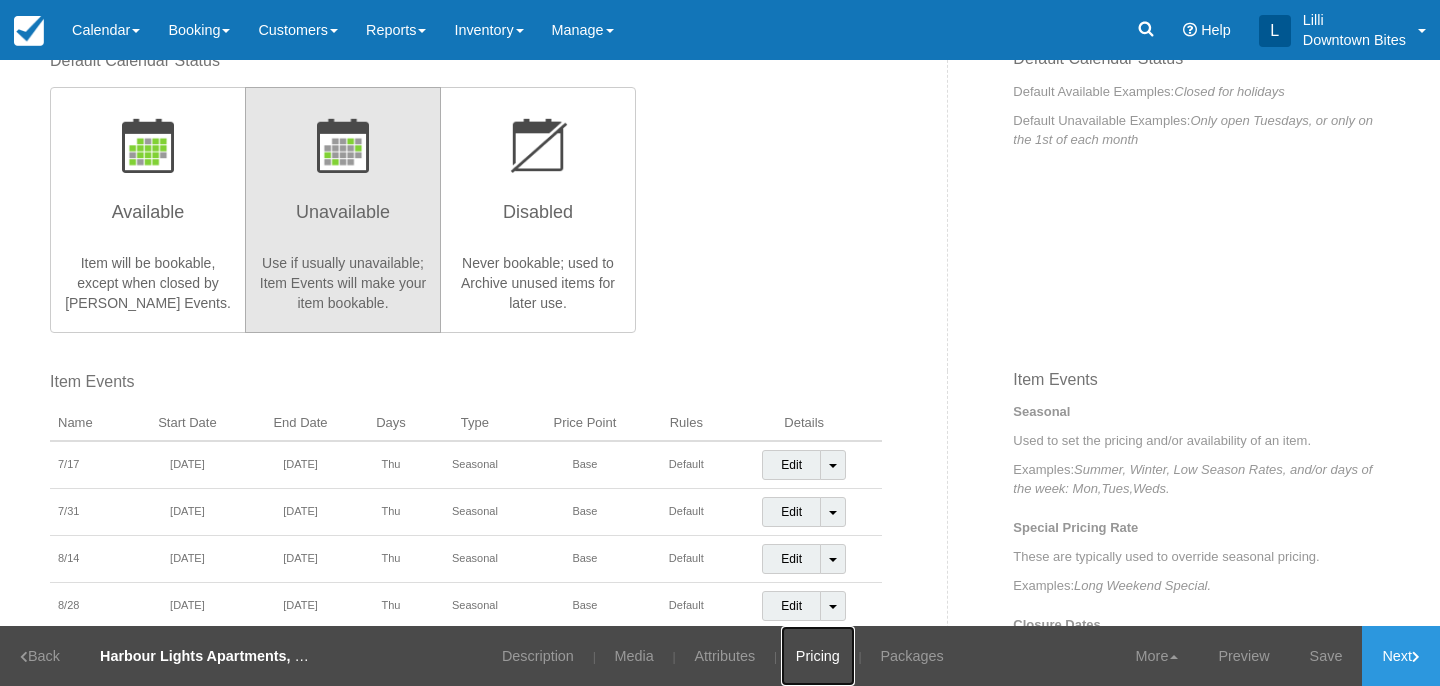 scroll, scrollTop: 429, scrollLeft: 0, axis: vertical 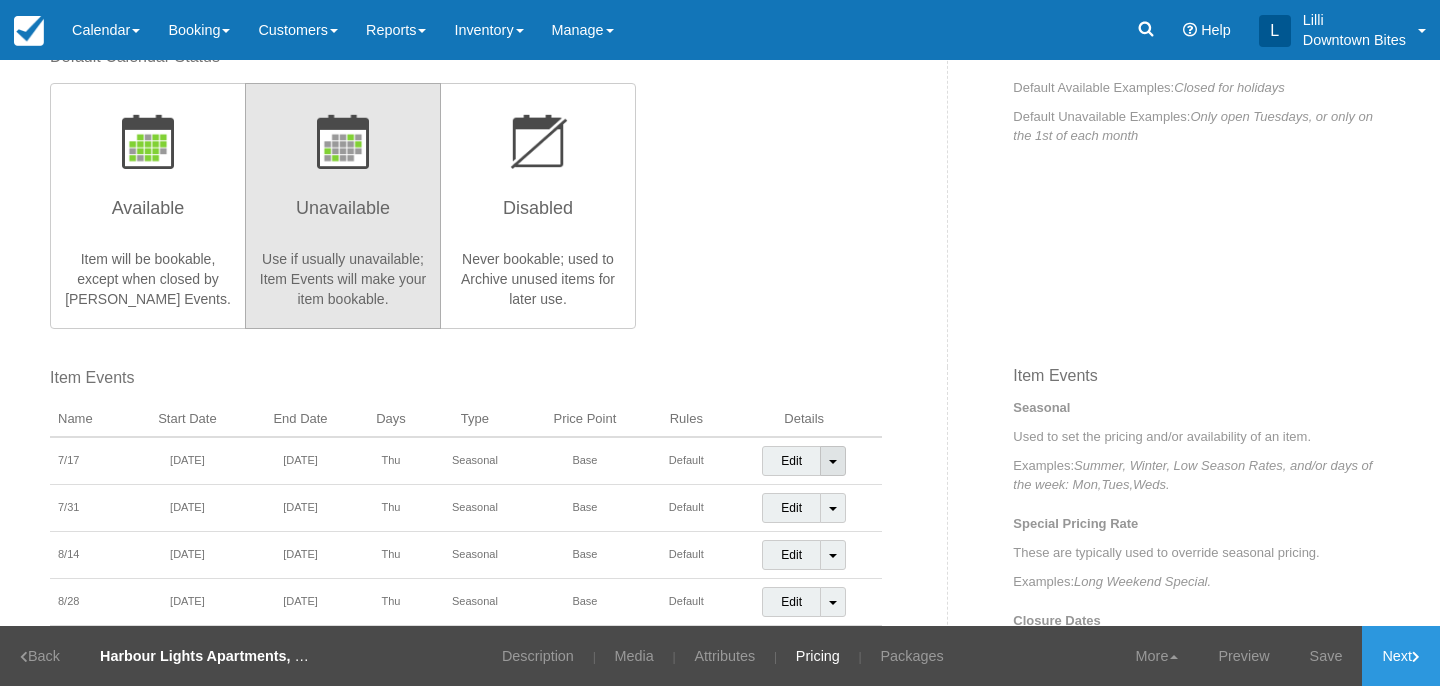 click on "Toggle Dropdown" at bounding box center [833, 461] 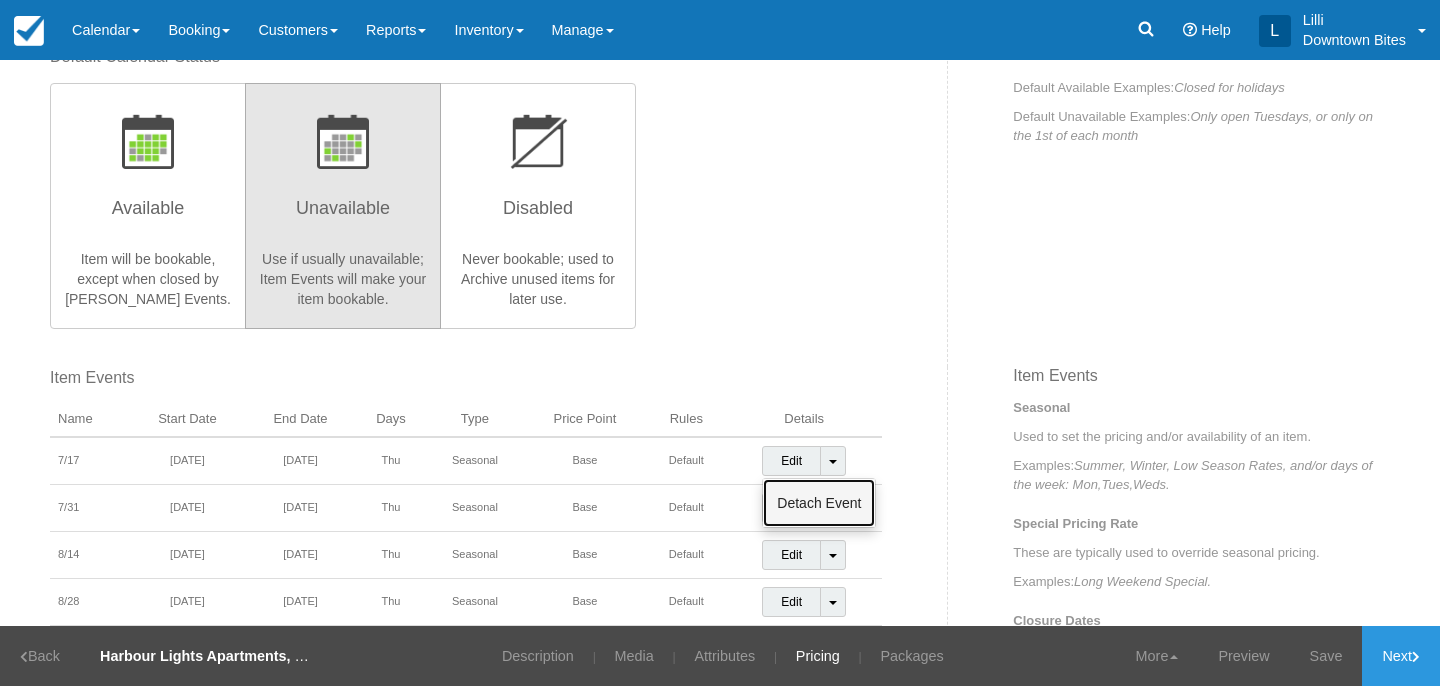 click on "Detach Event" at bounding box center (819, 503) 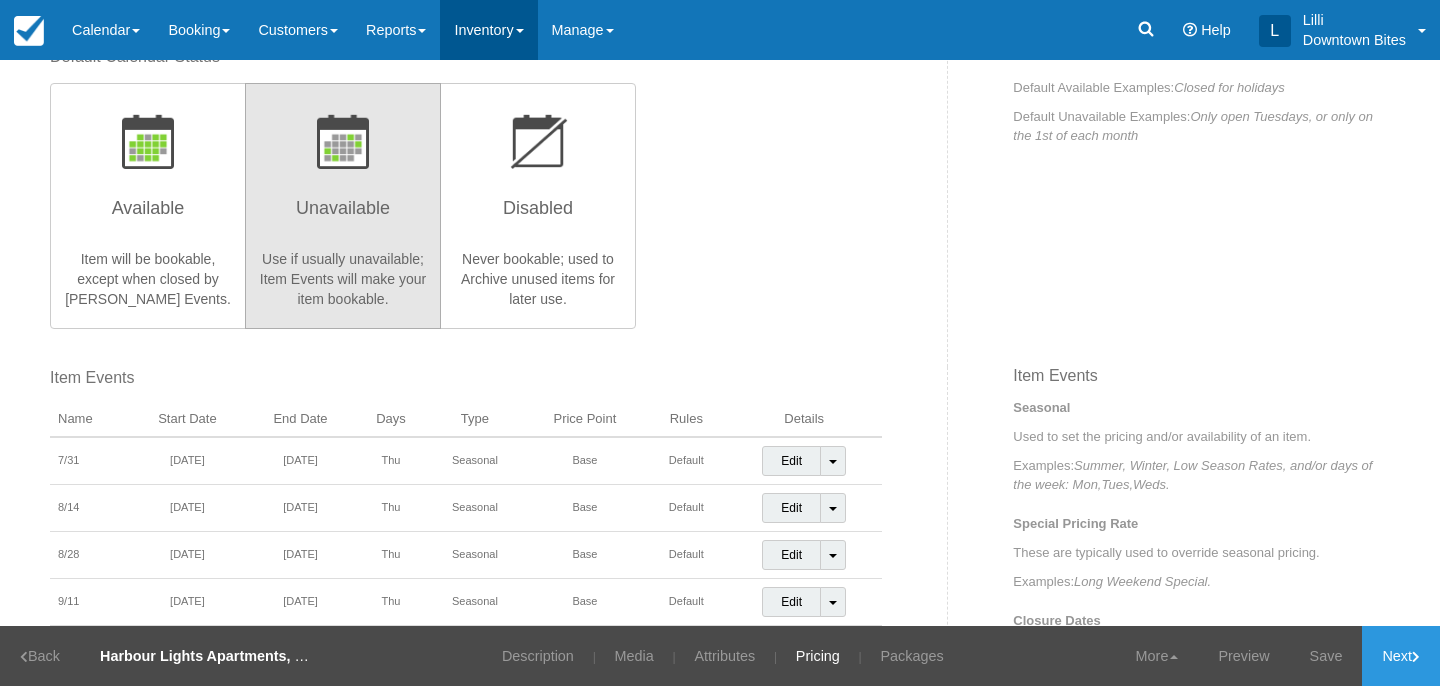 click on "Inventory" at bounding box center (488, 30) 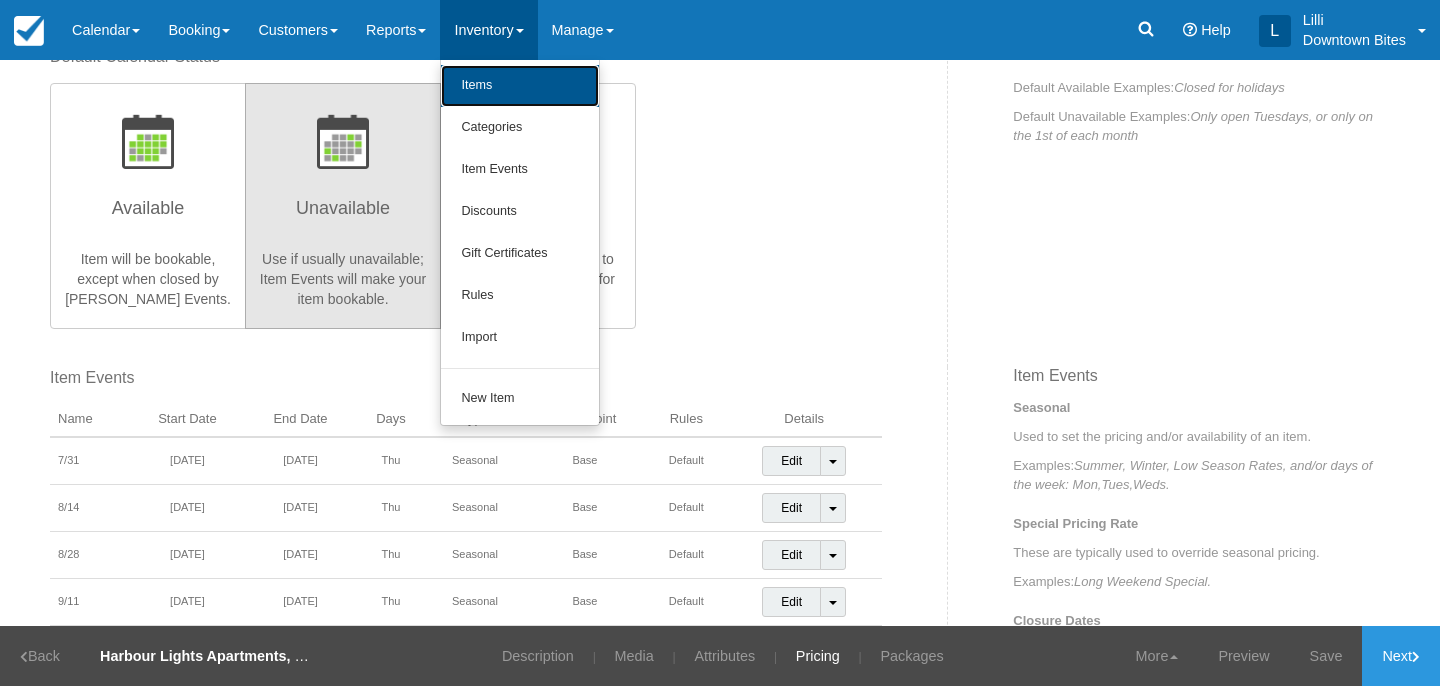 click on "Items" at bounding box center [520, 86] 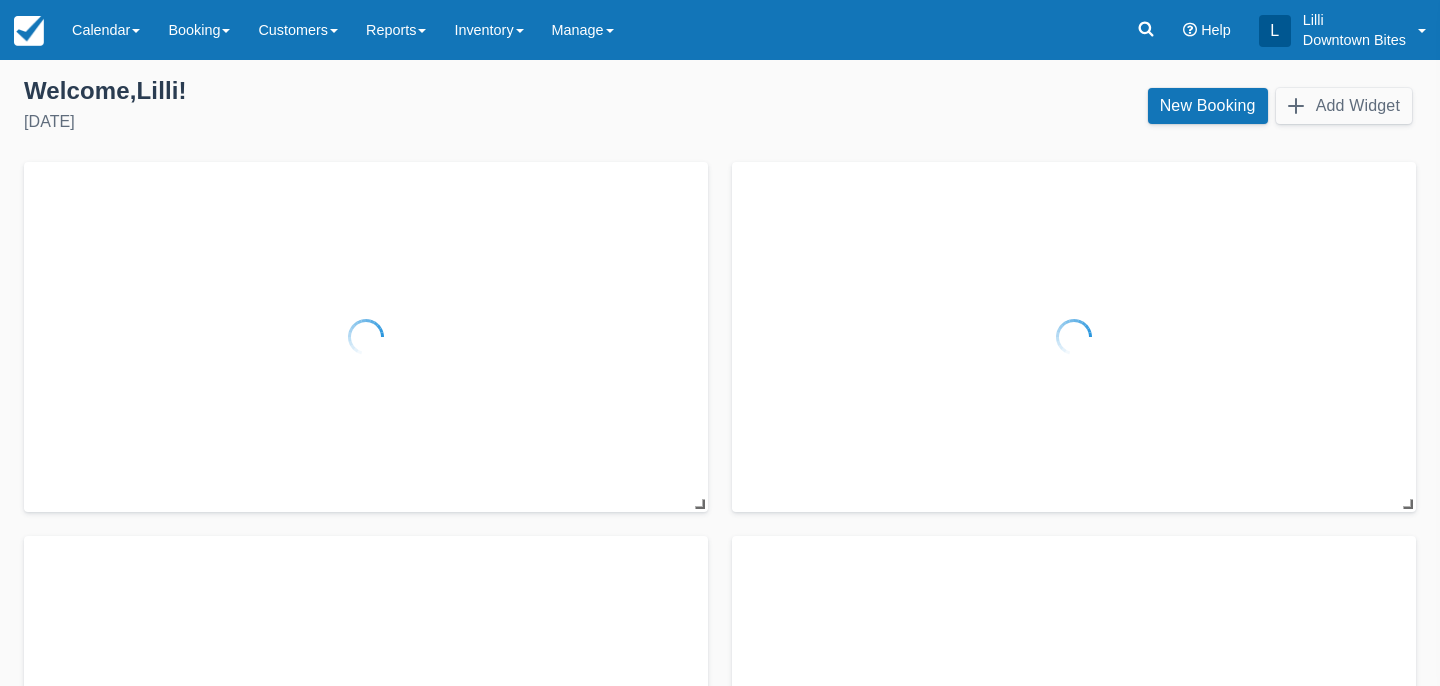 scroll, scrollTop: 0, scrollLeft: 0, axis: both 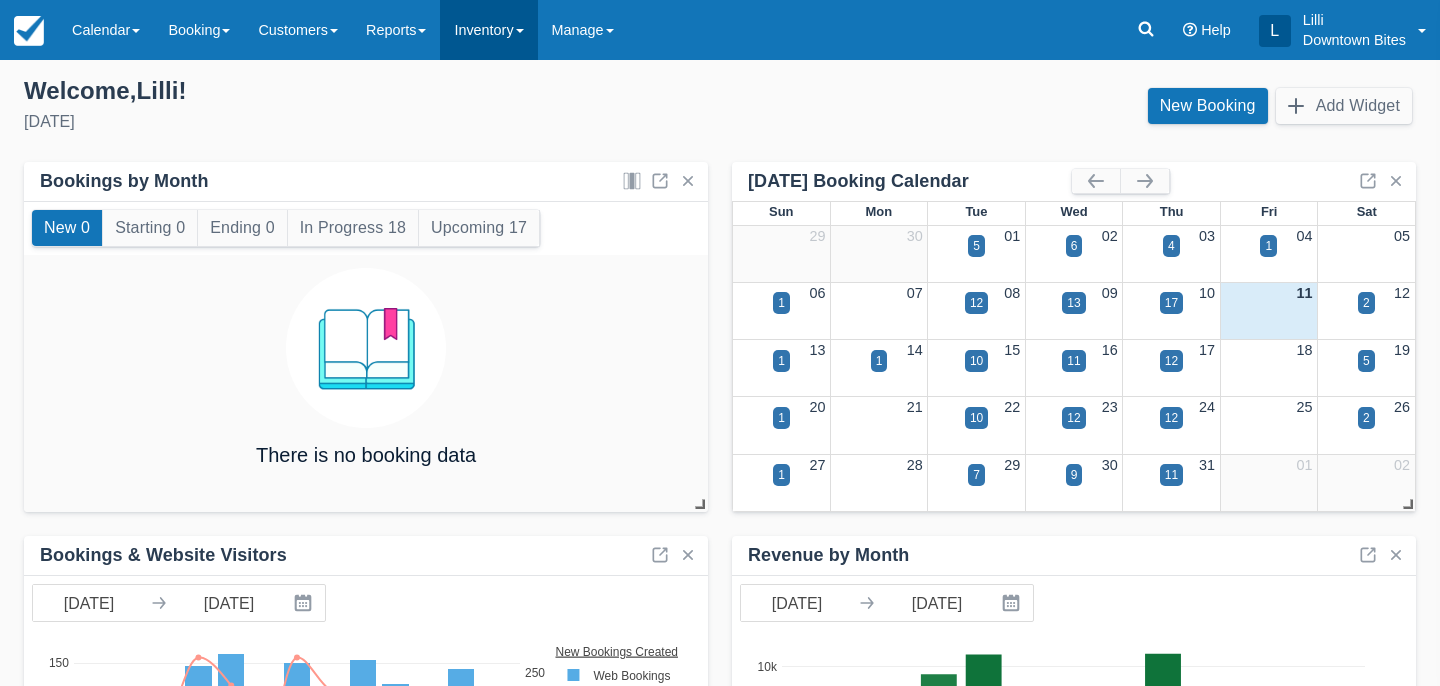 click on "Inventory" at bounding box center [488, 30] 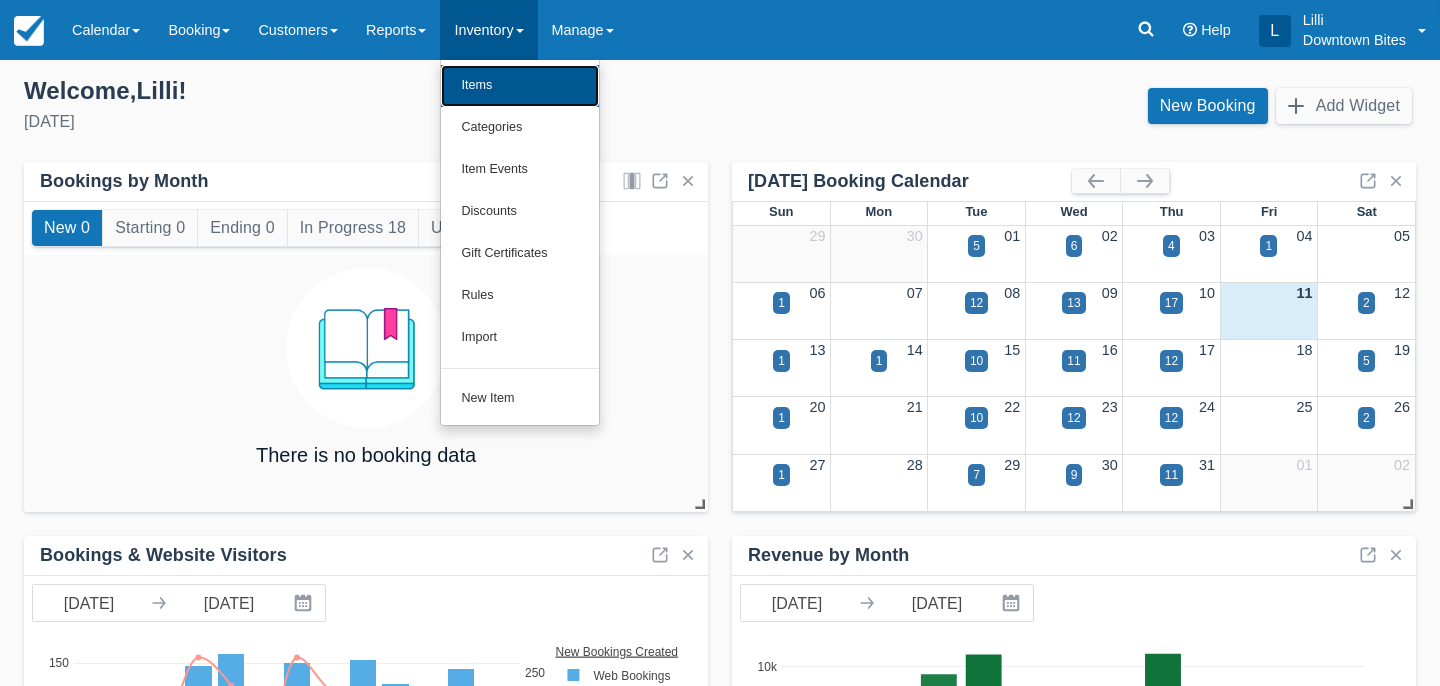 click on "Items" at bounding box center [520, 86] 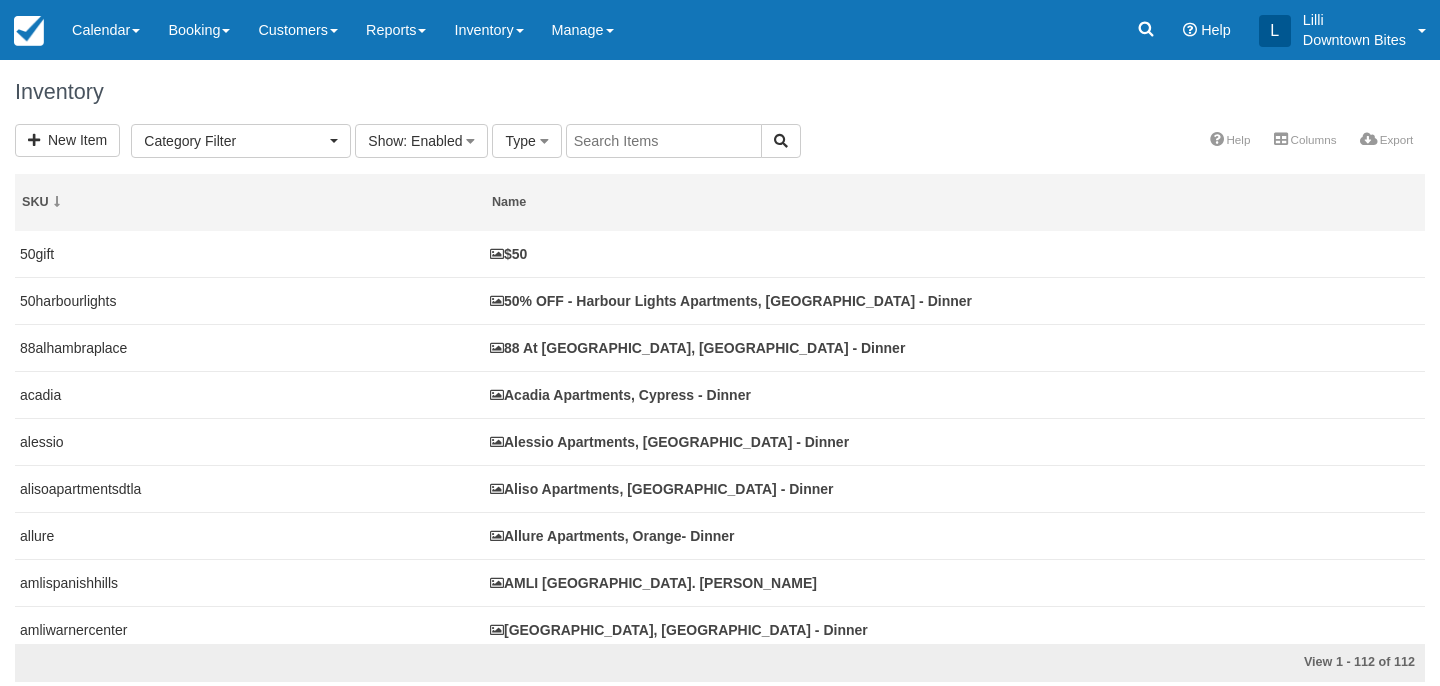 select 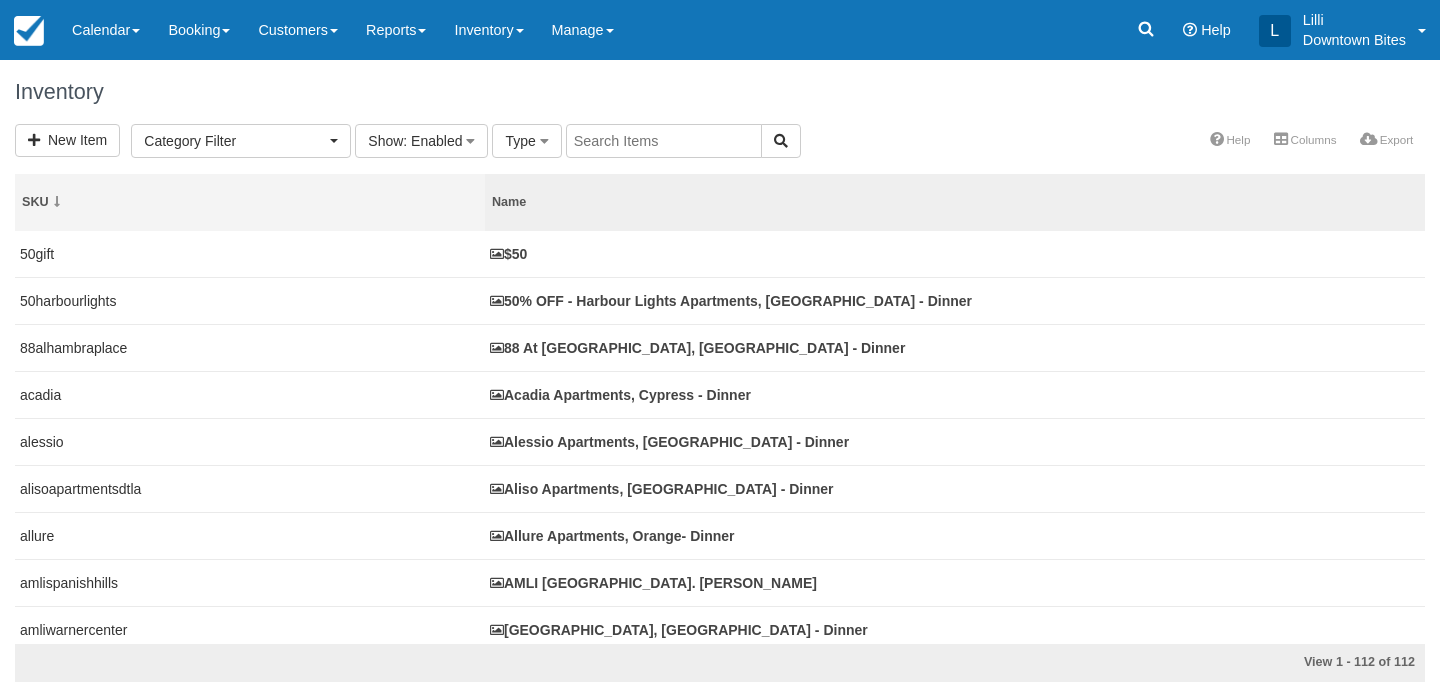 scroll, scrollTop: 0, scrollLeft: 0, axis: both 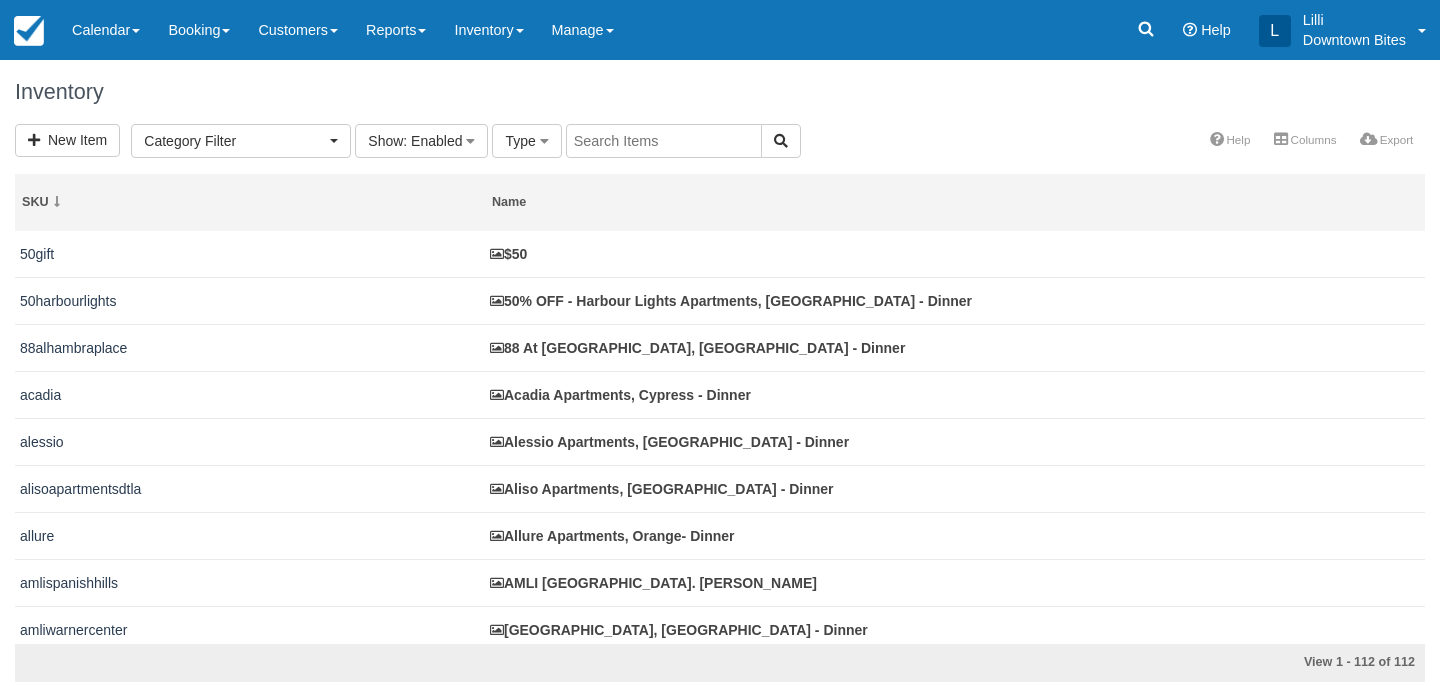 click at bounding box center (664, 141) 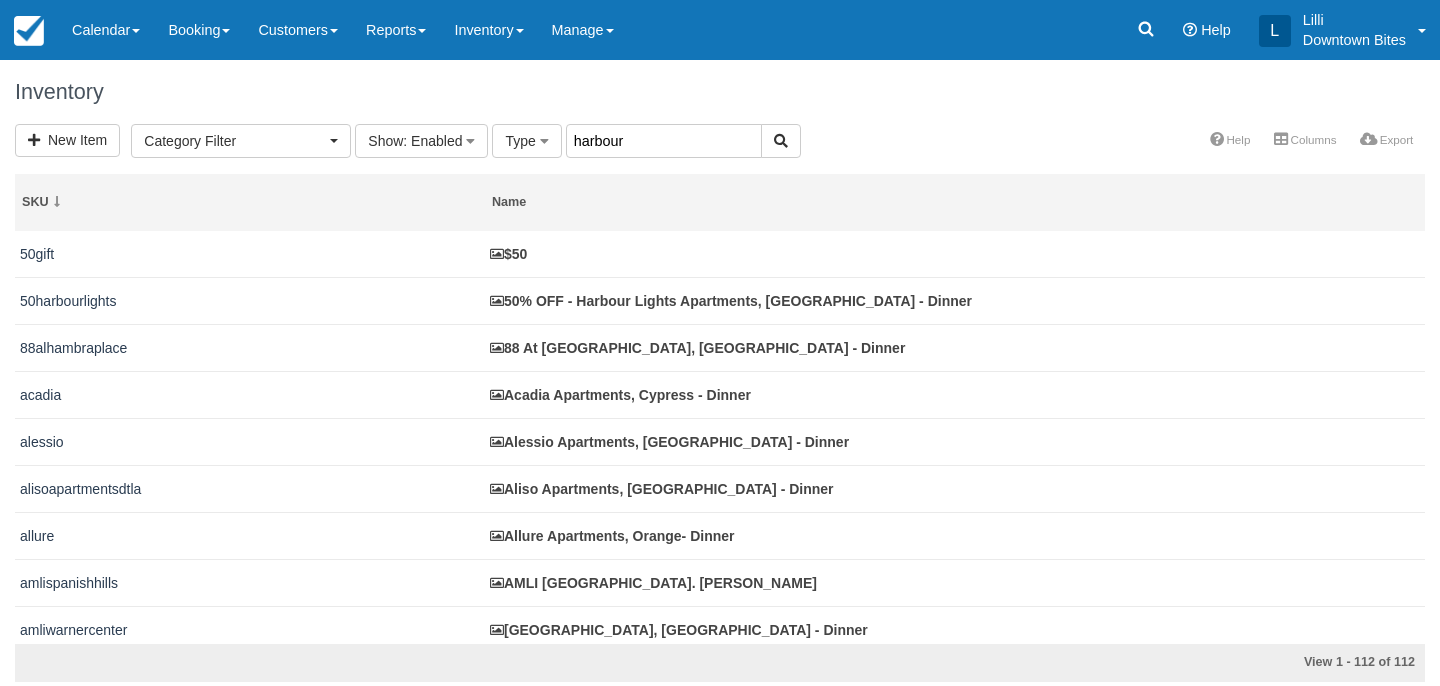 type on "harbour" 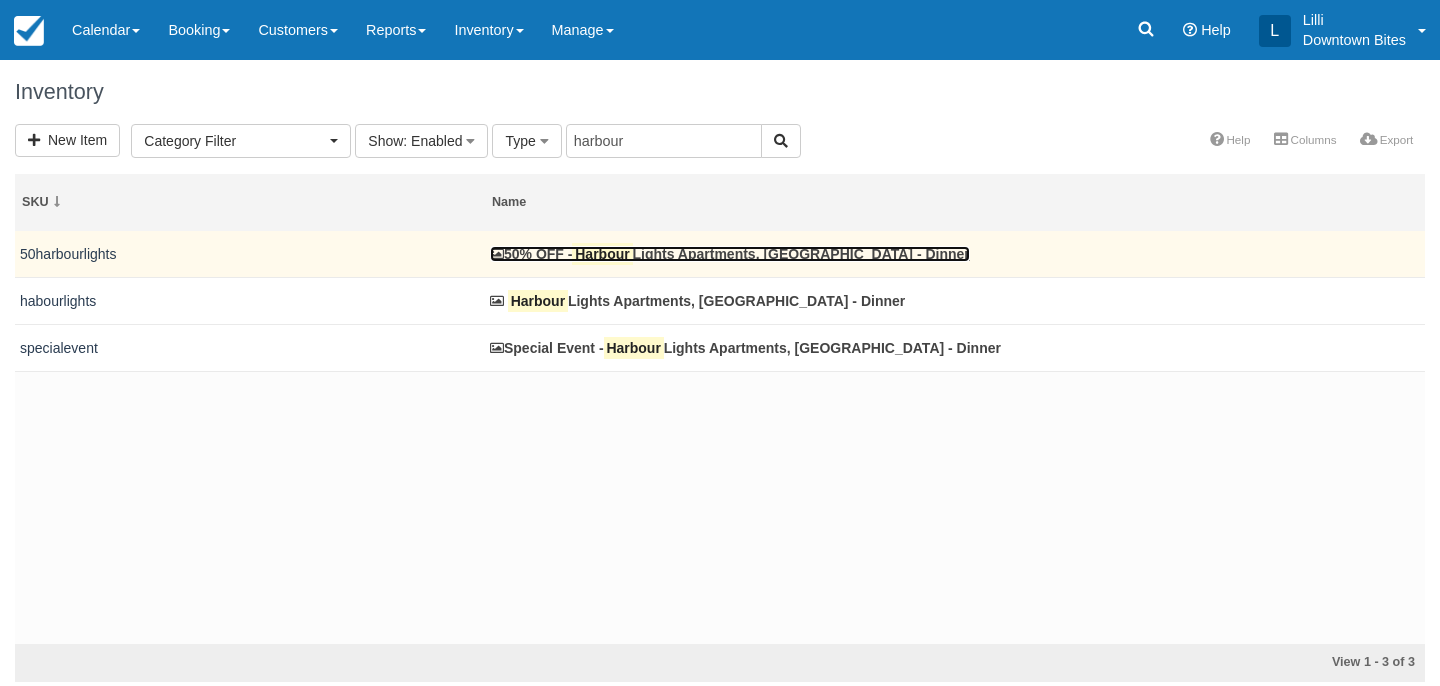 click on "Harbour" at bounding box center [602, 254] 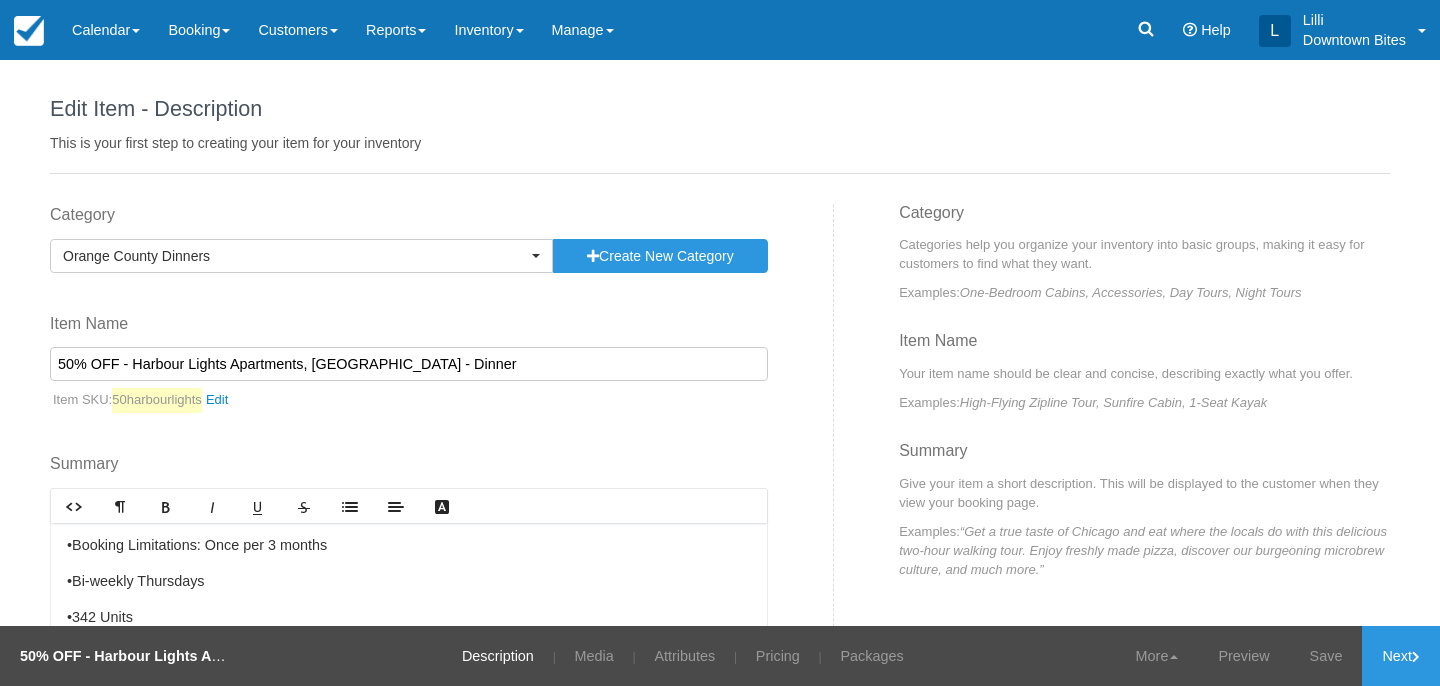 scroll, scrollTop: 0, scrollLeft: 0, axis: both 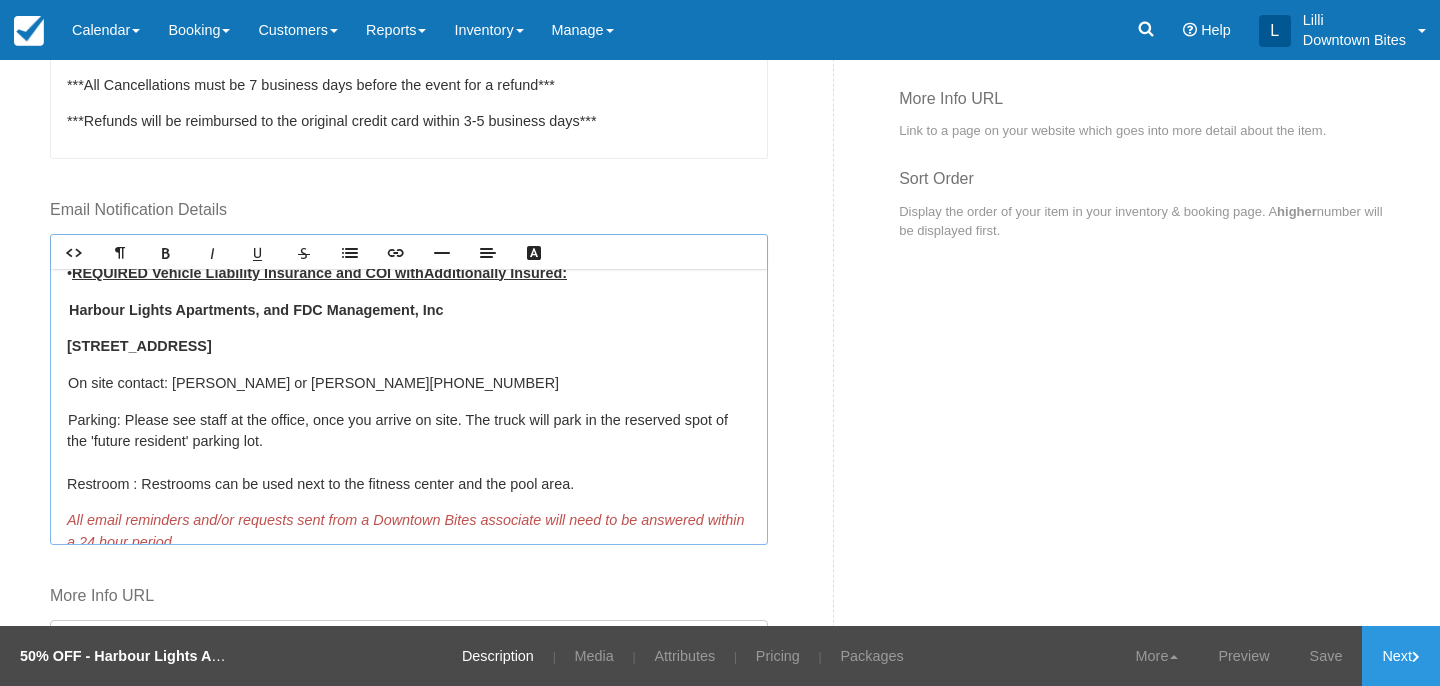 click on "On site contact: Amity or [PERSON_NAME]  [PHONE_NUMBER]" at bounding box center (409, 383) 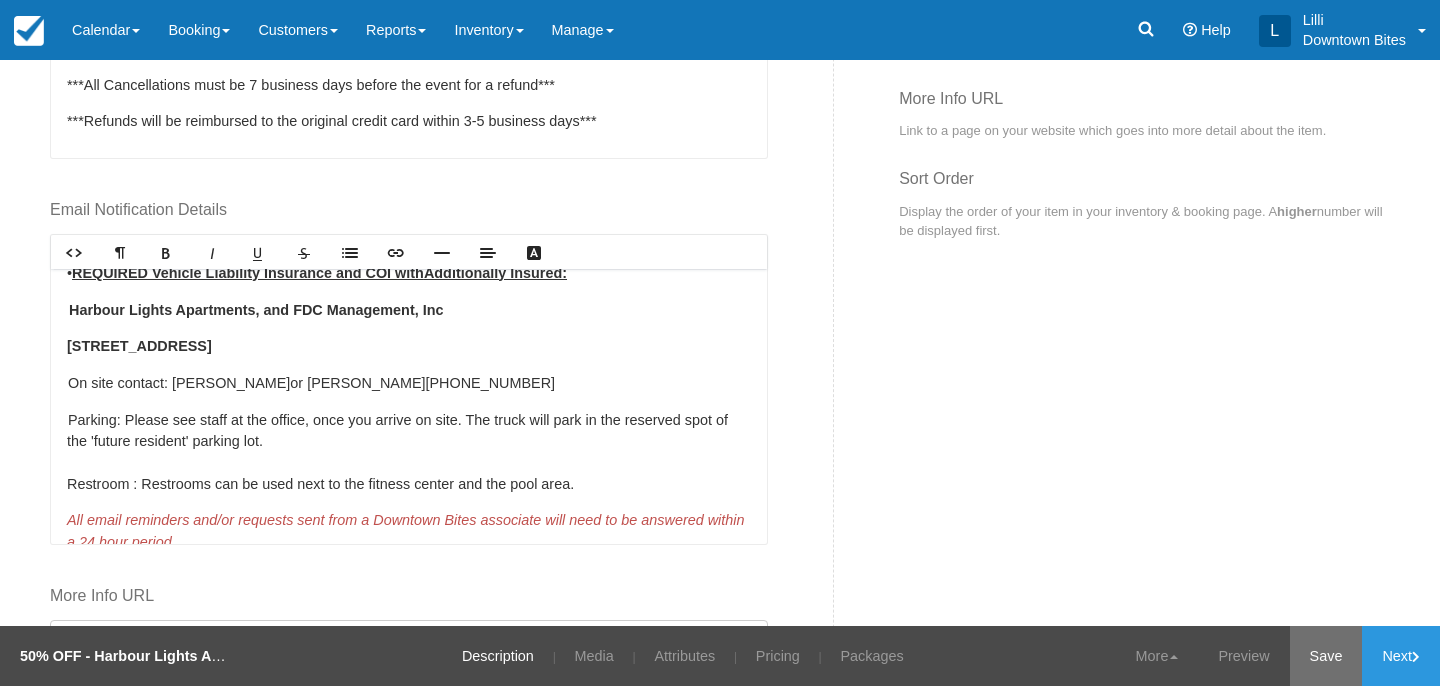 click on "Save" at bounding box center [1326, 656] 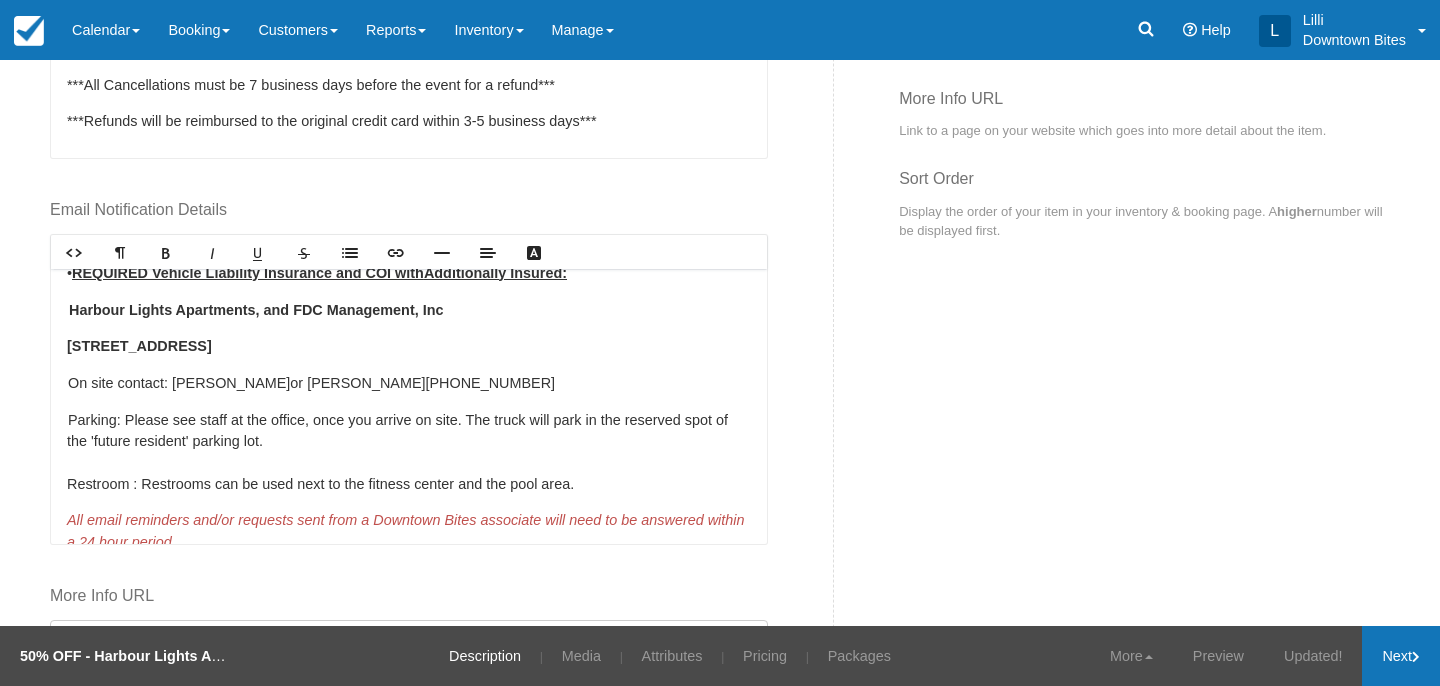 click on "Next" at bounding box center [1401, 656] 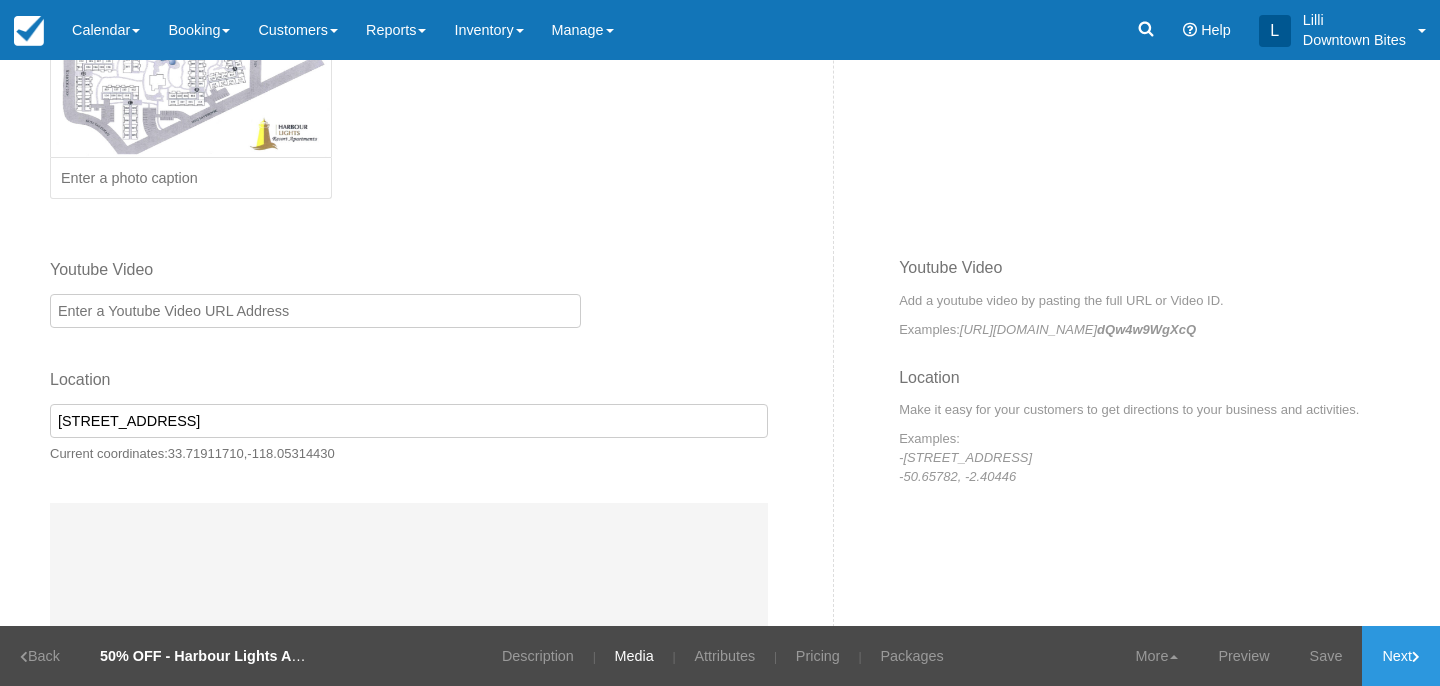 scroll, scrollTop: 841, scrollLeft: 0, axis: vertical 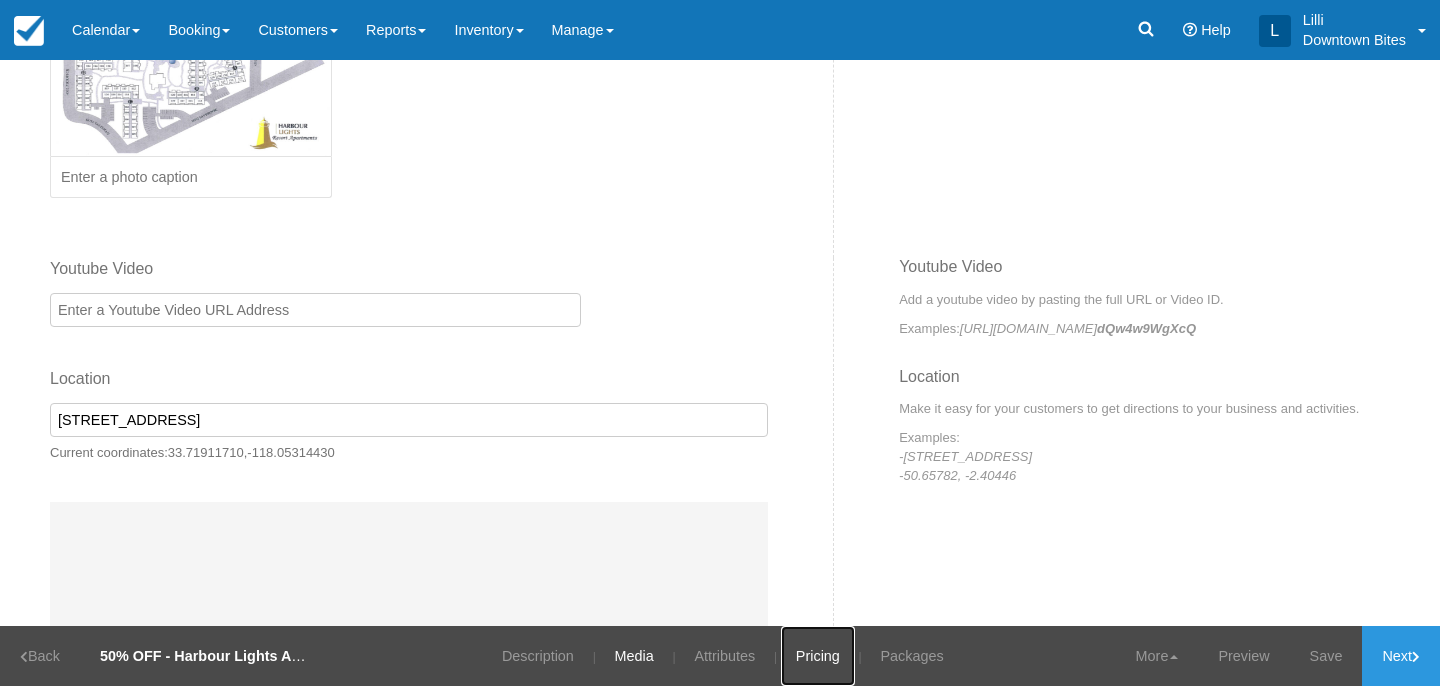 click on "Pricing" at bounding box center (818, 656) 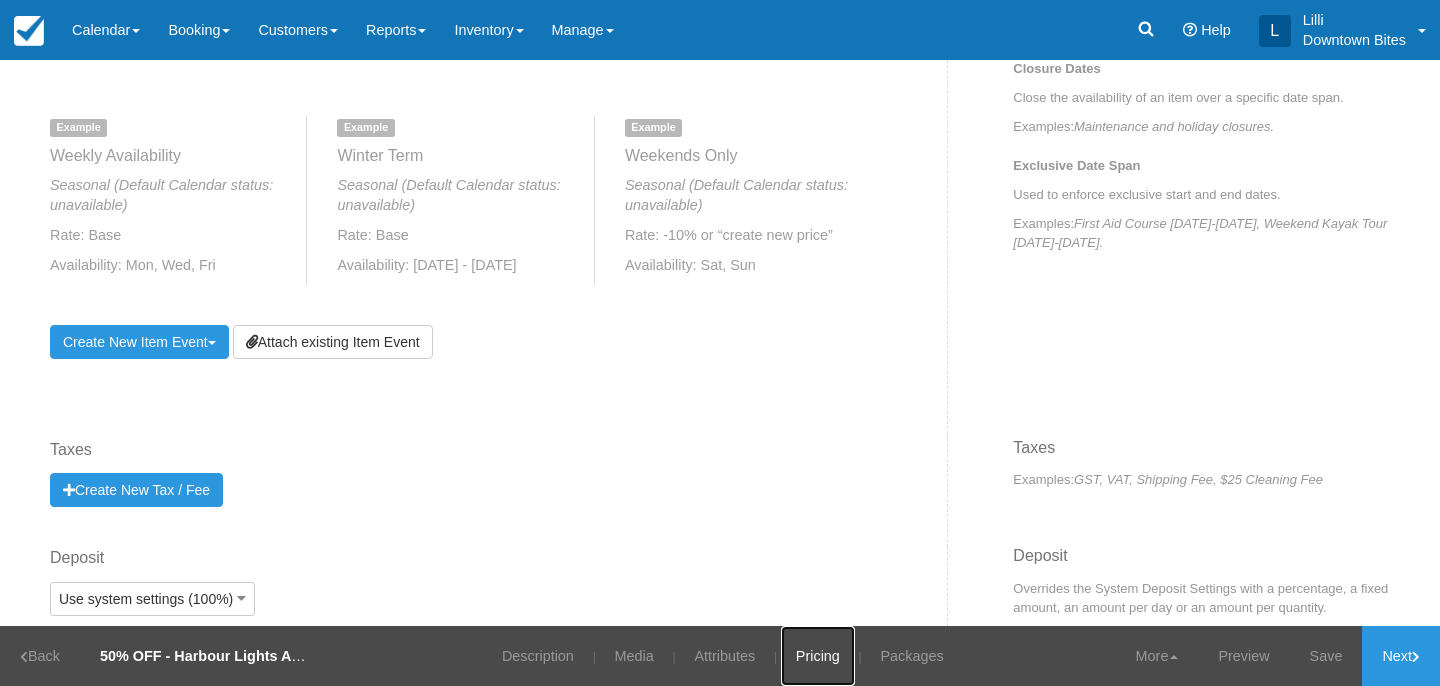 scroll, scrollTop: 1006, scrollLeft: 0, axis: vertical 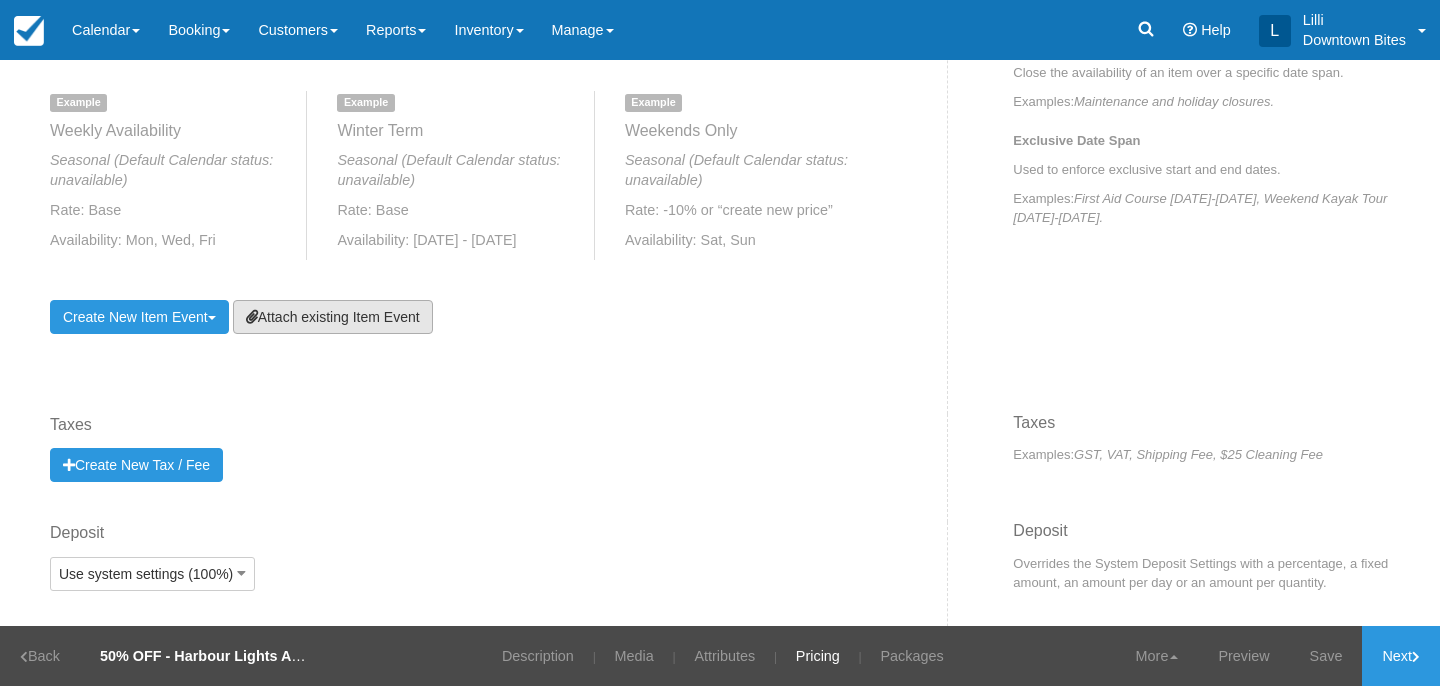 click on "Attach existing Item Event" at bounding box center (333, 317) 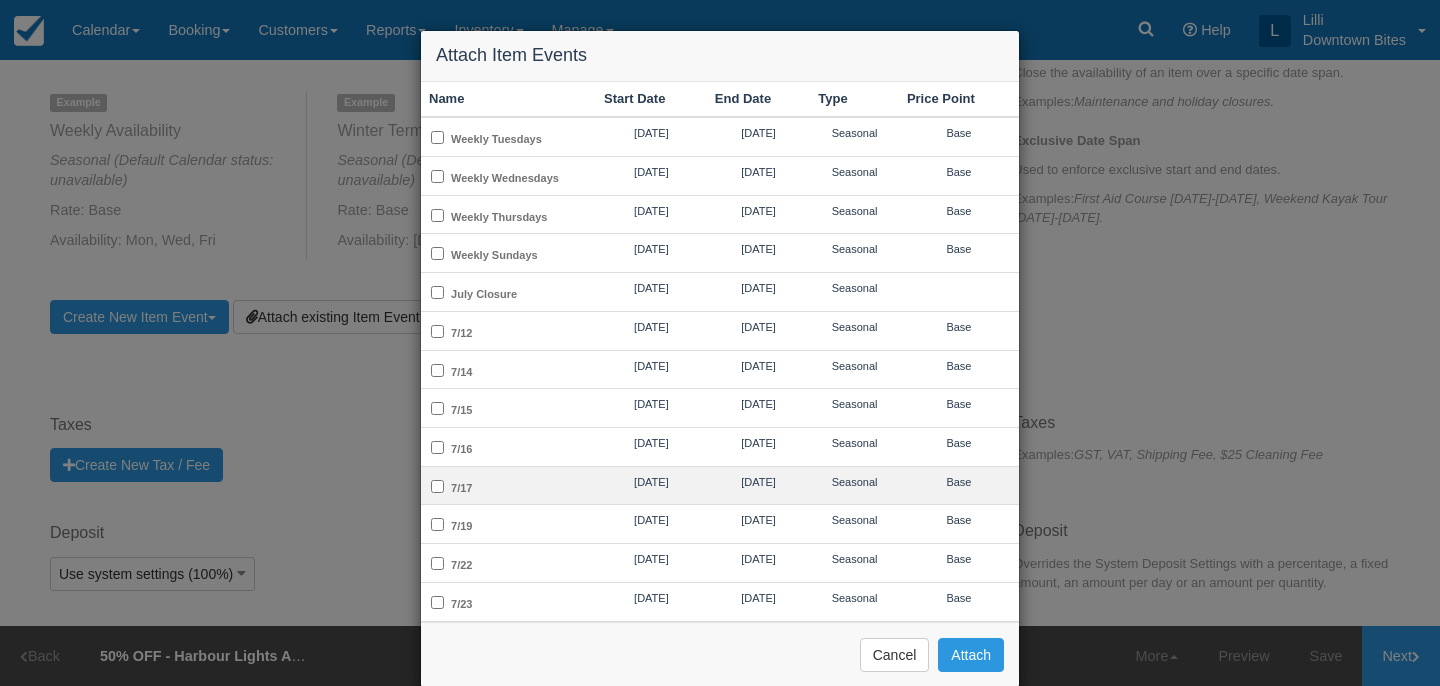 click on "7/17" at bounding box center (508, 485) 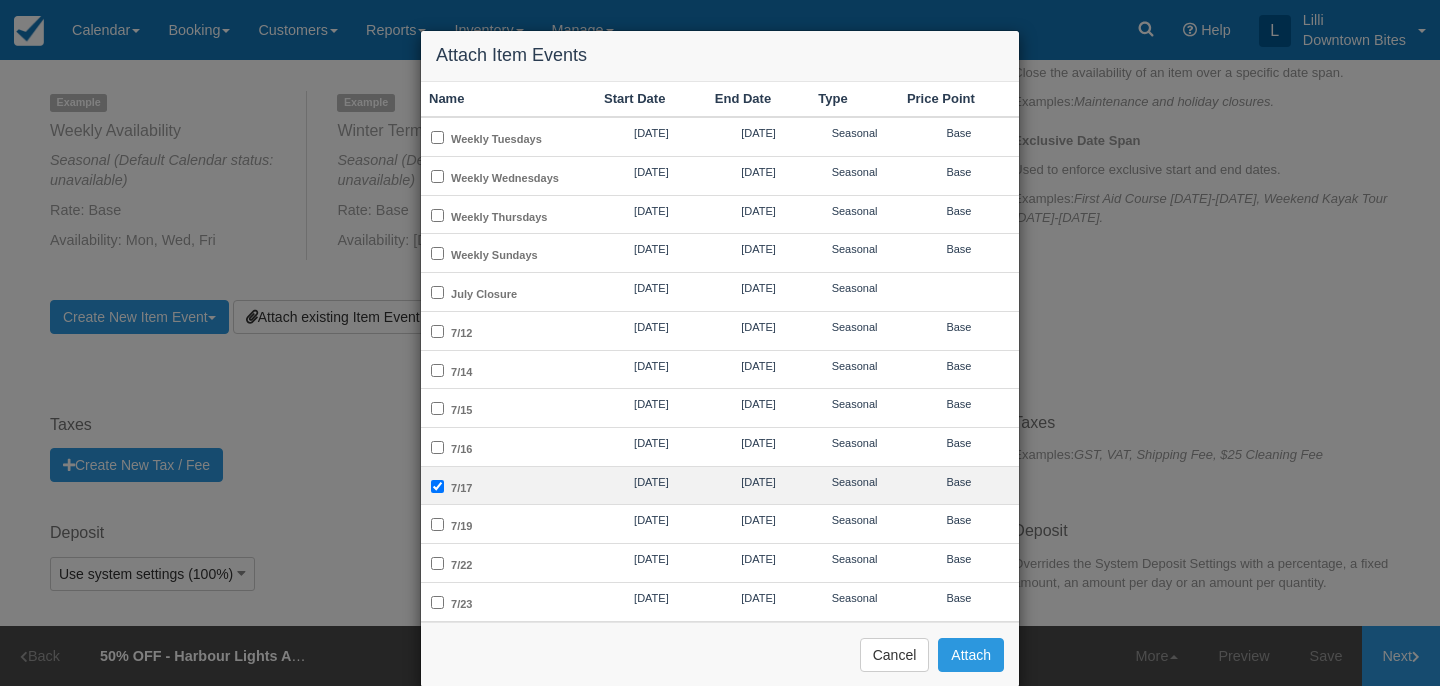 checkbox on "true" 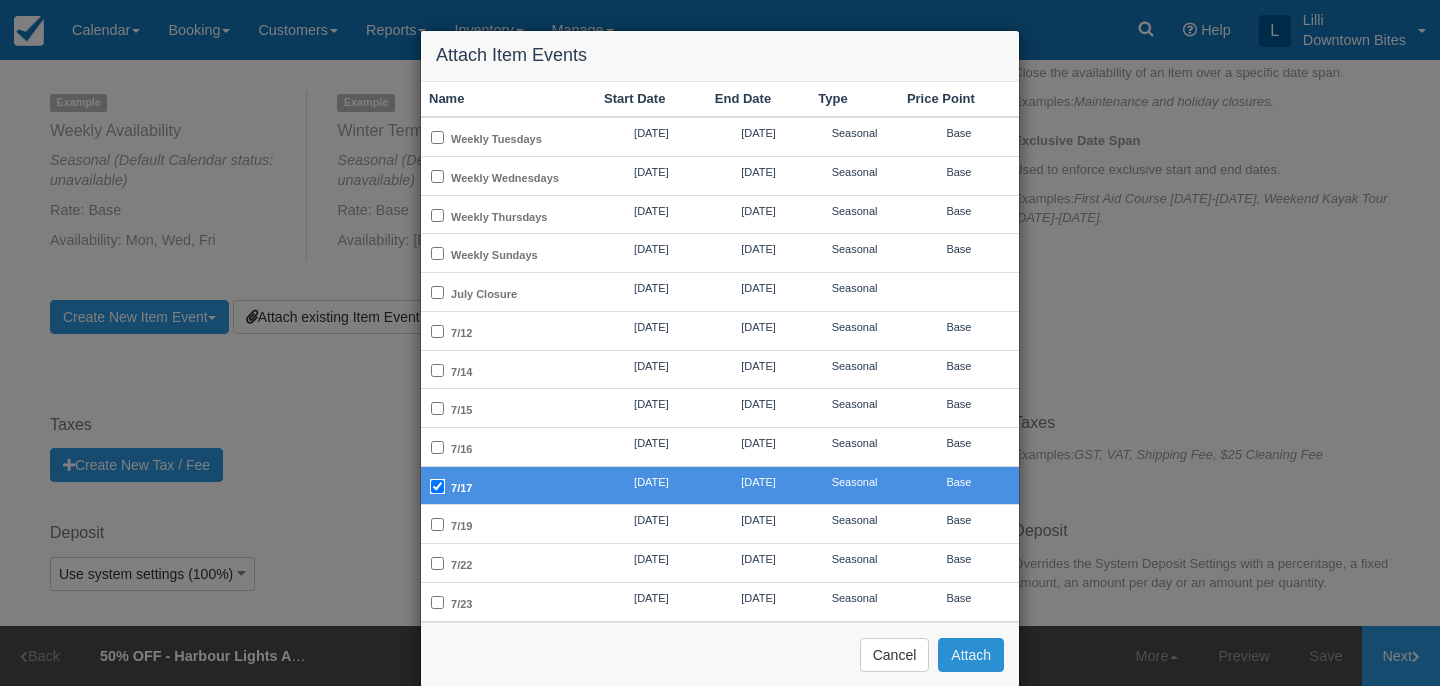 click on "Attach" at bounding box center (971, 655) 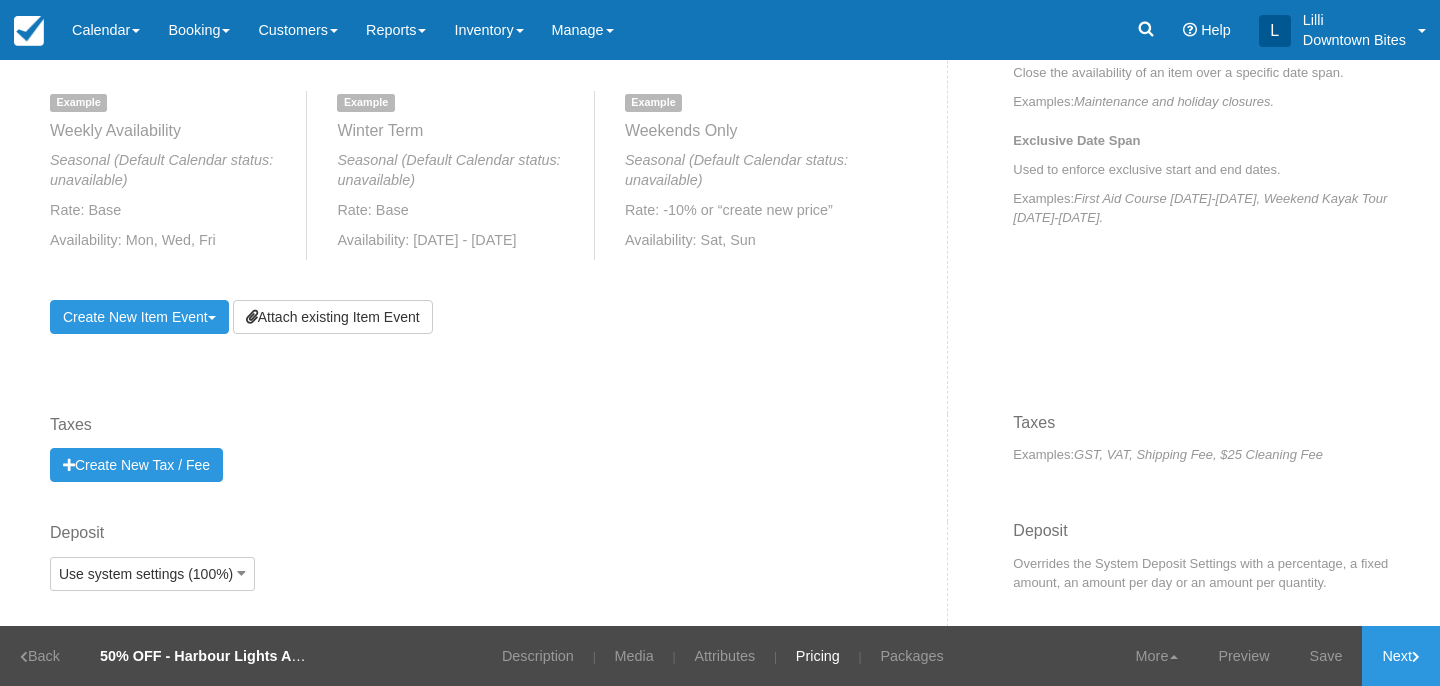 scroll, scrollTop: 905, scrollLeft: 0, axis: vertical 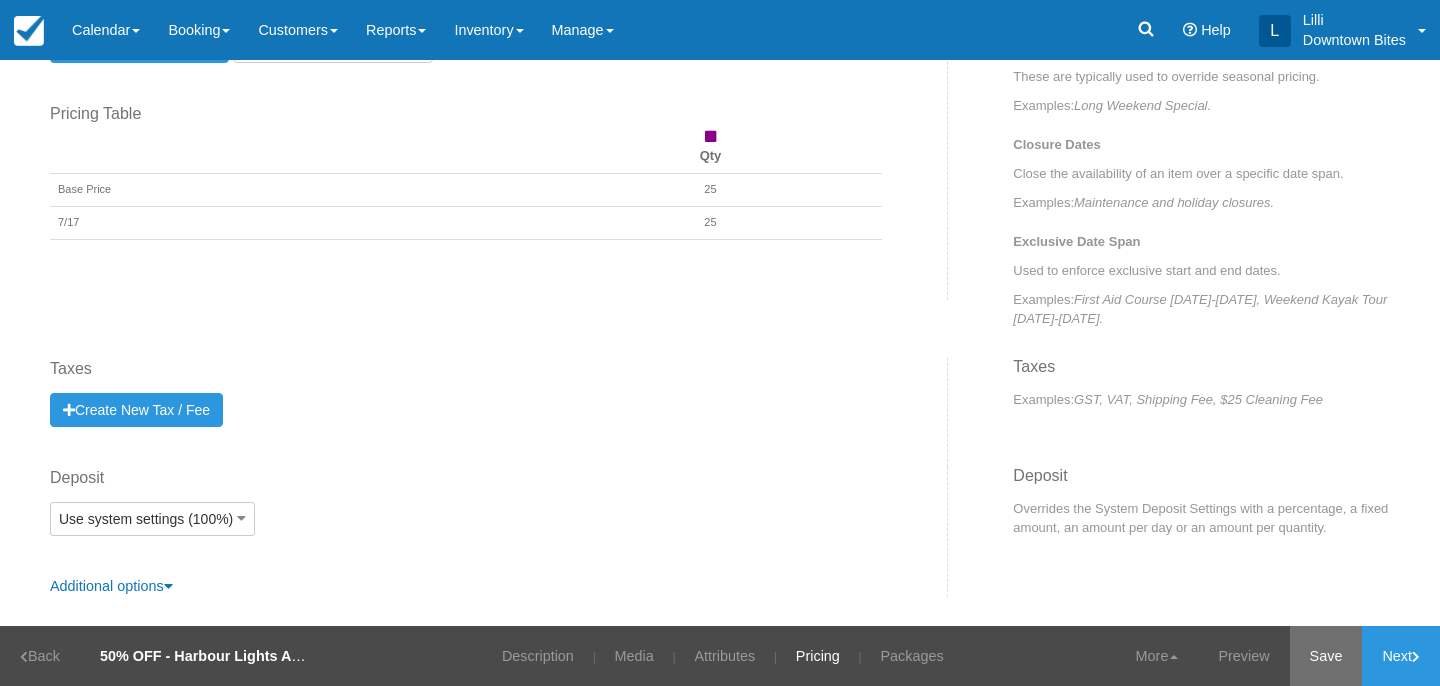 click on "Save" at bounding box center [1326, 656] 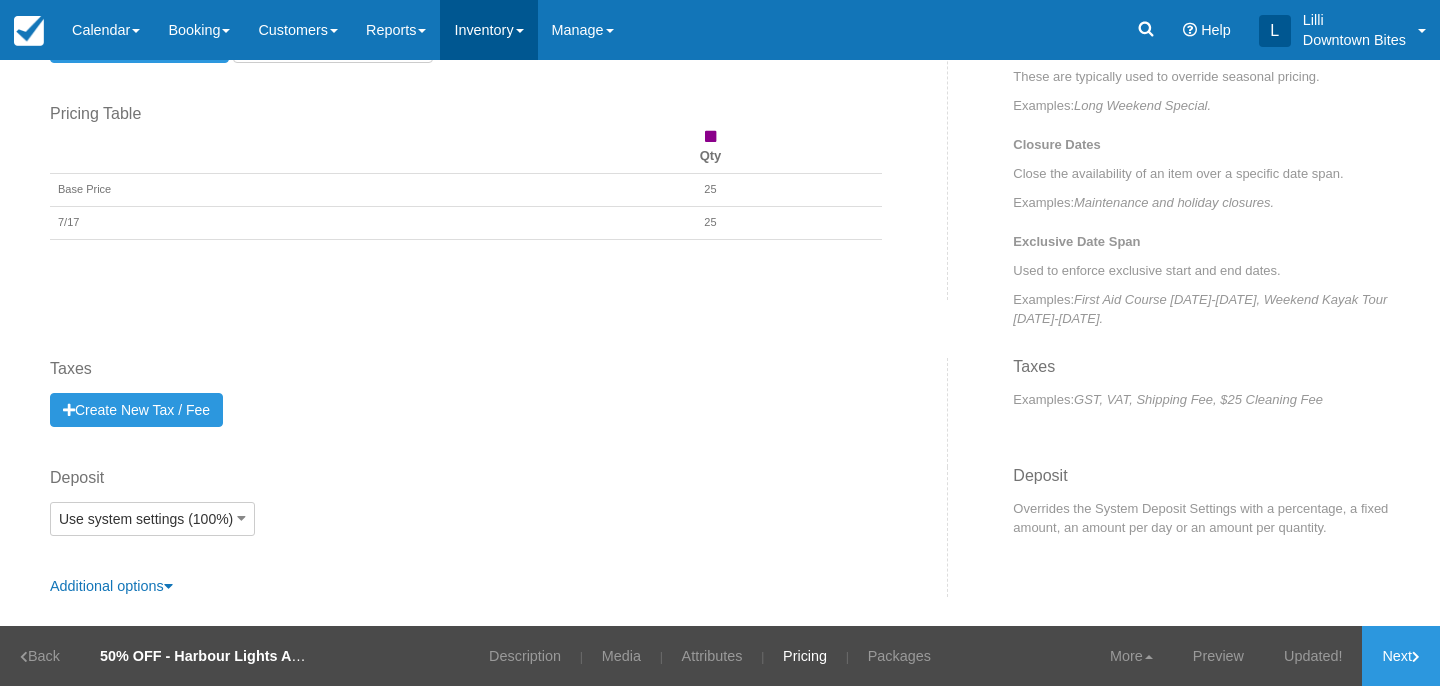 click on "Inventory" at bounding box center (488, 30) 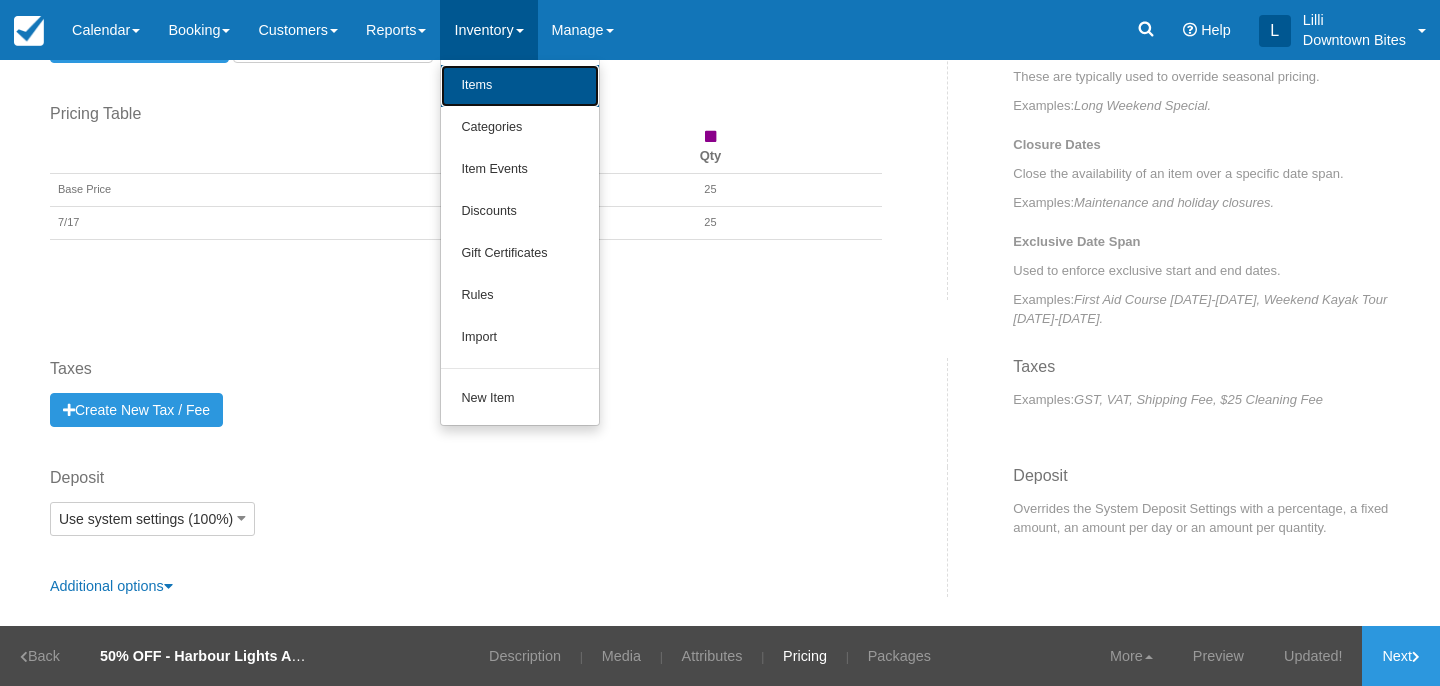 click on "Items" at bounding box center [520, 86] 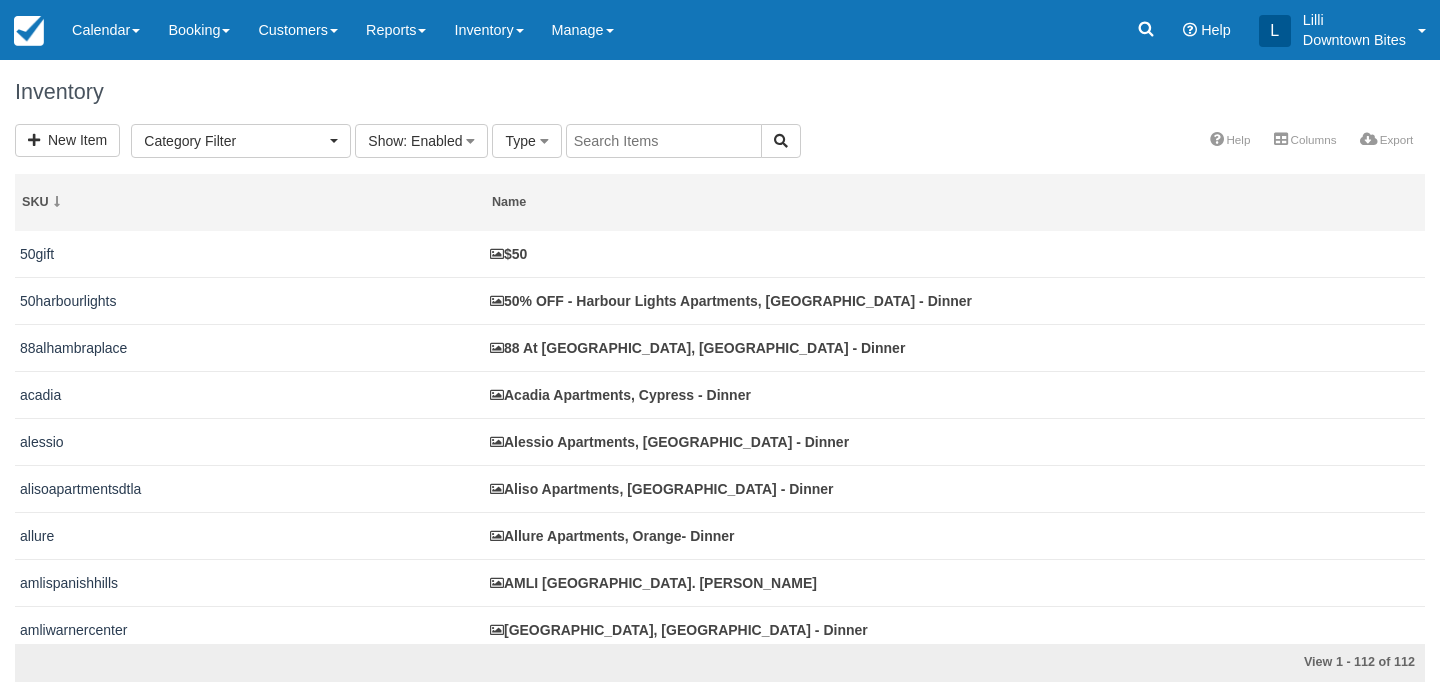 select 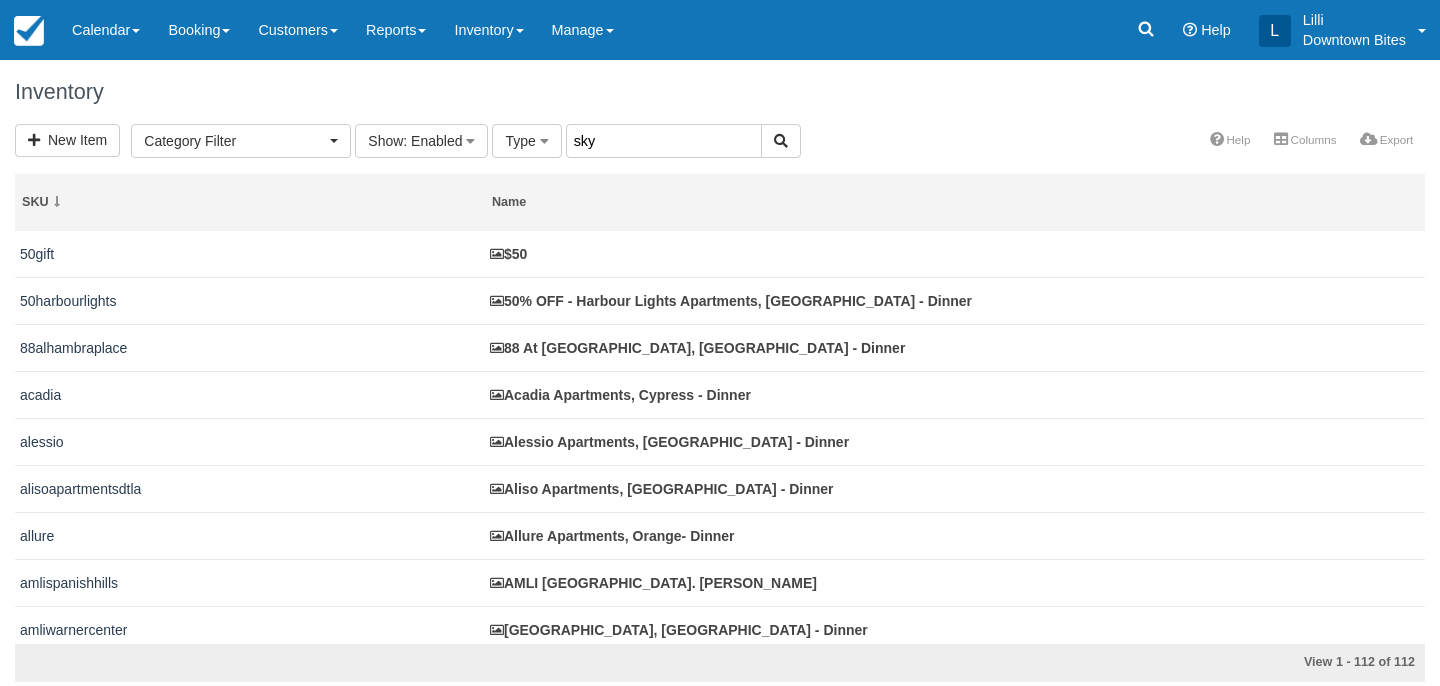 type on "sky" 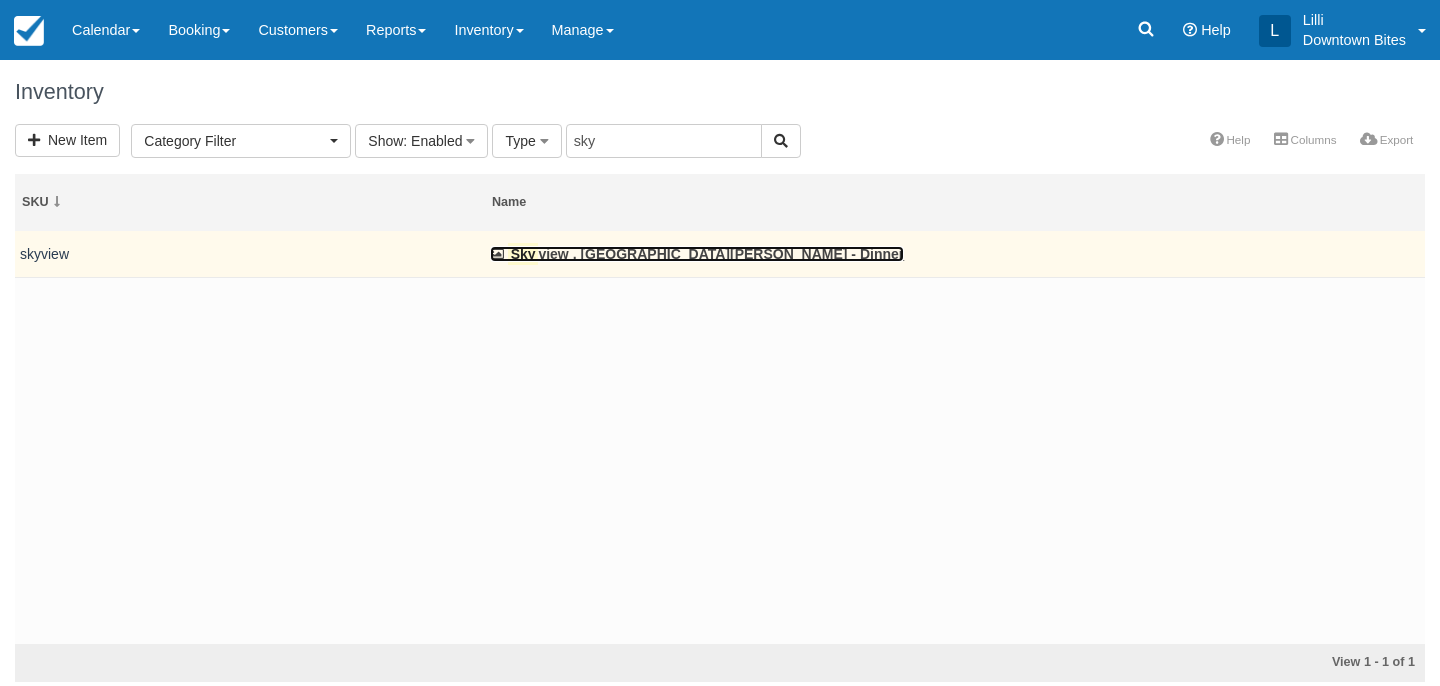 click on "Sky view , [GEOGRAPHIC_DATA][PERSON_NAME] - Dinner" at bounding box center [697, 254] 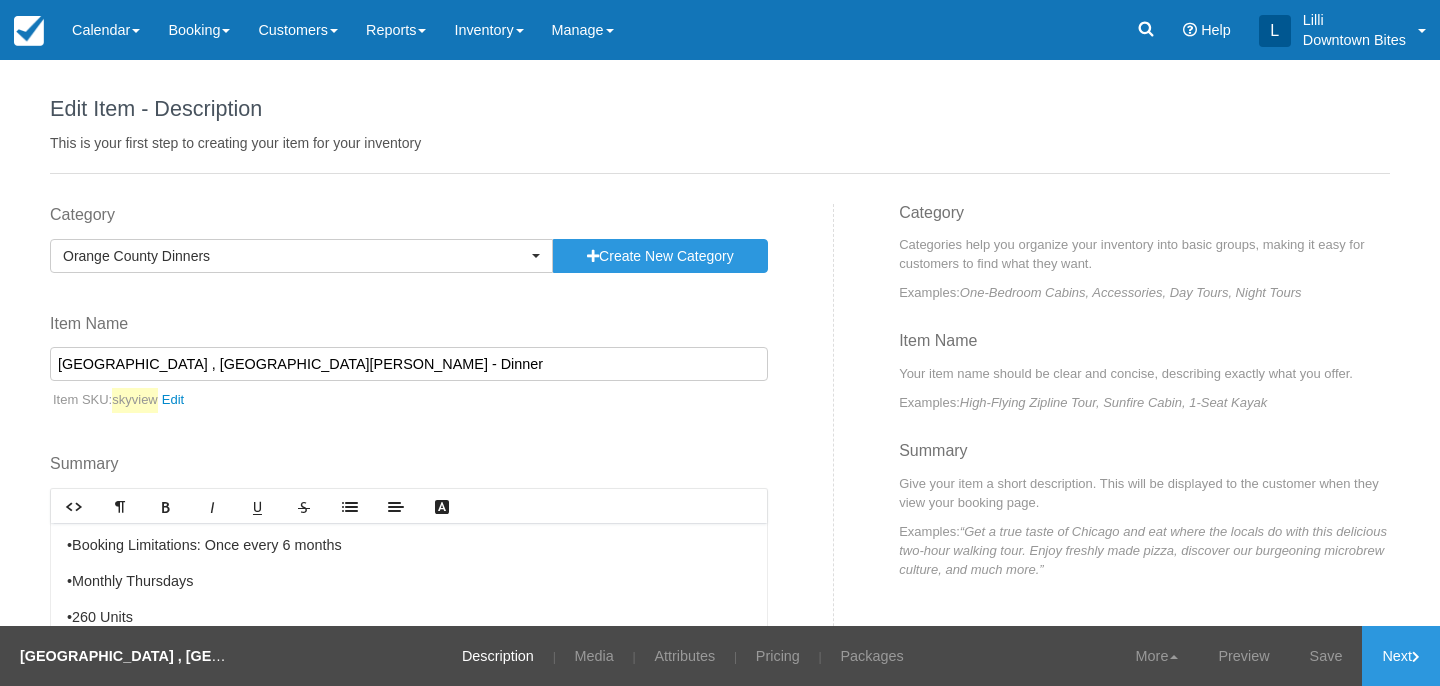 scroll, scrollTop: 0, scrollLeft: 0, axis: both 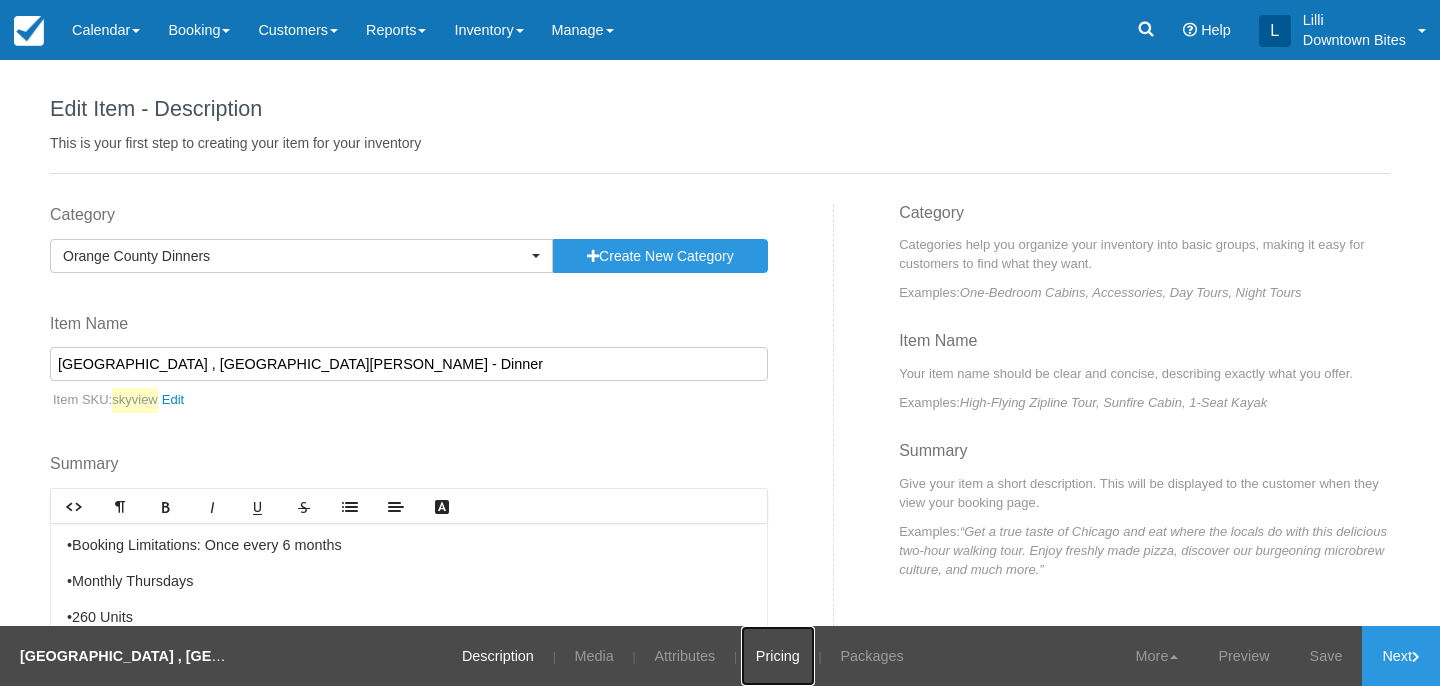 click on "Pricing" at bounding box center (778, 656) 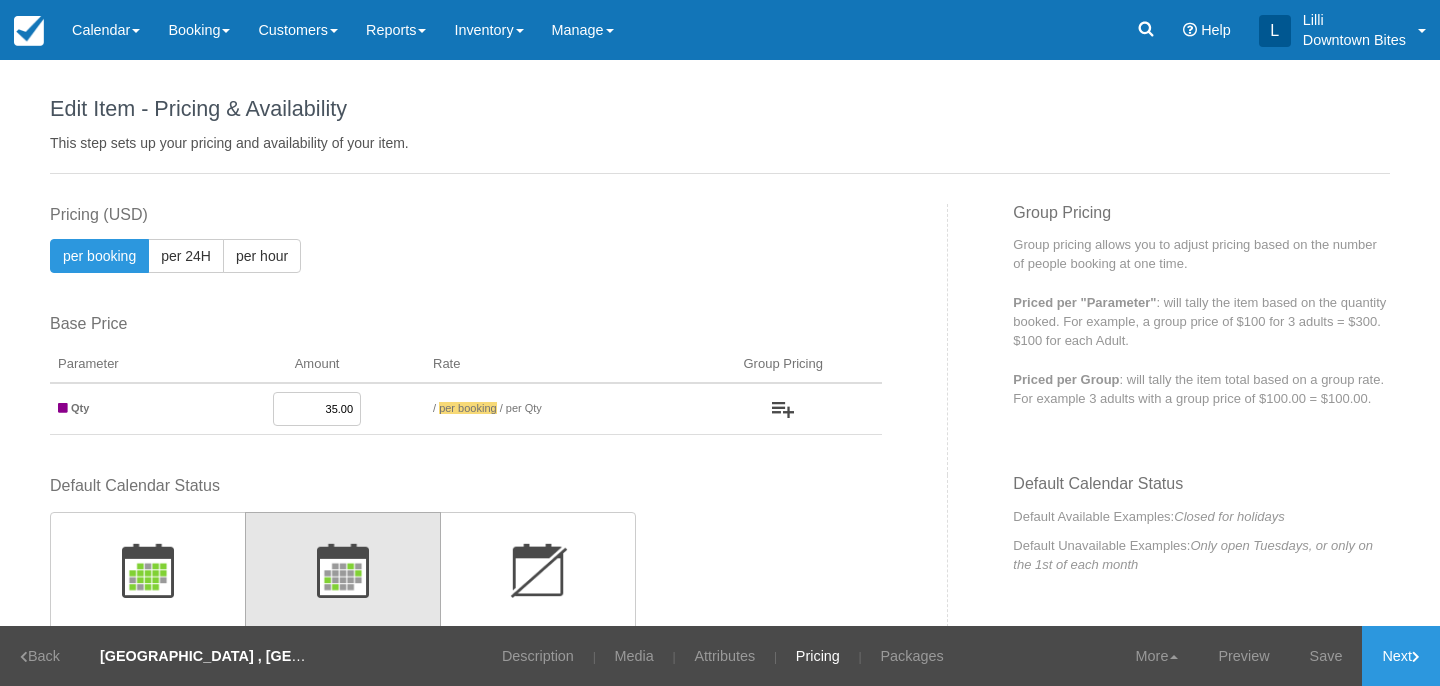 click on "35.00" at bounding box center (317, 409) 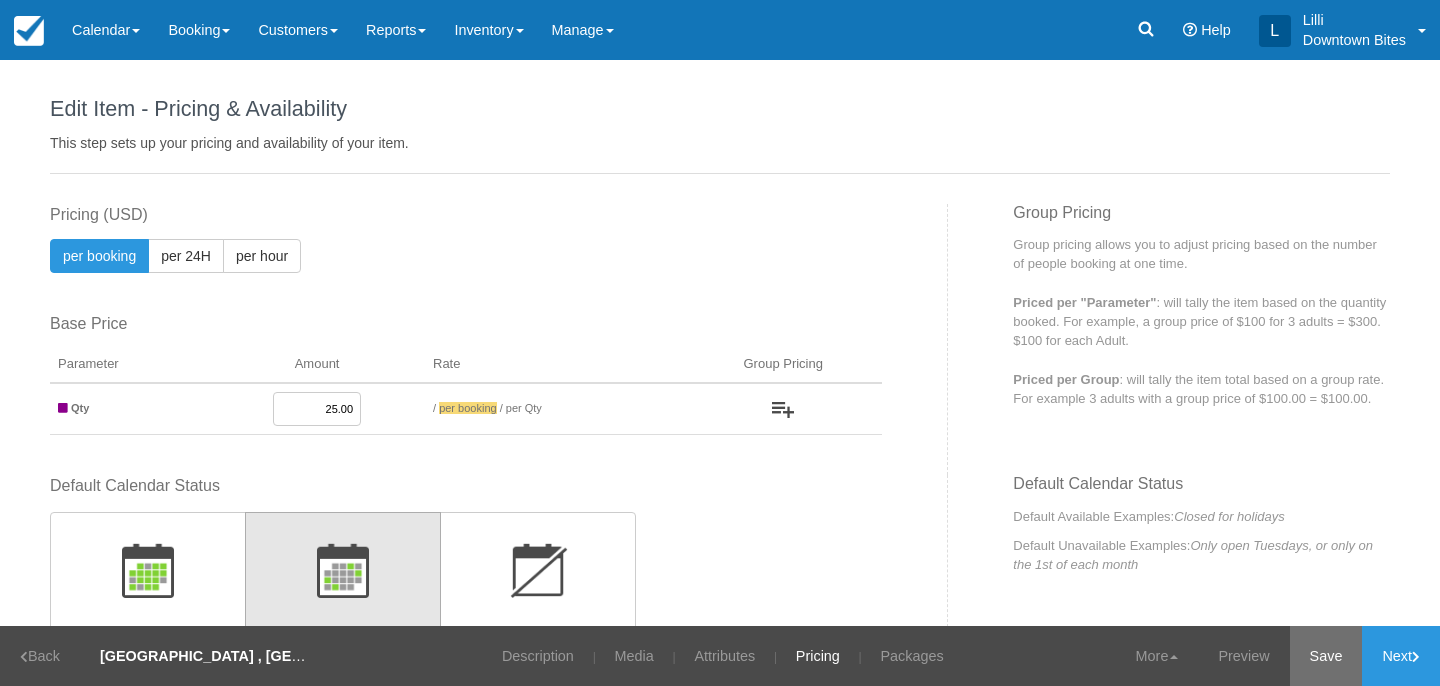 type on "25.00" 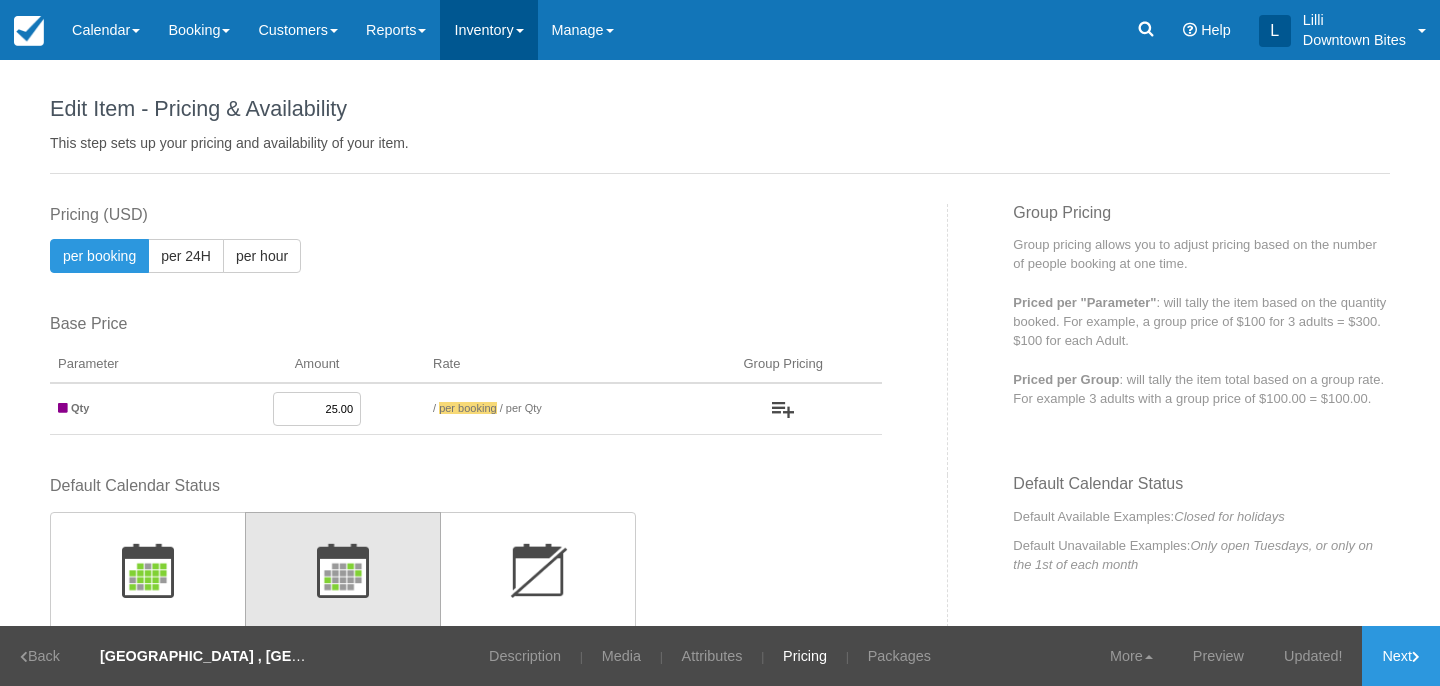 click on "Inventory" at bounding box center (488, 30) 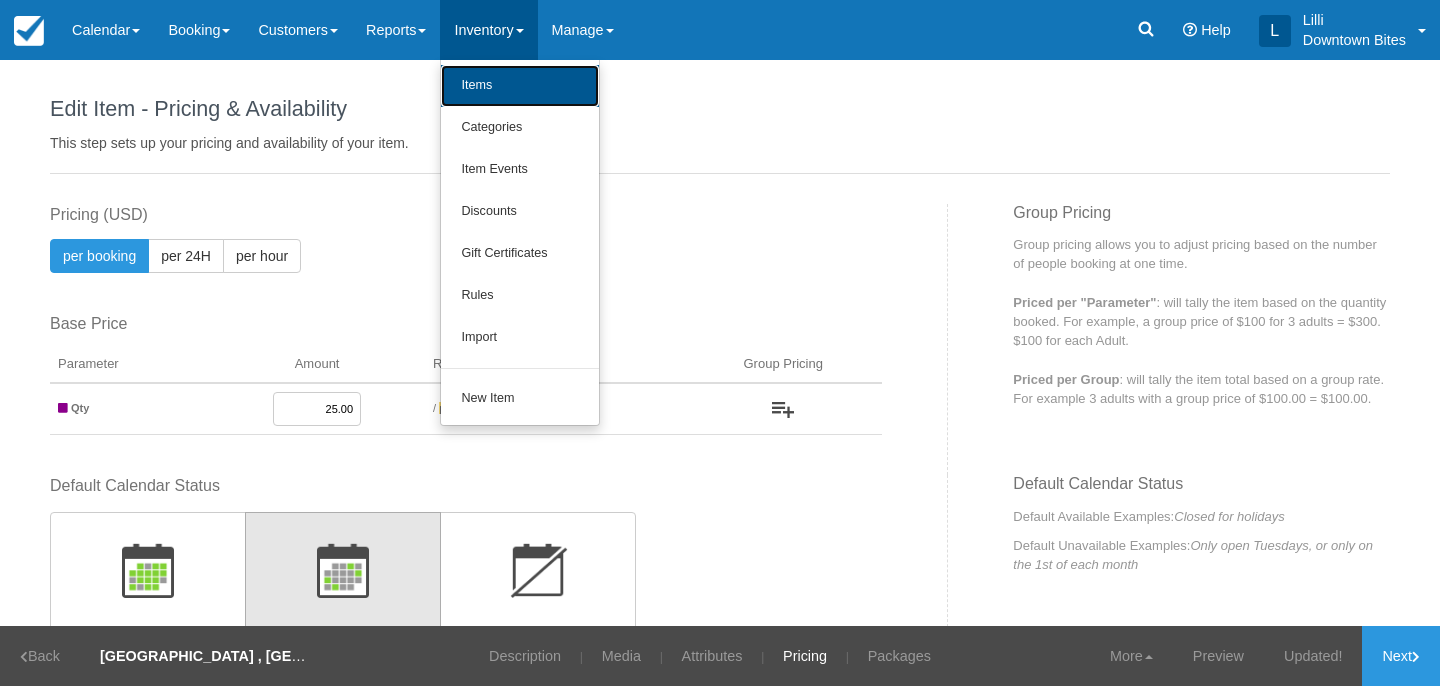 click on "Items" at bounding box center [520, 86] 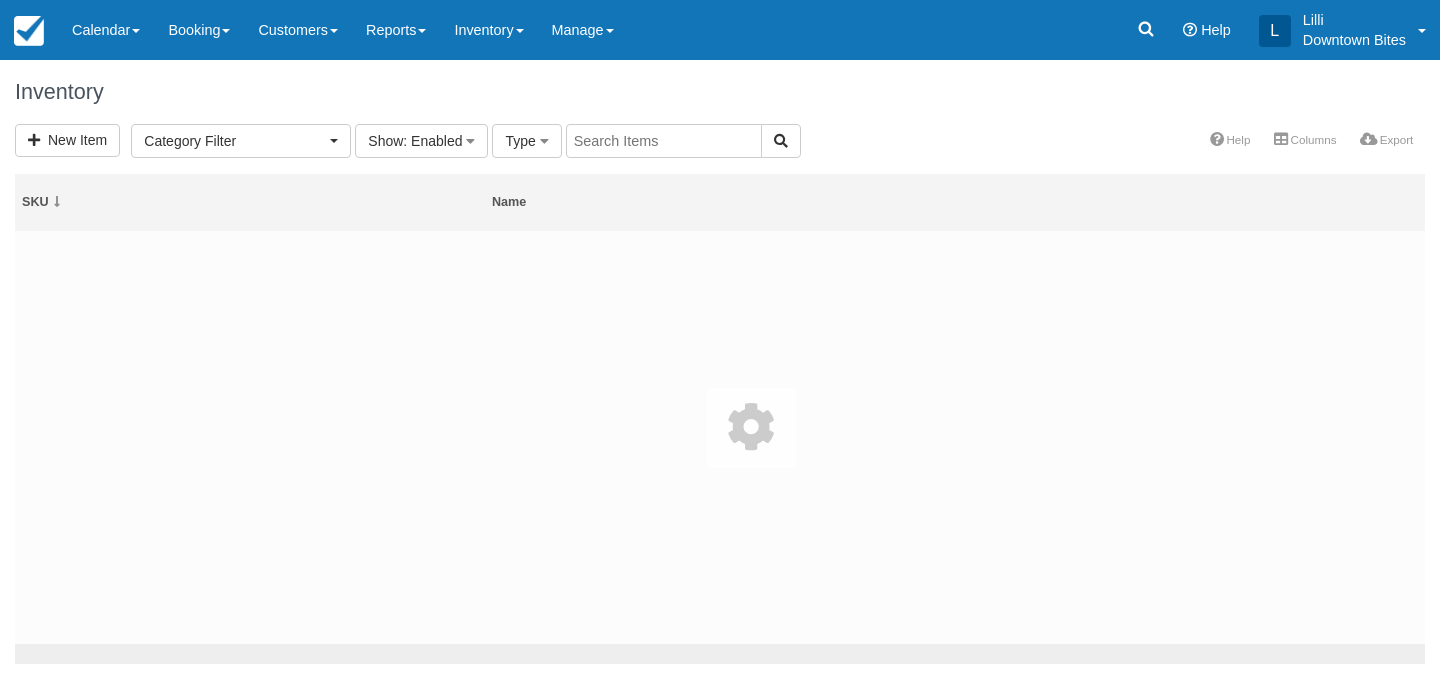 select 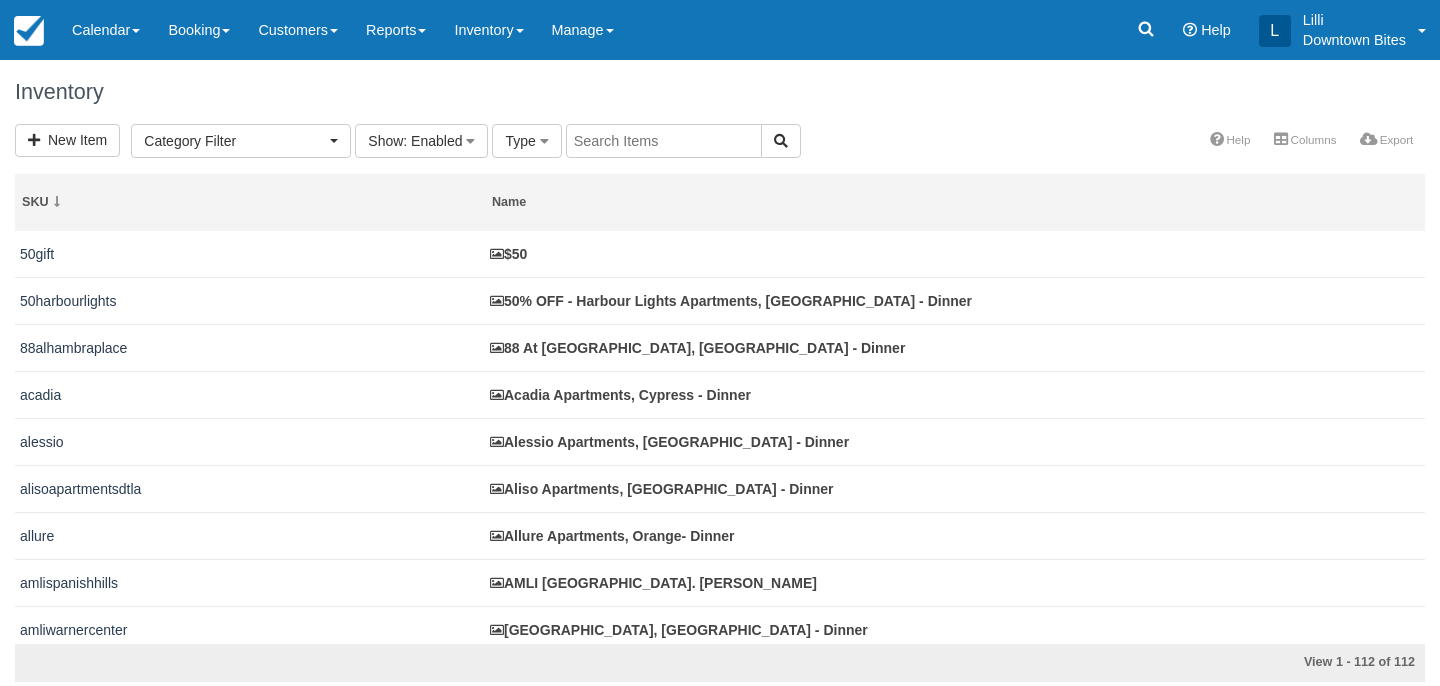 click at bounding box center [664, 141] 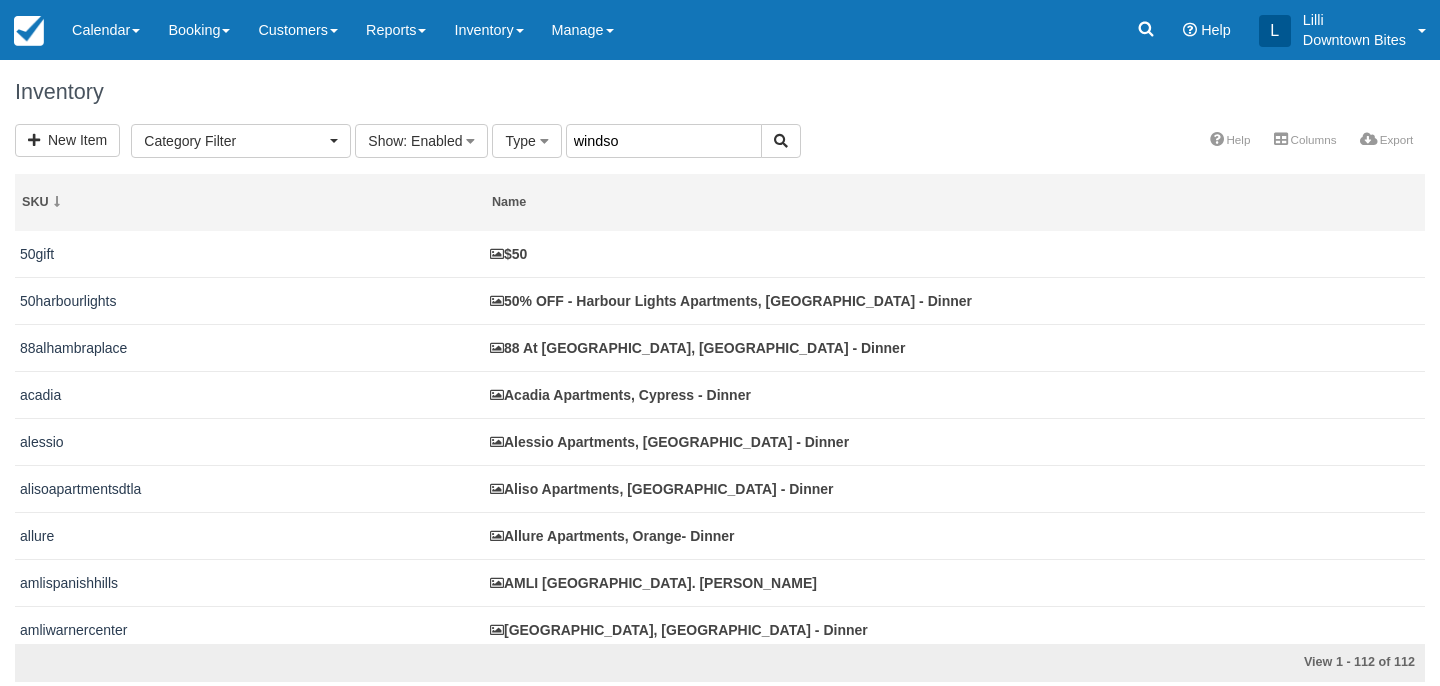 type on "windso" 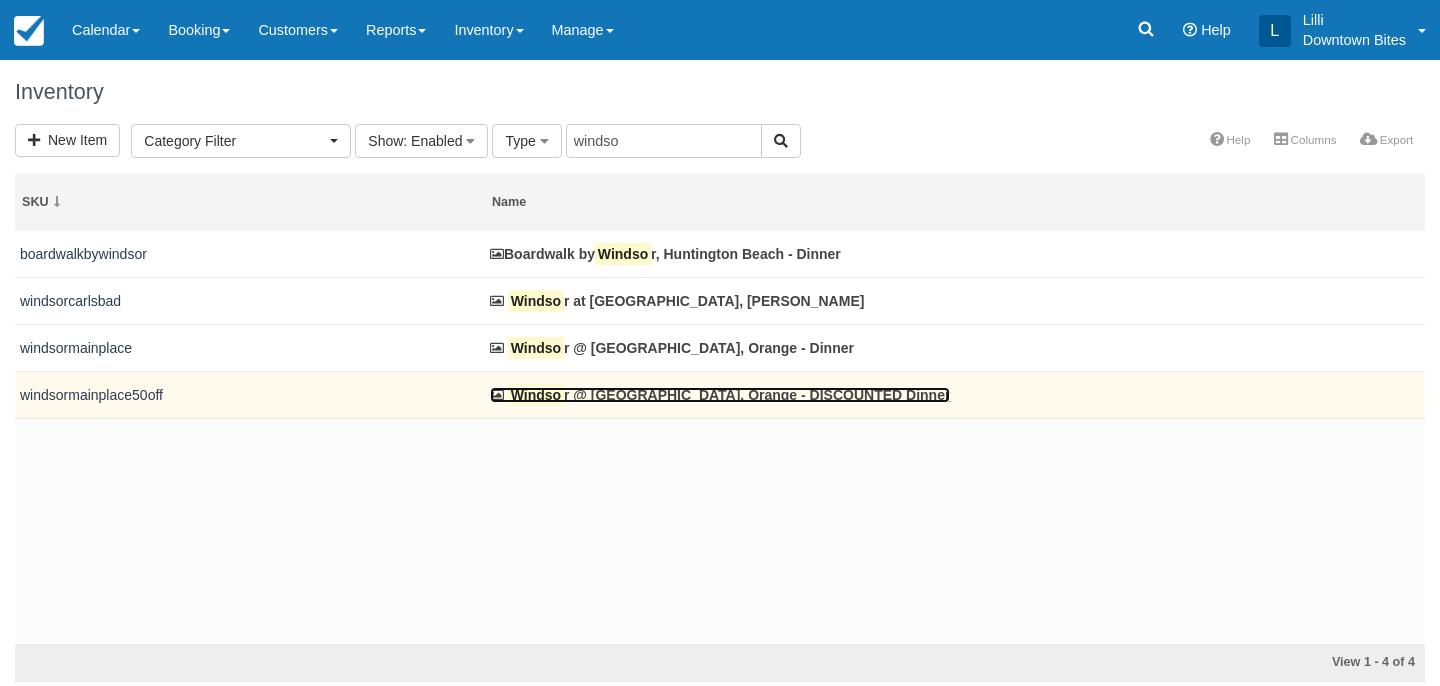 click on "Windso r @ Main Place, Orange - DISCOUNTED Dinner" at bounding box center (720, 395) 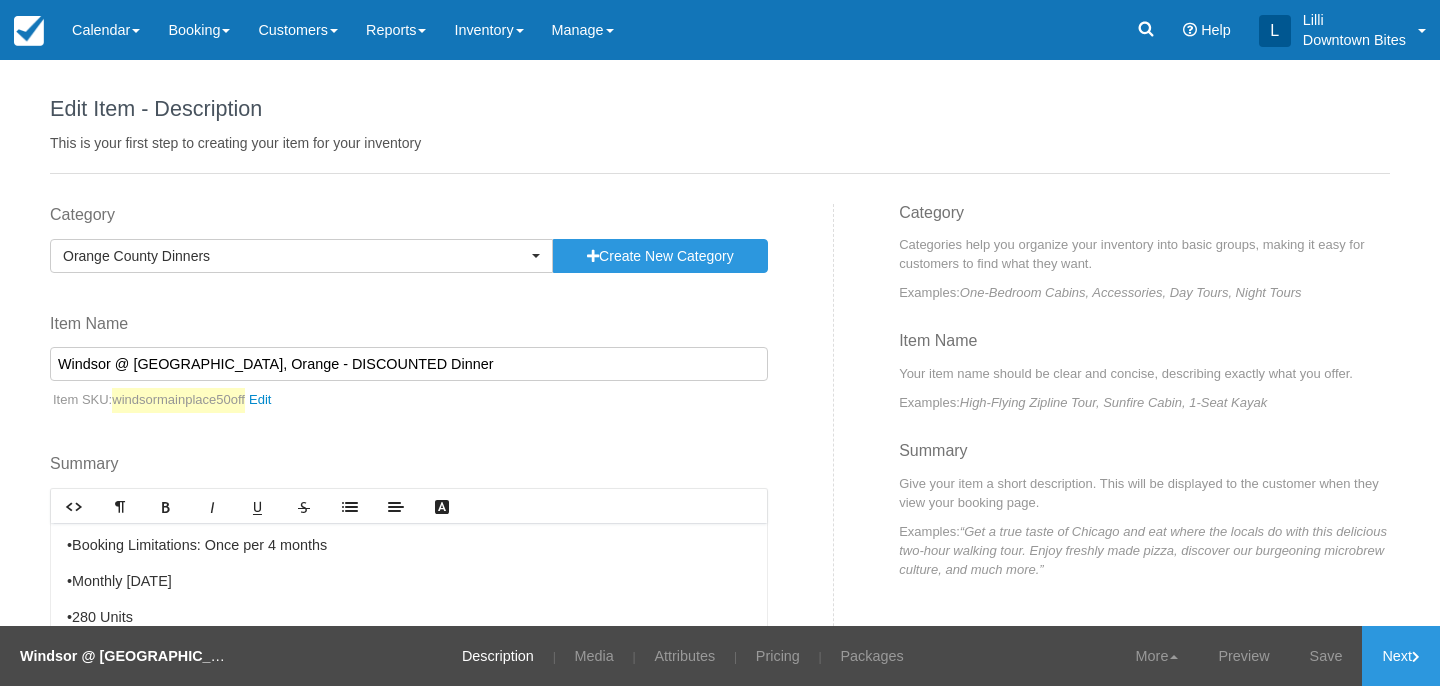 scroll, scrollTop: 0, scrollLeft: 0, axis: both 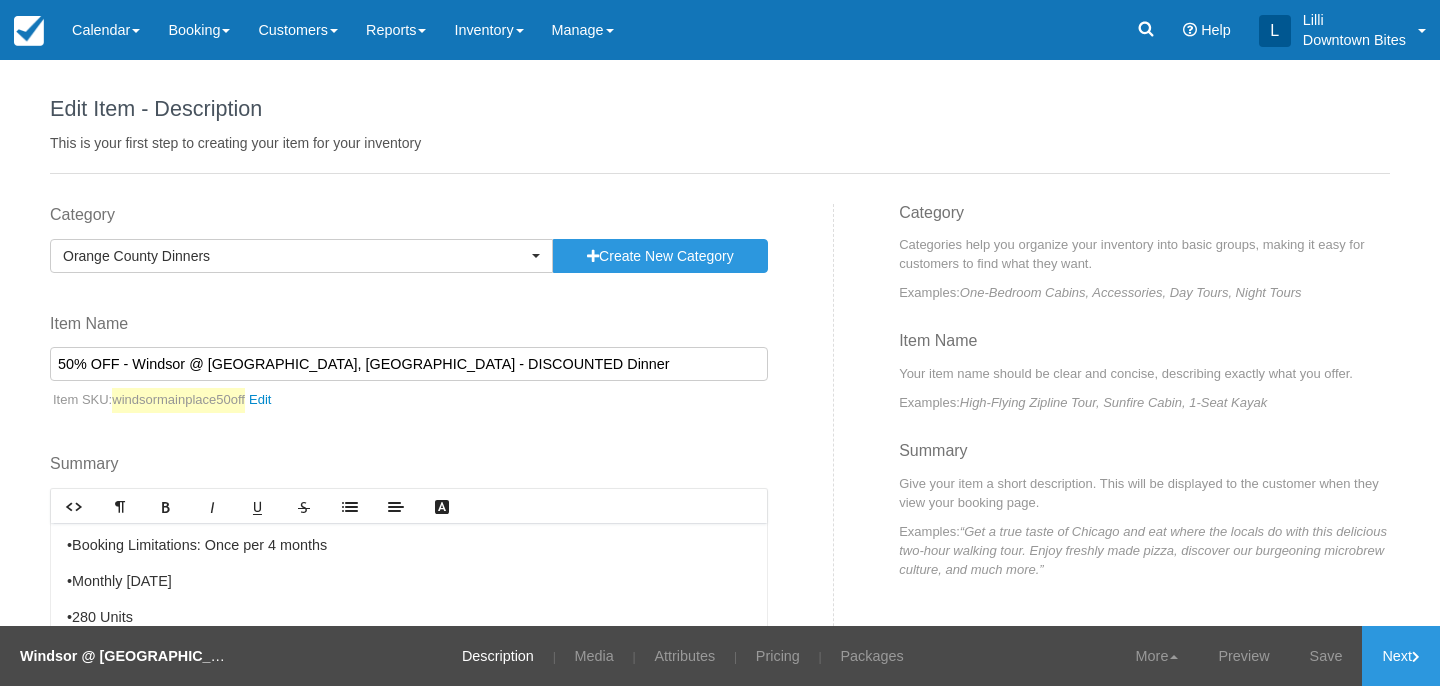 drag, startPoint x: 426, startPoint y: 362, endPoint x: 339, endPoint y: 362, distance: 87 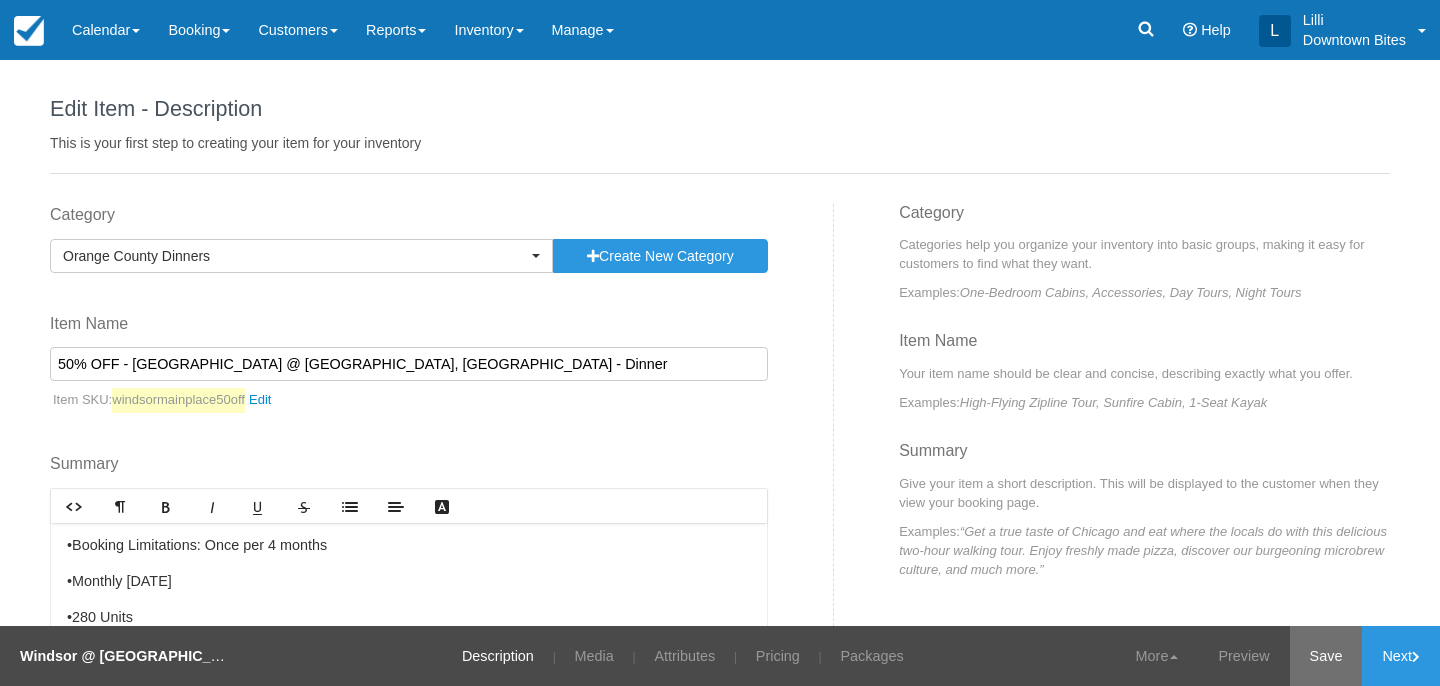 type on "50% OFF - Windsor @ Main Place, Orange - Dinner" 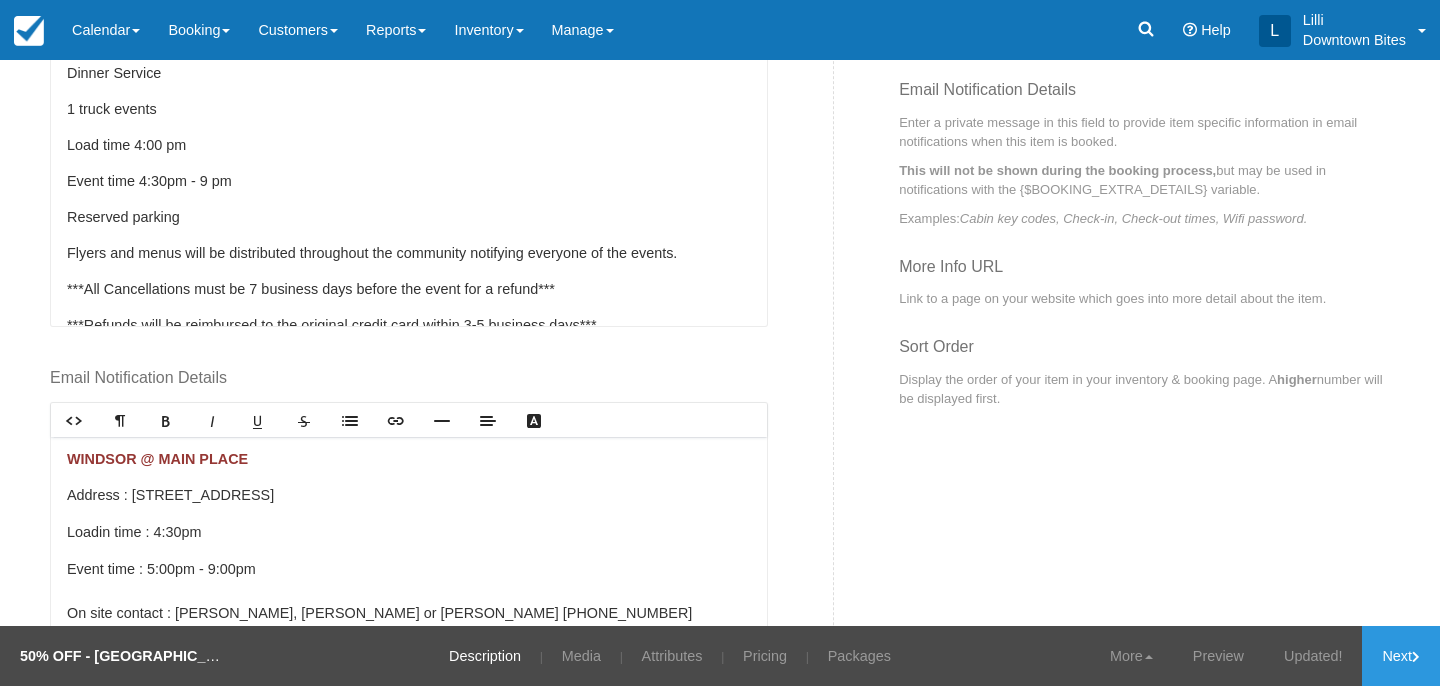 scroll, scrollTop: 955, scrollLeft: 0, axis: vertical 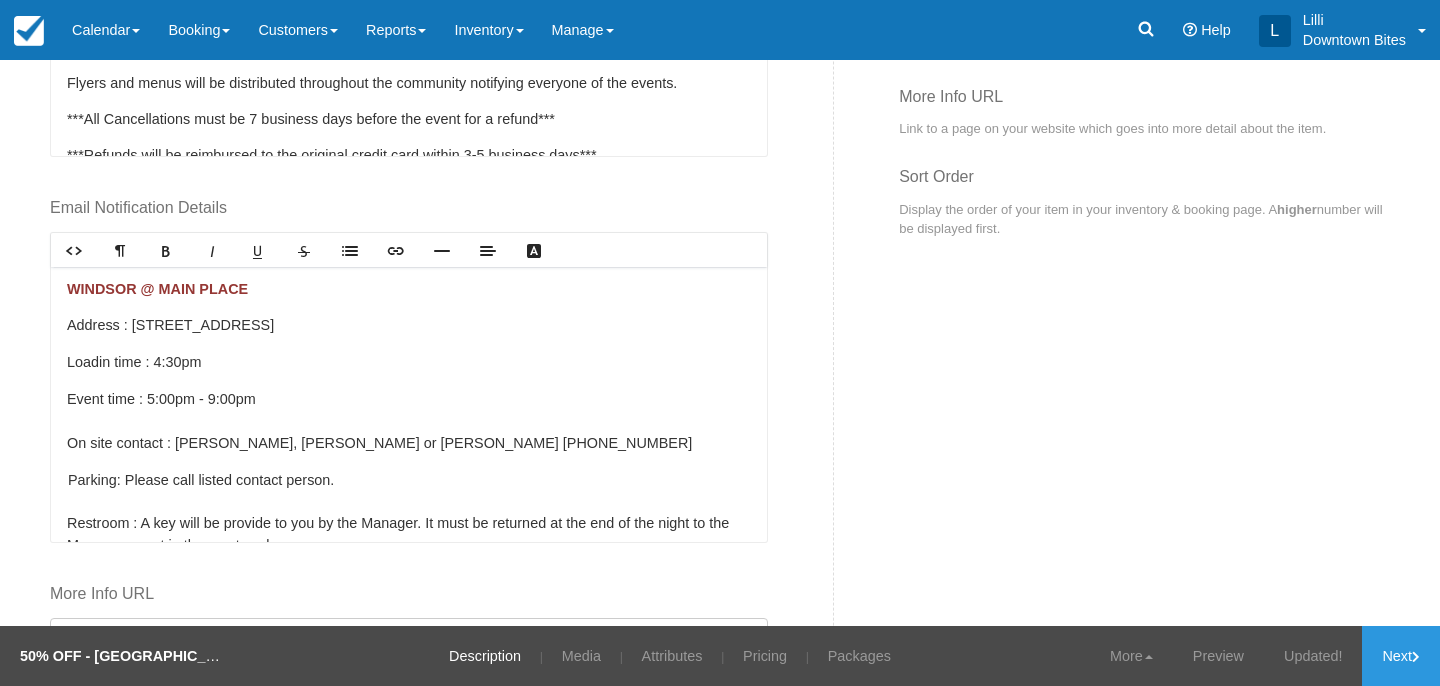 click on "Event time : 5 :00pm - 9:00pm On site contact : Cindy, Jairo or Maria (714) 541-9790" at bounding box center (409, 422) 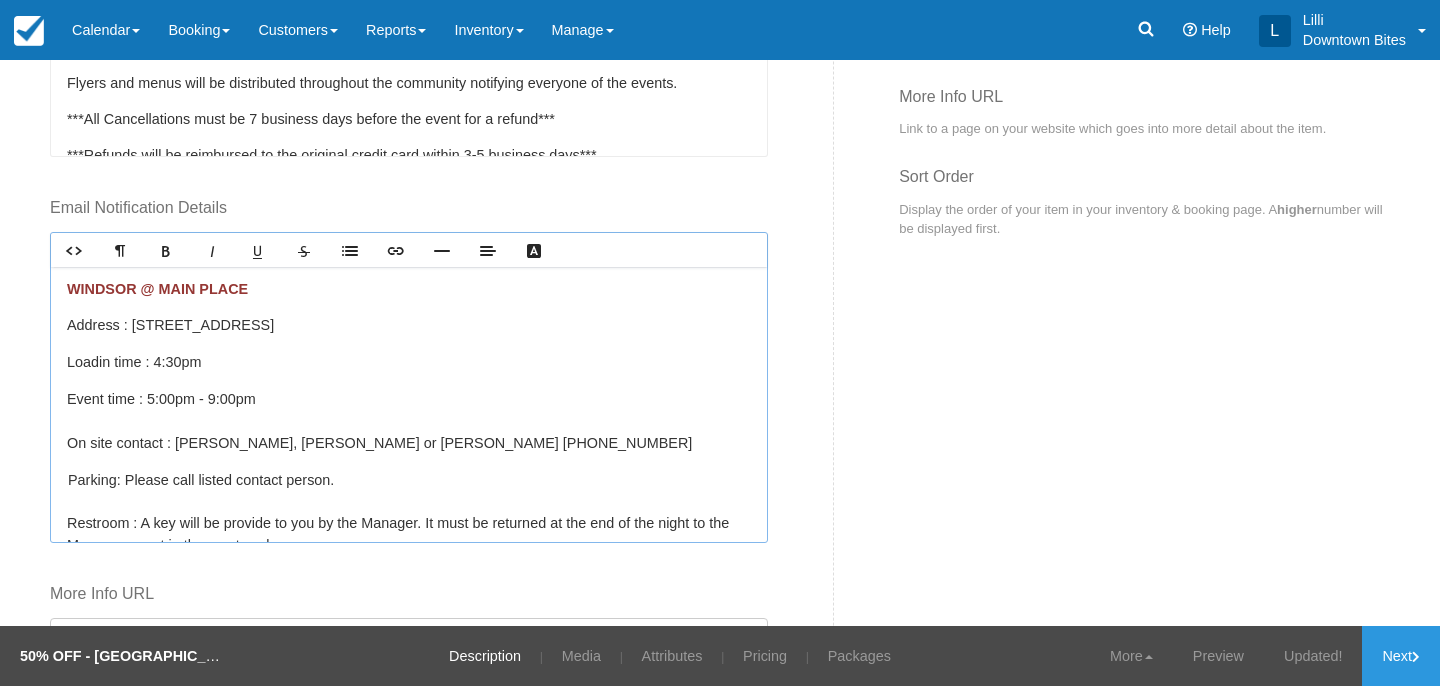 click on "Event time : 5 :00pm - 9:00pm On site contact : Cindy, Jairo or Maria (714) 541-9790" at bounding box center [409, 422] 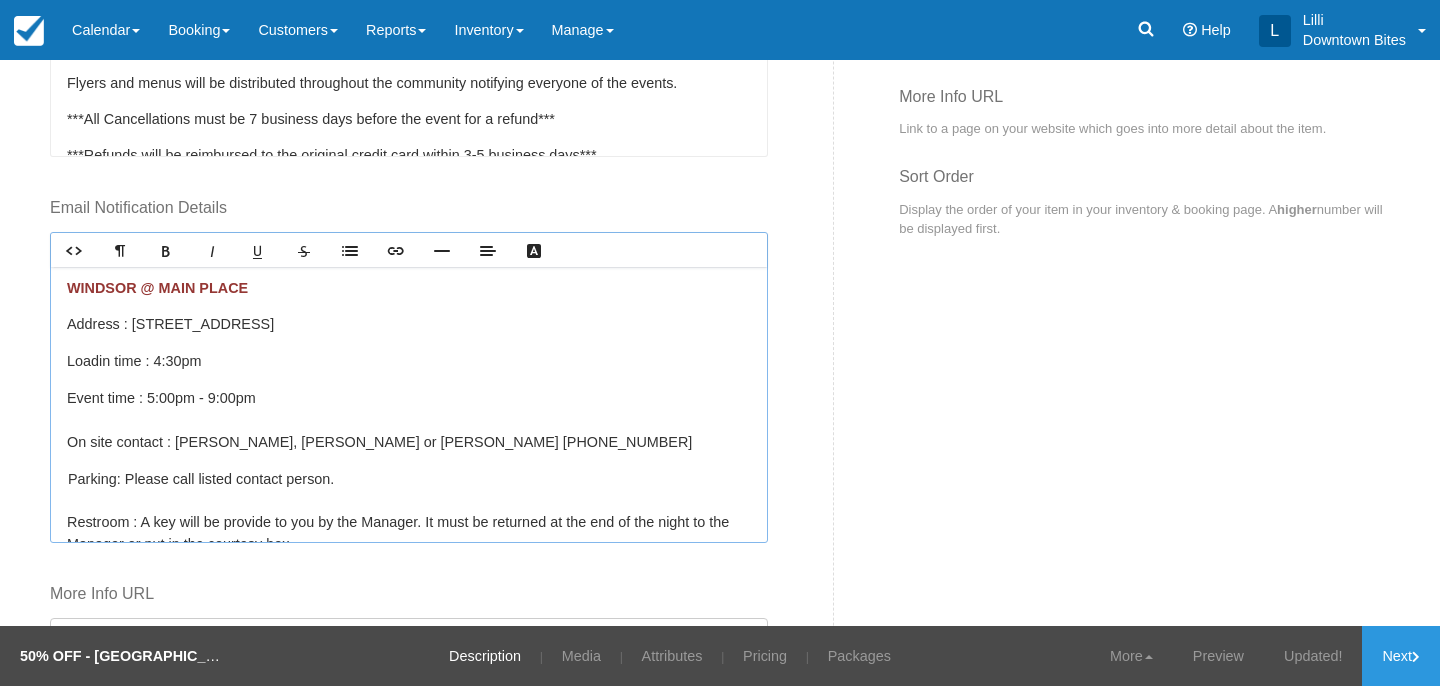 type 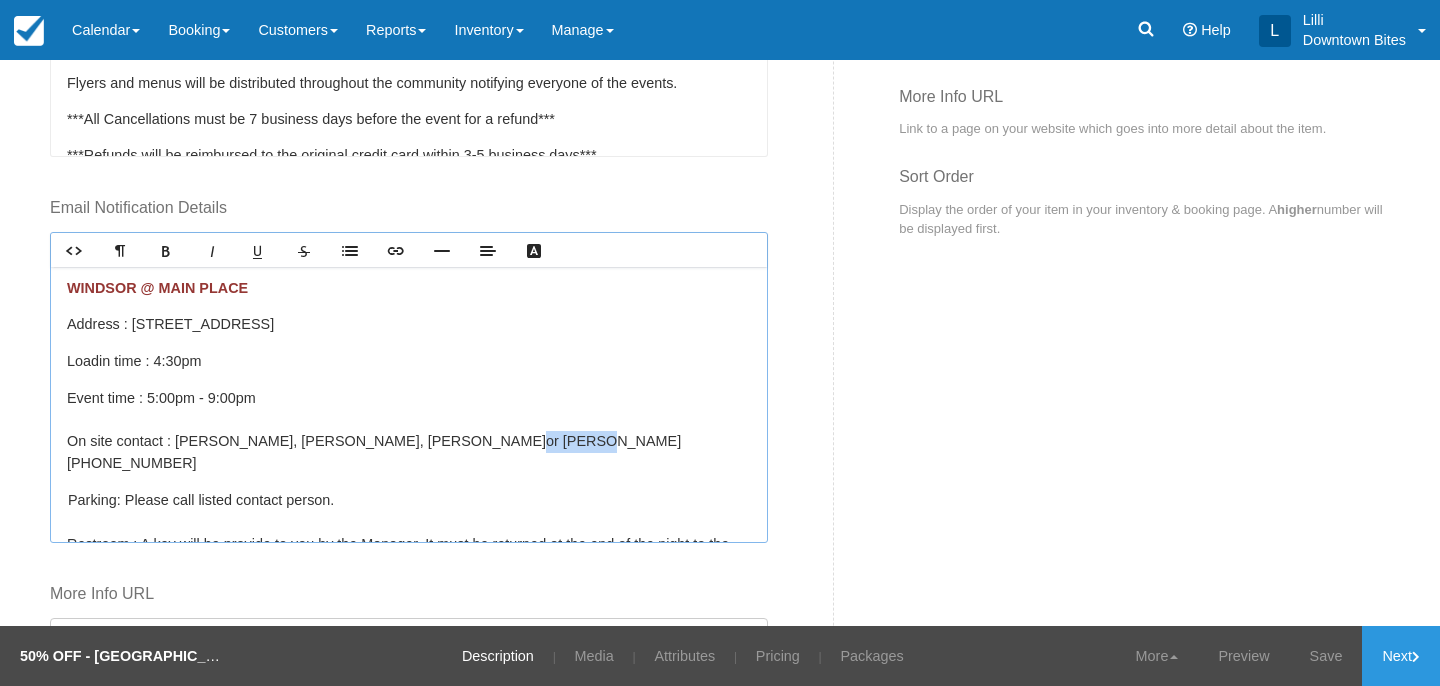 drag, startPoint x: 370, startPoint y: 440, endPoint x: 315, endPoint y: 440, distance: 55 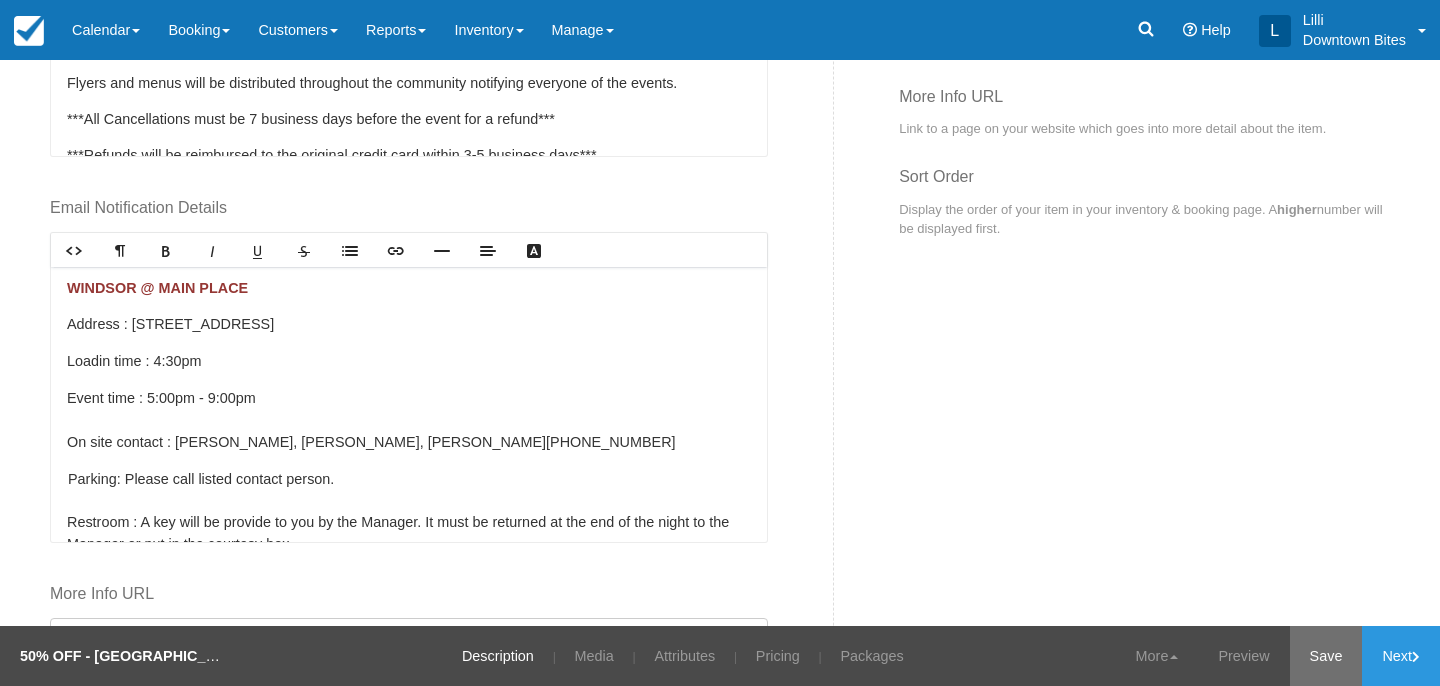 click on "Save" at bounding box center [1326, 656] 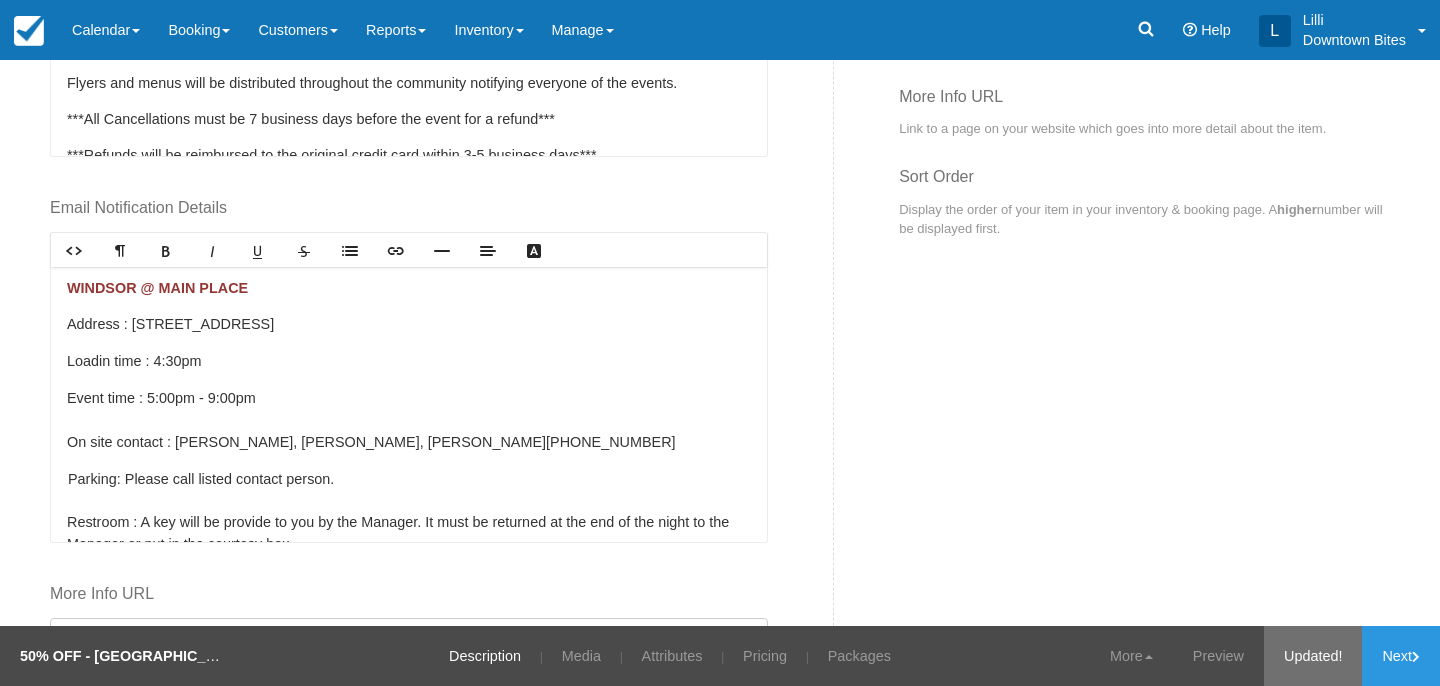 click on "Updated!" at bounding box center [1313, 656] 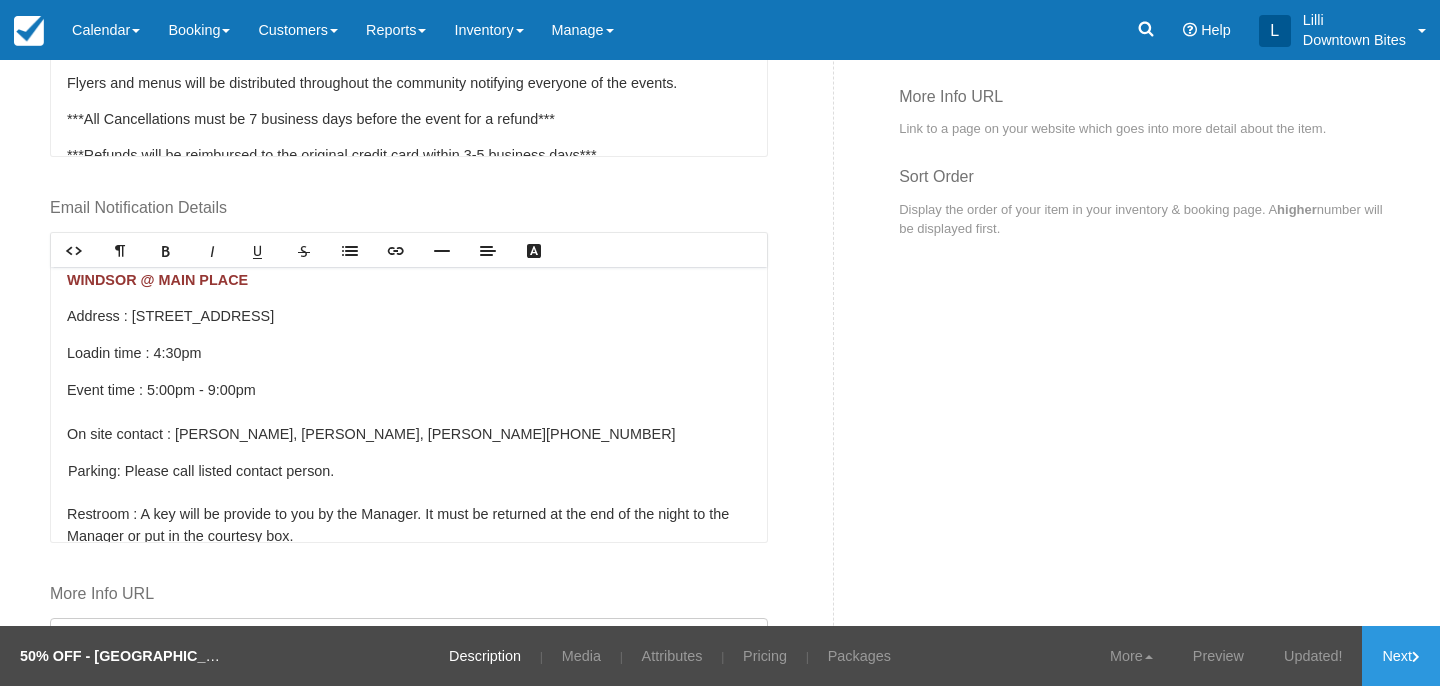scroll, scrollTop: 0, scrollLeft: 0, axis: both 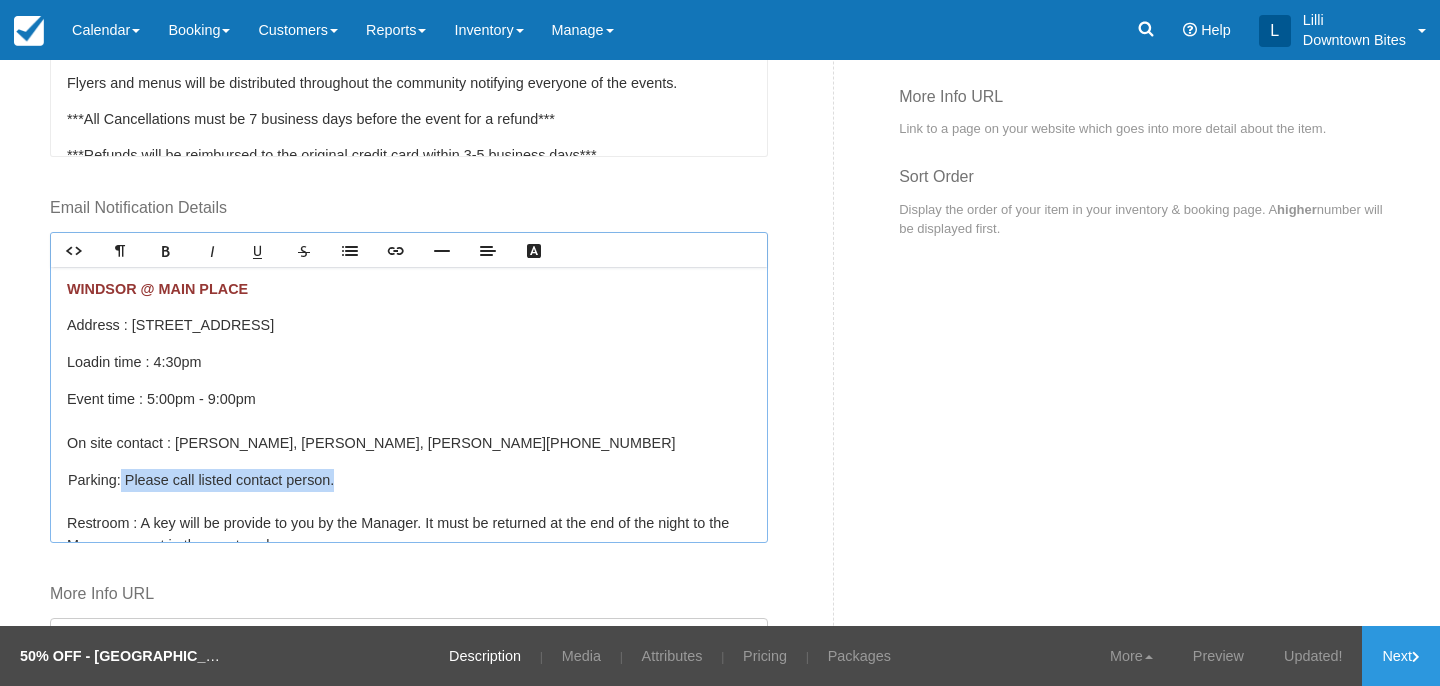 drag, startPoint x: 344, startPoint y: 474, endPoint x: 118, endPoint y: 477, distance: 226.01991 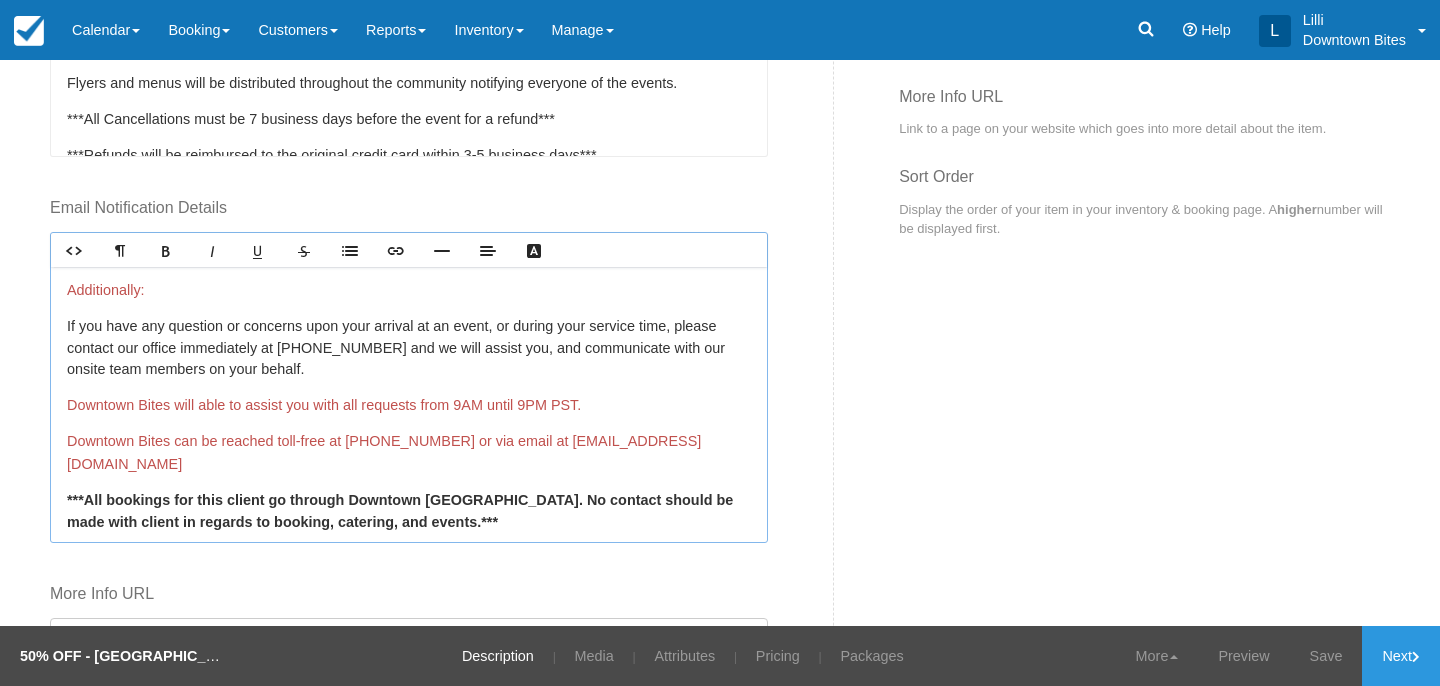 scroll, scrollTop: 563, scrollLeft: 0, axis: vertical 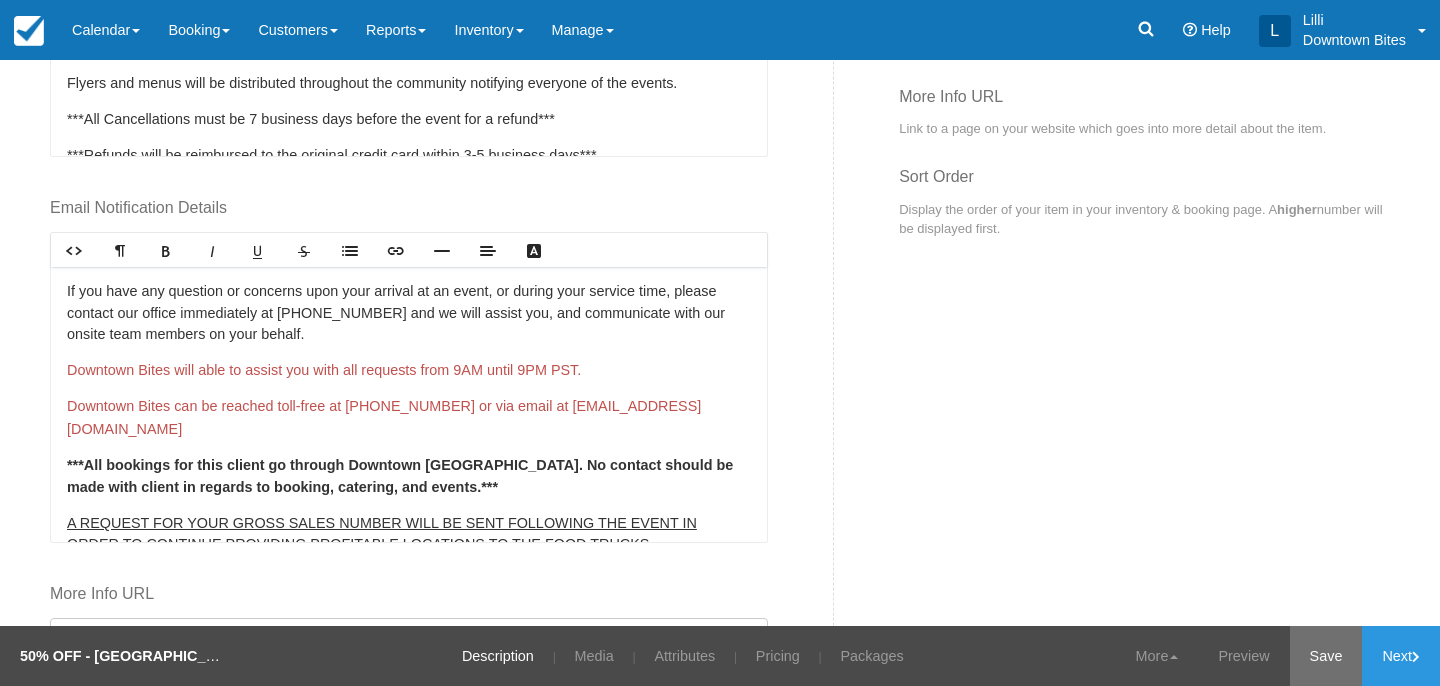 click on "Save" at bounding box center [1326, 656] 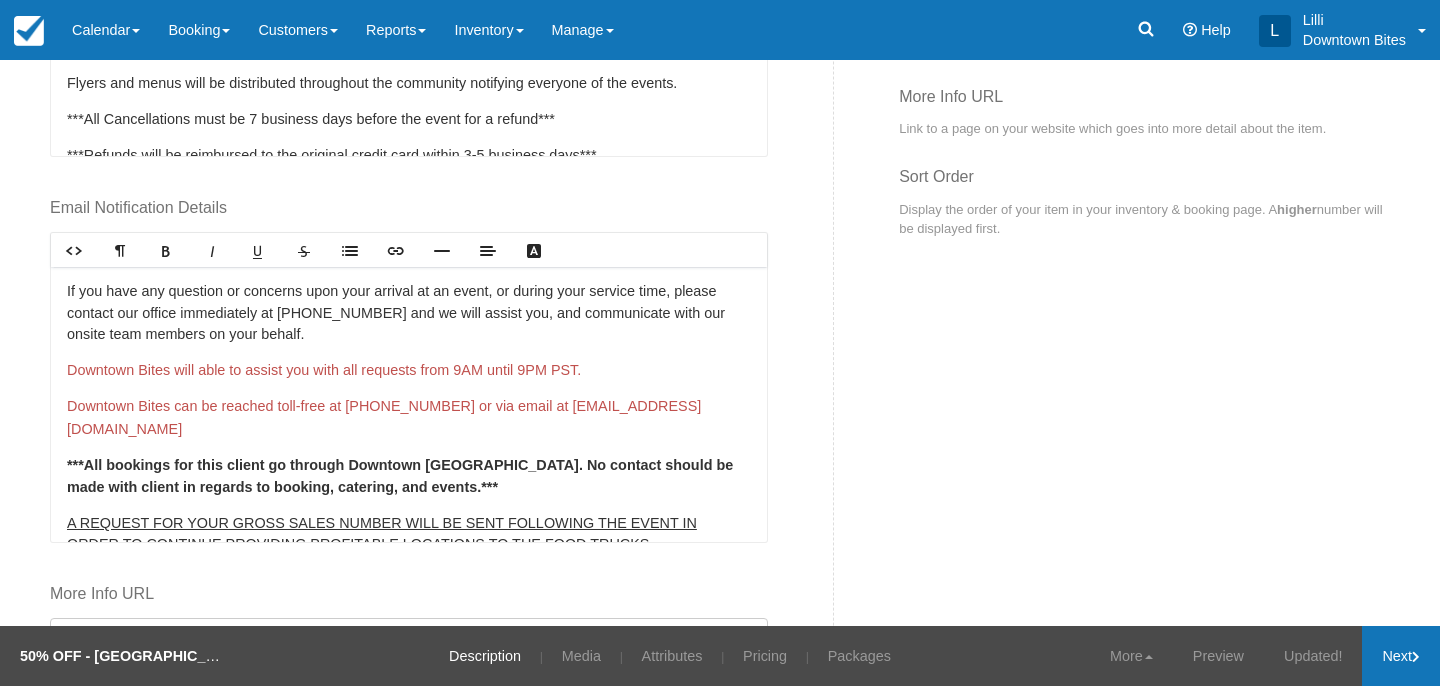 click on "Next" at bounding box center [1401, 656] 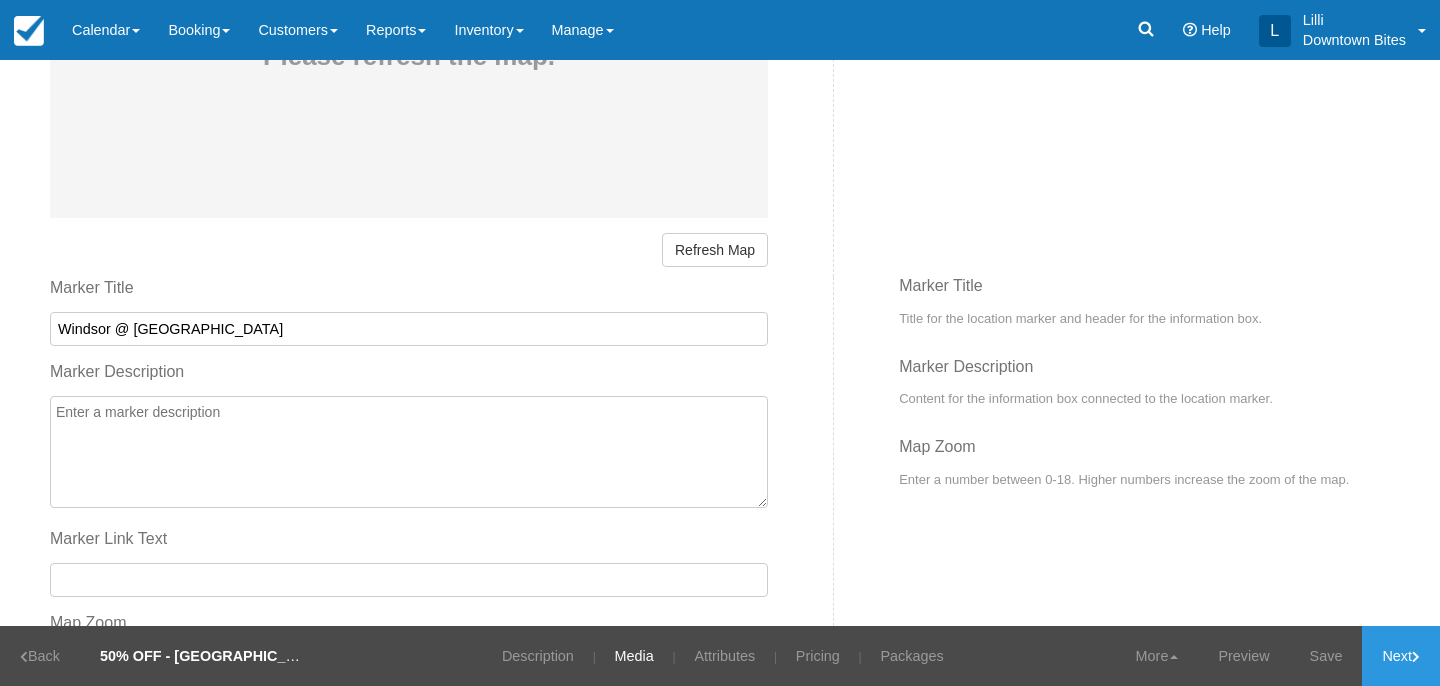 scroll, scrollTop: 1048, scrollLeft: 0, axis: vertical 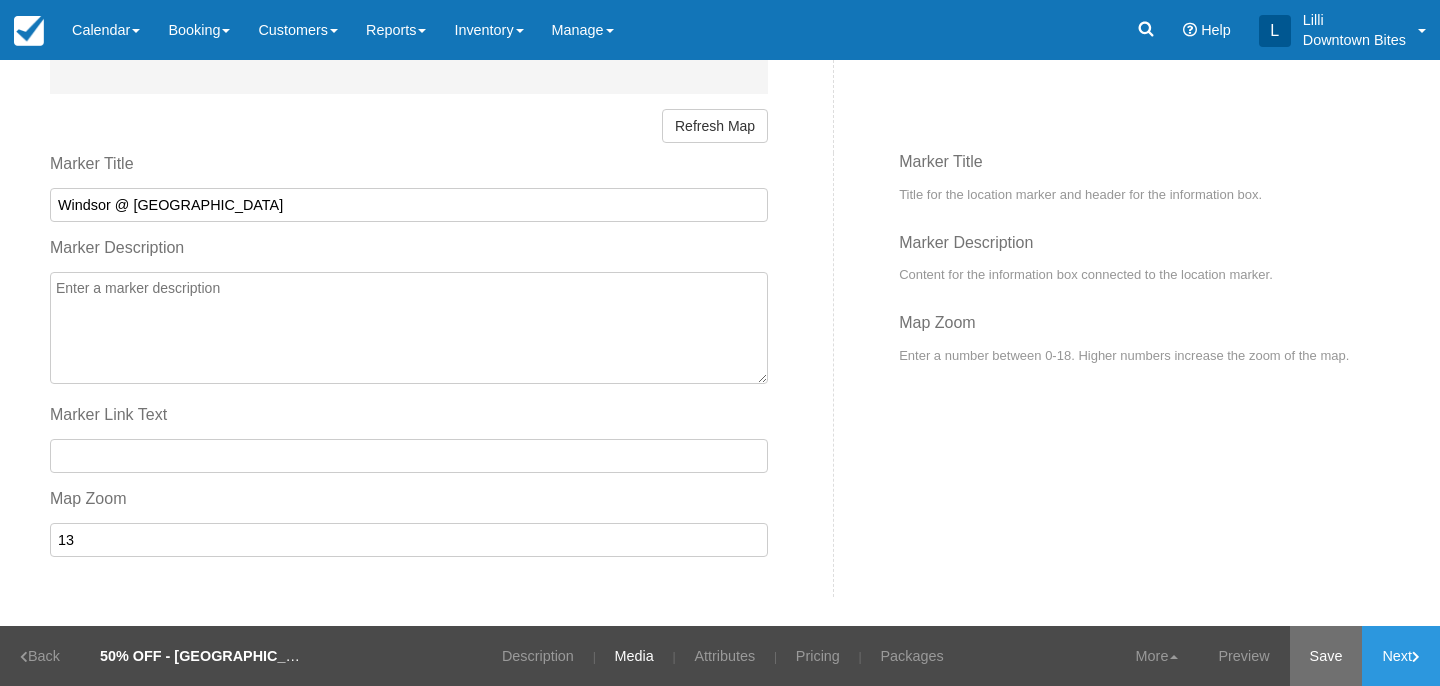 click on "Save" at bounding box center [1326, 656] 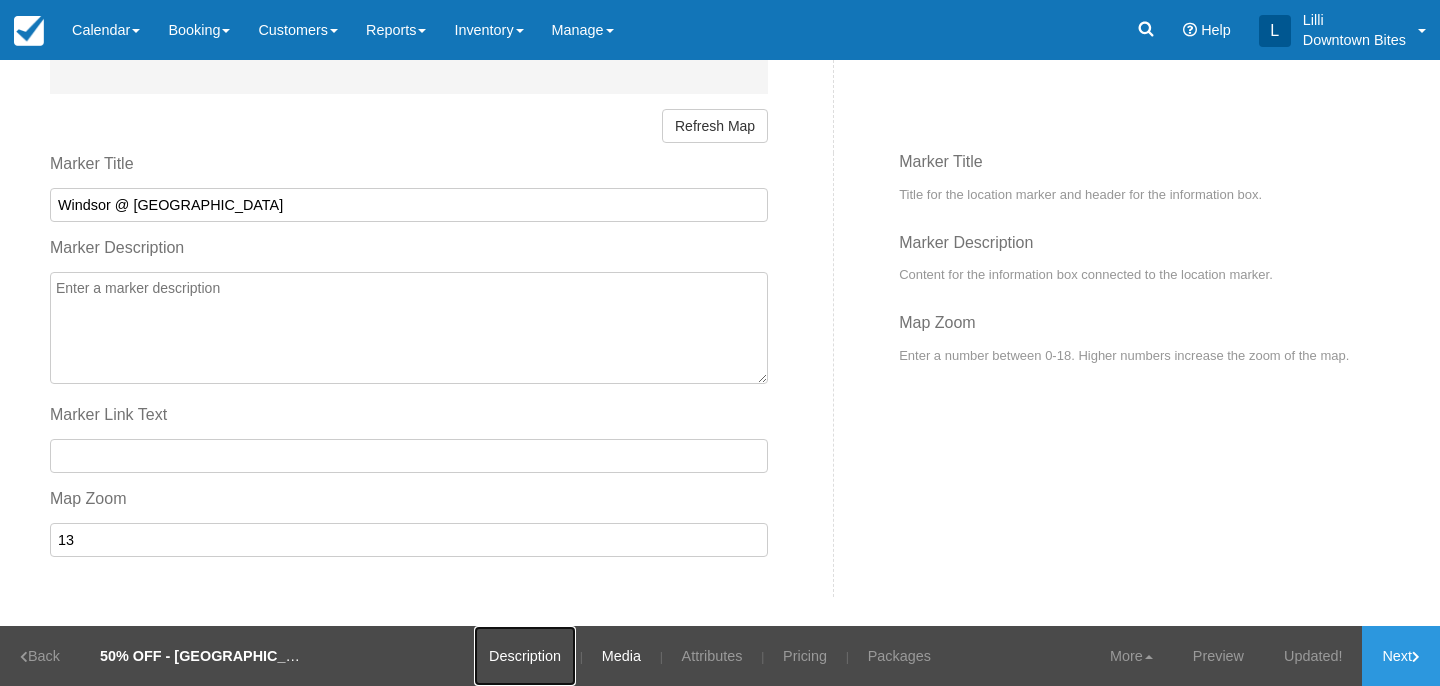 click on "Description" at bounding box center [525, 656] 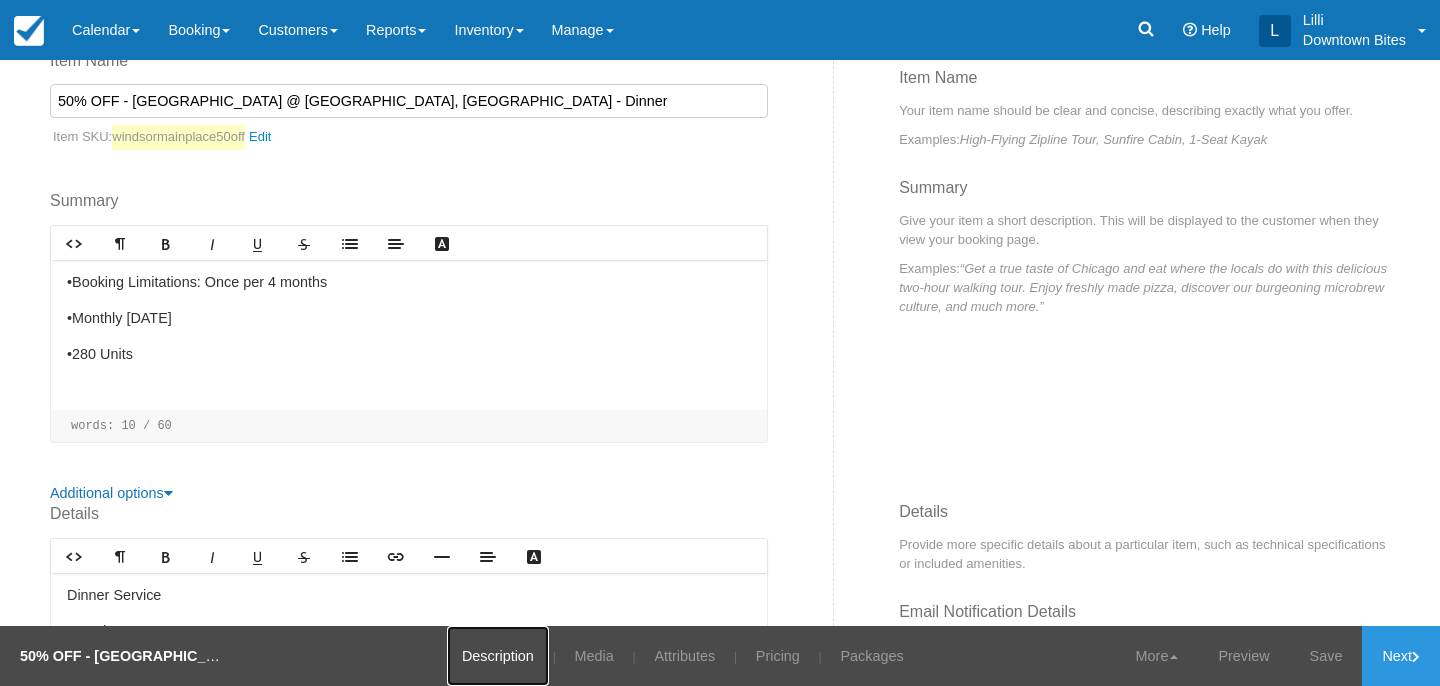 scroll, scrollTop: 395, scrollLeft: 0, axis: vertical 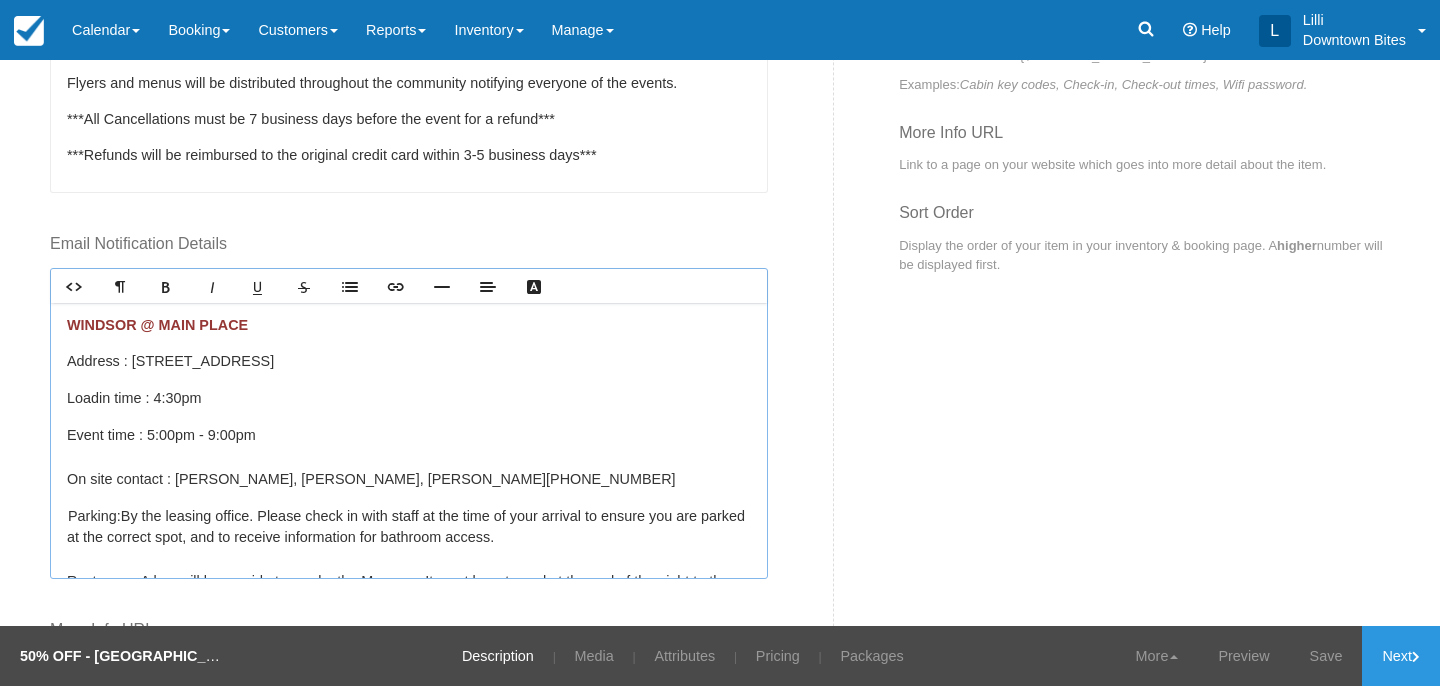 click on "Parking:  ﻿ By the leasing office. Please check in with staff at the time of your arrival to ensure you are parked at the correct spot, and to receive information for bathroom access.  Restroom : A key will be provide to you by the Manager. It must be returned at the end of the night to the Manager or put in the courtesy box." at bounding box center [409, 559] 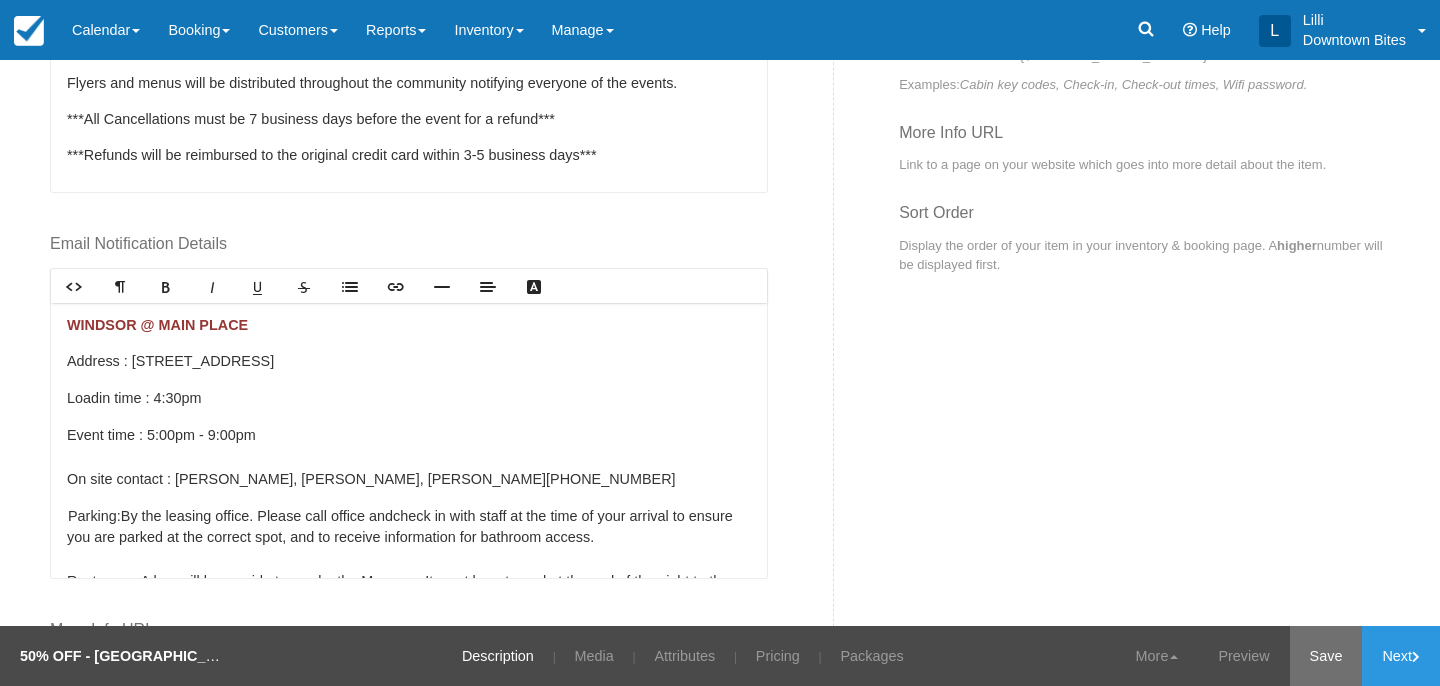 click on "Save" at bounding box center (1326, 656) 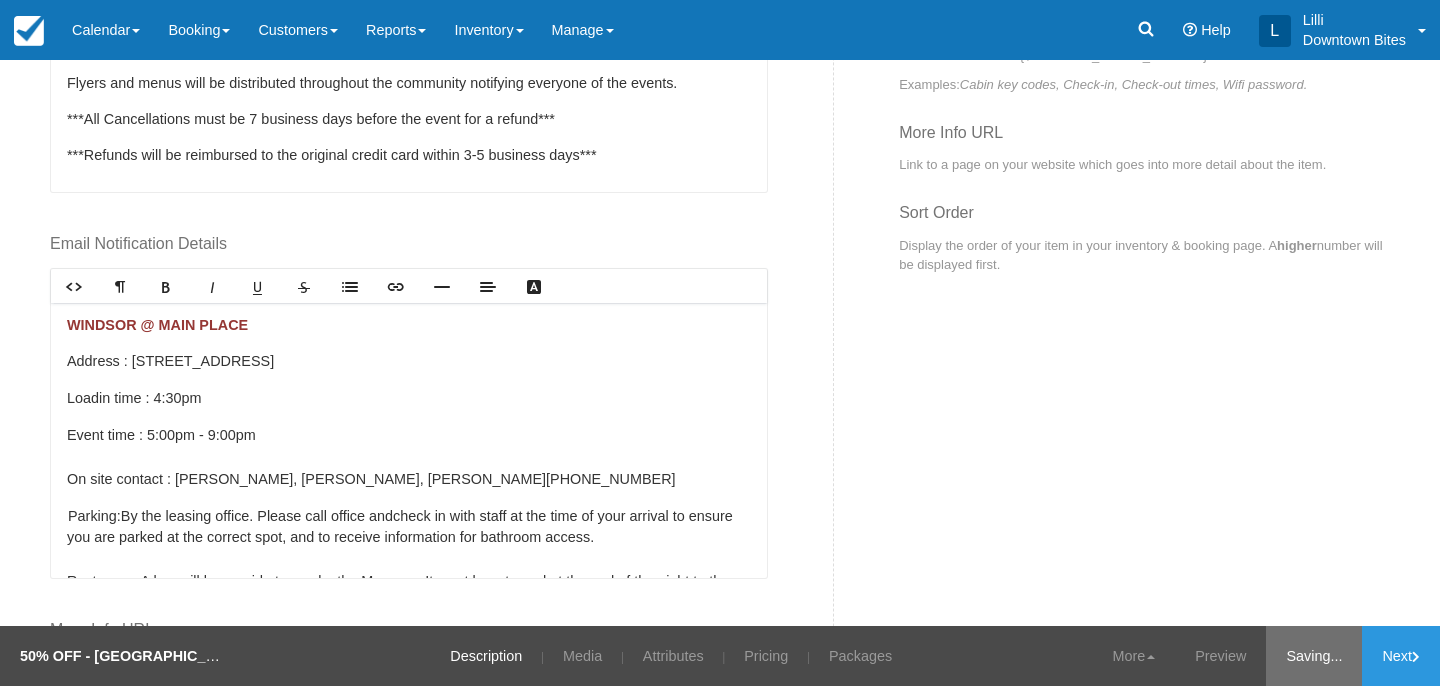 click on "Saving..." at bounding box center (1314, 656) 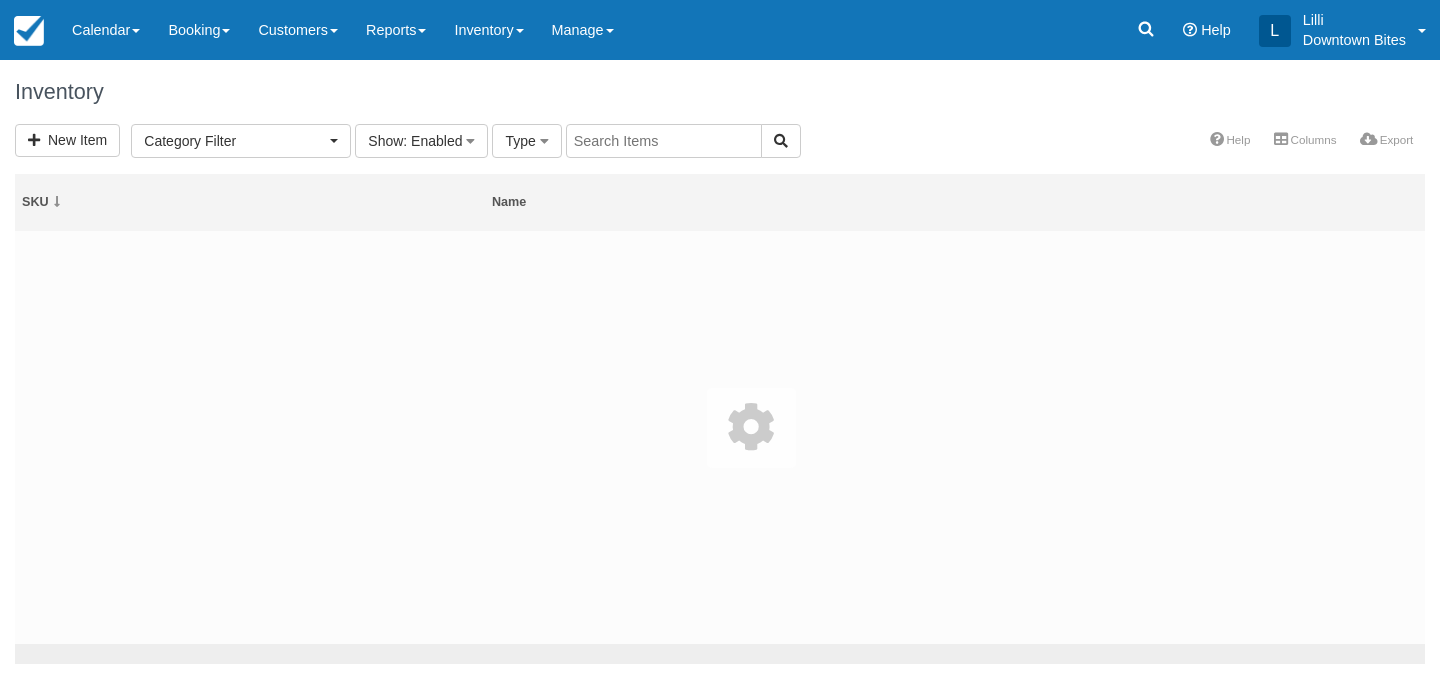 select 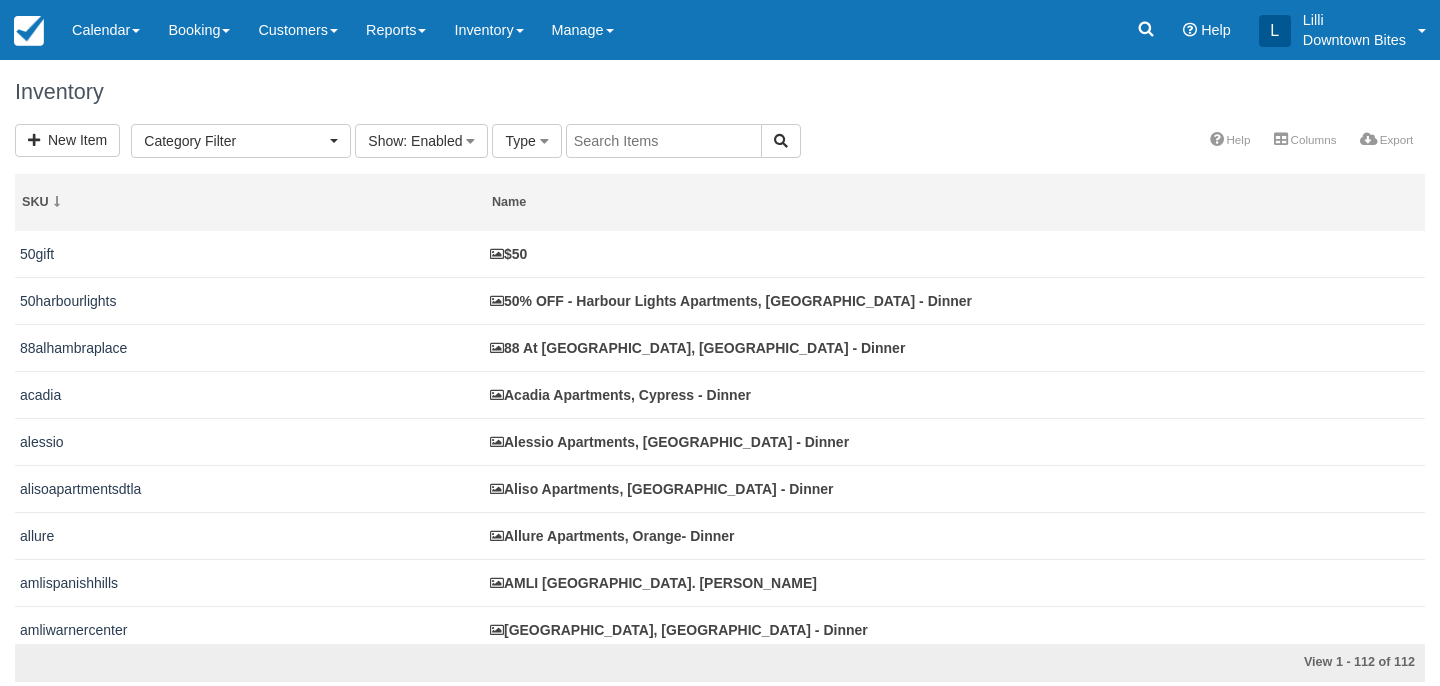 click at bounding box center (664, 141) 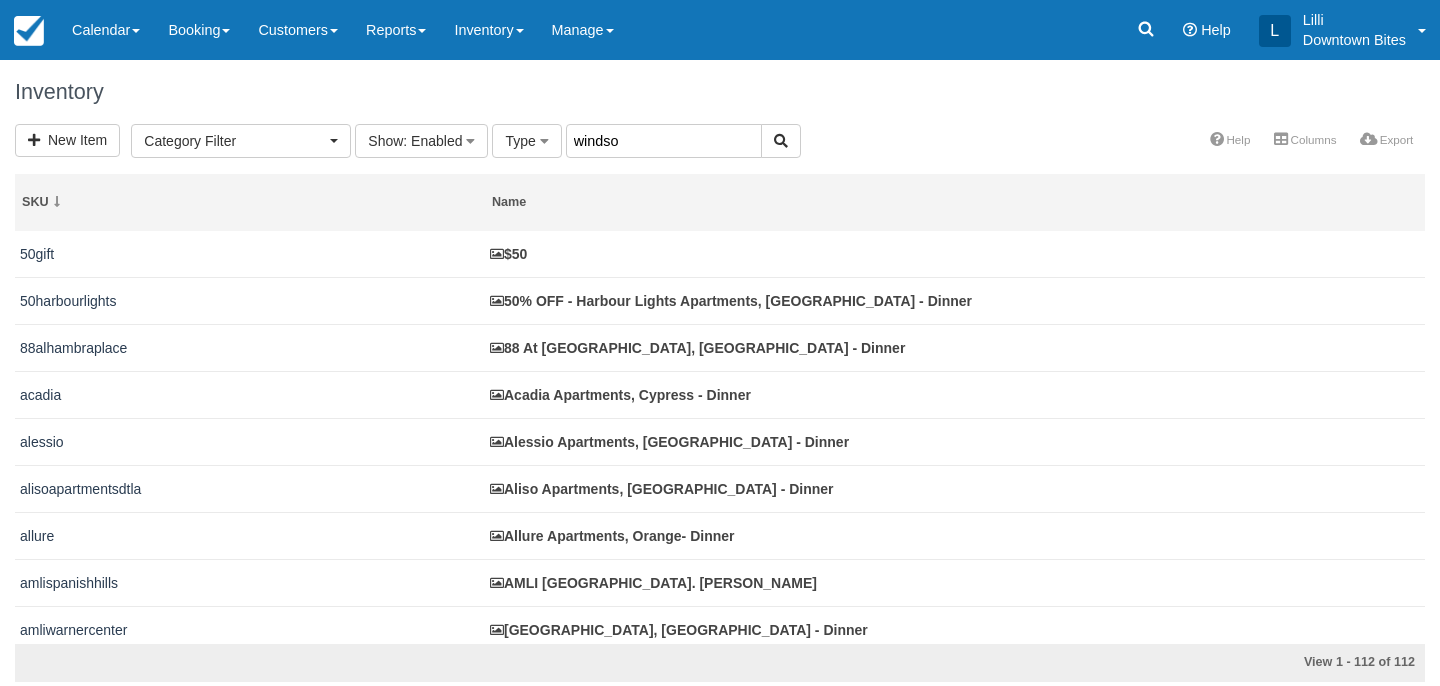 type on "windso" 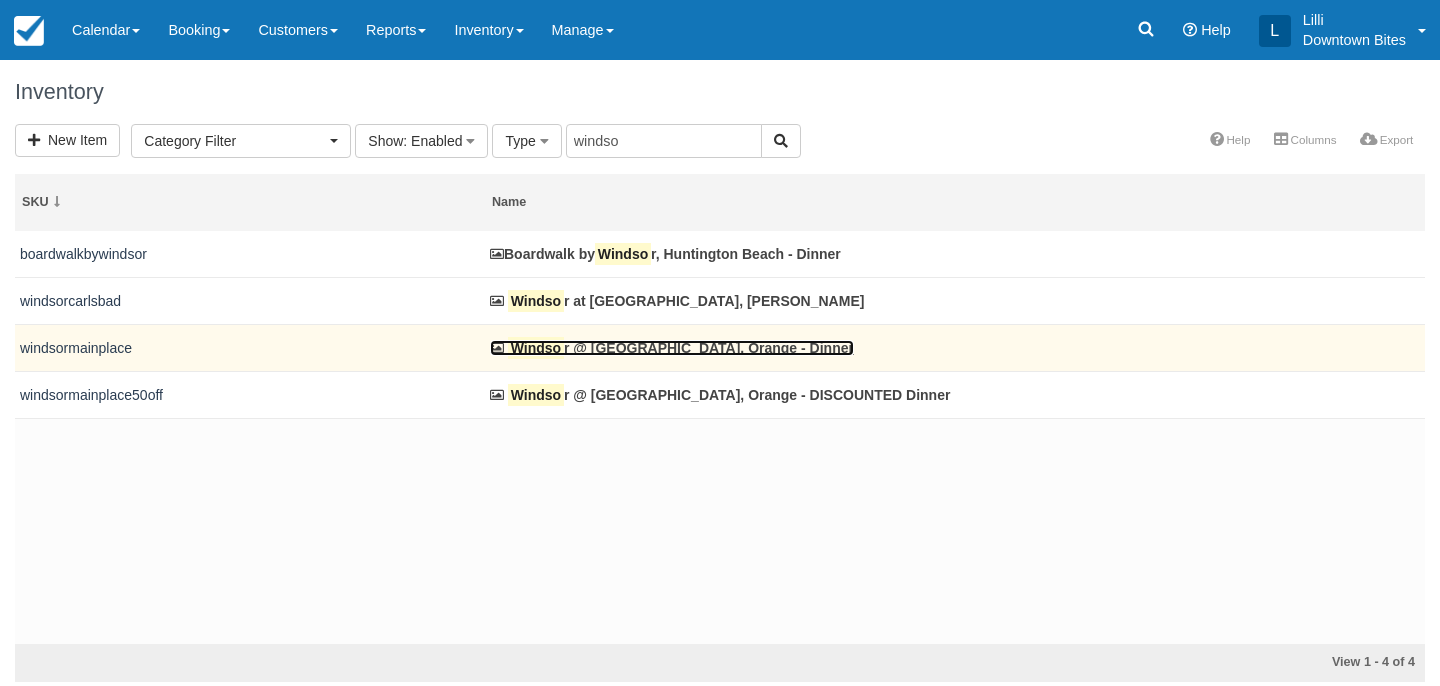 click on "Windso r @ [GEOGRAPHIC_DATA], Orange - Dinner" at bounding box center [672, 348] 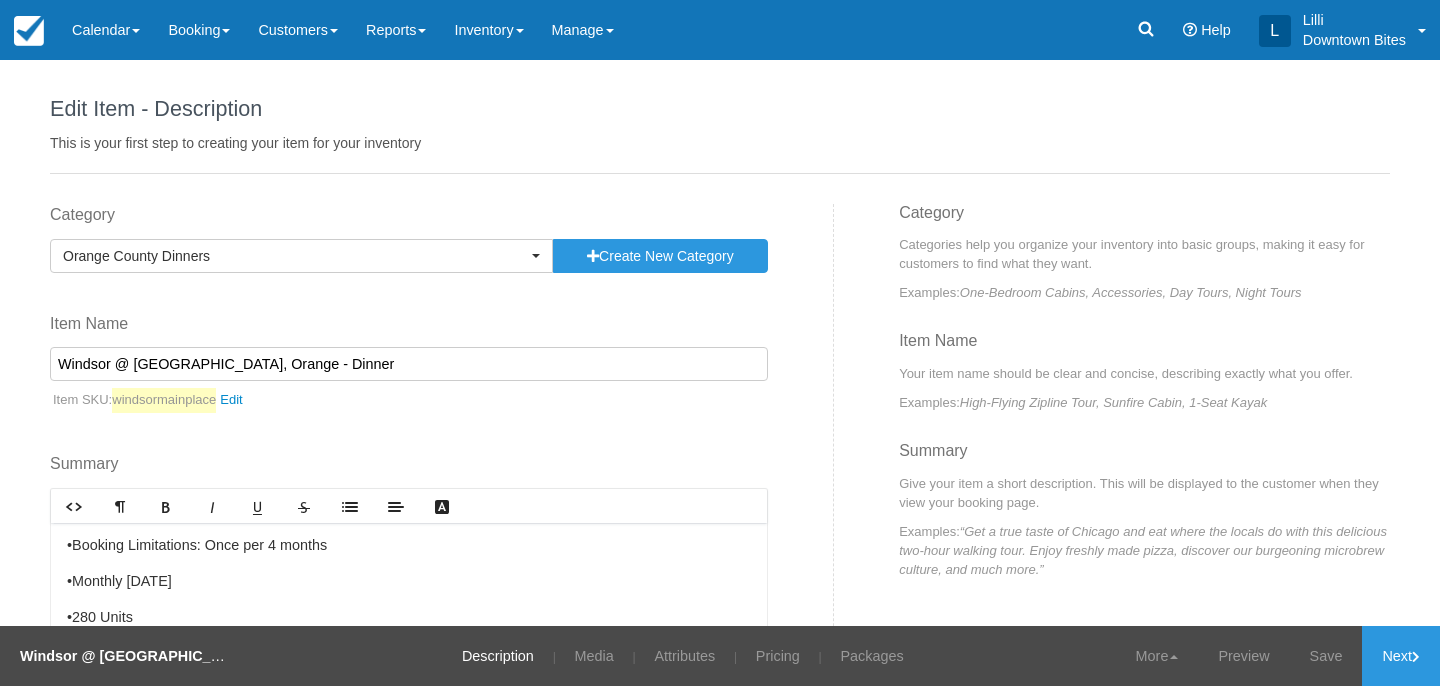 scroll, scrollTop: 0, scrollLeft: 0, axis: both 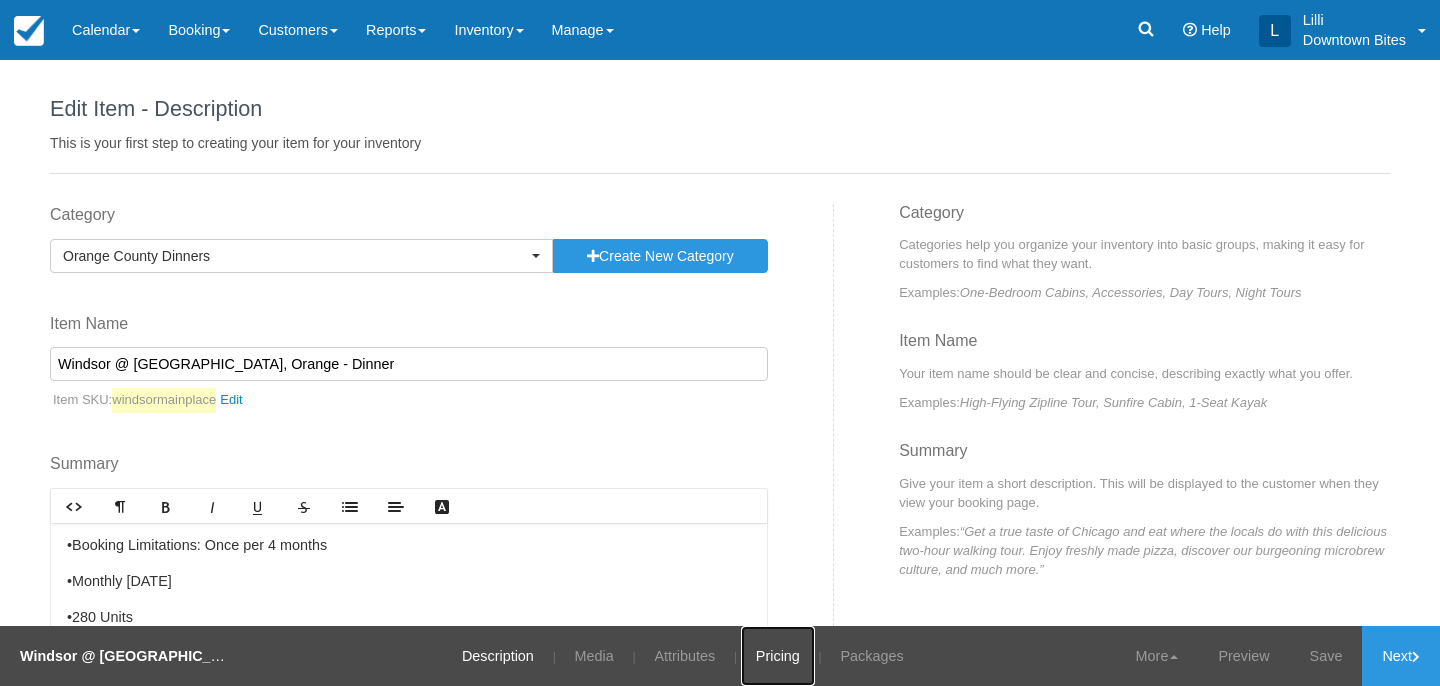 click on "Pricing" at bounding box center [778, 656] 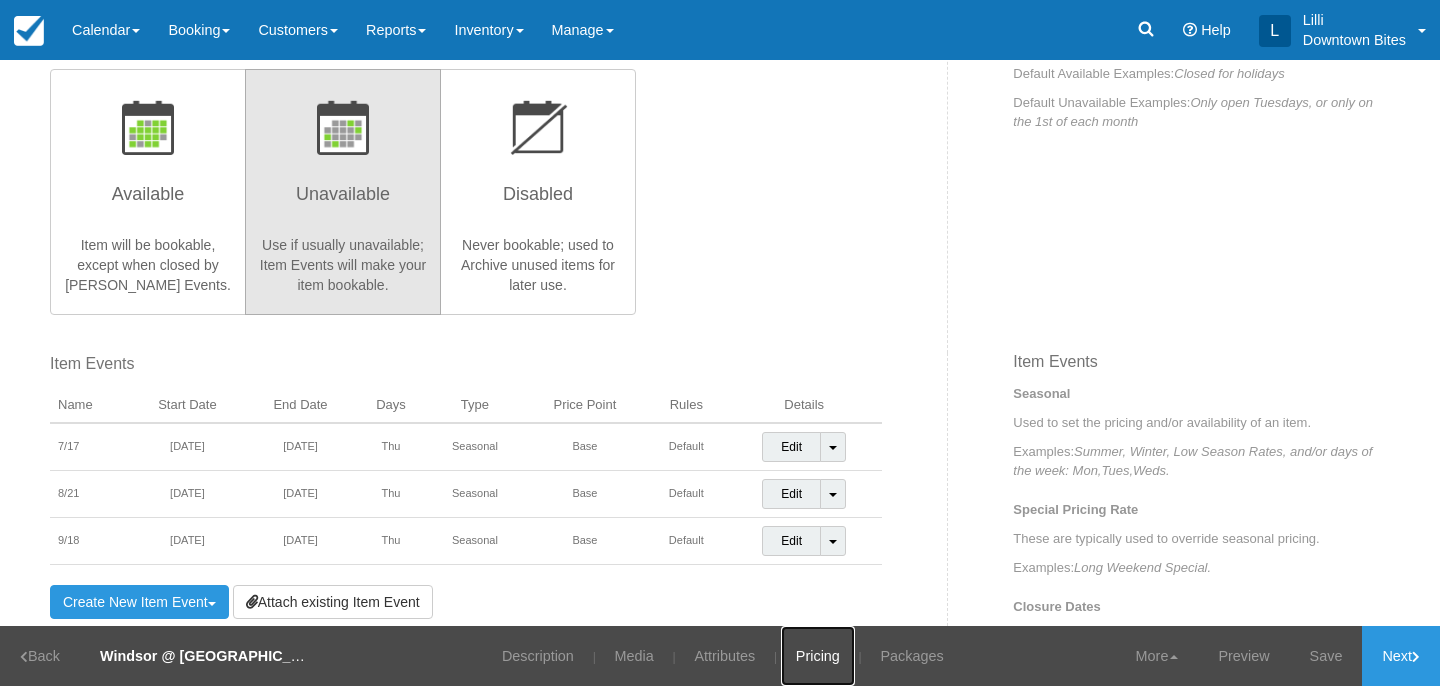 scroll, scrollTop: 446, scrollLeft: 0, axis: vertical 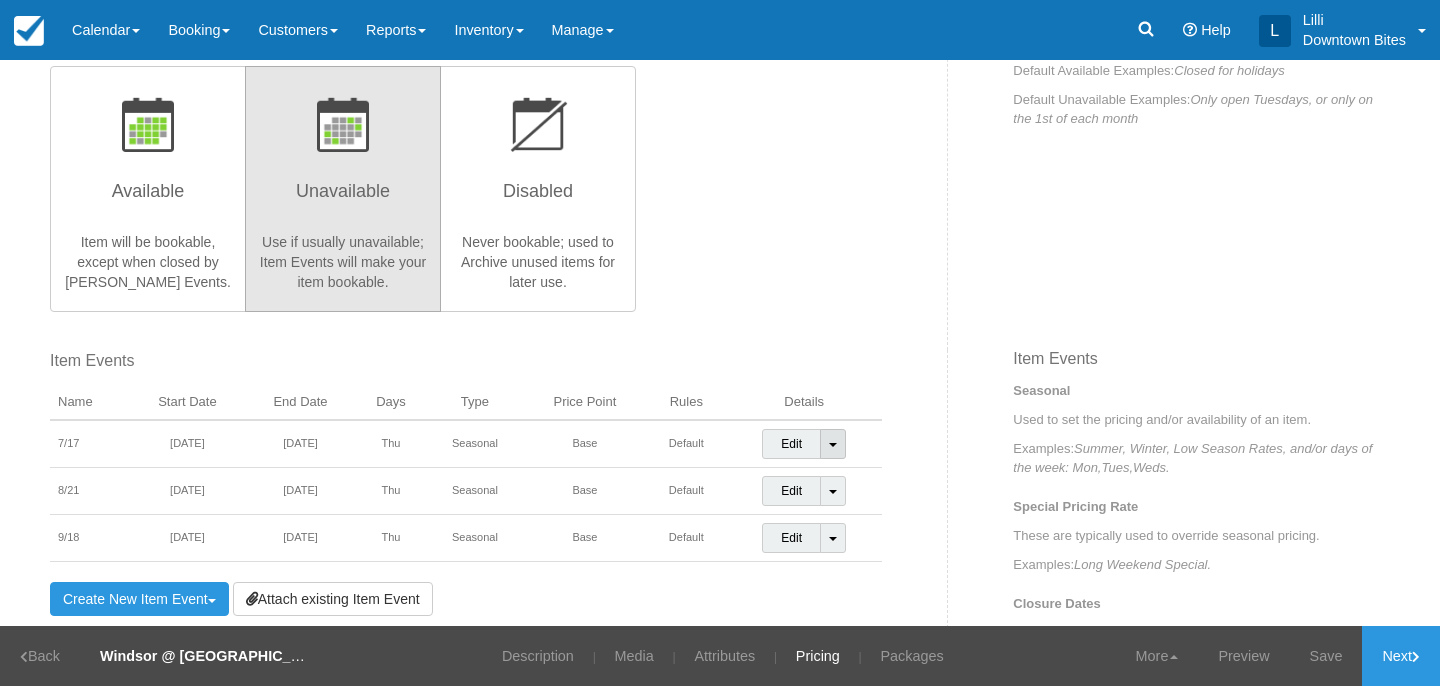 click on "Toggle Dropdown" at bounding box center [833, 444] 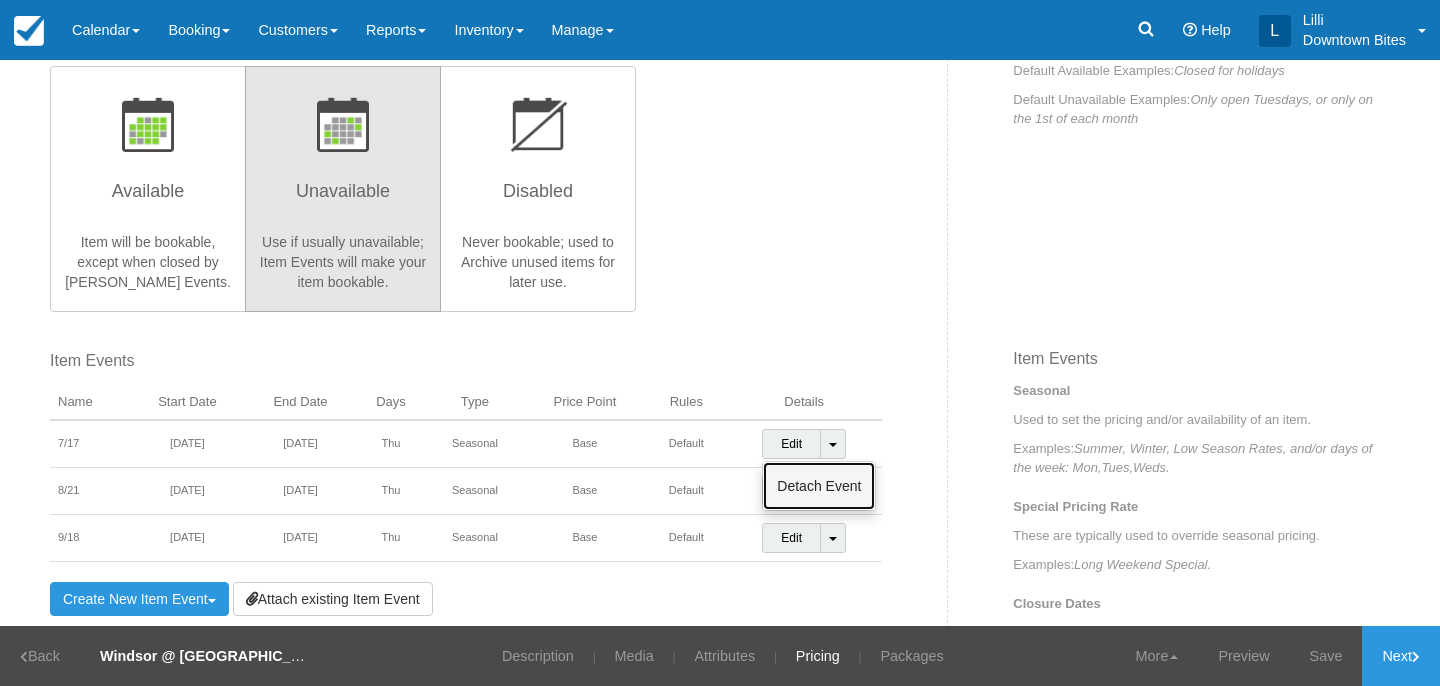 click on "Detach Event" at bounding box center [819, 486] 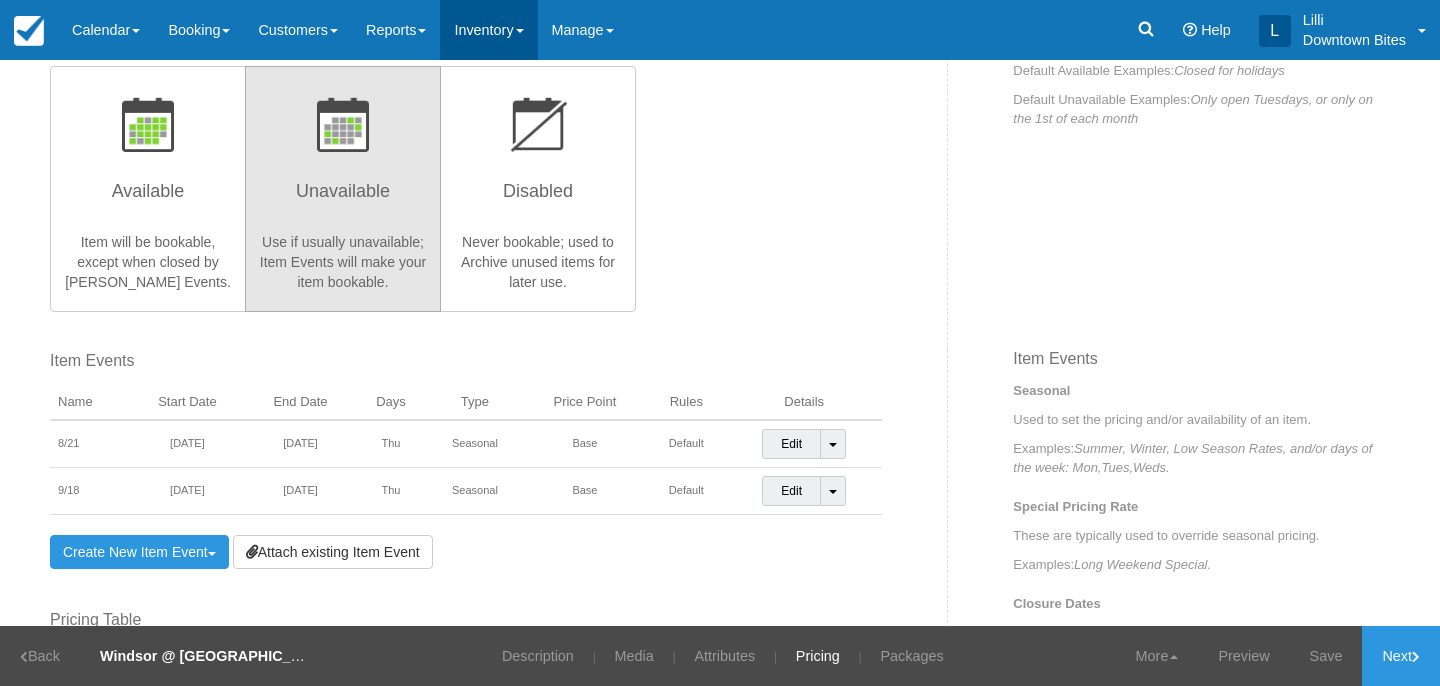 click on "Inventory" at bounding box center (488, 30) 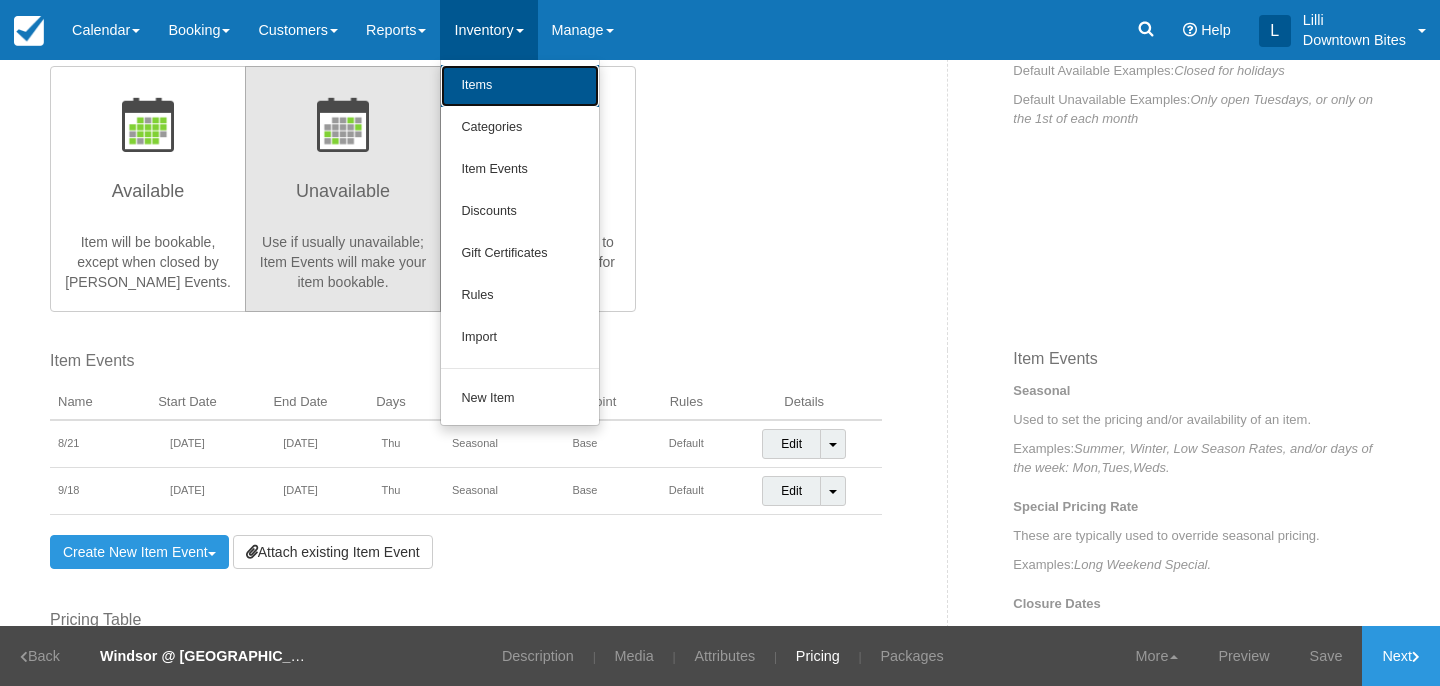 click on "Items" at bounding box center (520, 86) 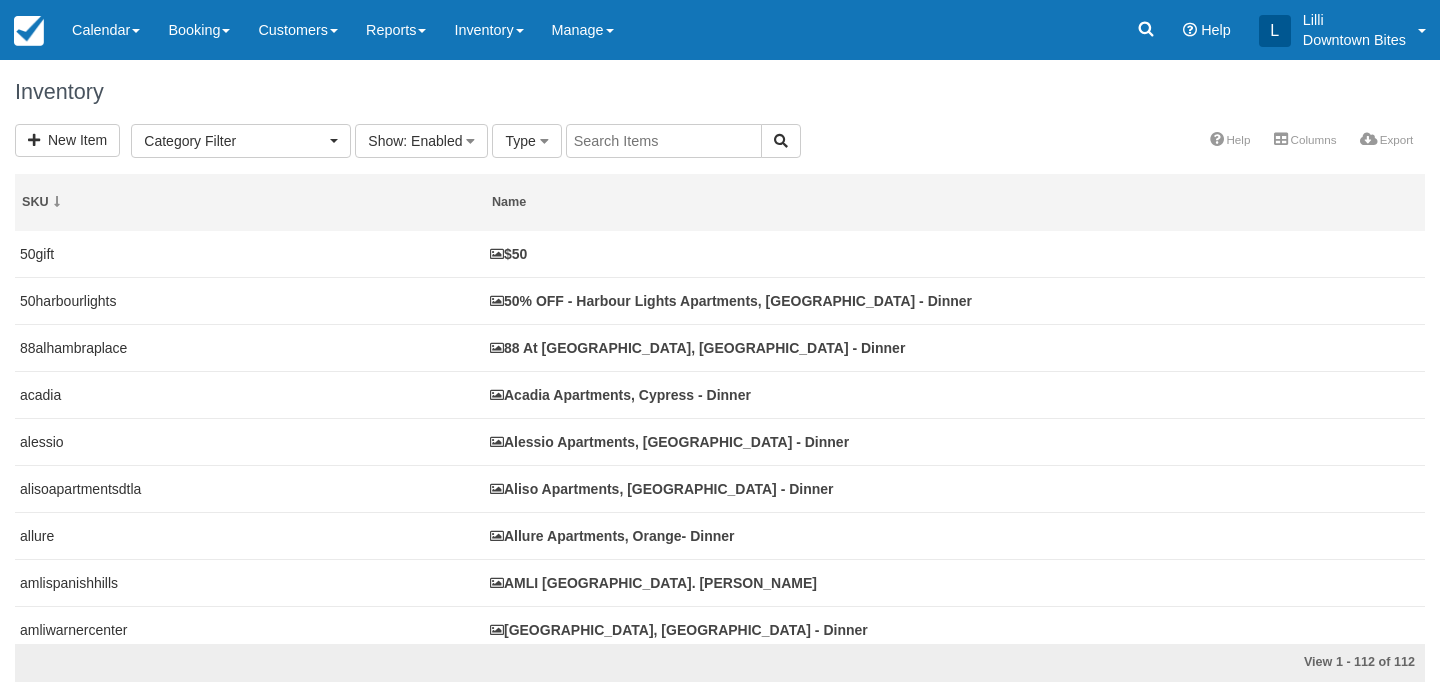 select 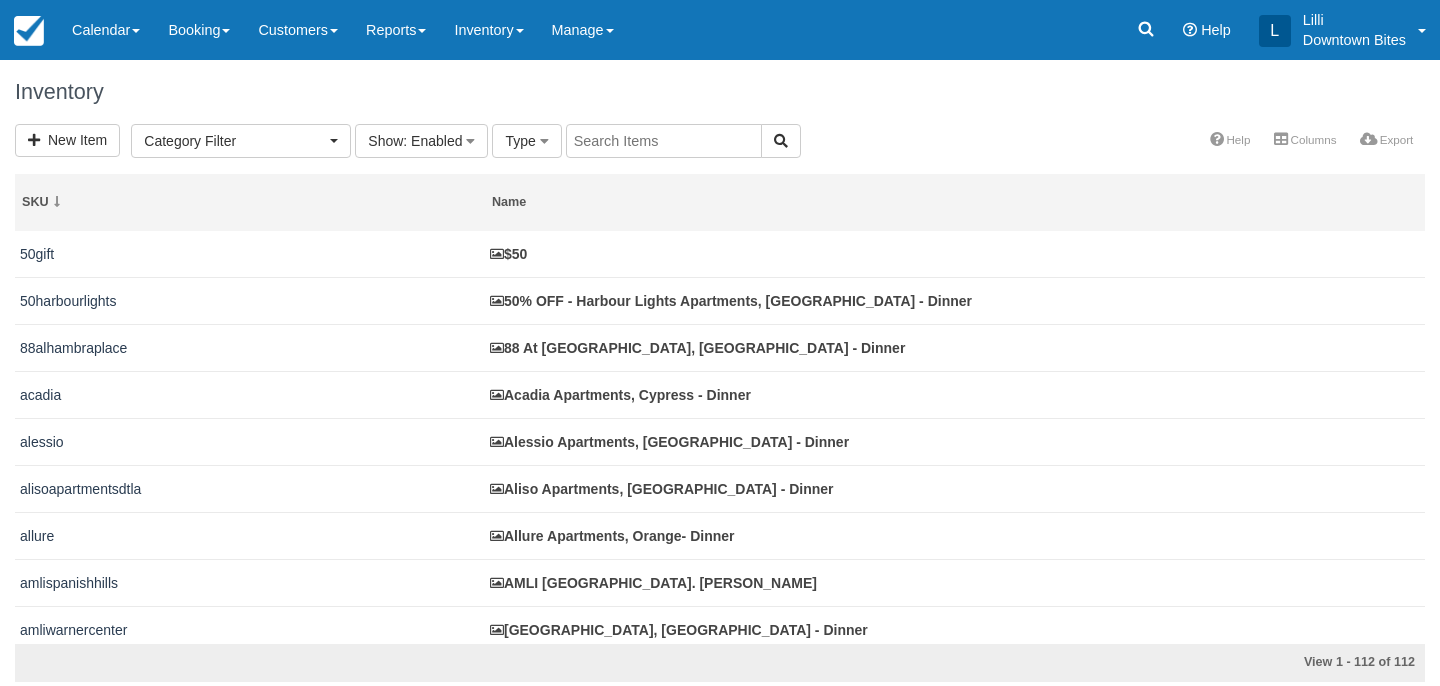 click at bounding box center (664, 141) 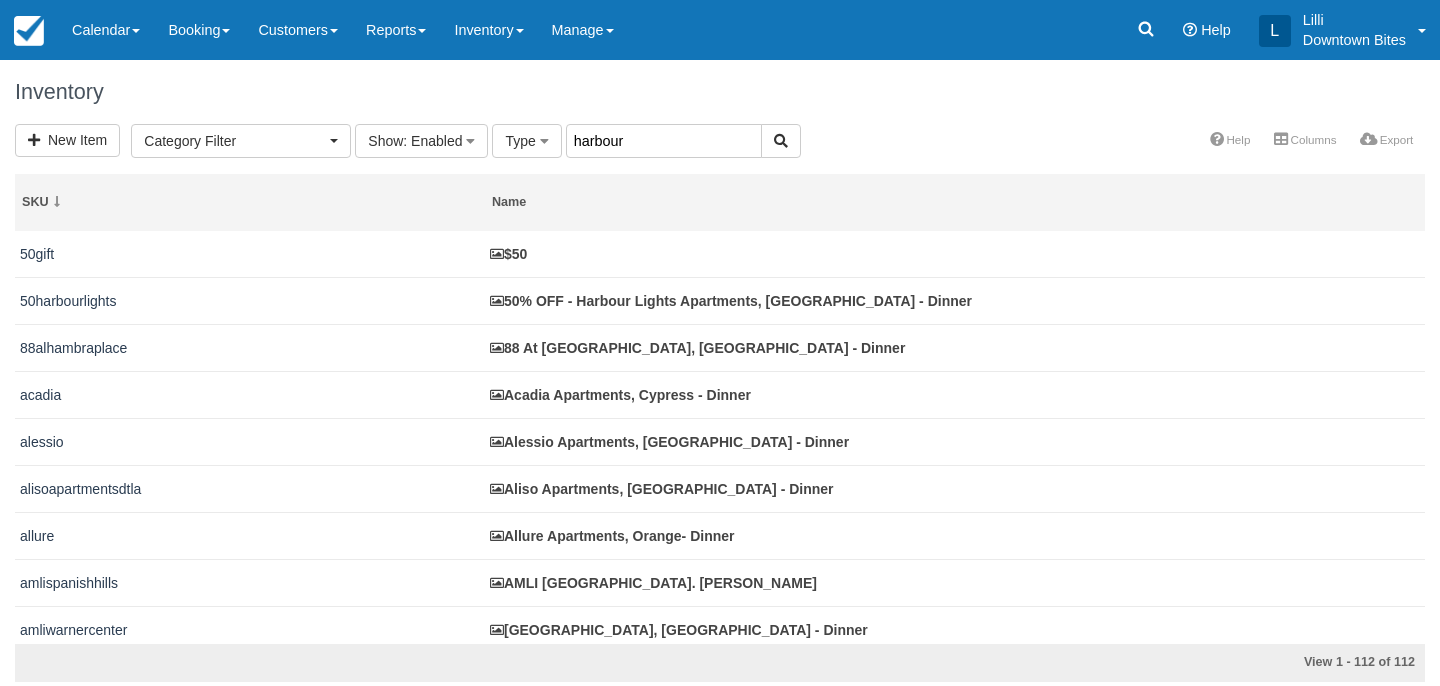 type on "harbour" 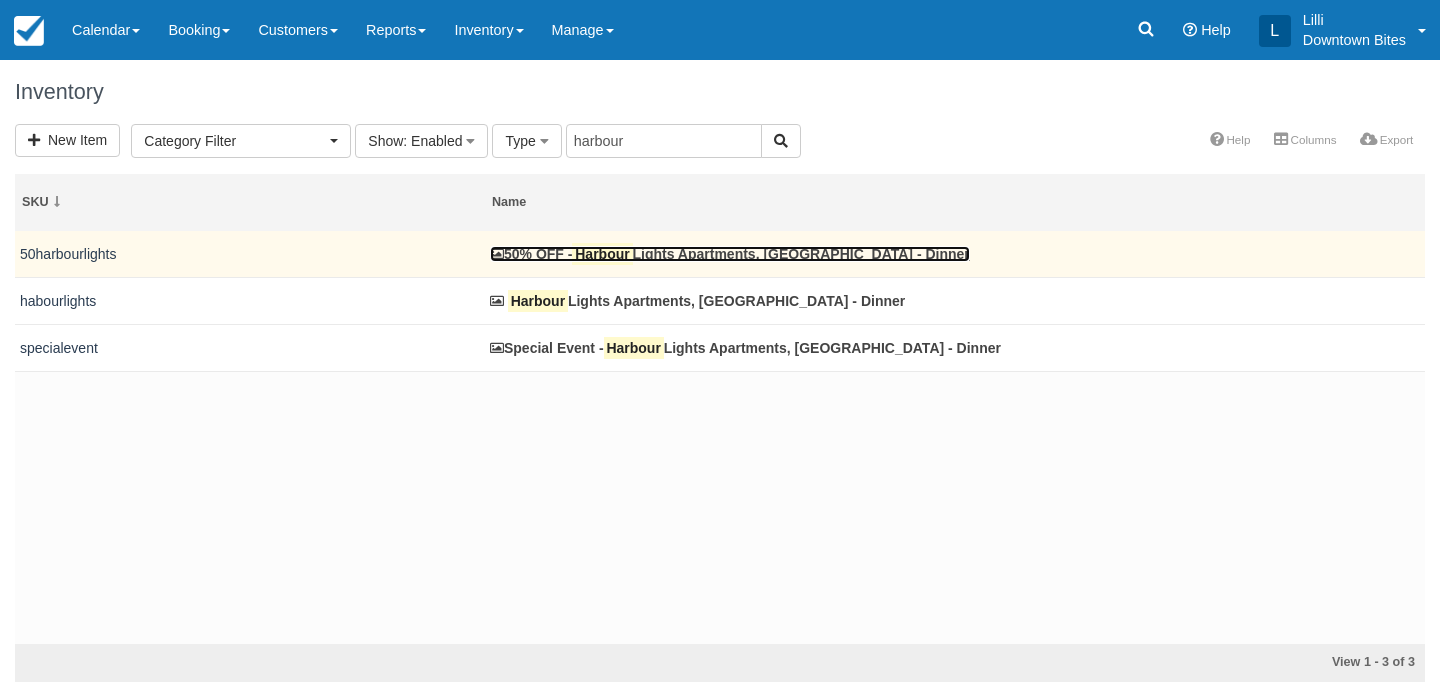 click on "Harbour" at bounding box center [602, 254] 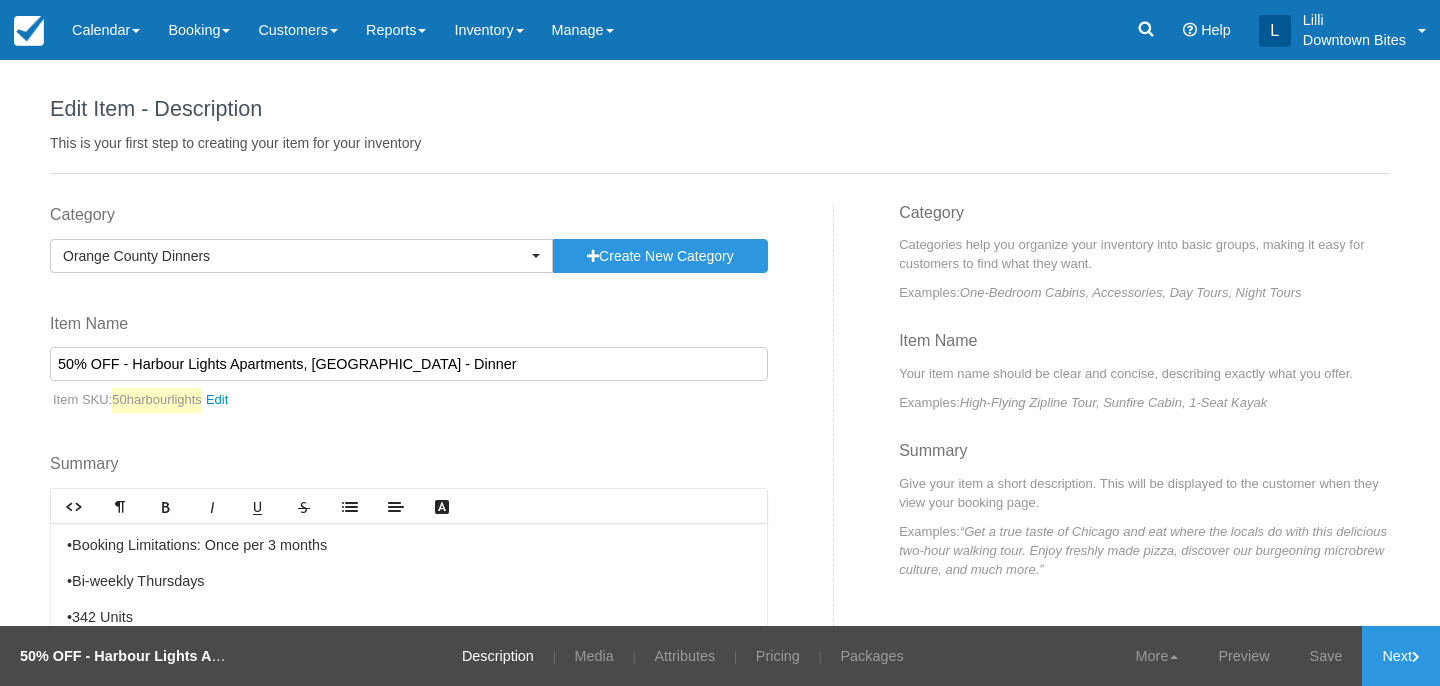 scroll, scrollTop: 0, scrollLeft: 0, axis: both 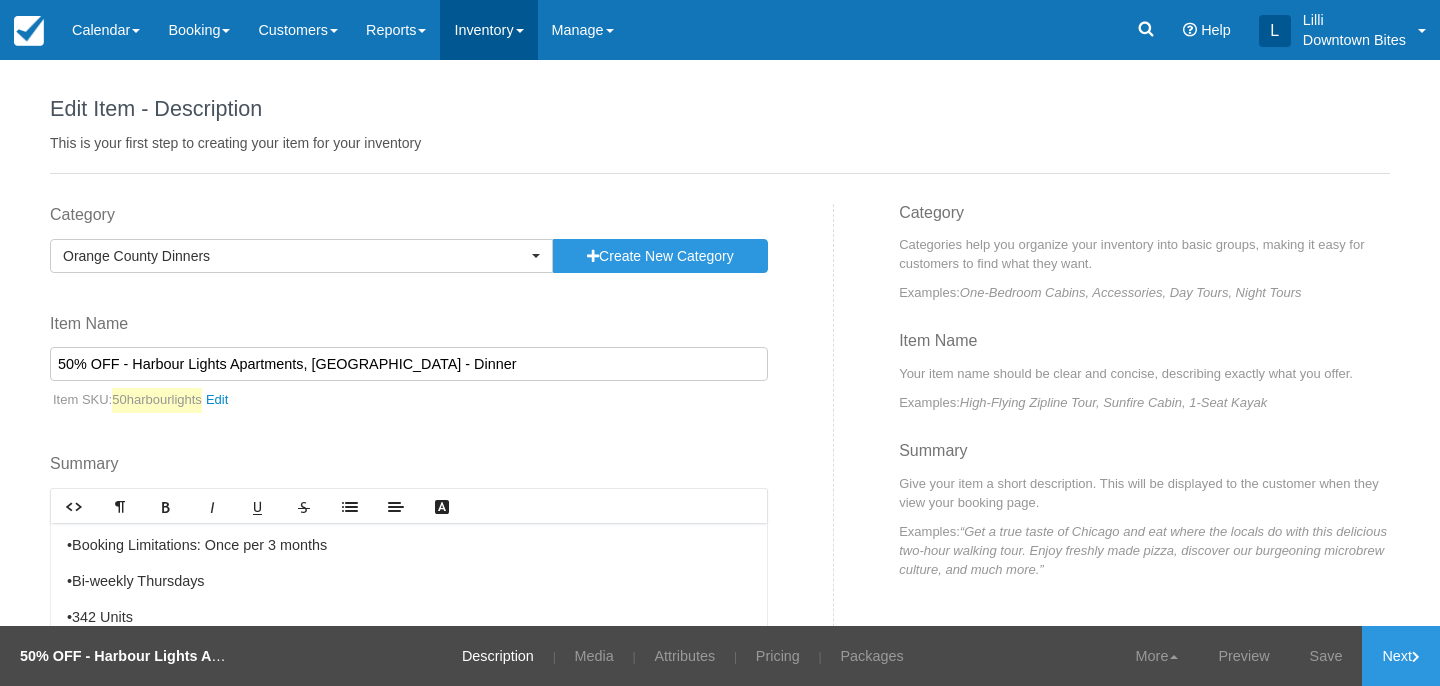 click on "Inventory" at bounding box center (488, 30) 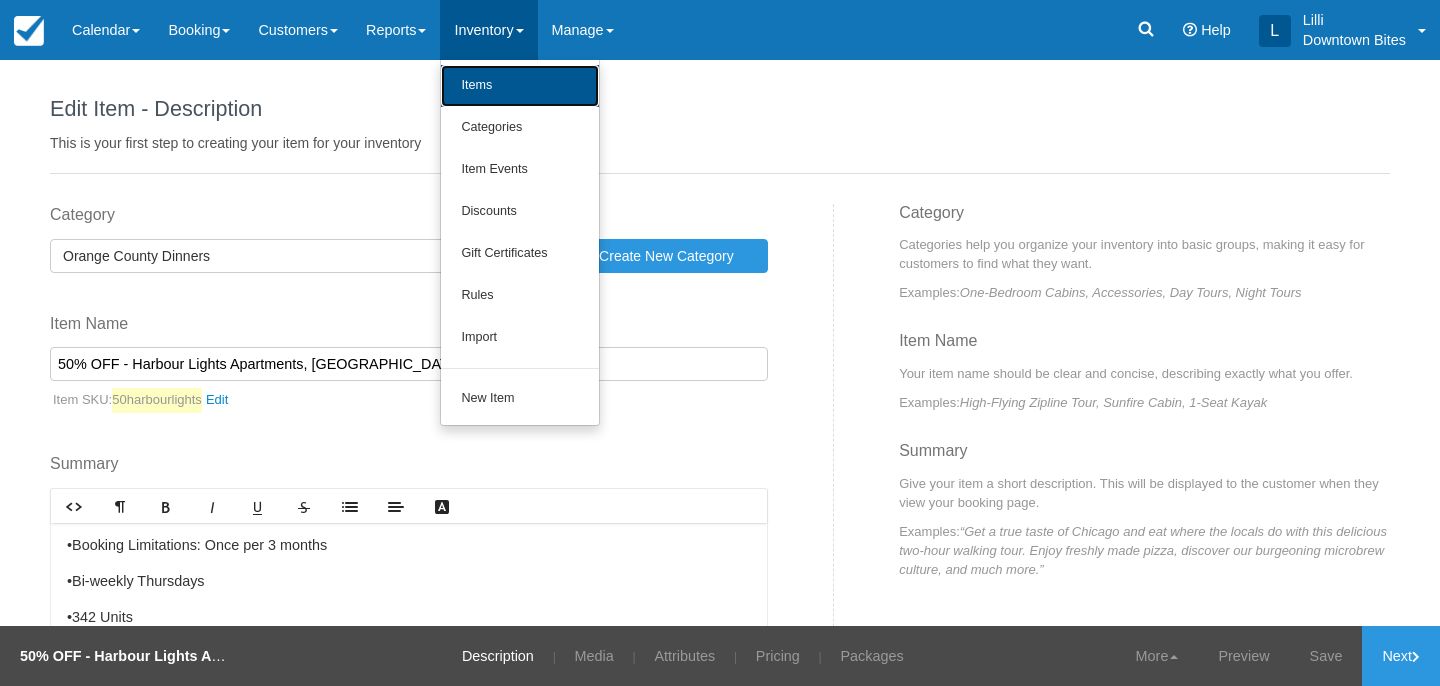 click on "Items" at bounding box center (520, 86) 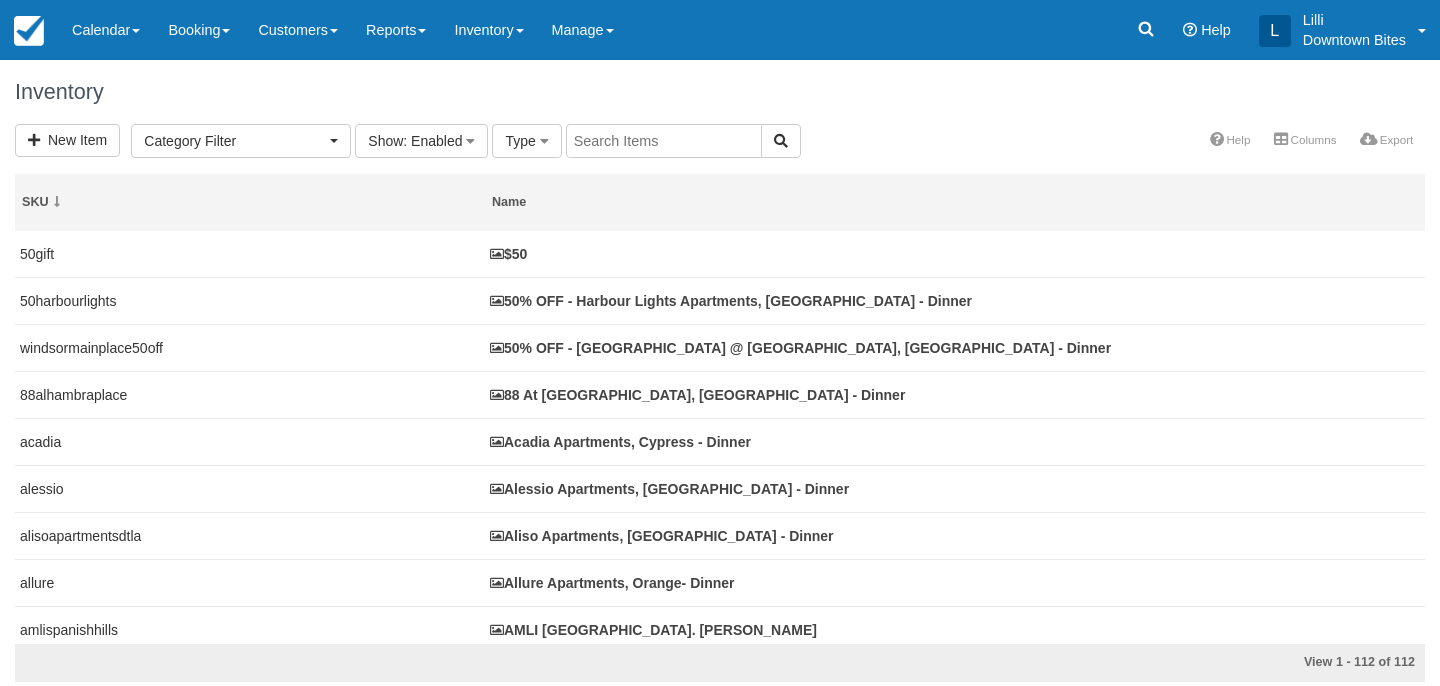 select 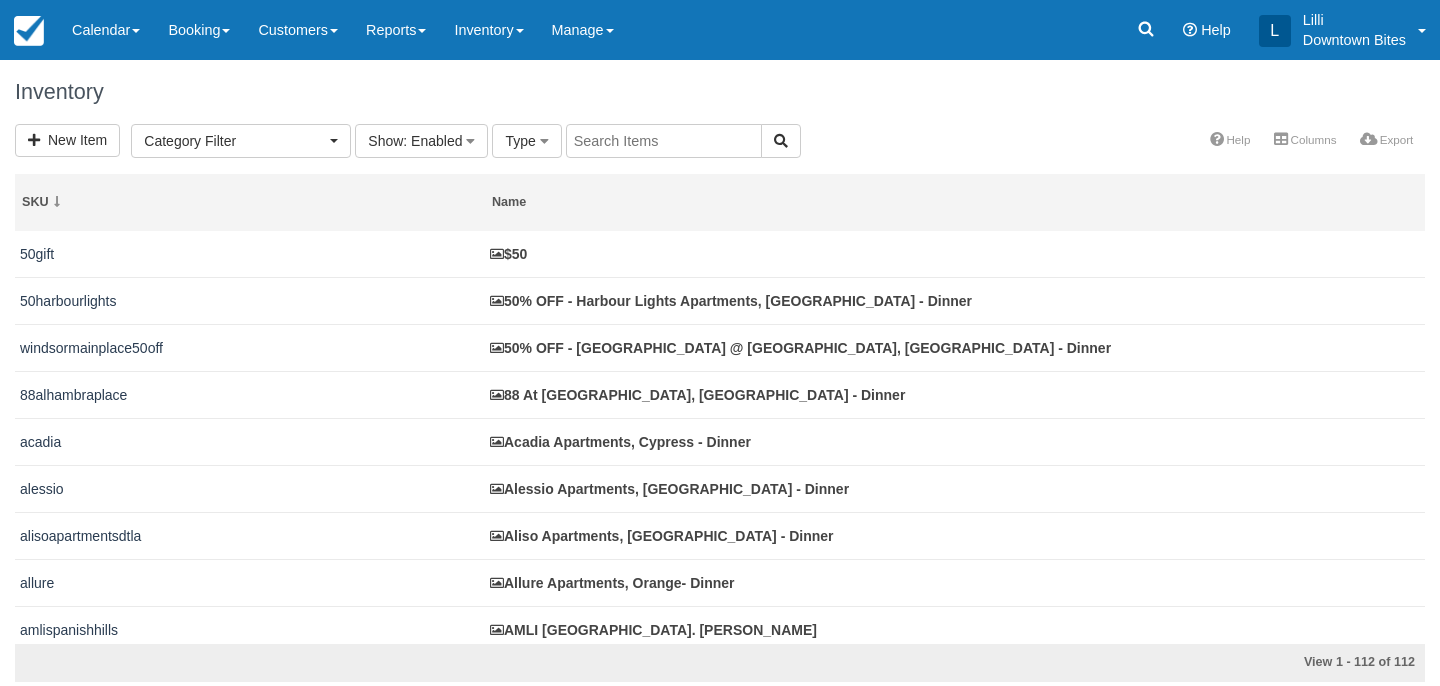 click at bounding box center [664, 141] 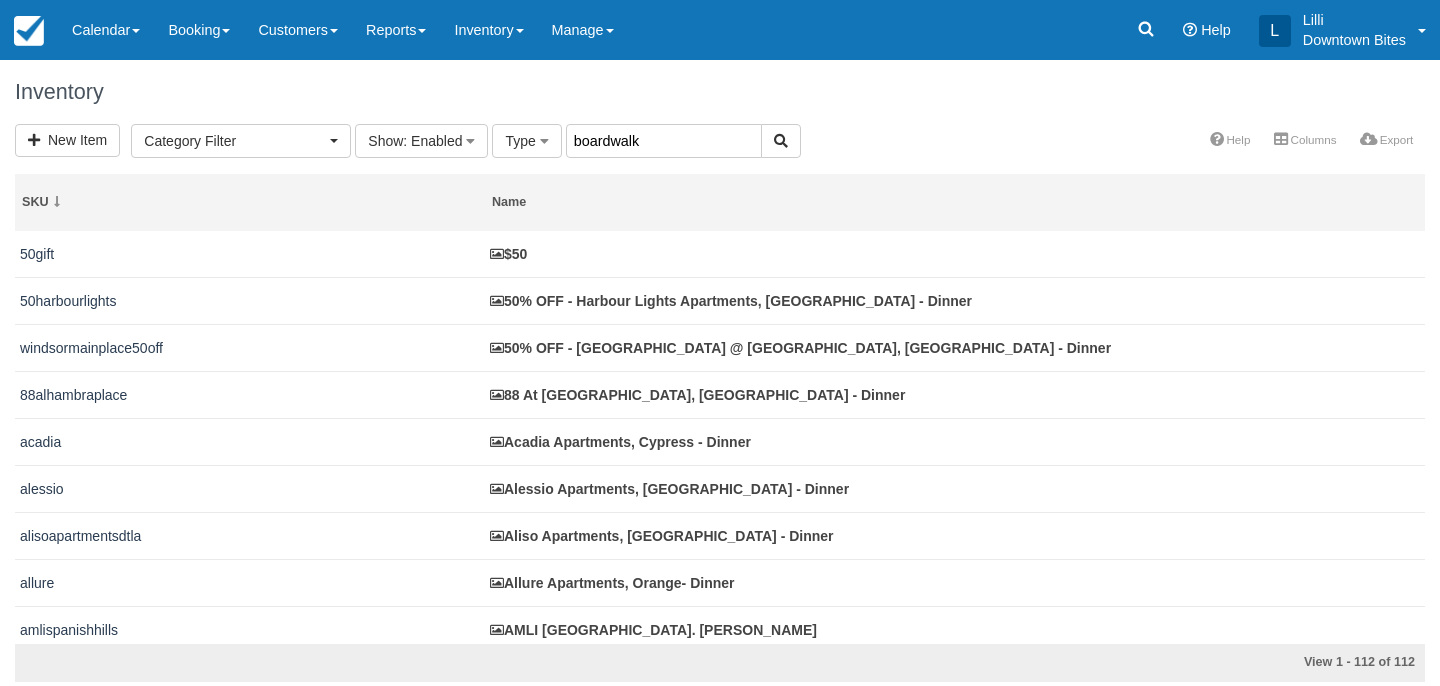 type on "boardwalk" 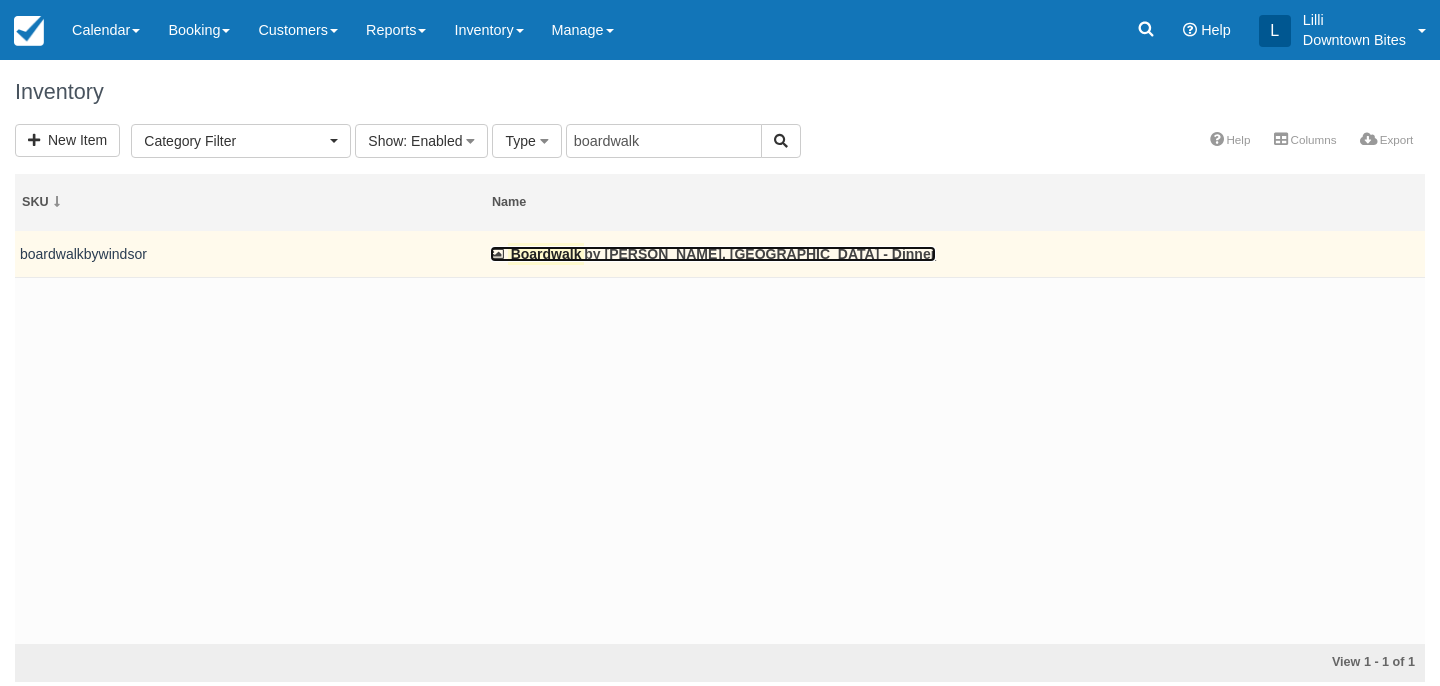 click on "Boardwalk  by [GEOGRAPHIC_DATA], [GEOGRAPHIC_DATA] - Dinner" at bounding box center (713, 254) 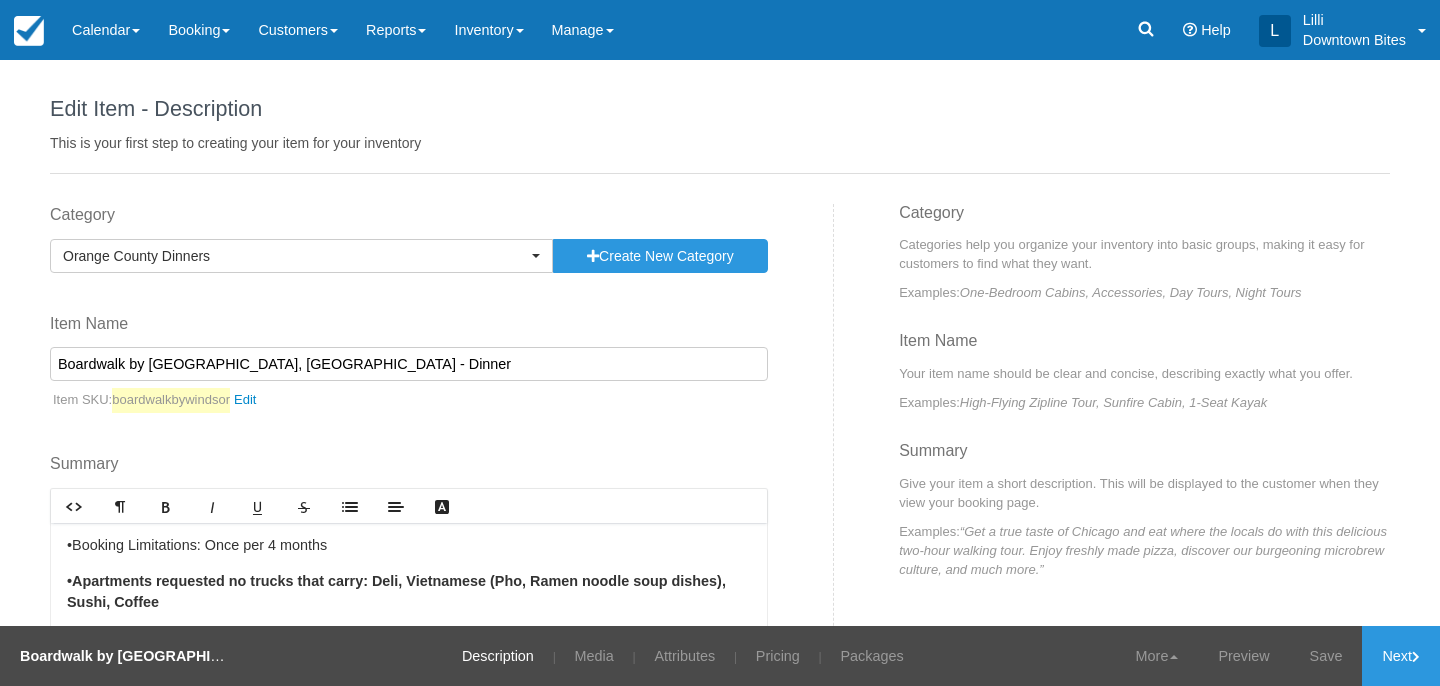 scroll, scrollTop: 0, scrollLeft: 0, axis: both 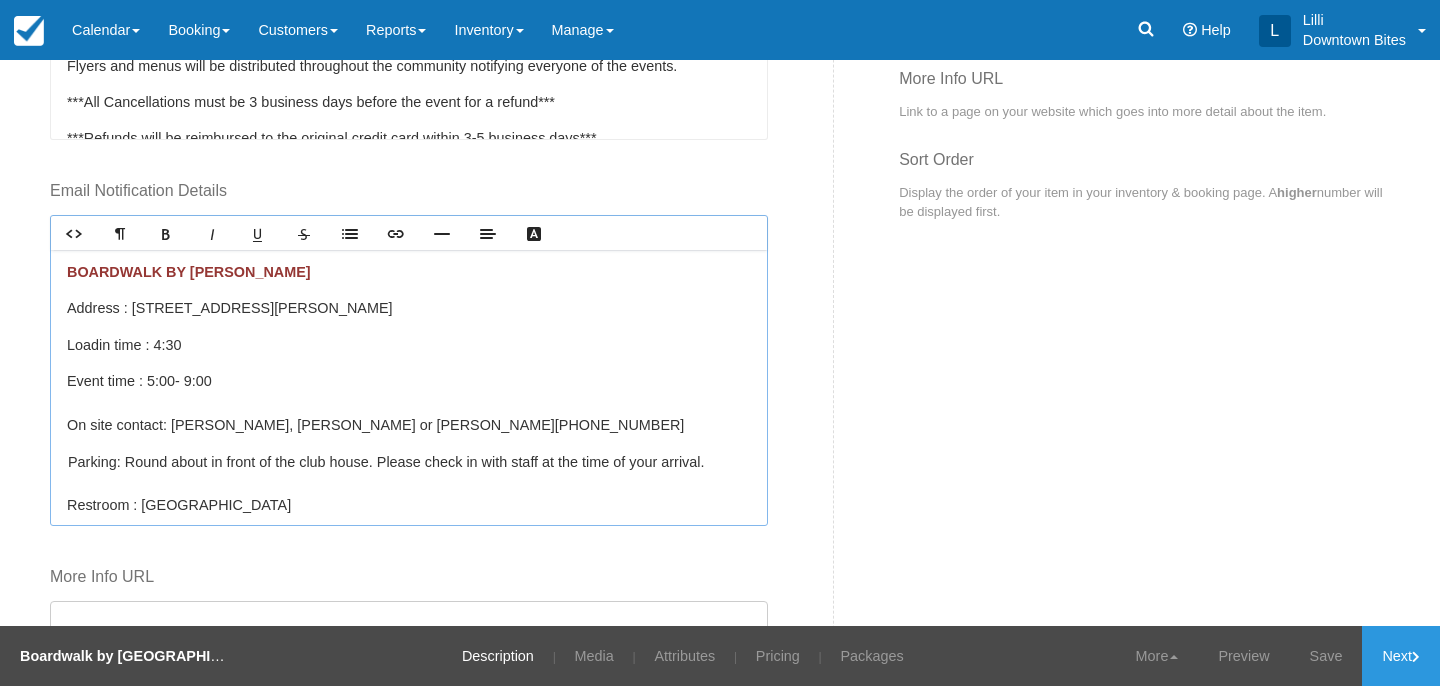 drag, startPoint x: 441, startPoint y: 309, endPoint x: 131, endPoint y: 311, distance: 310.00644 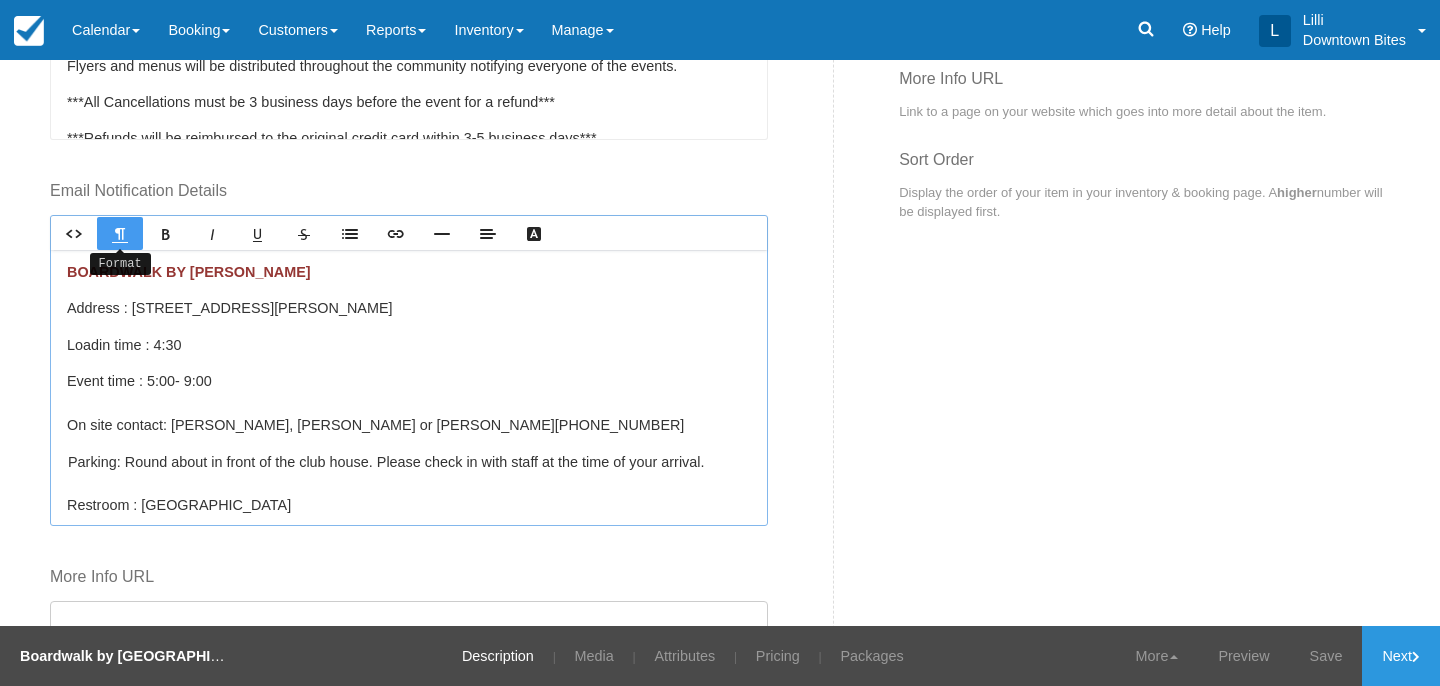 copy on "7461 Edinger Ave Huntington Beach, CA 92647" 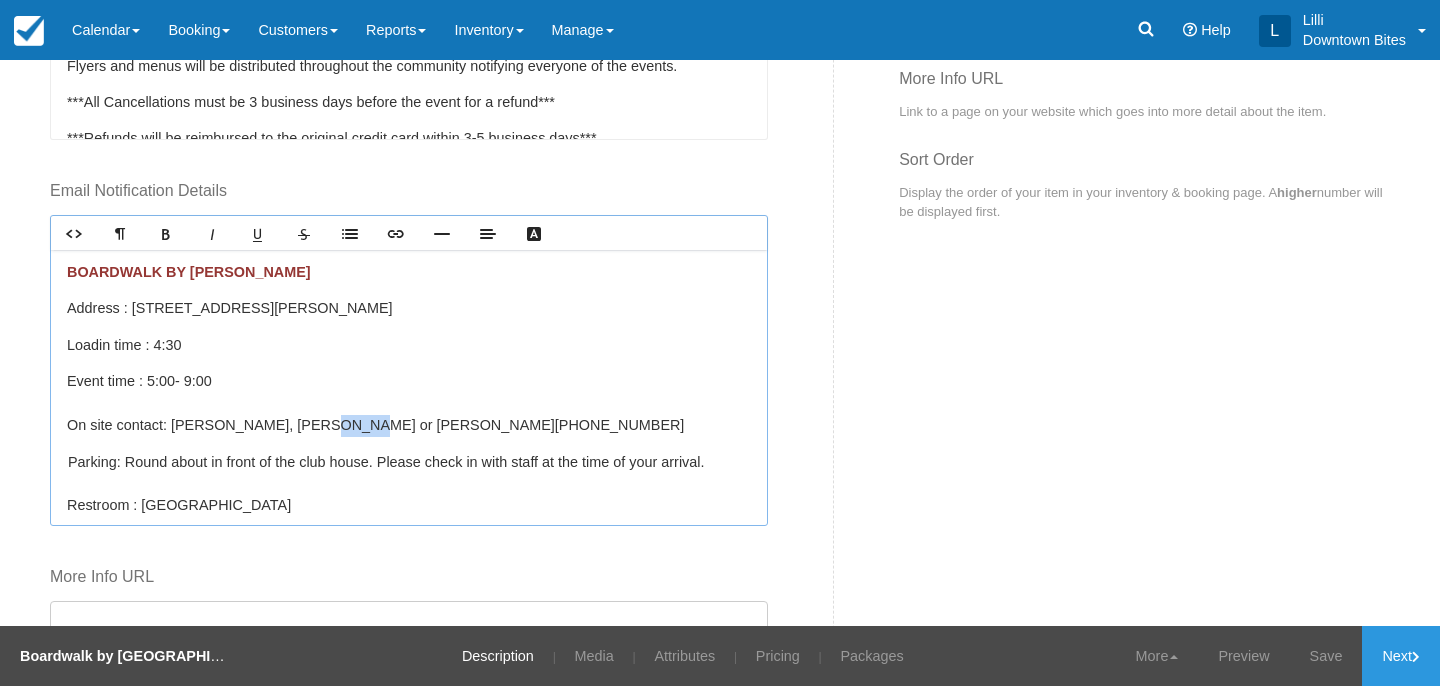 drag, startPoint x: 337, startPoint y: 423, endPoint x: 301, endPoint y: 423, distance: 36 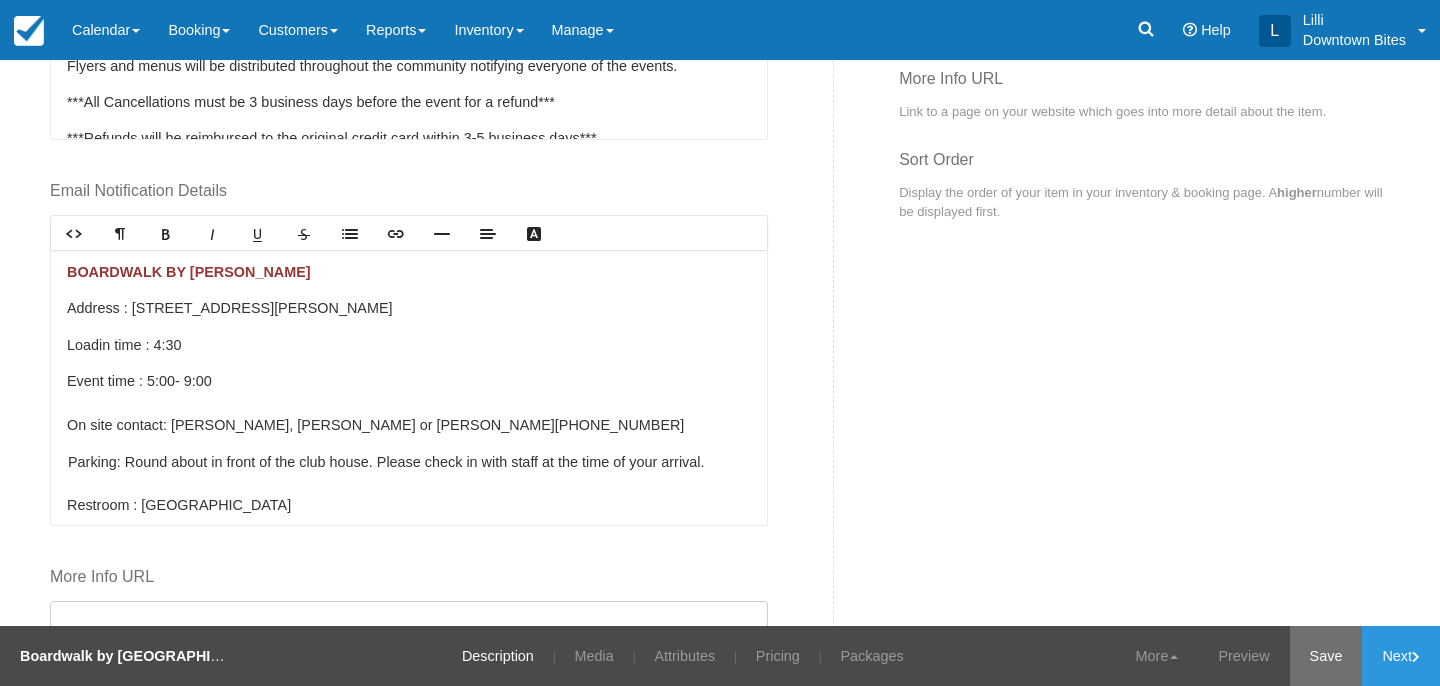 click on "Save" at bounding box center (1326, 656) 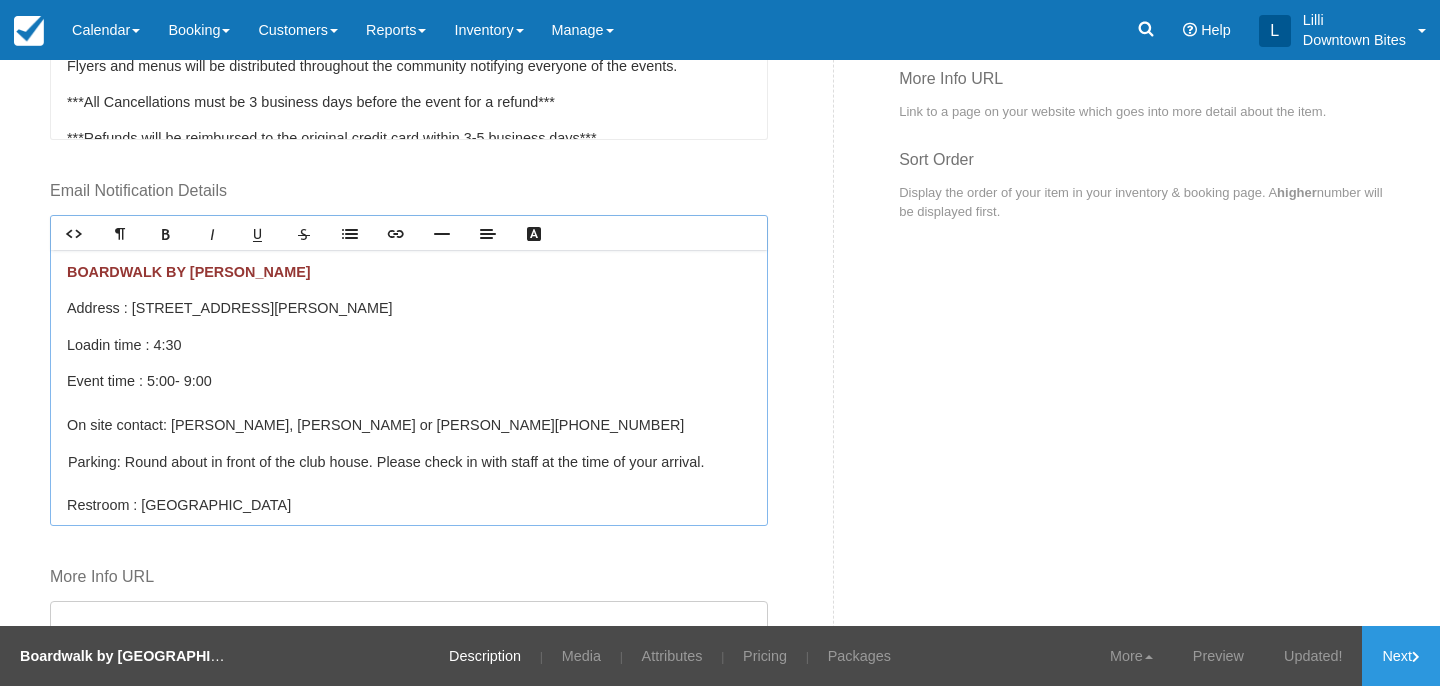click on "Event time : 5:00  - 9:00 On site contact: Cindy, Elizabeth or Jairo  714-903-7461" at bounding box center [409, 403] 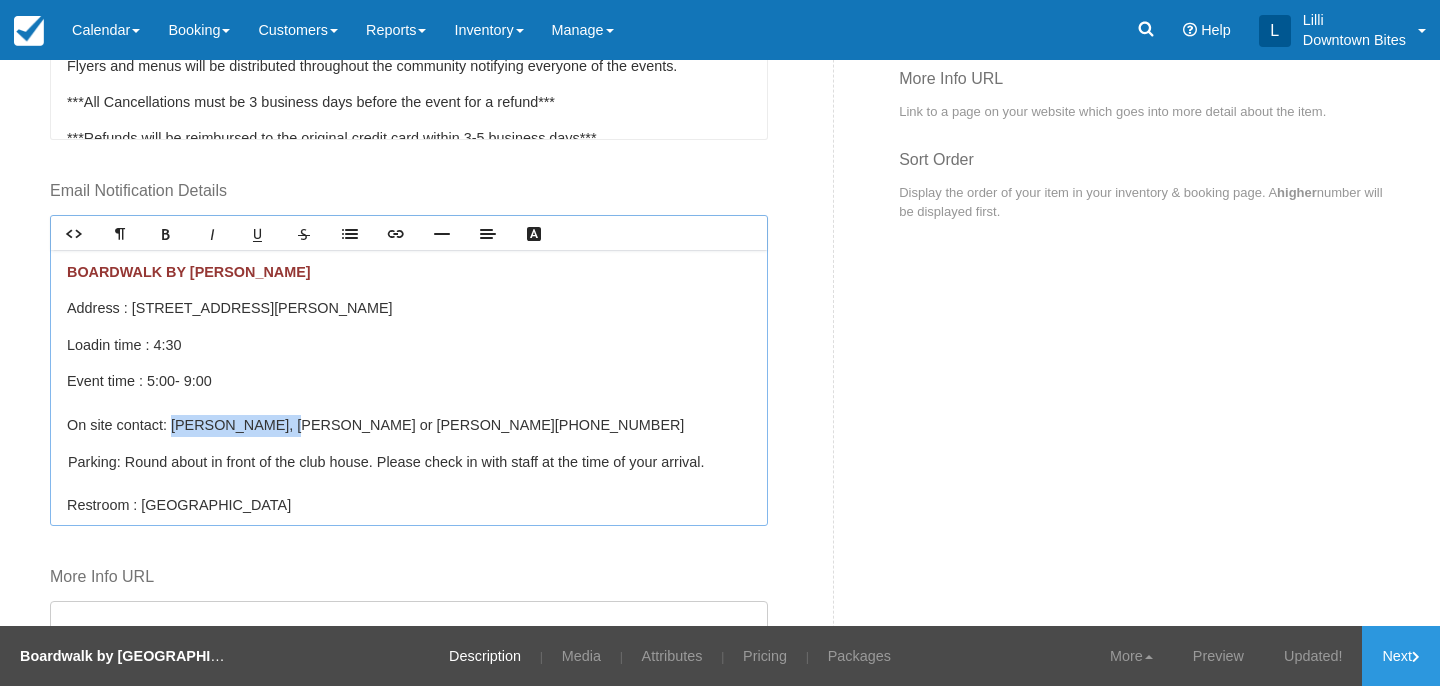 drag, startPoint x: 277, startPoint y: 422, endPoint x: 178, endPoint y: 417, distance: 99.12618 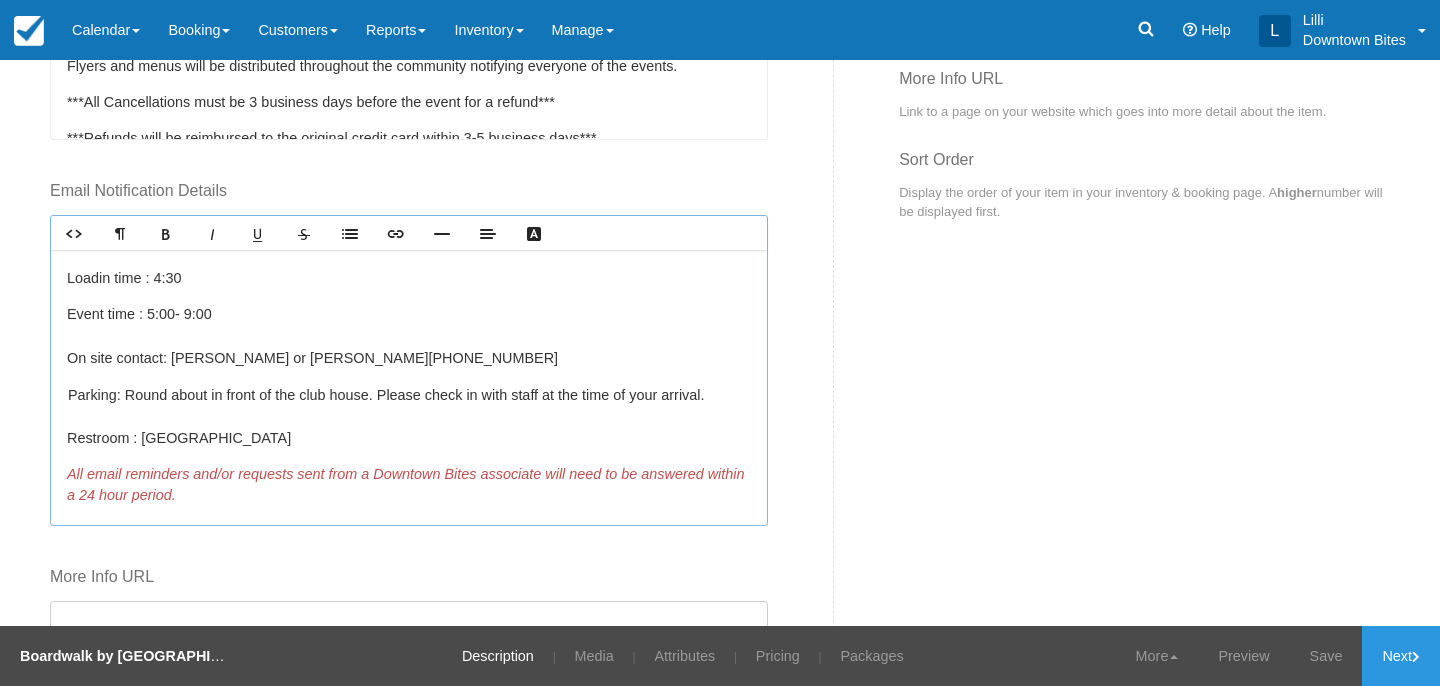 scroll, scrollTop: 88, scrollLeft: 0, axis: vertical 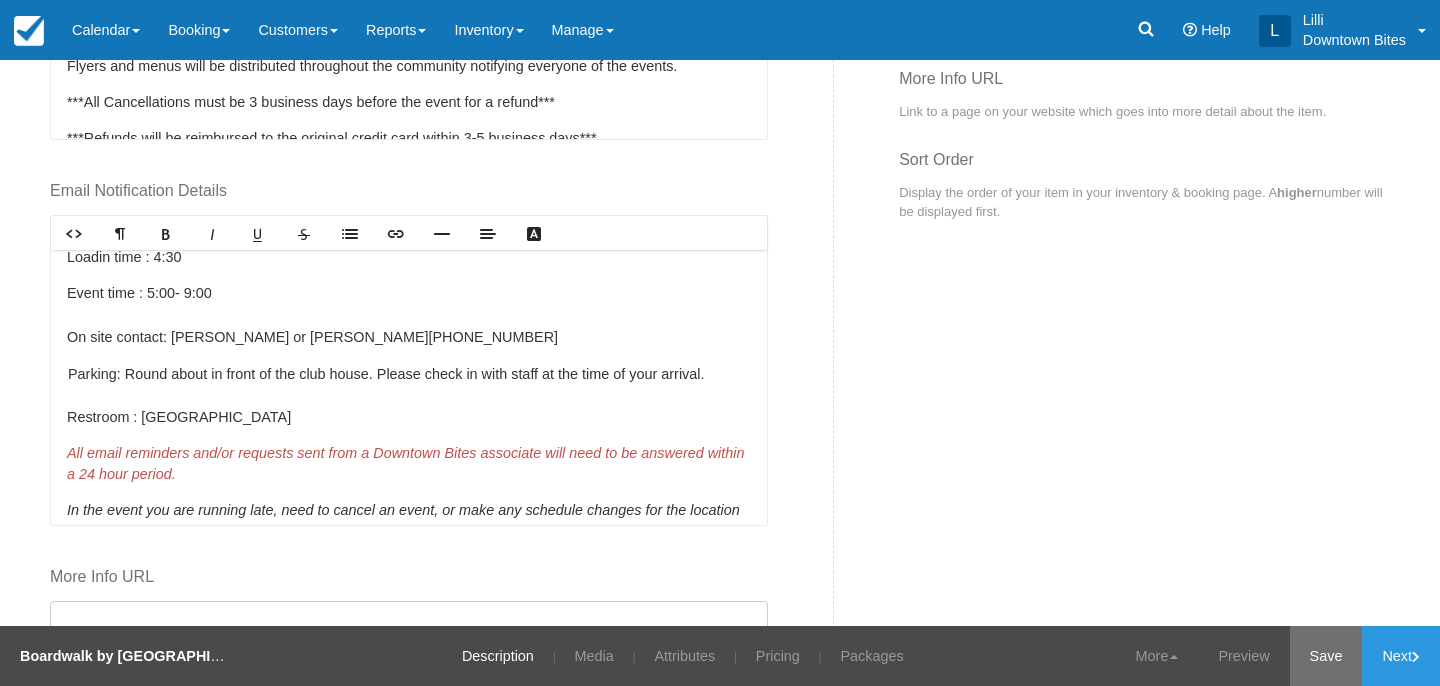 click on "Save" at bounding box center [1326, 656] 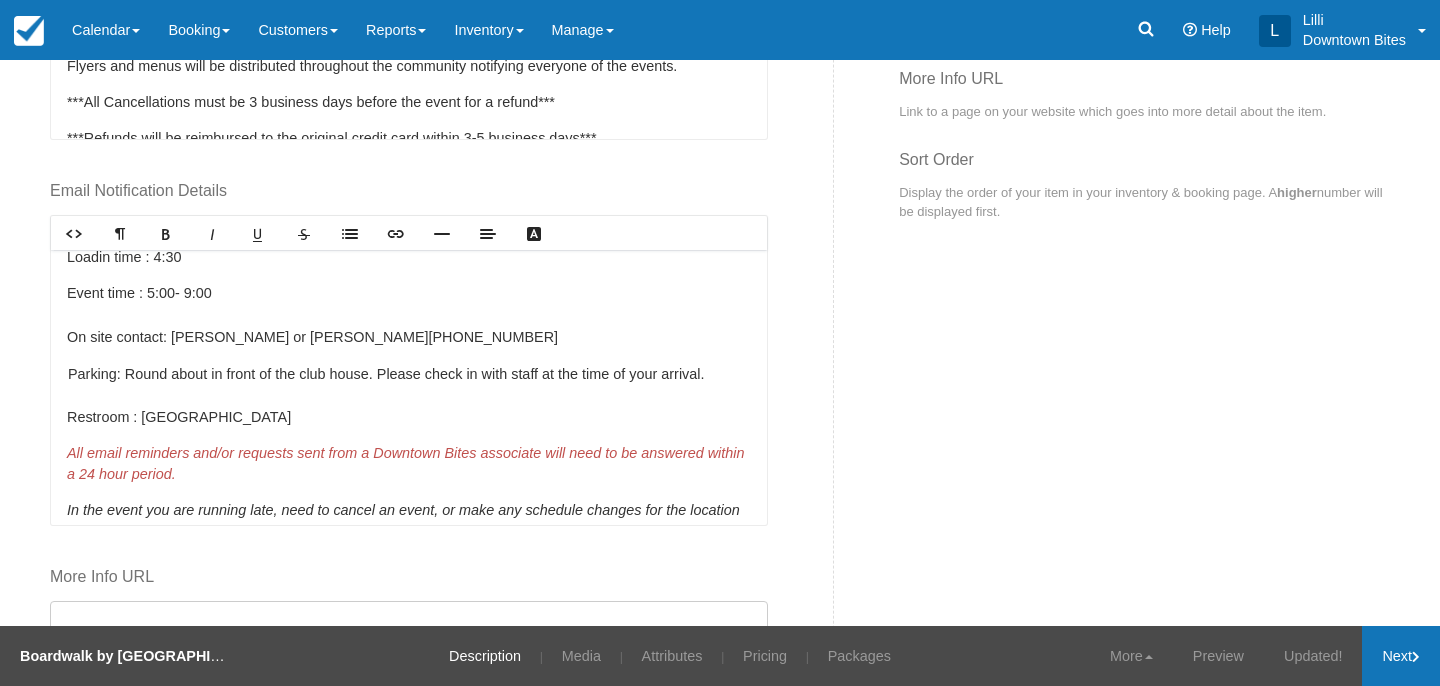 click on "Next" at bounding box center (1401, 656) 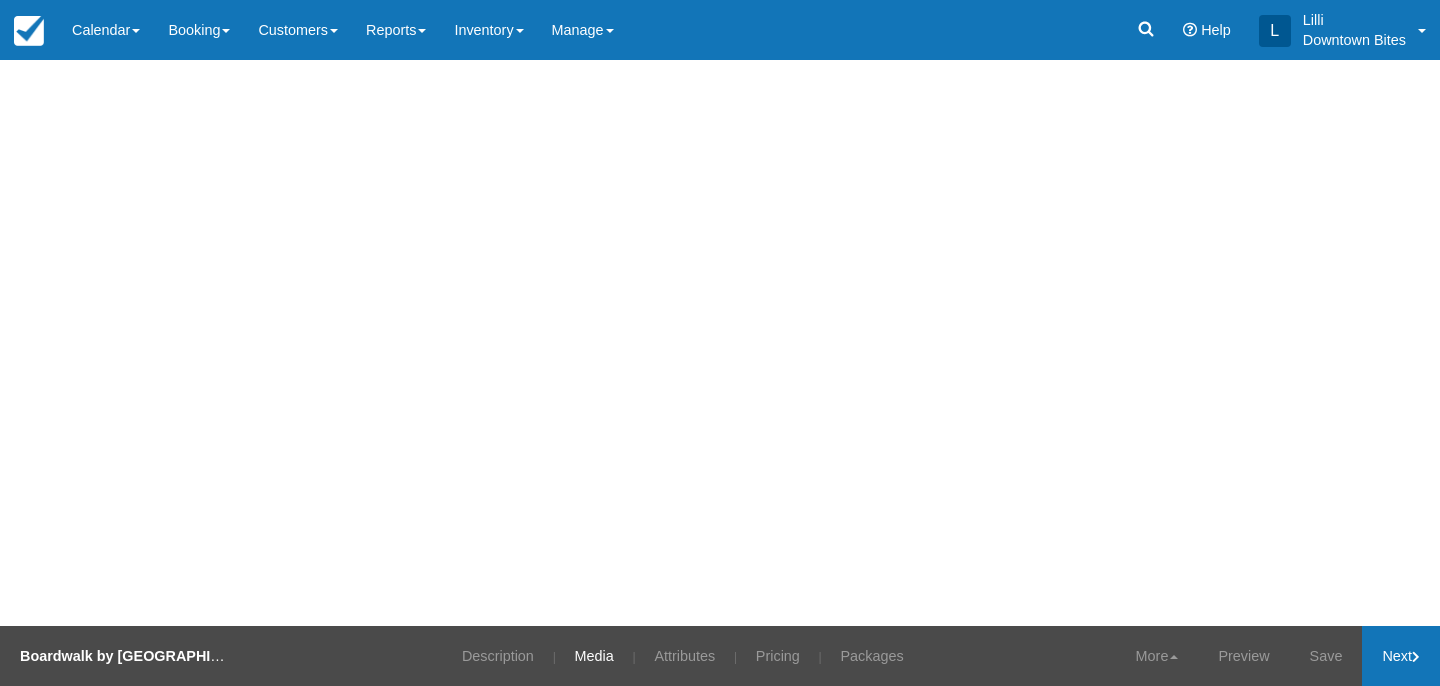 scroll, scrollTop: 0, scrollLeft: 0, axis: both 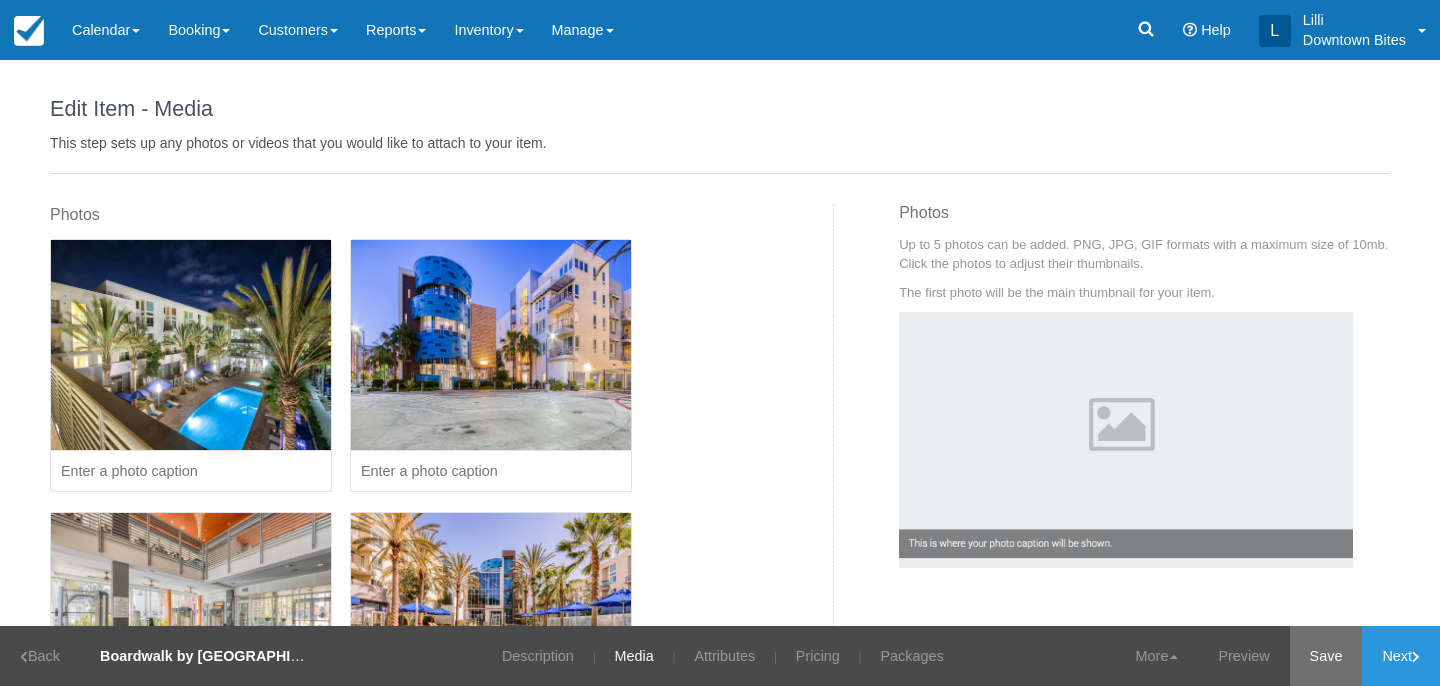 click on "Save" at bounding box center (1326, 656) 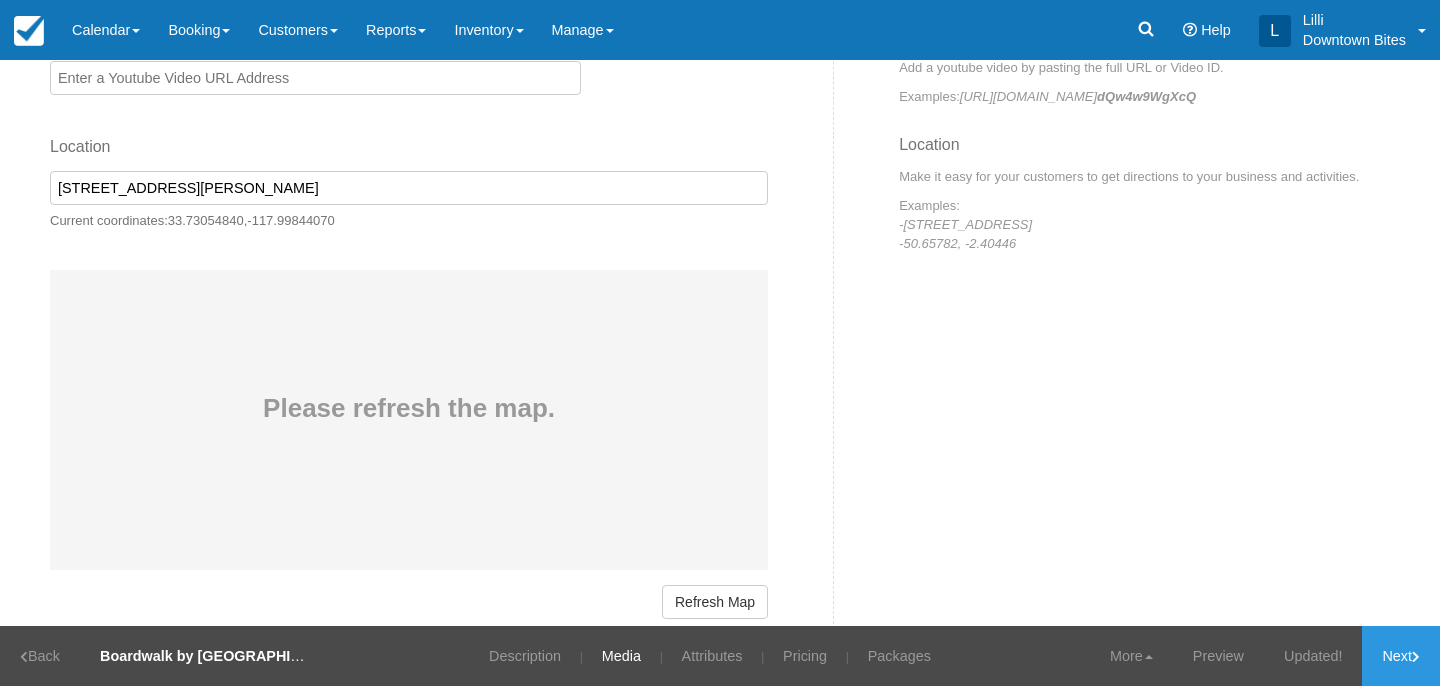 scroll, scrollTop: 1550, scrollLeft: 0, axis: vertical 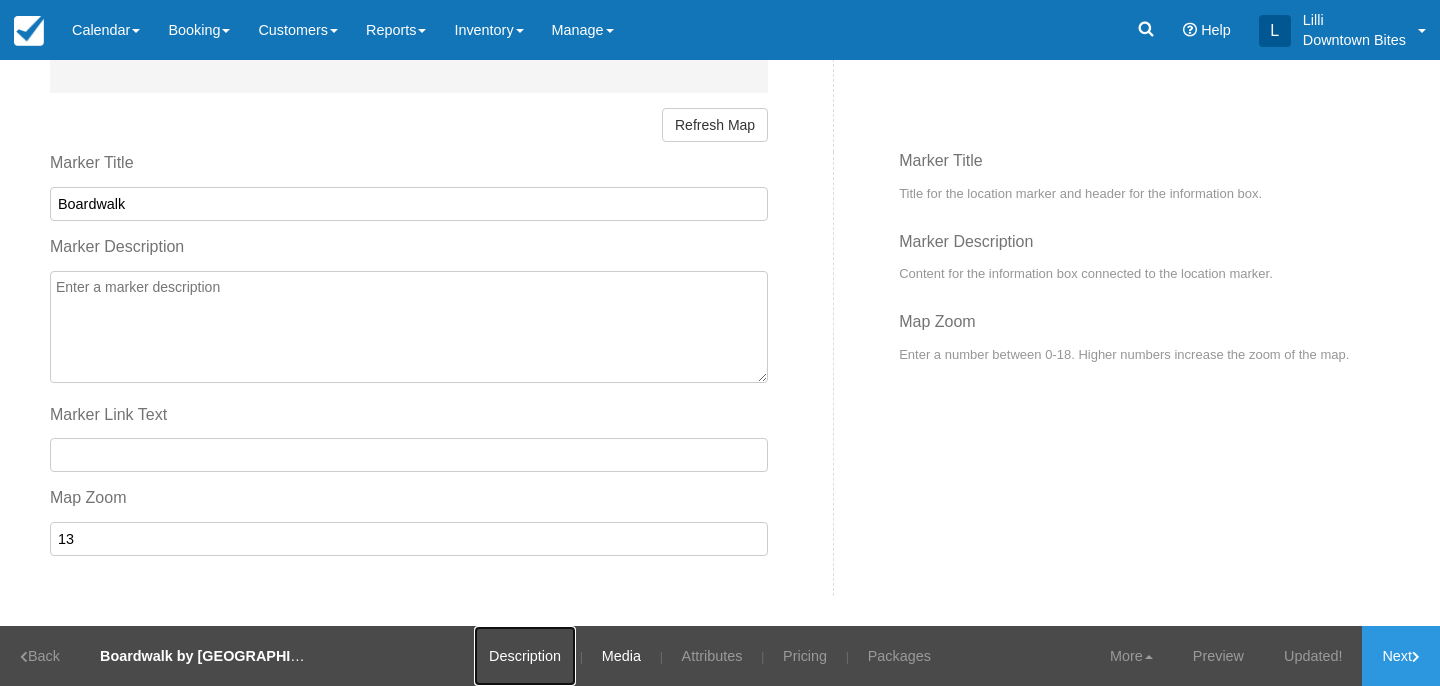 click on "Description" at bounding box center [525, 656] 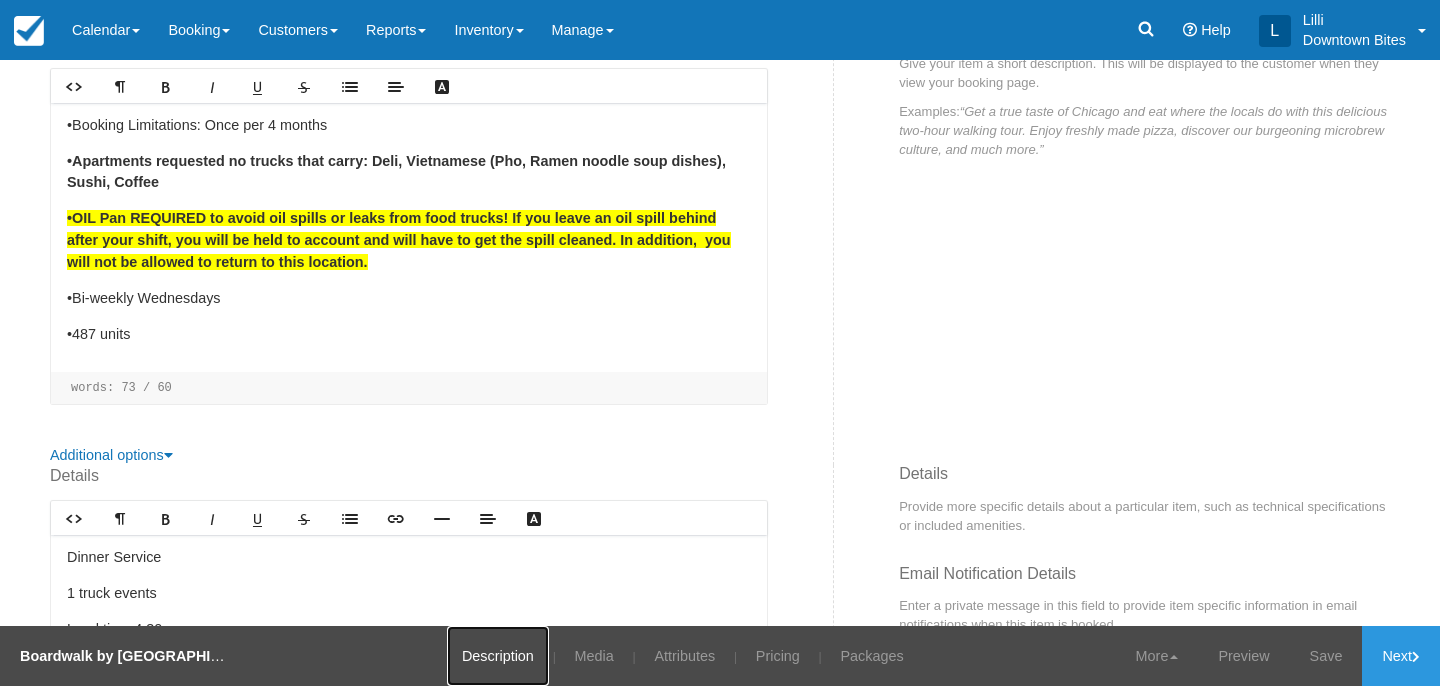 scroll, scrollTop: 599, scrollLeft: 0, axis: vertical 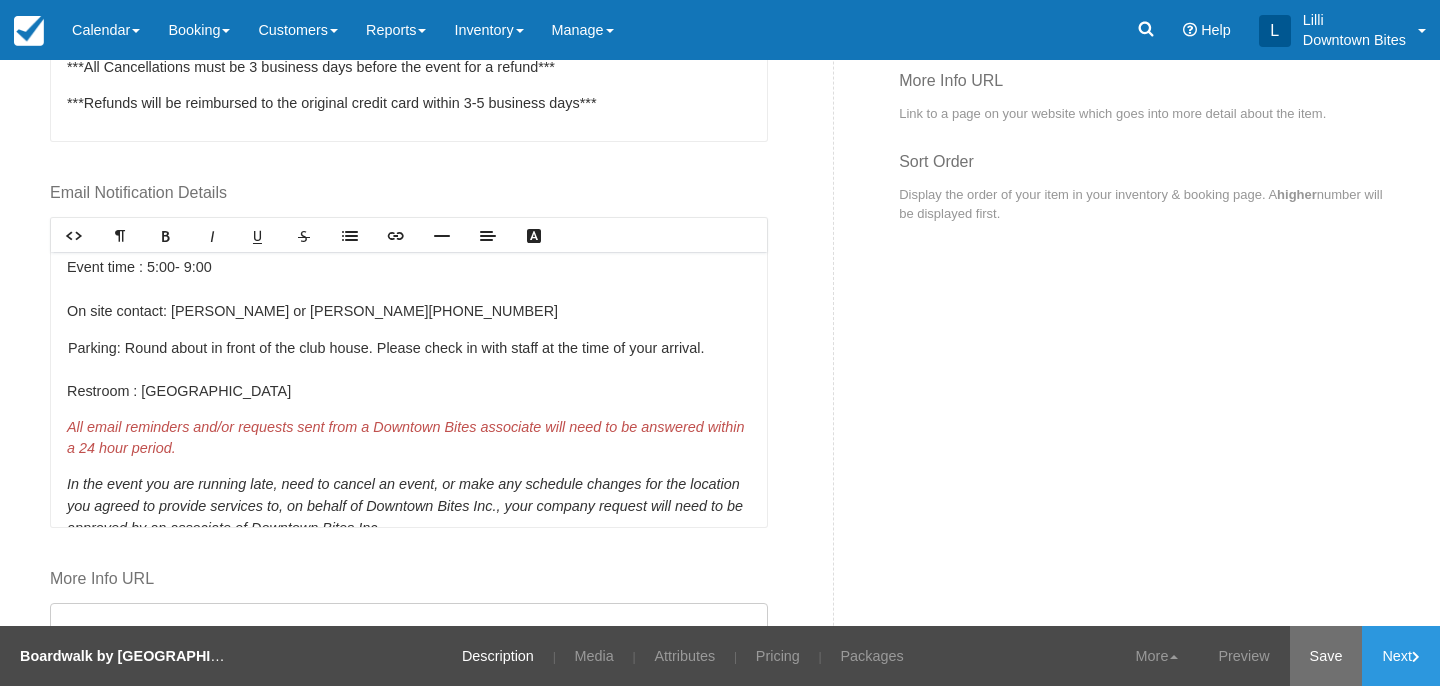 click on "Save" at bounding box center [1326, 656] 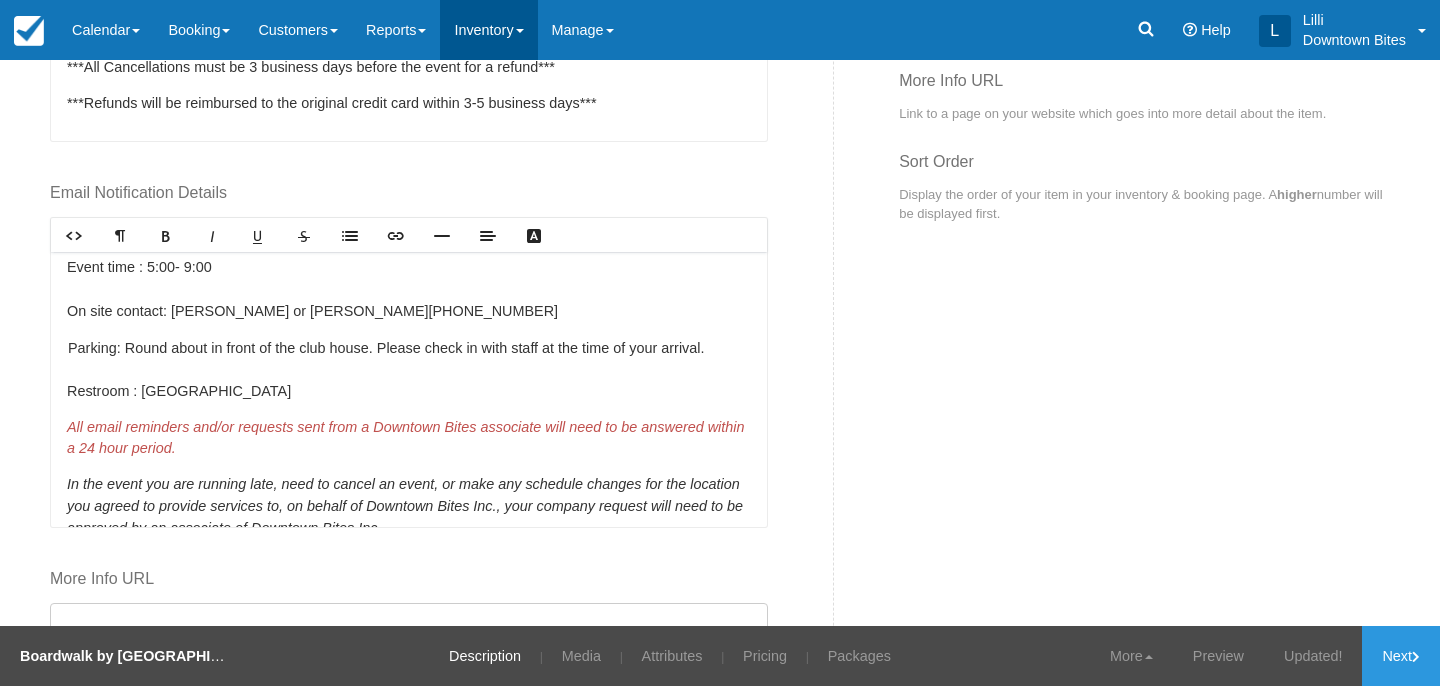 click on "Inventory" at bounding box center (488, 30) 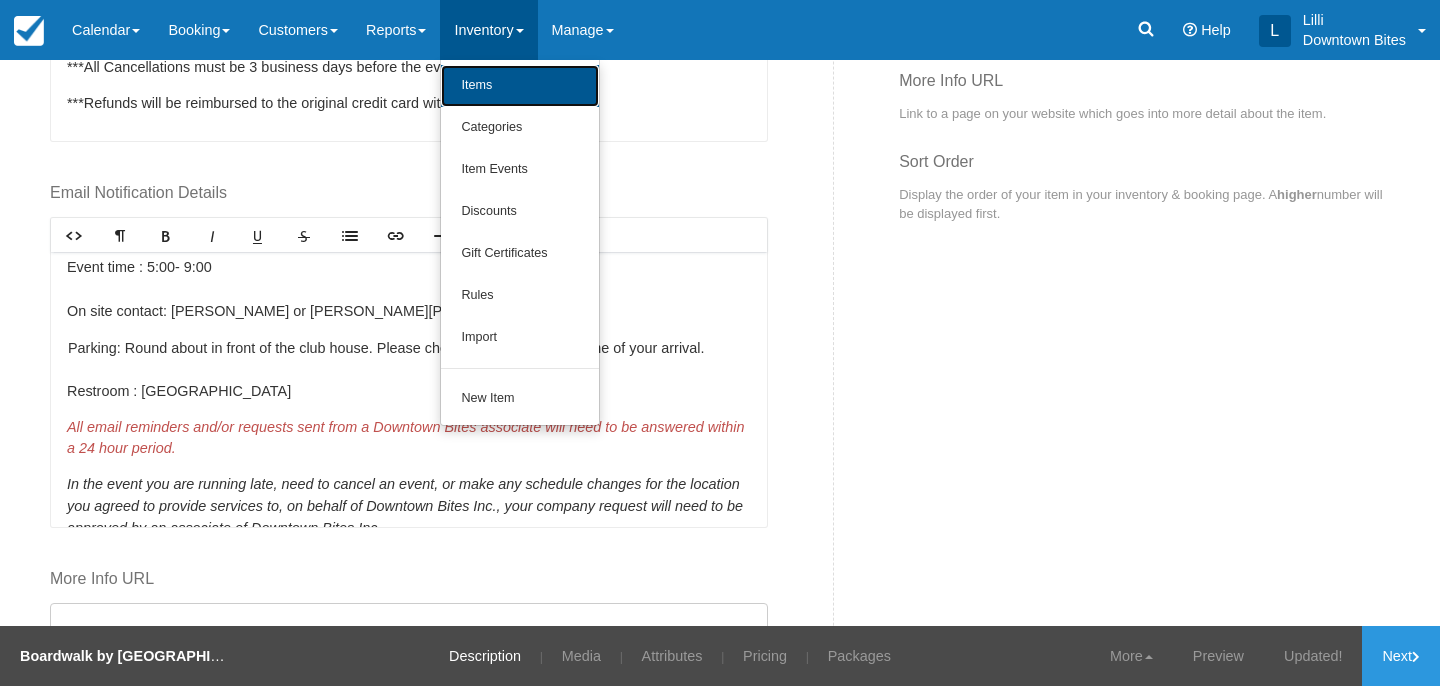 click on "Items" at bounding box center [520, 86] 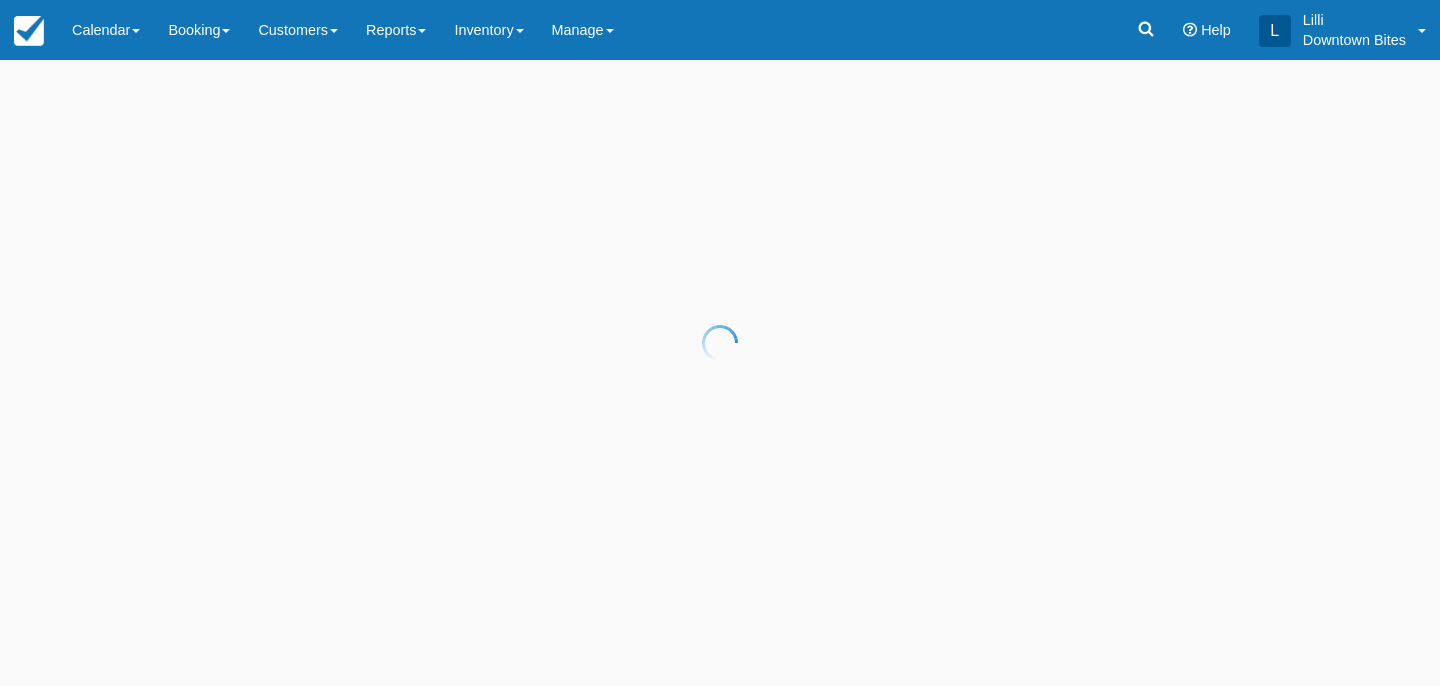 scroll, scrollTop: 0, scrollLeft: 0, axis: both 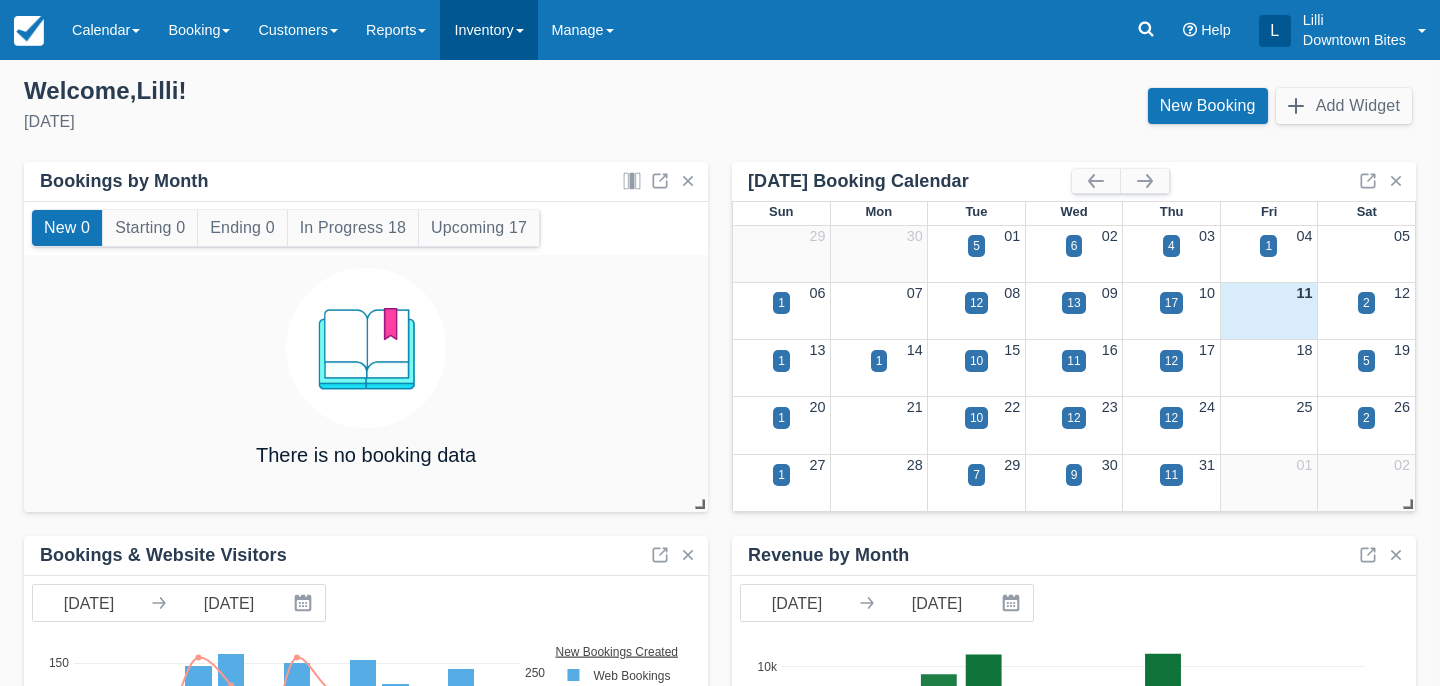 click on "Inventory" at bounding box center (488, 30) 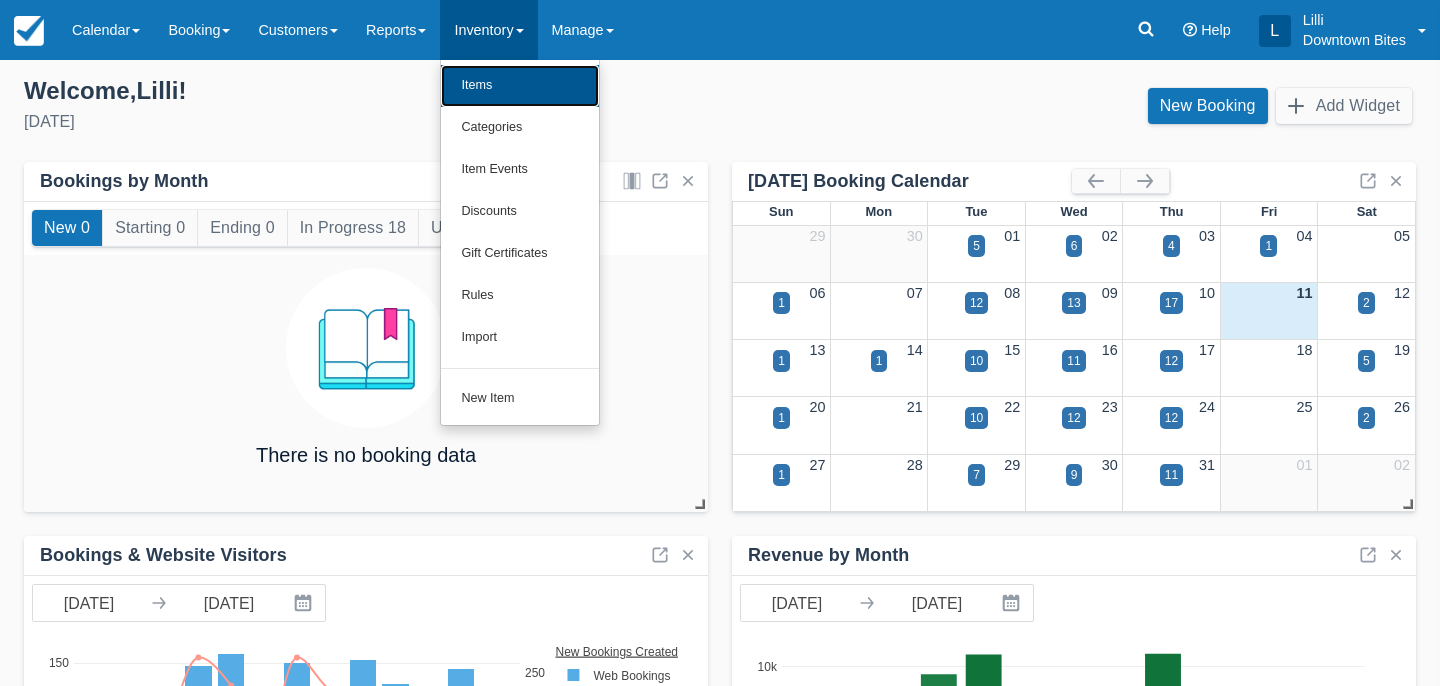 click on "Items" at bounding box center (520, 86) 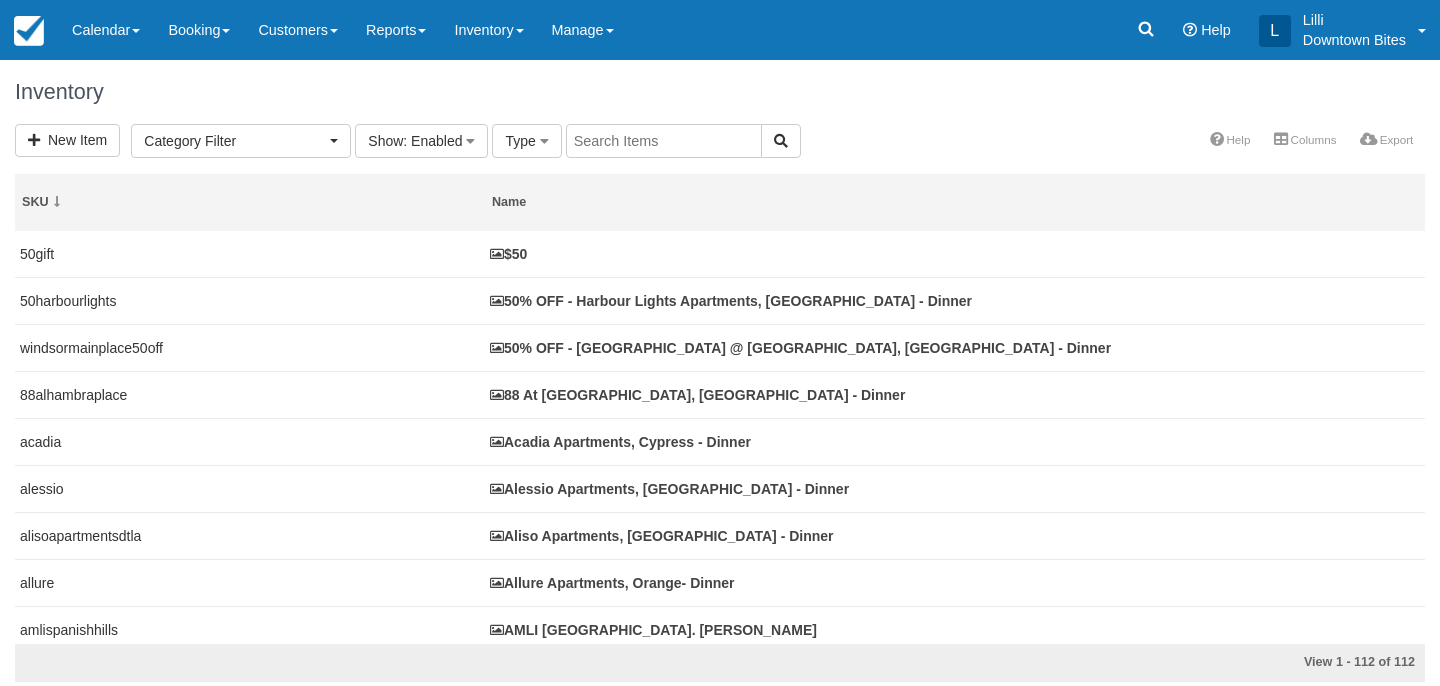 select 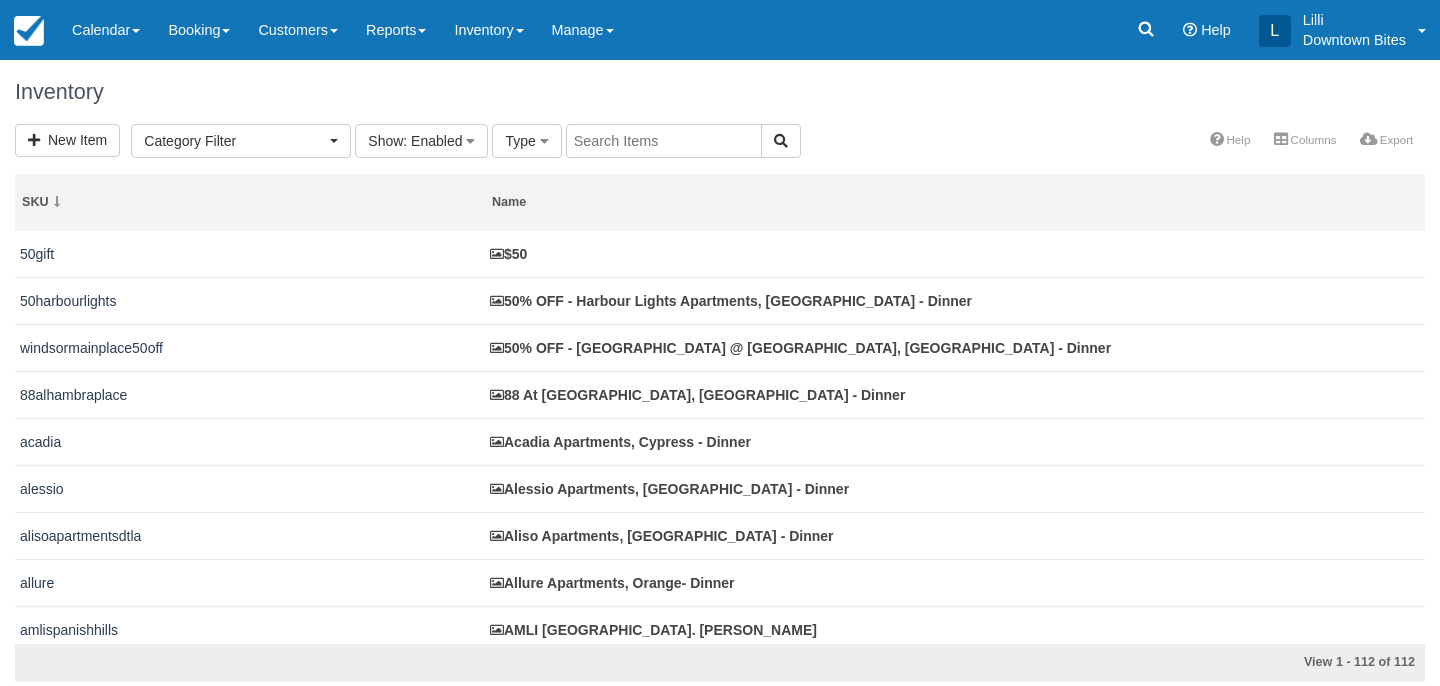 click at bounding box center (664, 141) 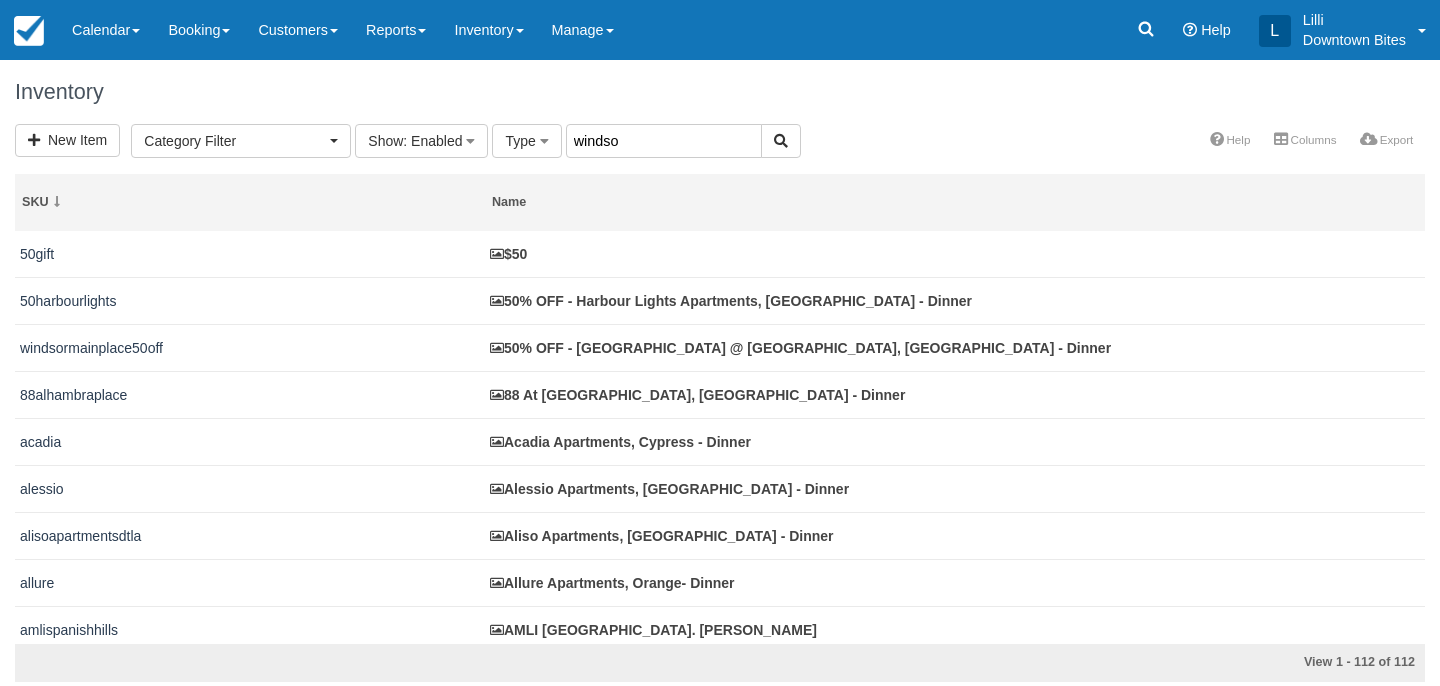 type on "windso" 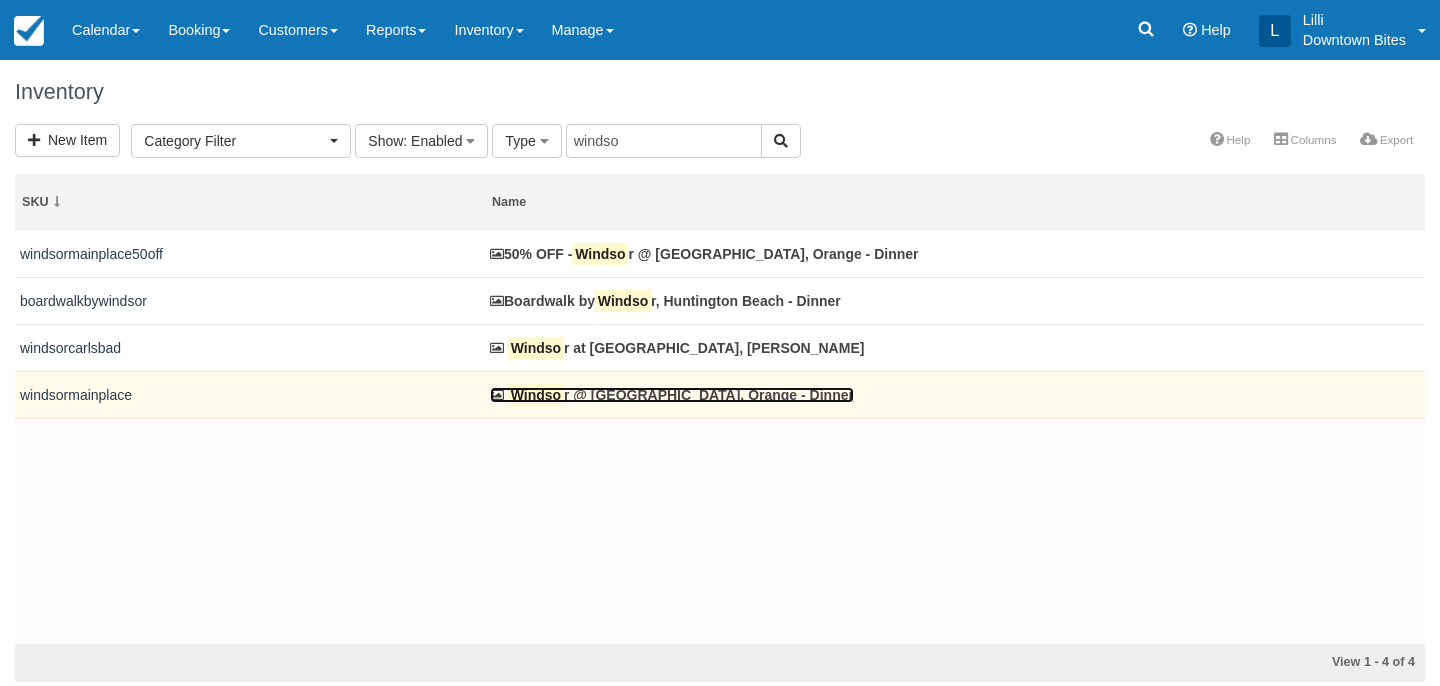 click on "Windso r @ [GEOGRAPHIC_DATA], Orange - Dinner" at bounding box center (672, 395) 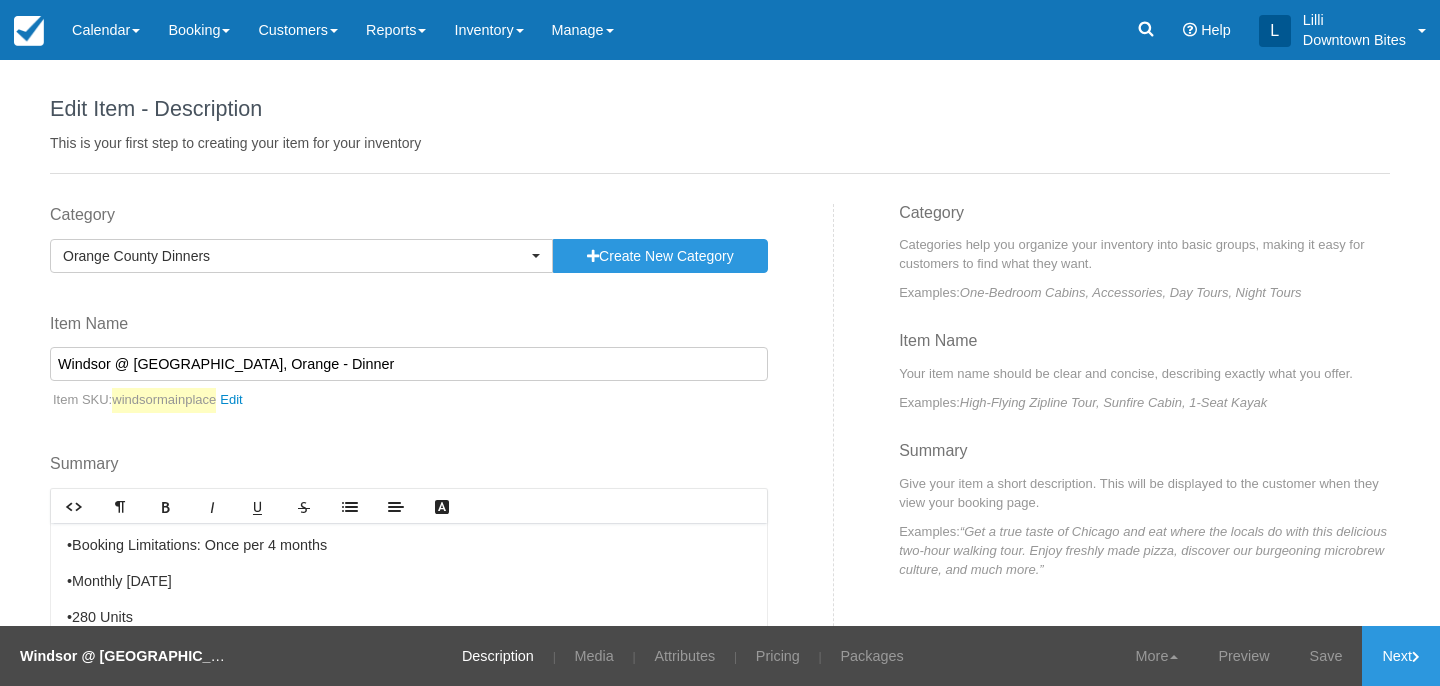scroll, scrollTop: 0, scrollLeft: 0, axis: both 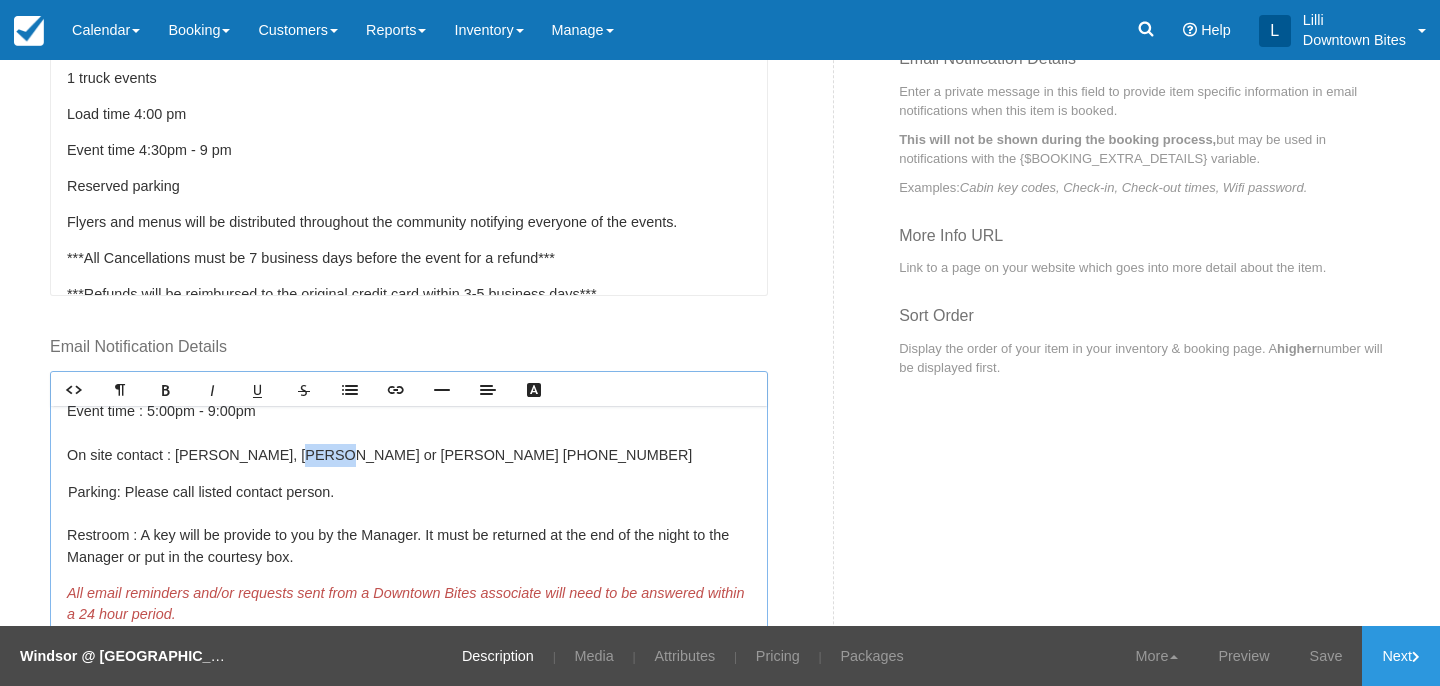 drag, startPoint x: 312, startPoint y: 453, endPoint x: 278, endPoint y: 452, distance: 34.0147 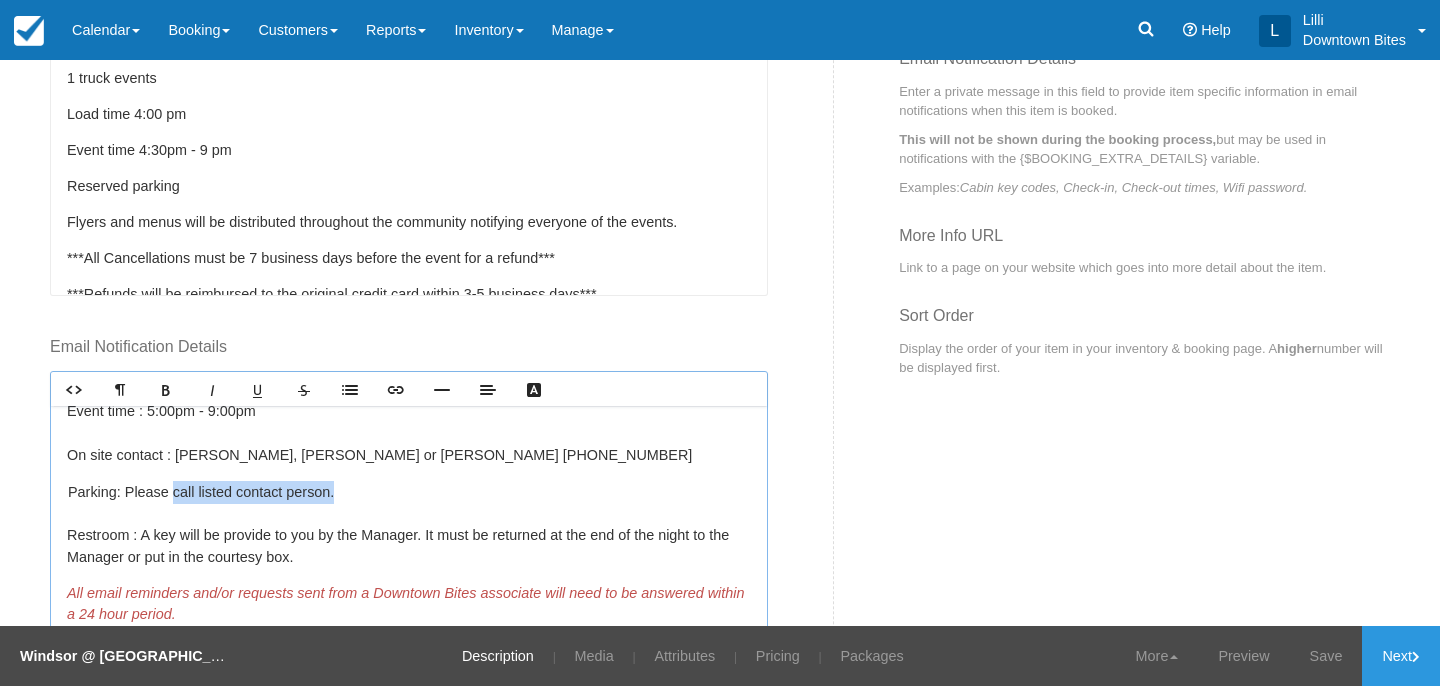 drag, startPoint x: 345, startPoint y: 493, endPoint x: 169, endPoint y: 489, distance: 176.04546 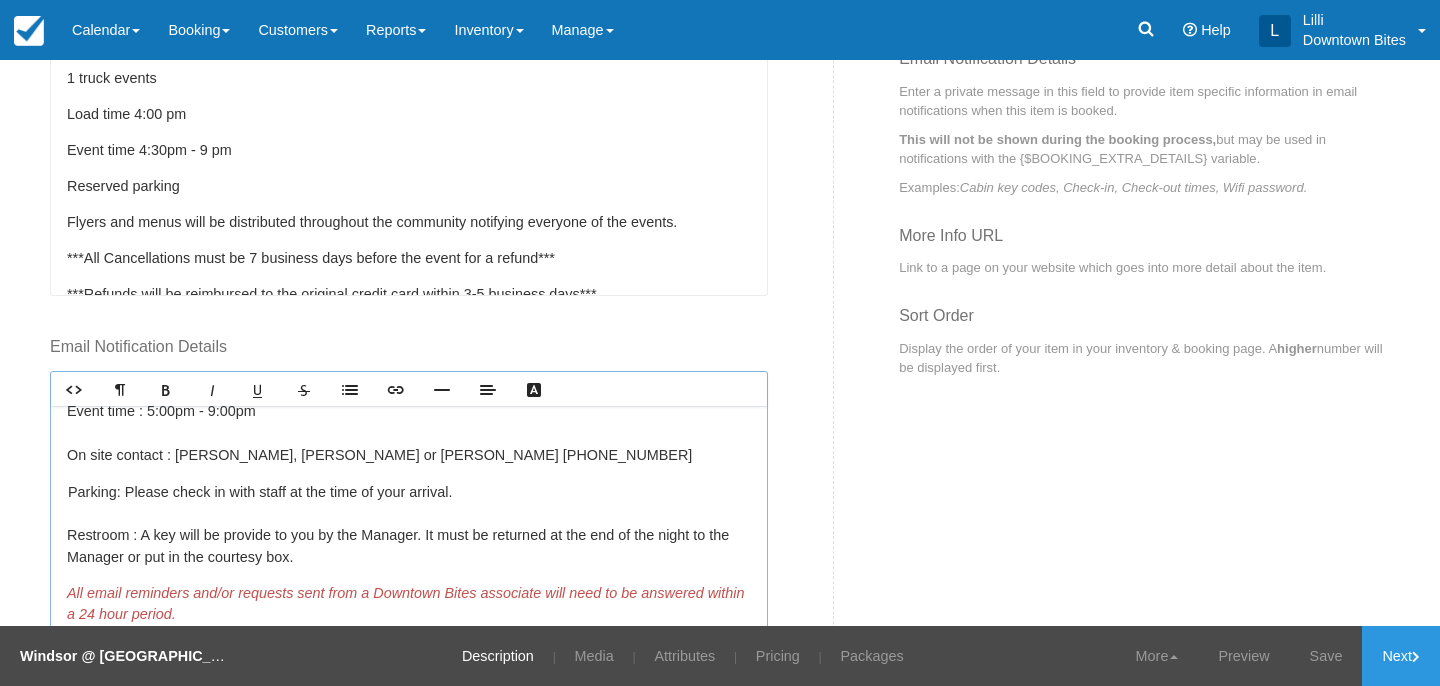 click on "Parking: Please check in with staff at the time of your arrival.  Restroom : A key will be provide to you by the Manager. It must be returned at the end of the night to the Manager or put in the courtesy box." at bounding box center (409, 524) 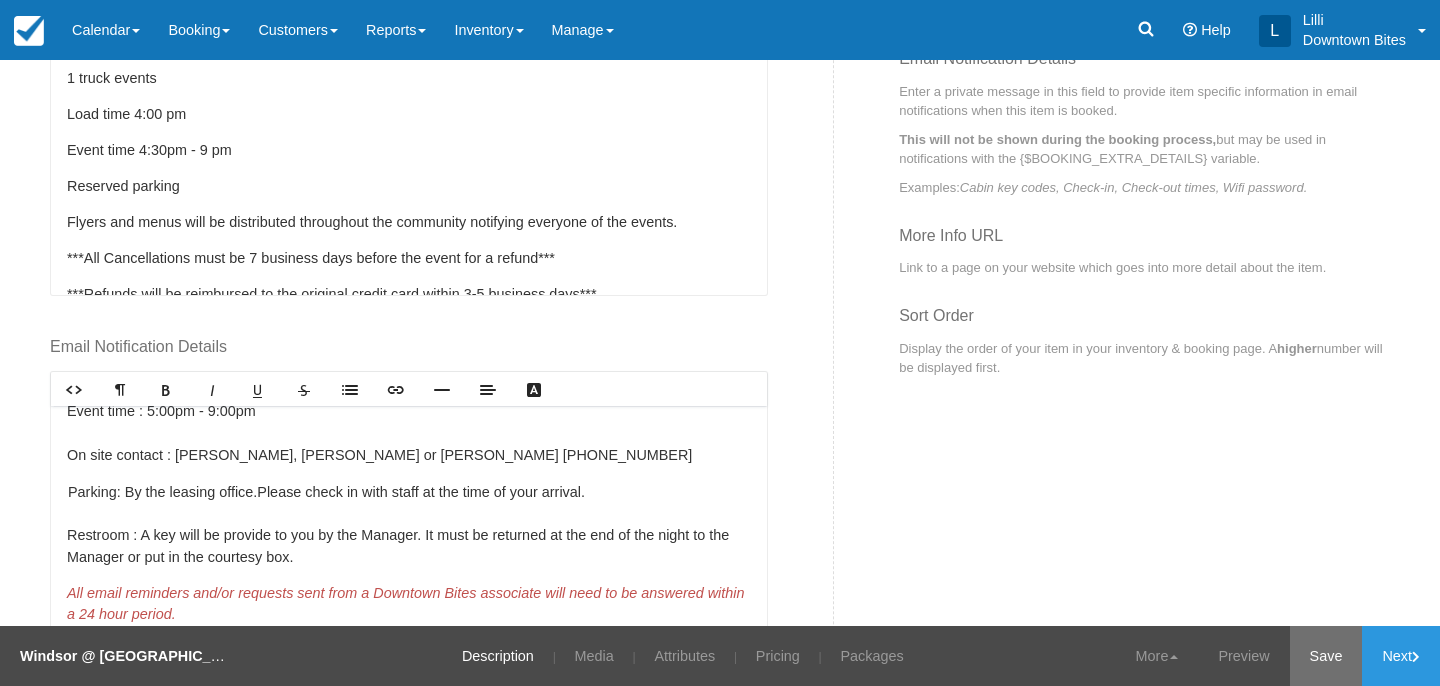 click on "Save" at bounding box center [1326, 656] 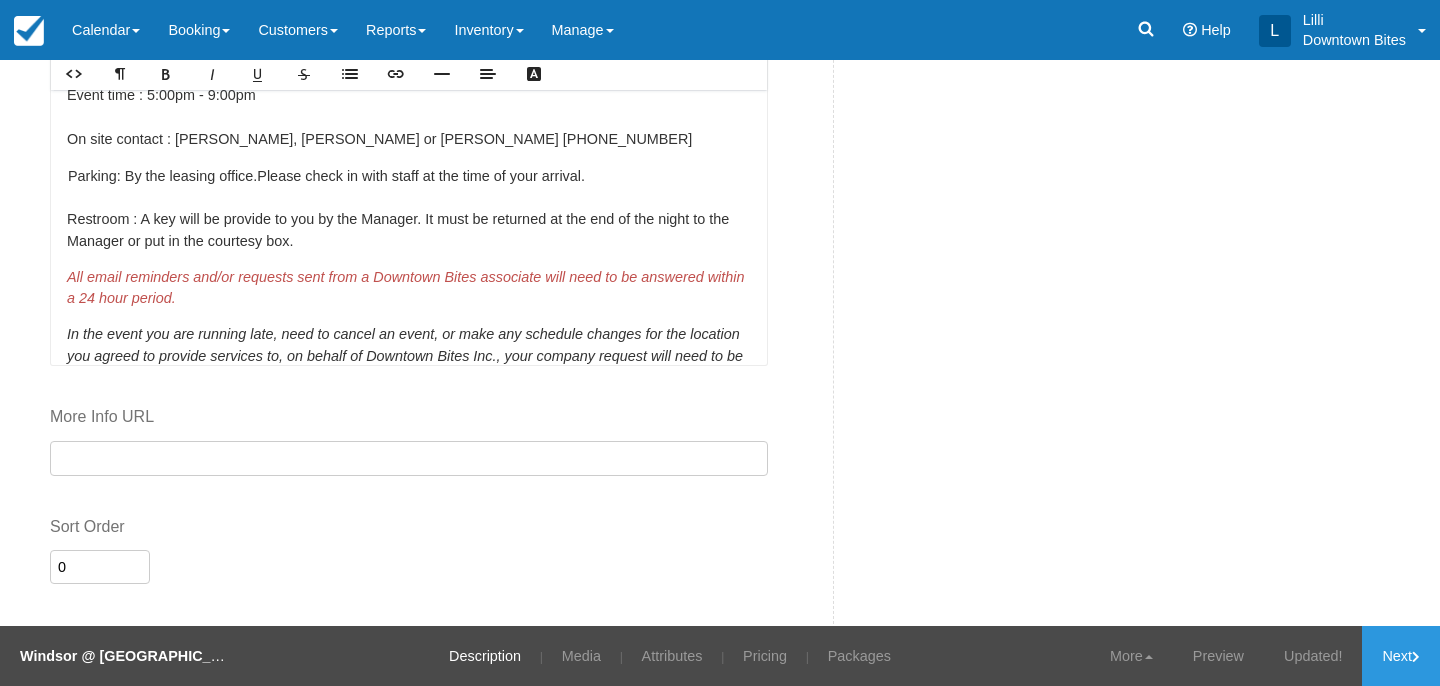 scroll, scrollTop: 1159, scrollLeft: 0, axis: vertical 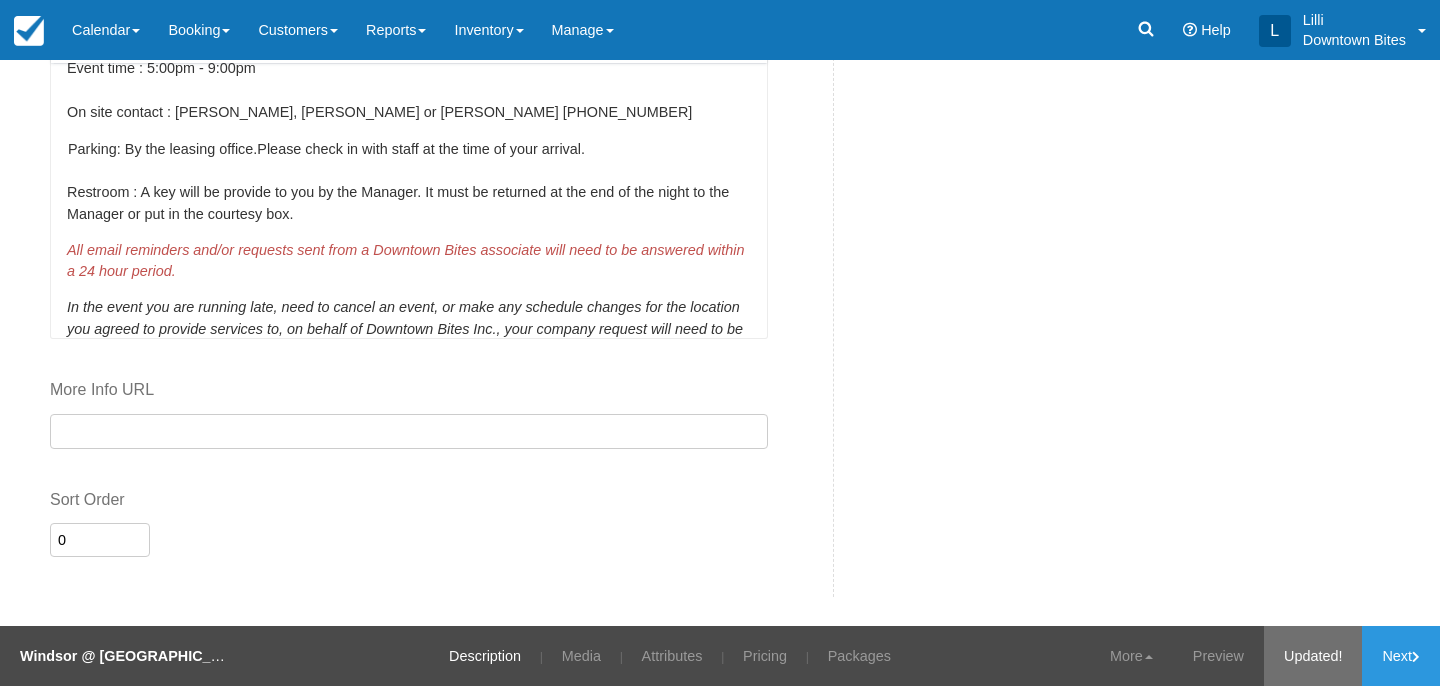 click on "Updated!" at bounding box center [1313, 656] 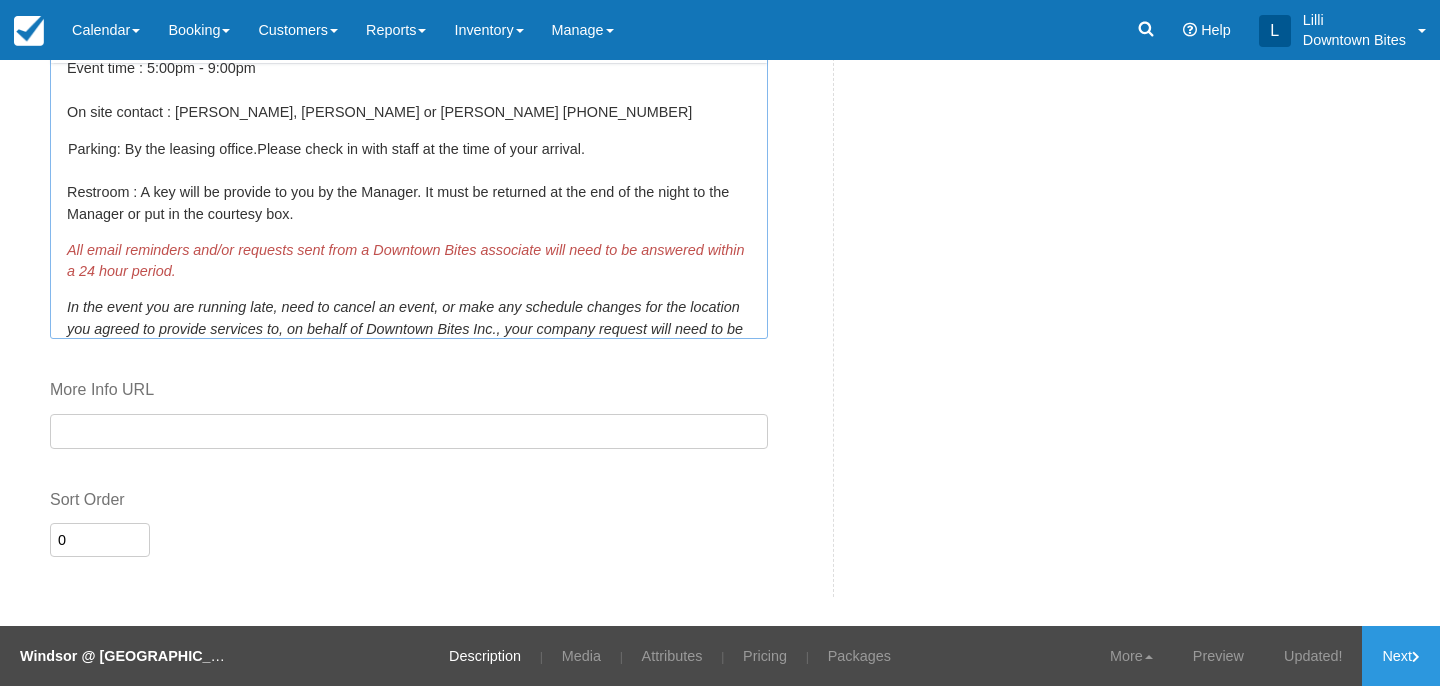 click on "Parking: By the leasing office.  Please check in with staff at the time of your arrival.  Restroom : A key will be provide to you by the Manager. It must be returned at the end of the night to the Manager or put in the courtesy box." at bounding box center (409, 181) 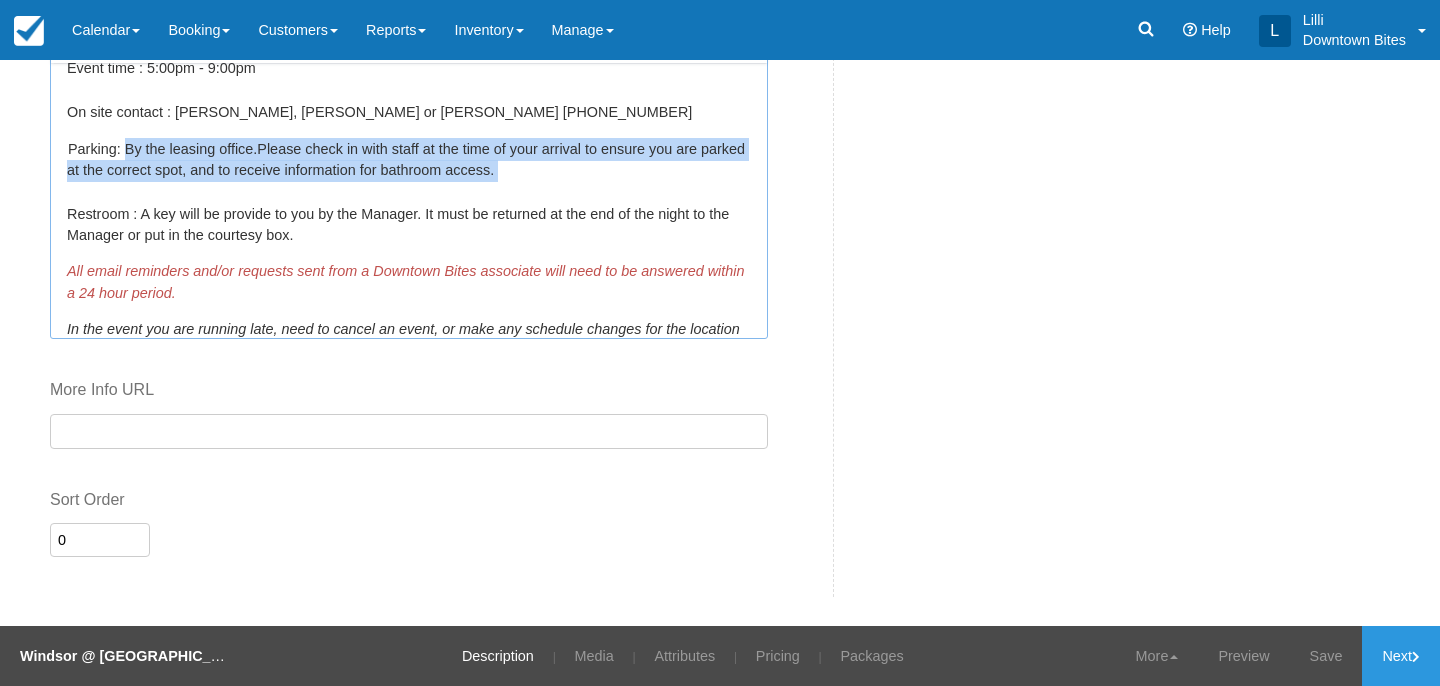 drag, startPoint x: 585, startPoint y: 168, endPoint x: 126, endPoint y: 146, distance: 459.52692 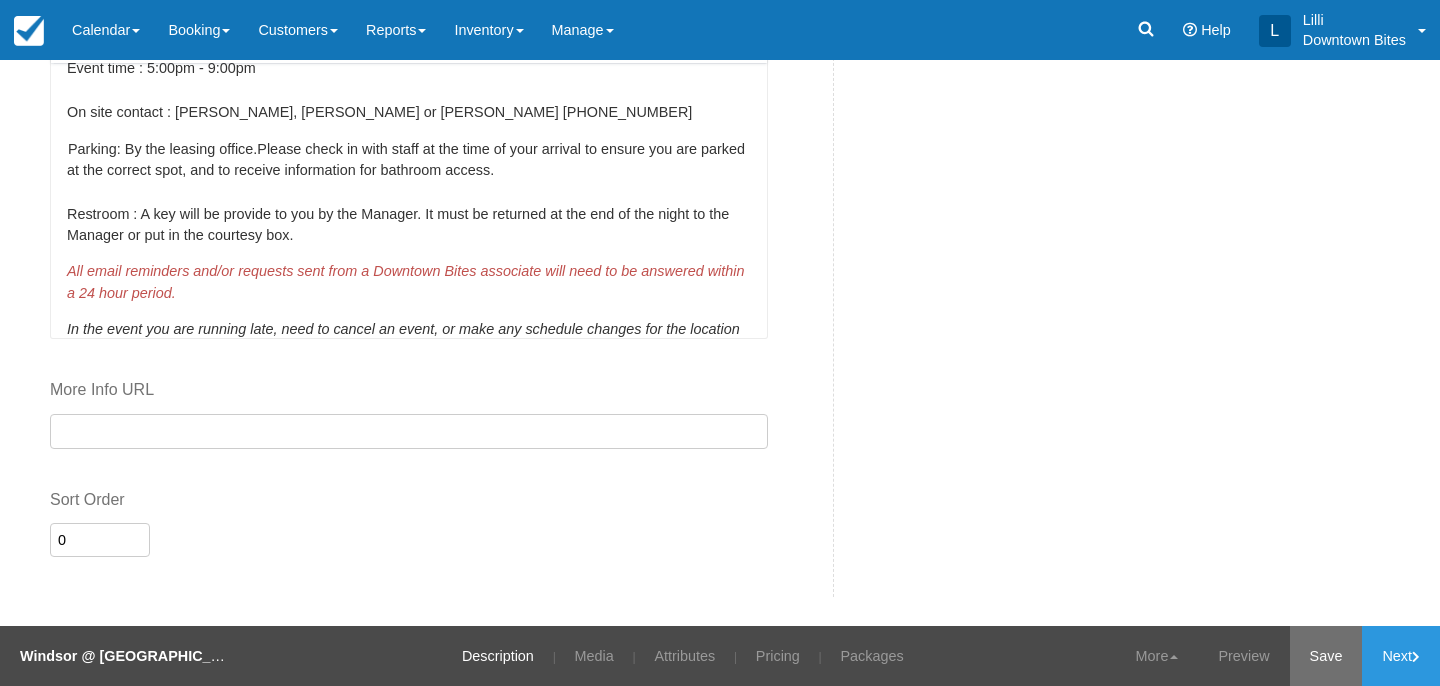 click on "Save" at bounding box center [1326, 656] 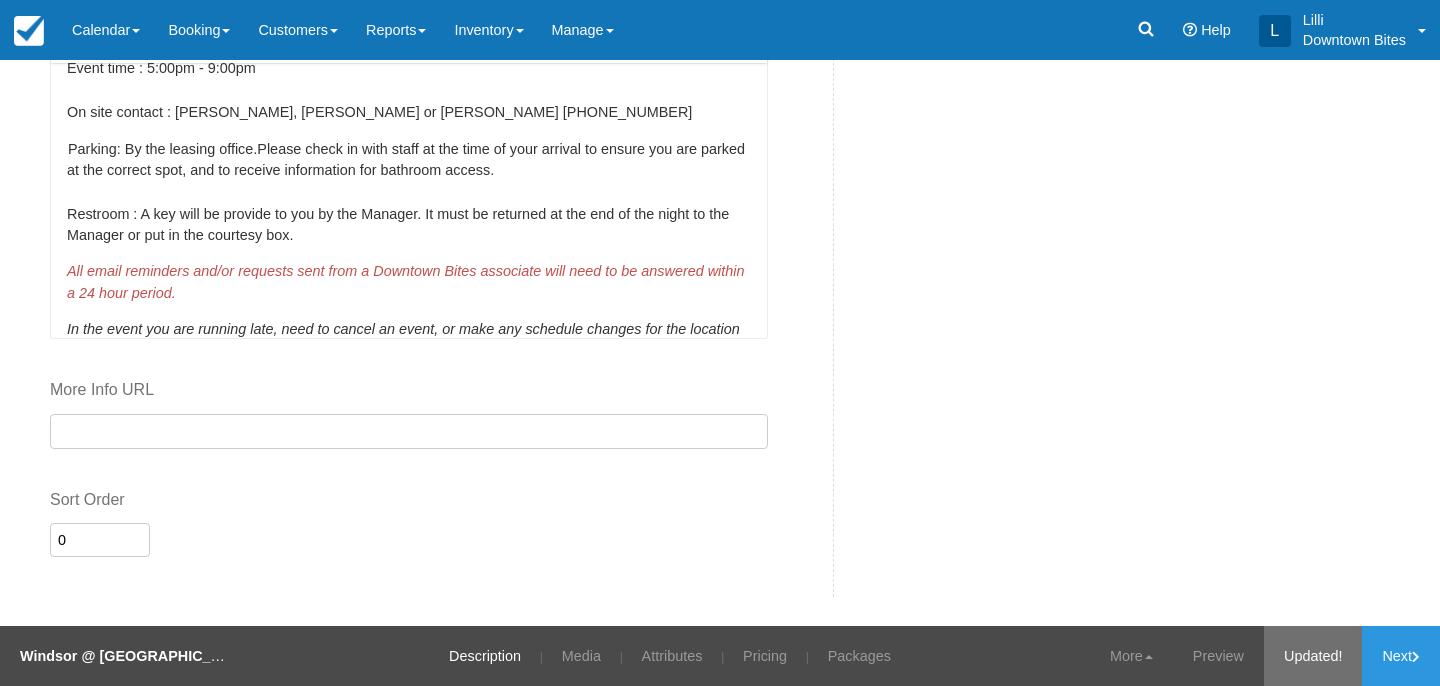 click on "Updated!" at bounding box center (1313, 656) 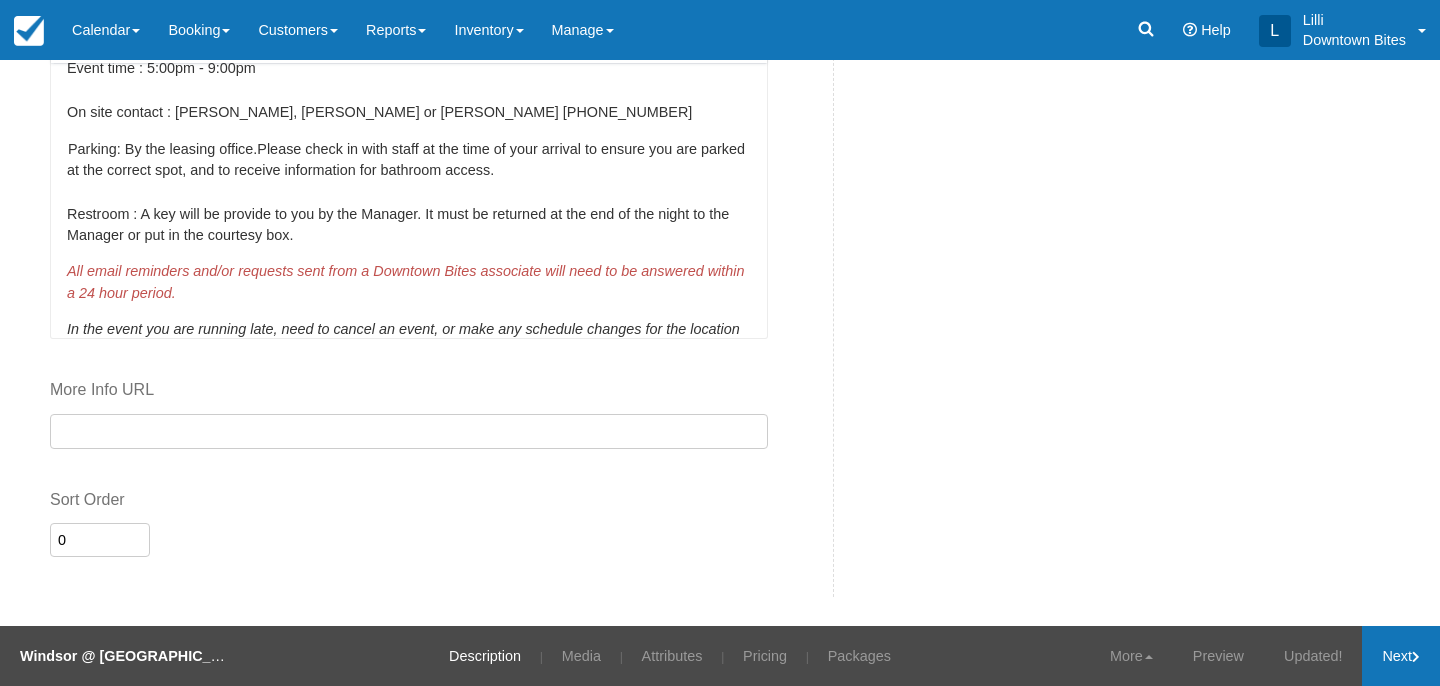 click on "Next" at bounding box center [1401, 656] 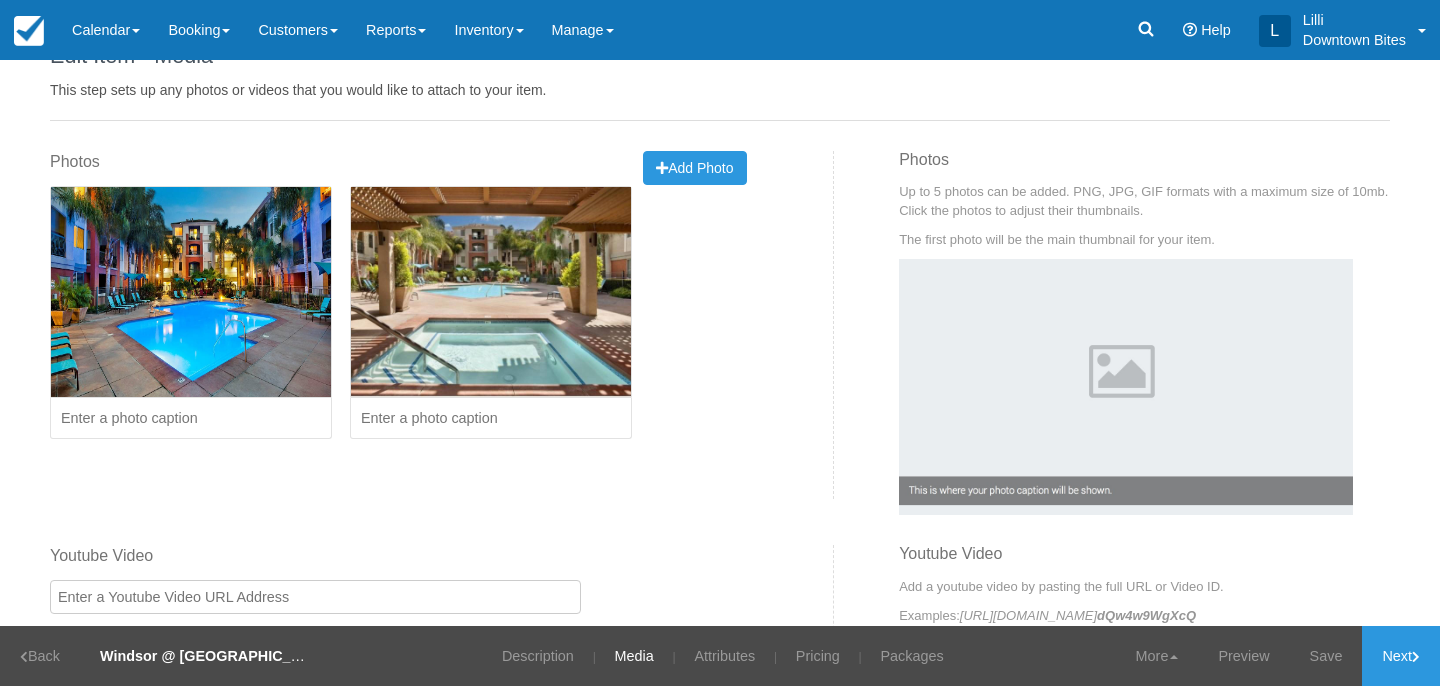 scroll, scrollTop: 0, scrollLeft: 0, axis: both 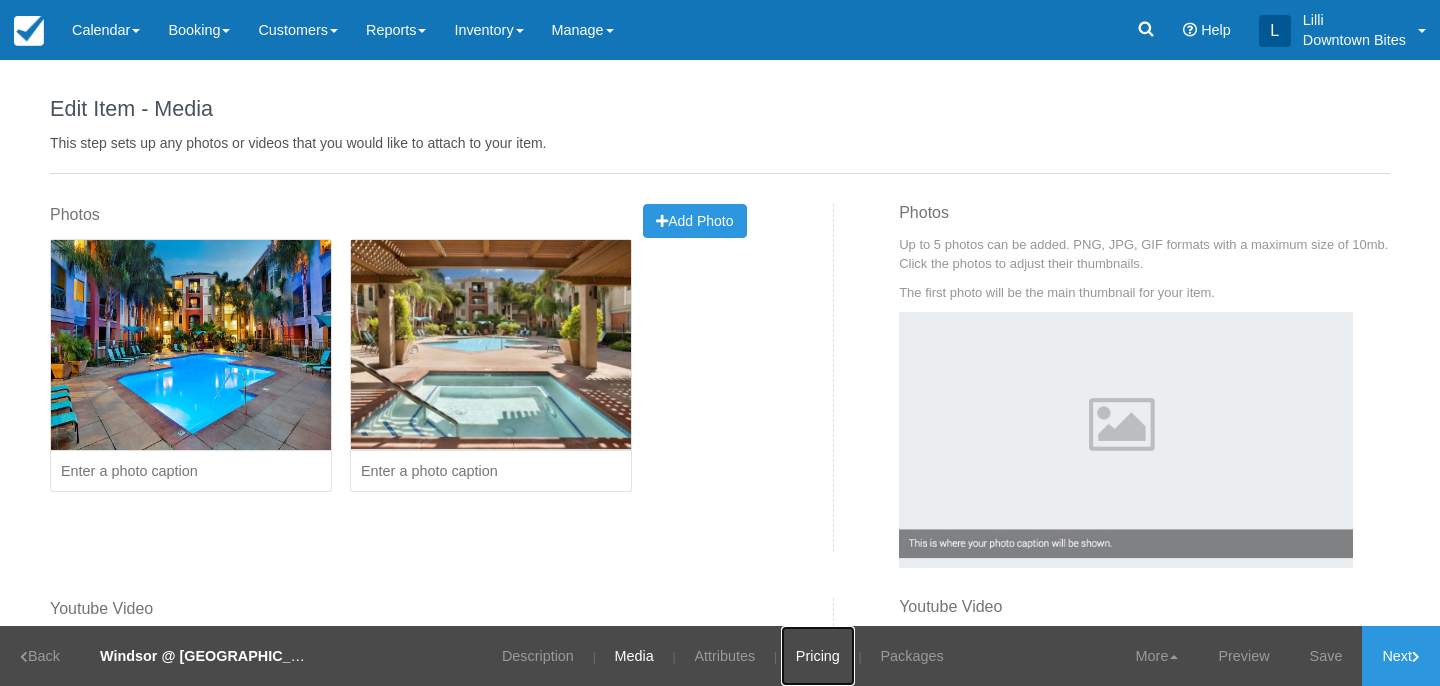 click on "Pricing" at bounding box center [818, 656] 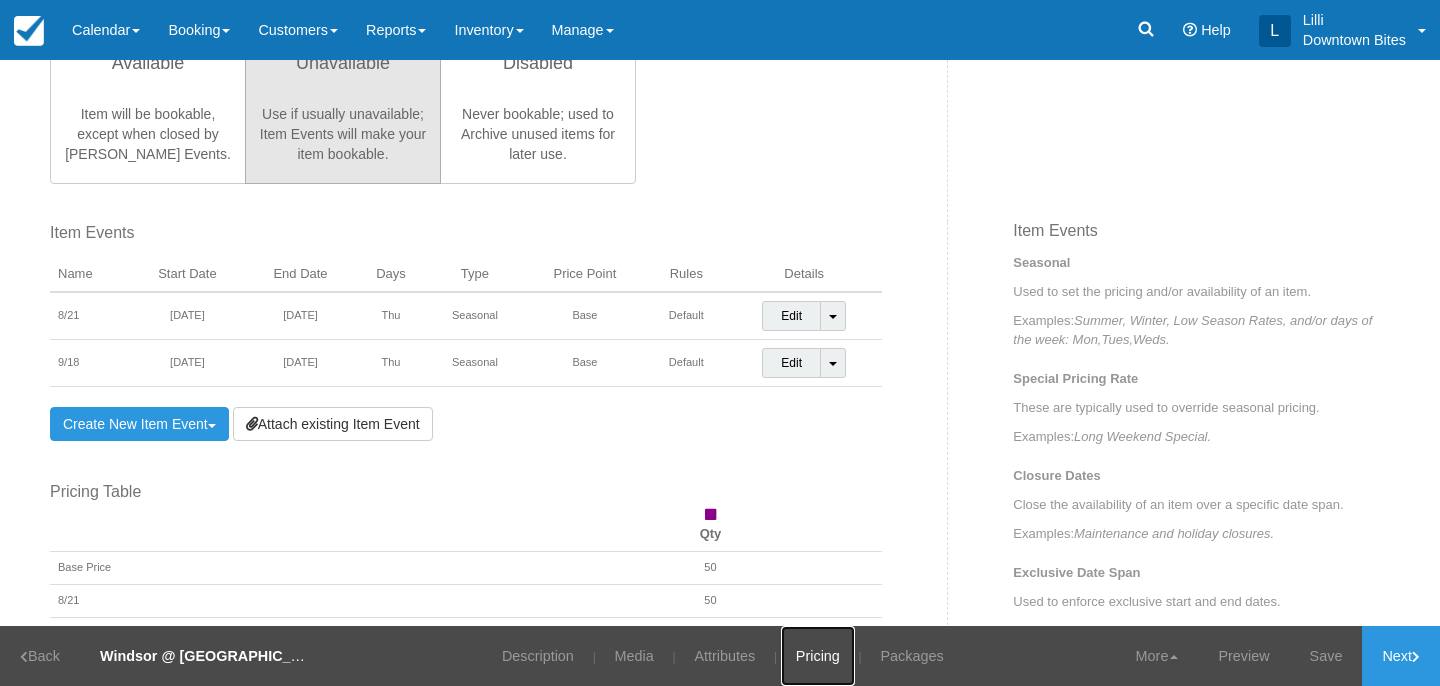 scroll, scrollTop: 571, scrollLeft: 0, axis: vertical 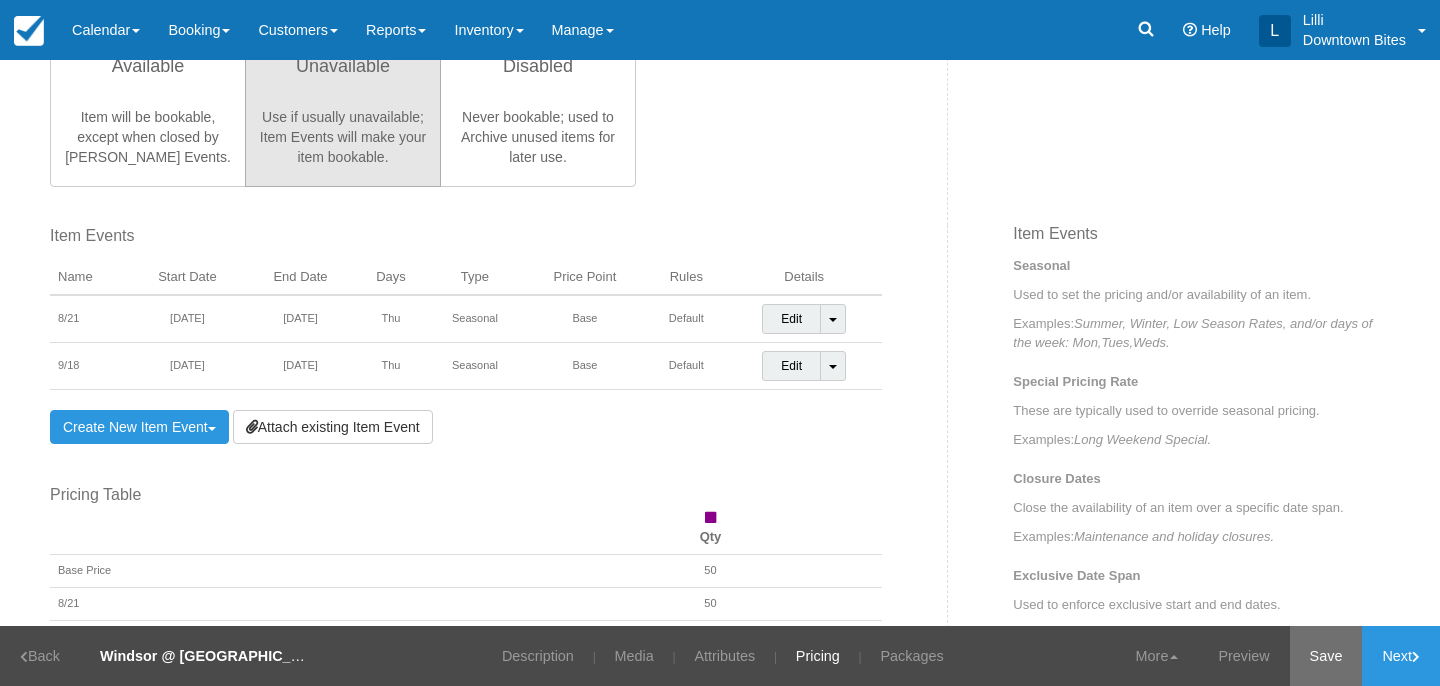 click on "Save" at bounding box center (1326, 656) 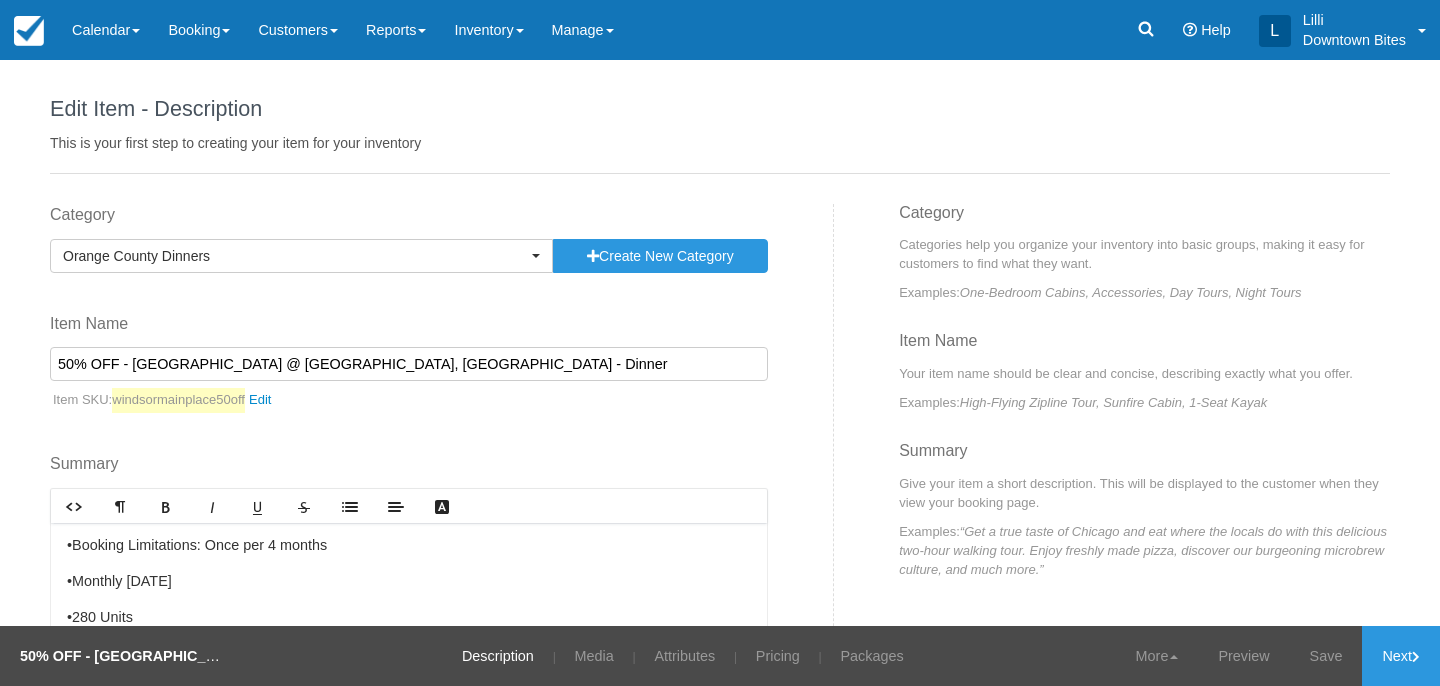 scroll, scrollTop: 0, scrollLeft: 0, axis: both 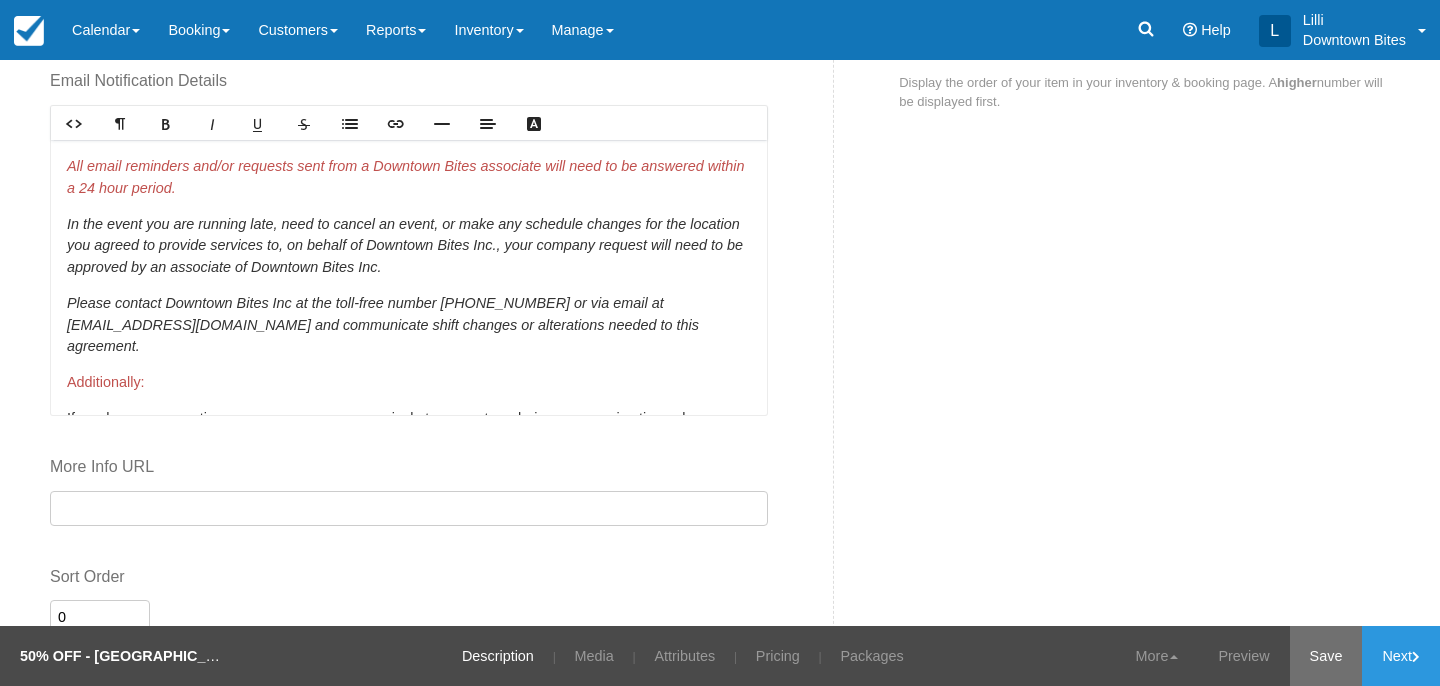 click on "Save" at bounding box center [1326, 656] 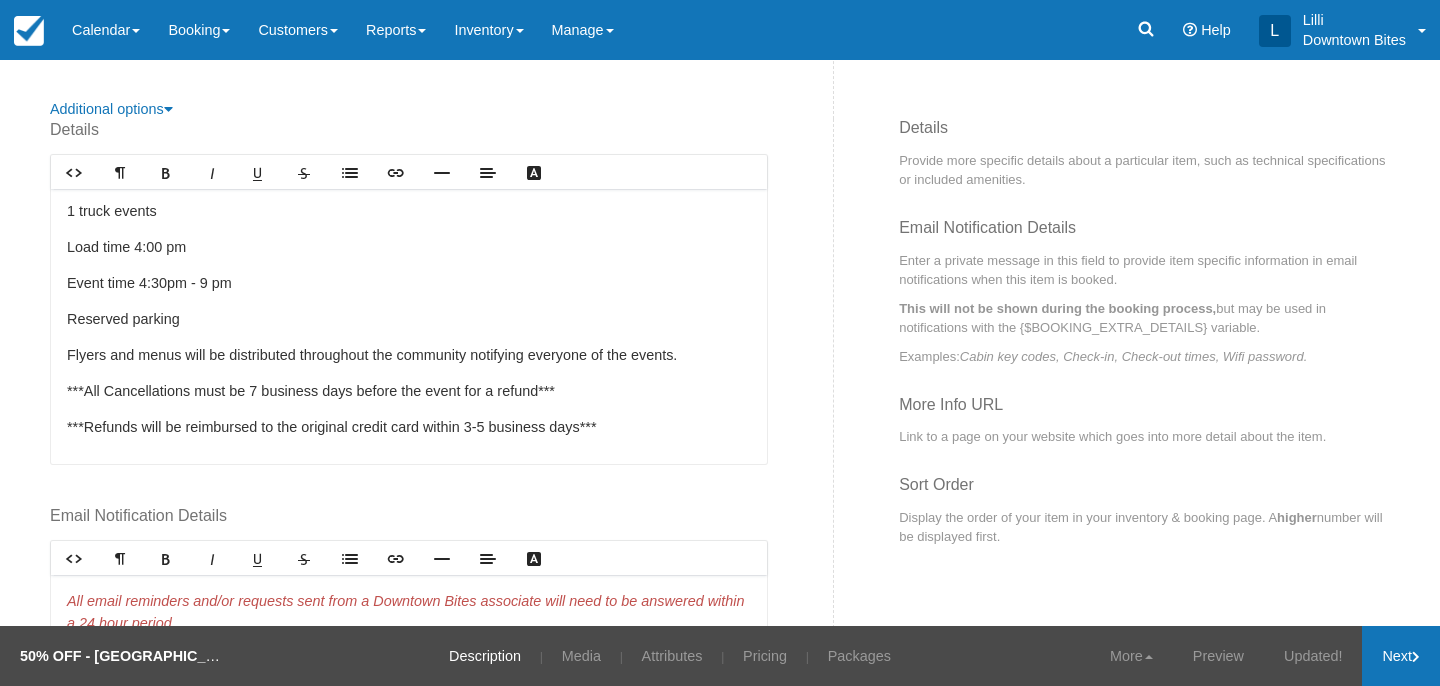 click on "Next" at bounding box center [1401, 656] 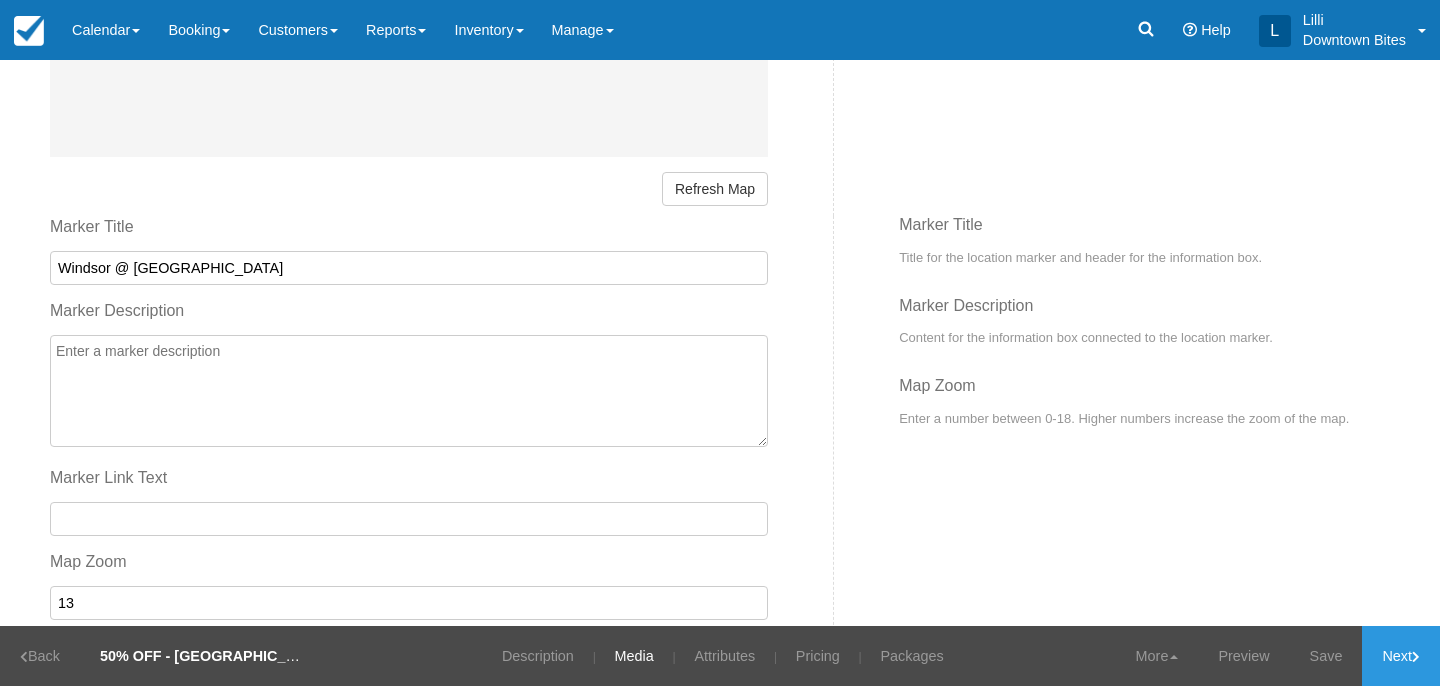 scroll, scrollTop: 1048, scrollLeft: 0, axis: vertical 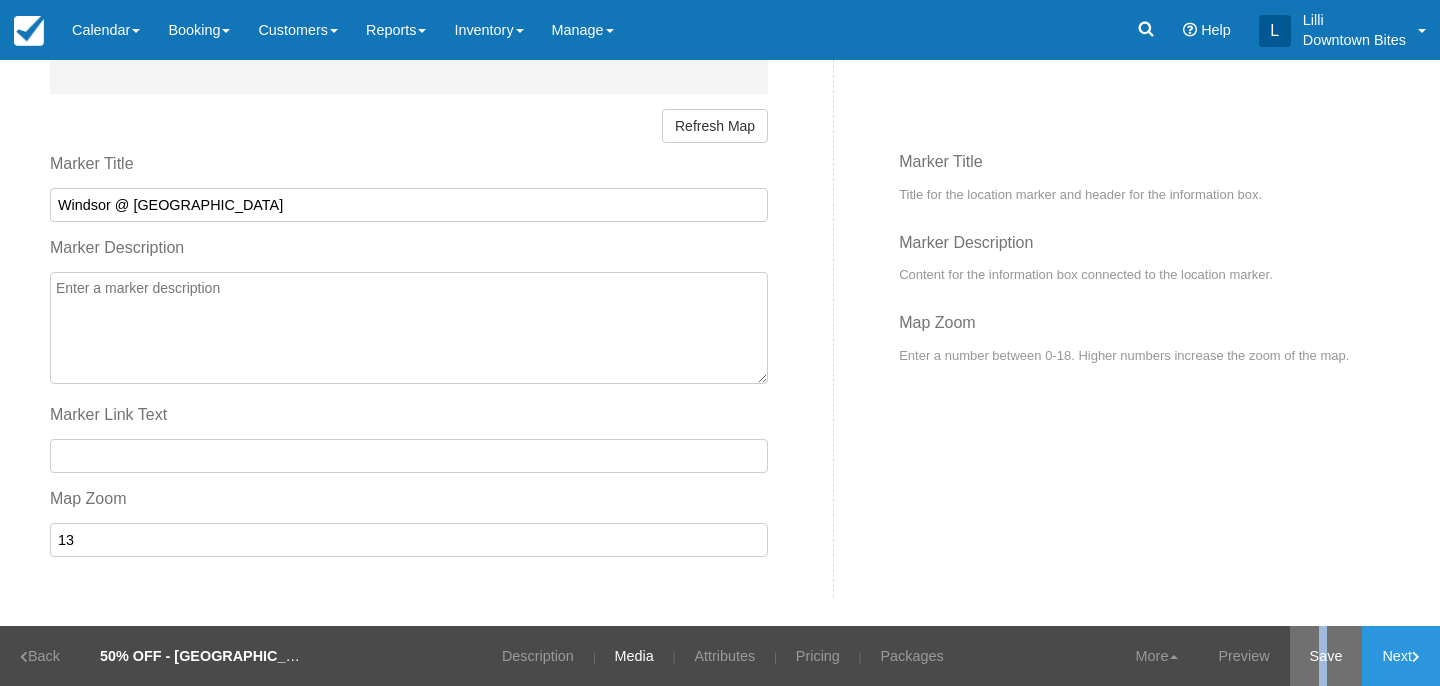 click on "Save" at bounding box center (1326, 656) 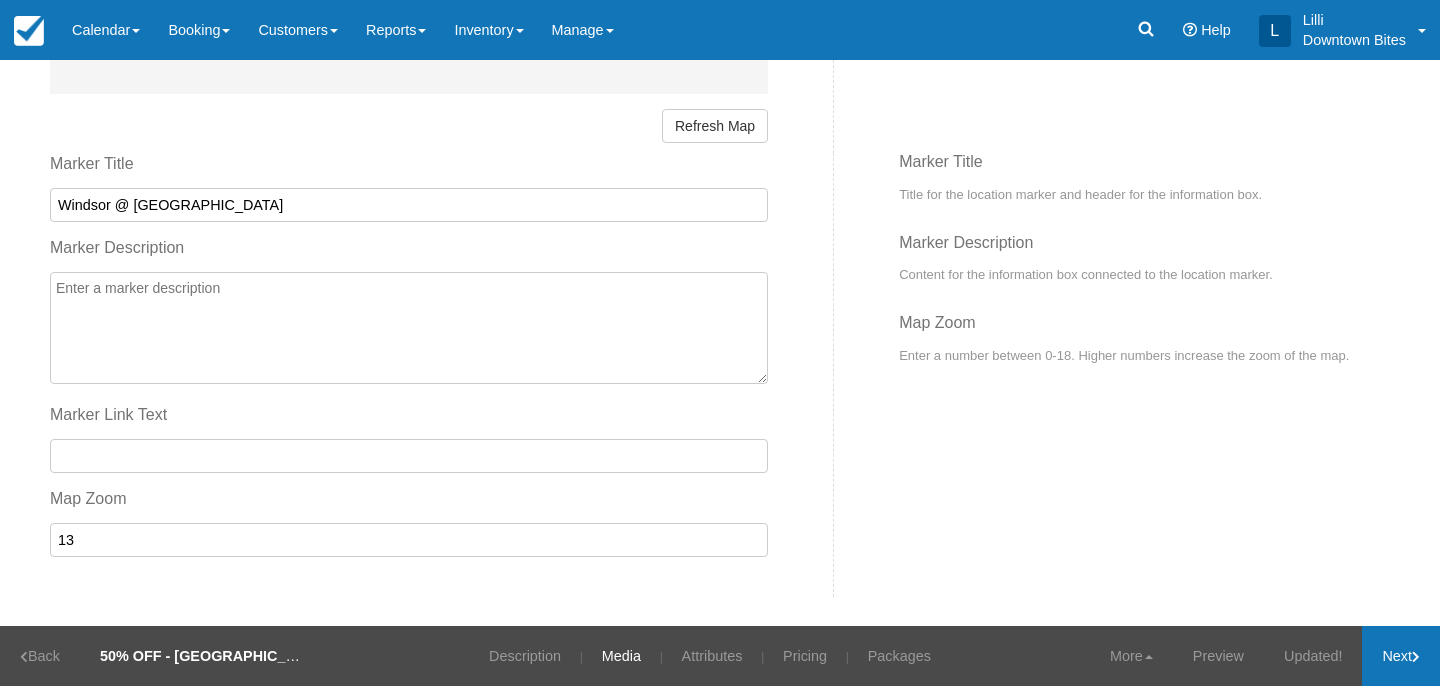 click on "Next" at bounding box center (1401, 656) 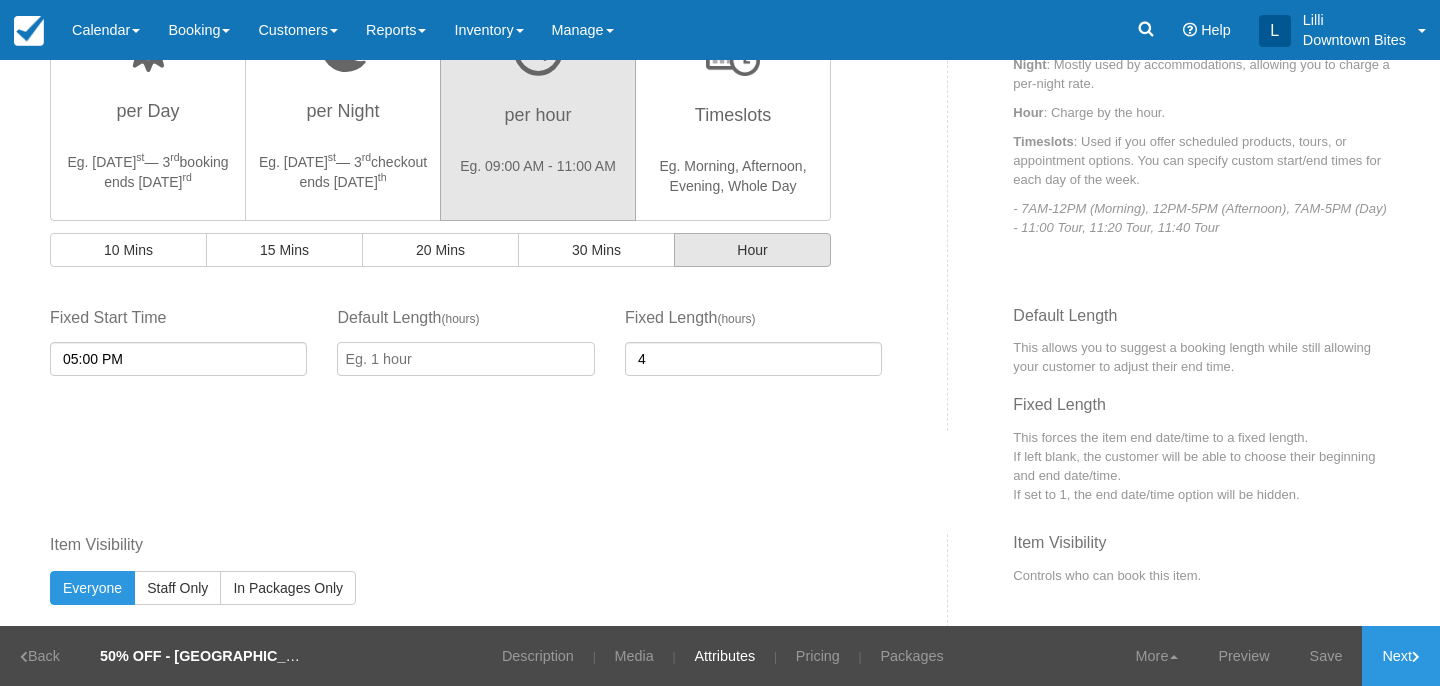 scroll, scrollTop: 676, scrollLeft: 0, axis: vertical 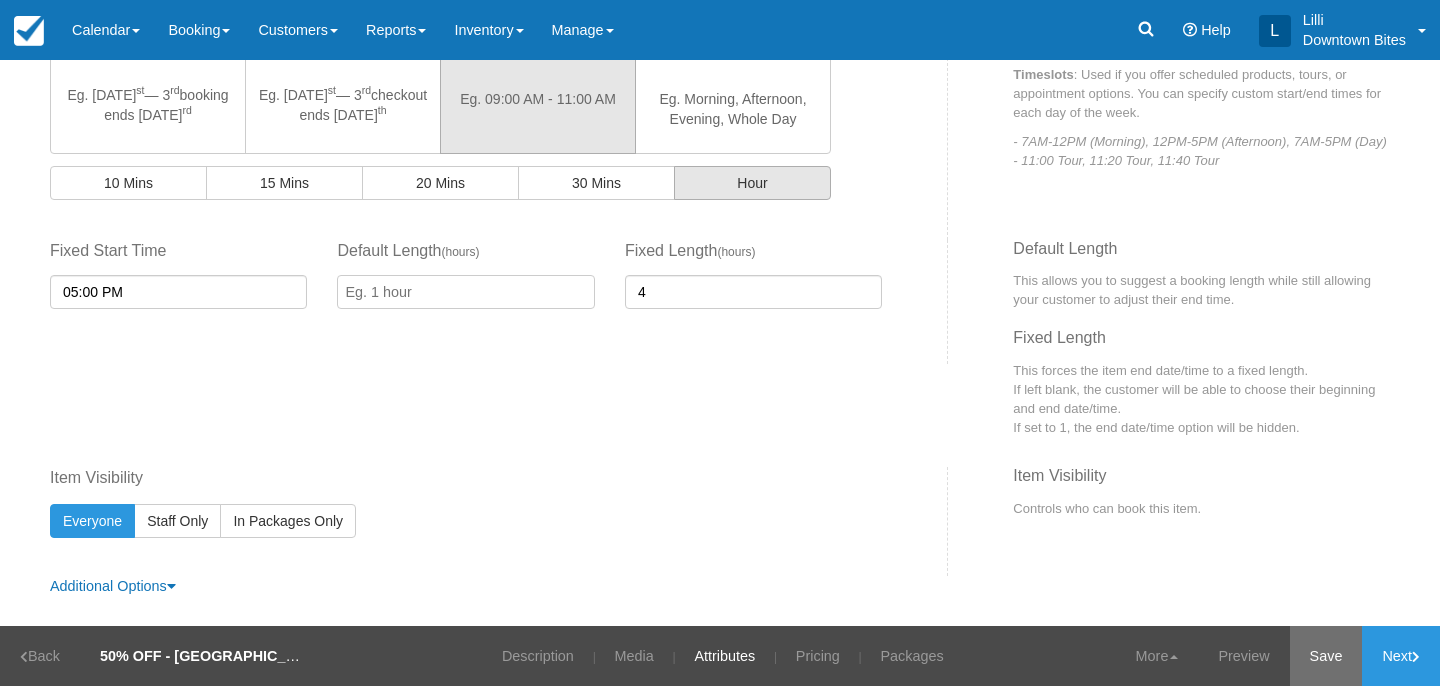 click on "Save" at bounding box center [1326, 656] 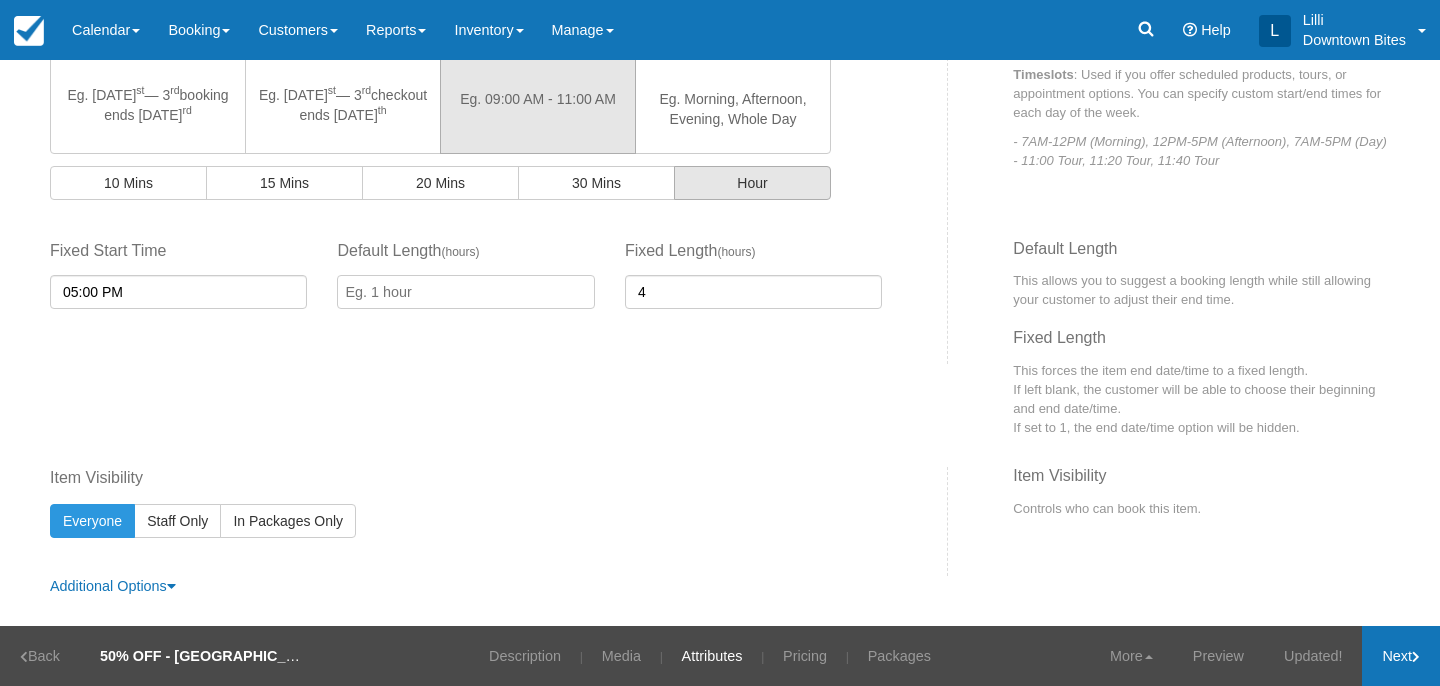 click on "Next" at bounding box center (1401, 656) 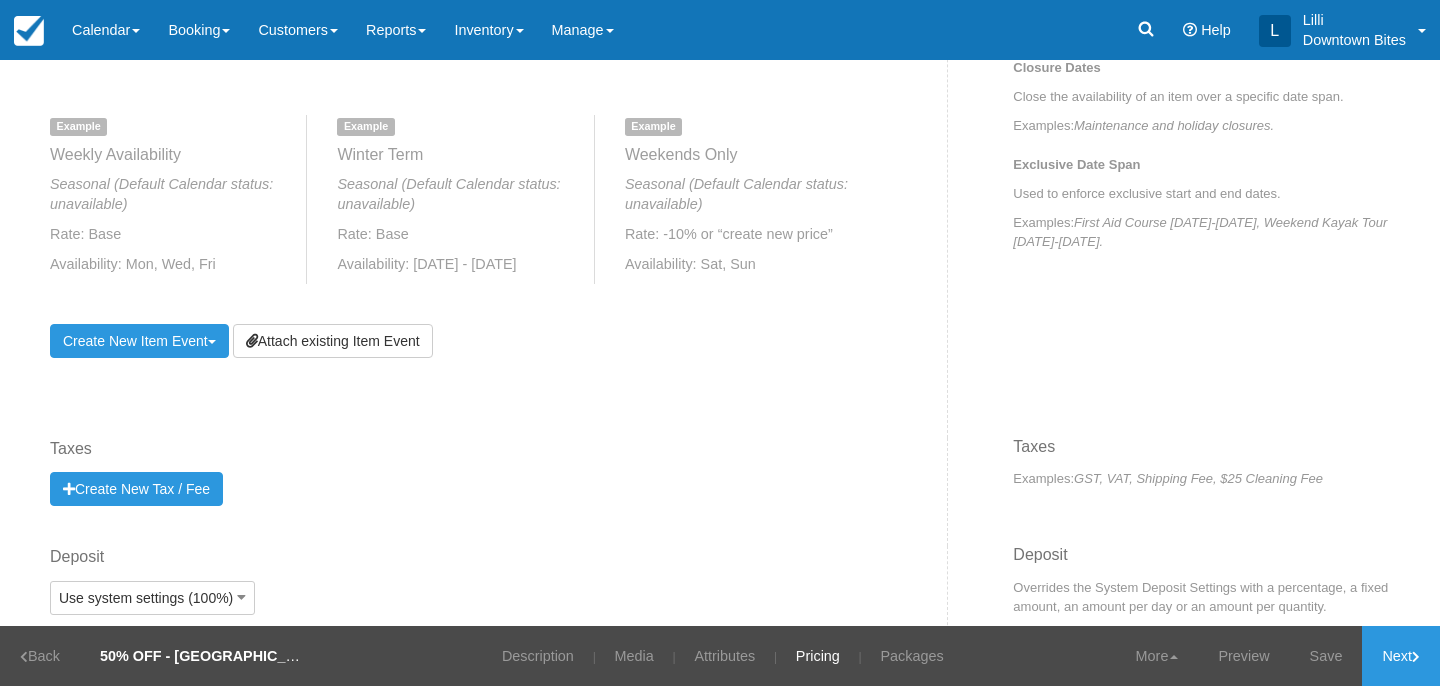 scroll, scrollTop: 1063, scrollLeft: 0, axis: vertical 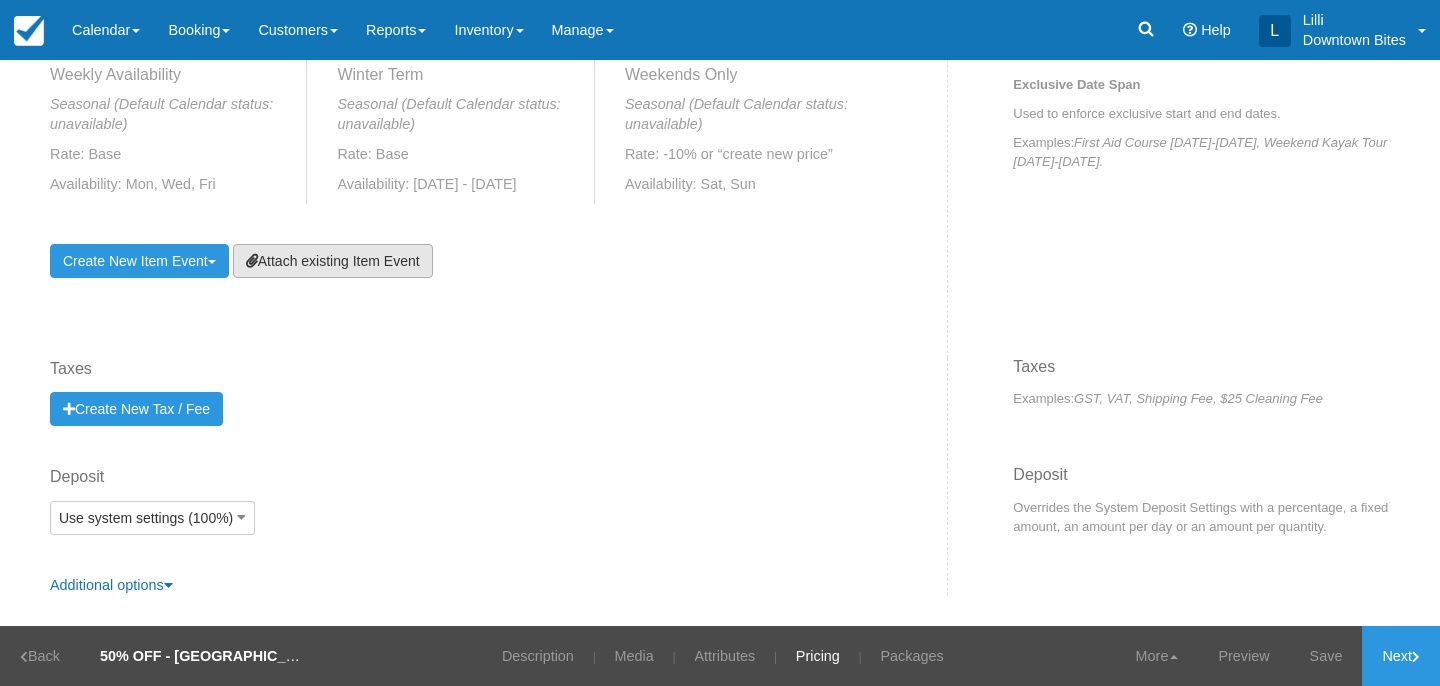 click on "Attach existing Item Event" at bounding box center (333, 261) 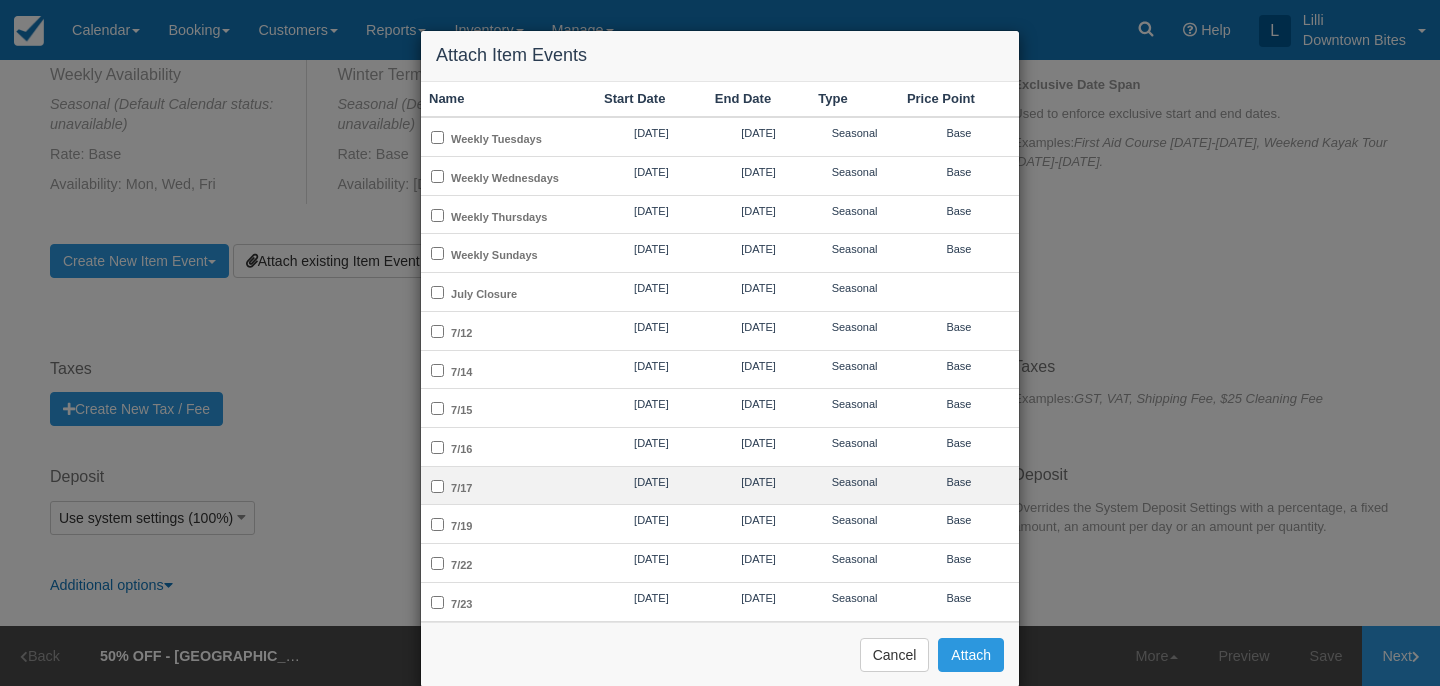 click on "7/17" at bounding box center (508, 485) 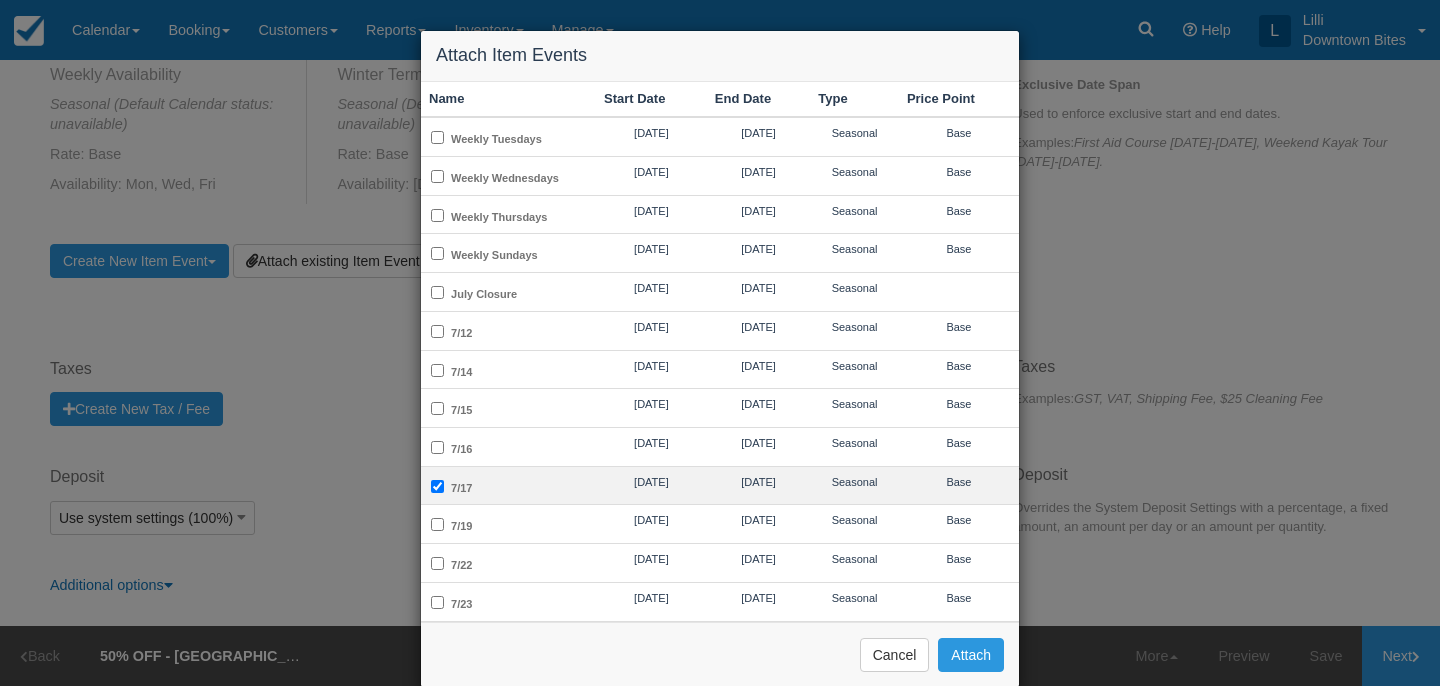 checkbox on "true" 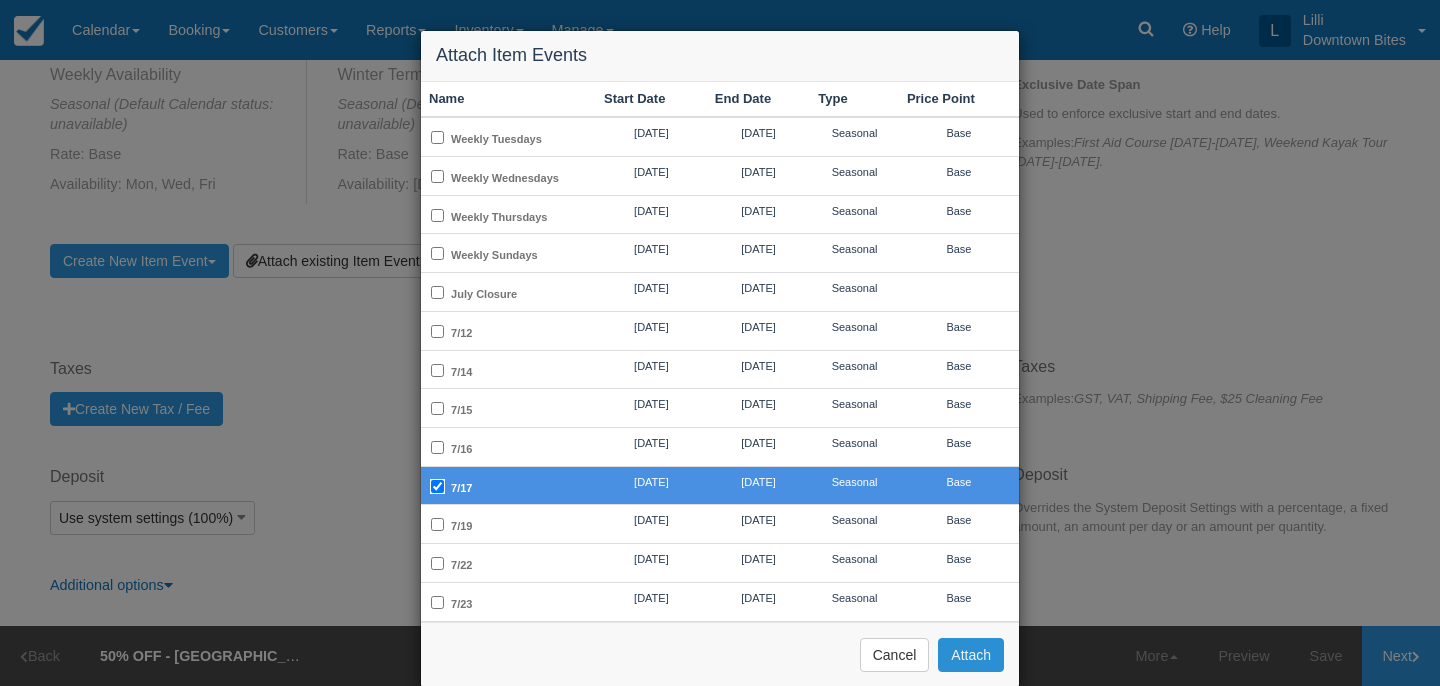 click on "Attach" at bounding box center [971, 655] 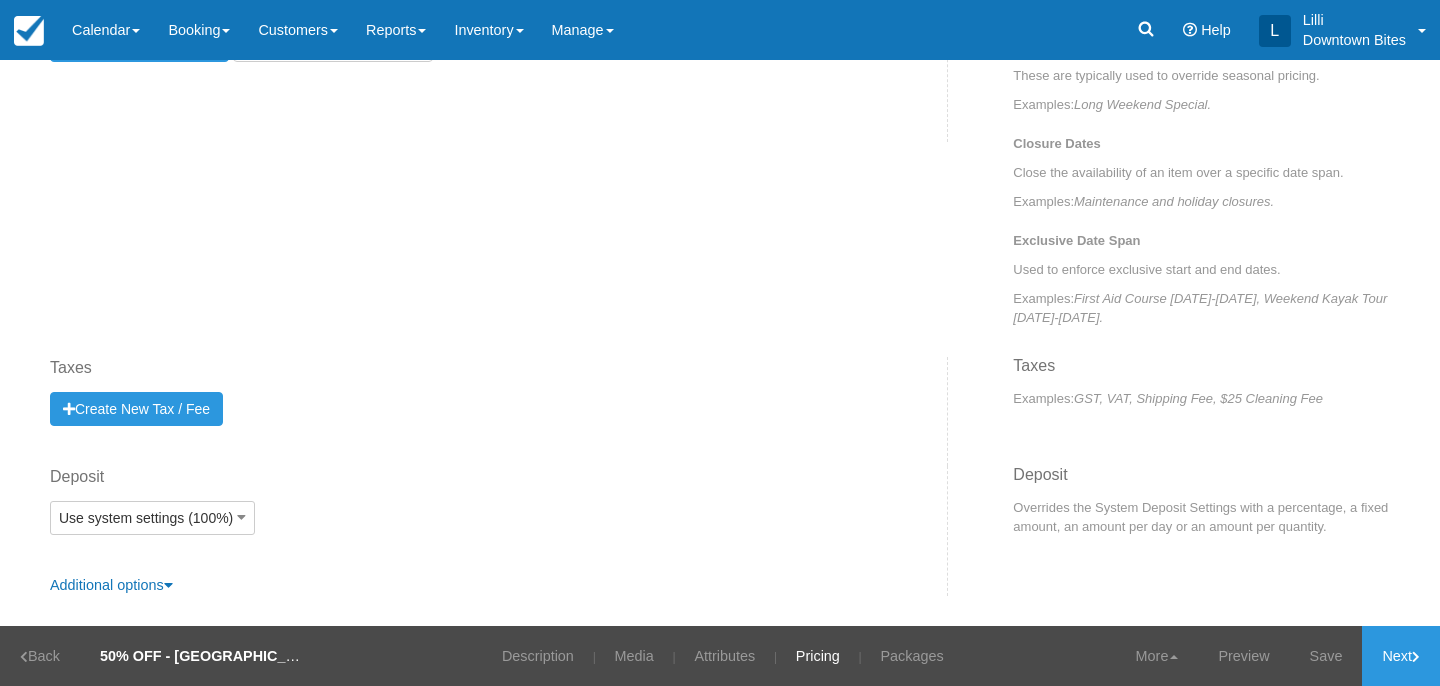 scroll, scrollTop: 905, scrollLeft: 0, axis: vertical 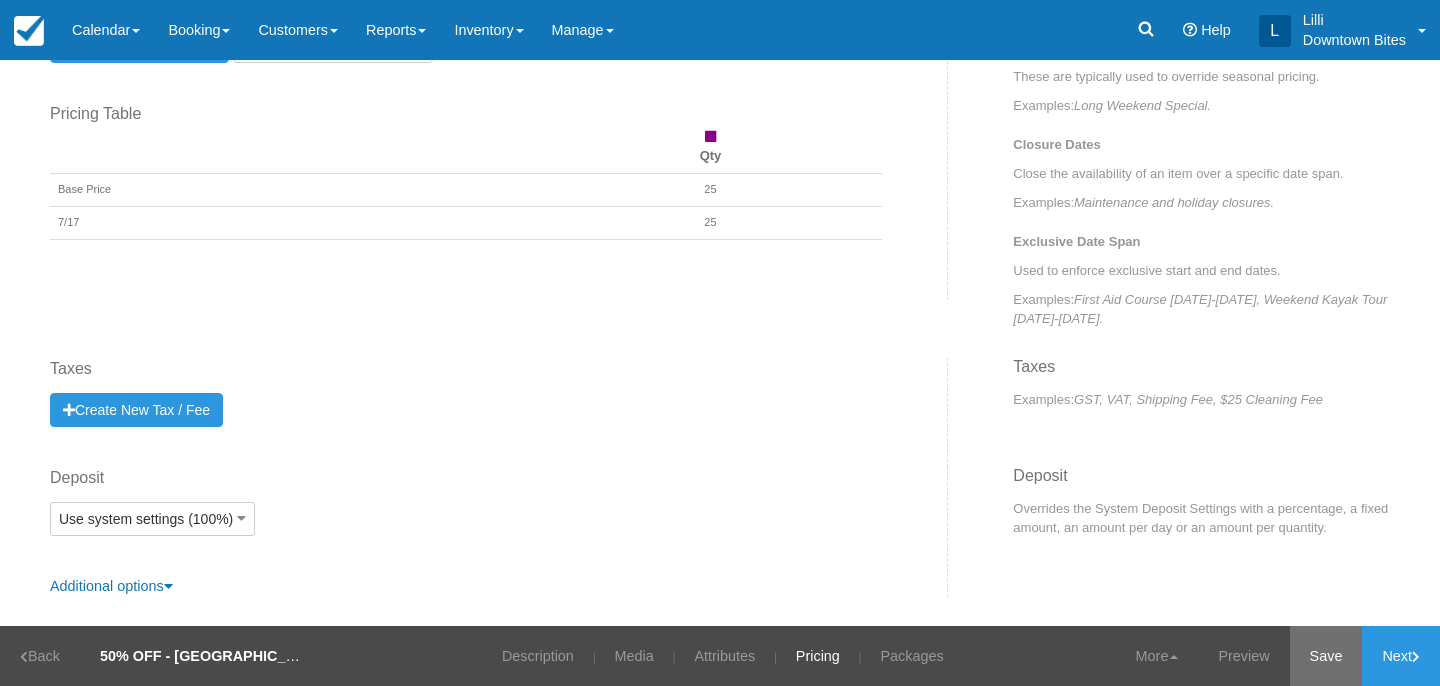 click on "Save" at bounding box center [1326, 656] 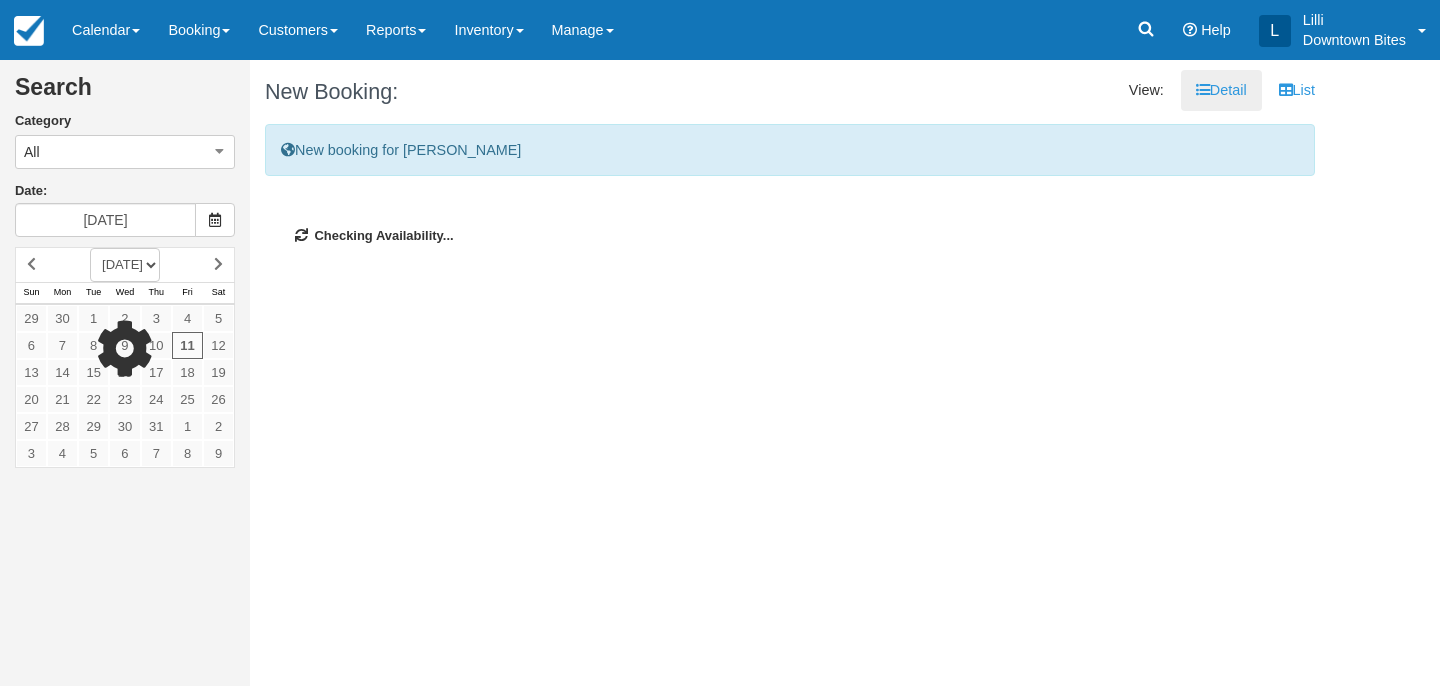 scroll, scrollTop: 0, scrollLeft: 0, axis: both 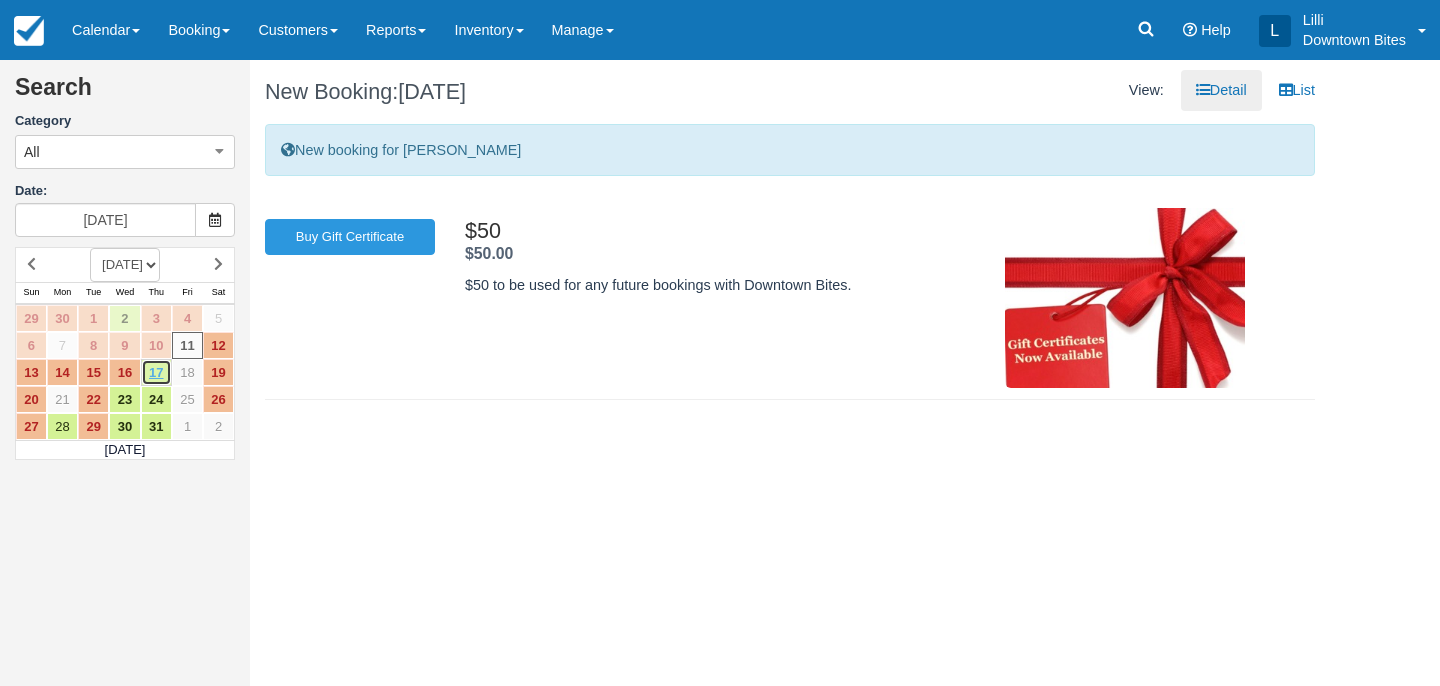 click on "17" at bounding box center [156, 372] 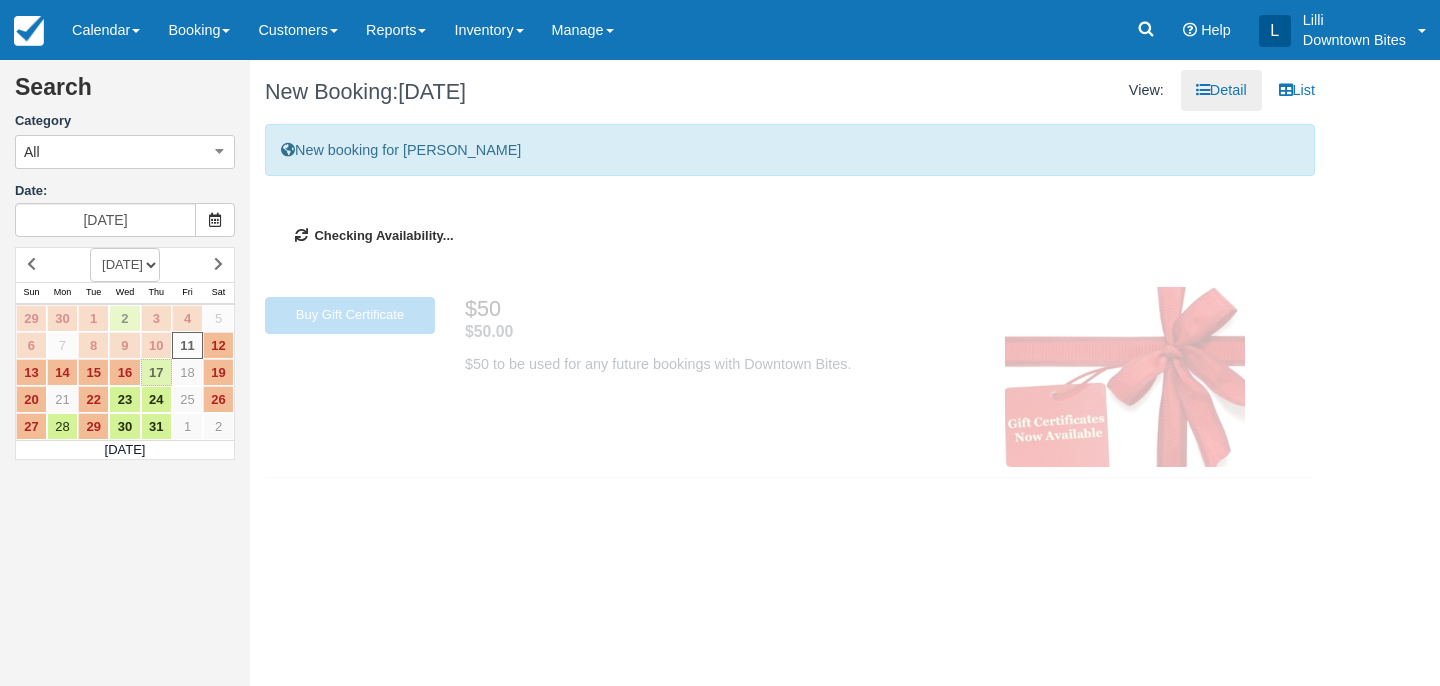 type on "[DATE]" 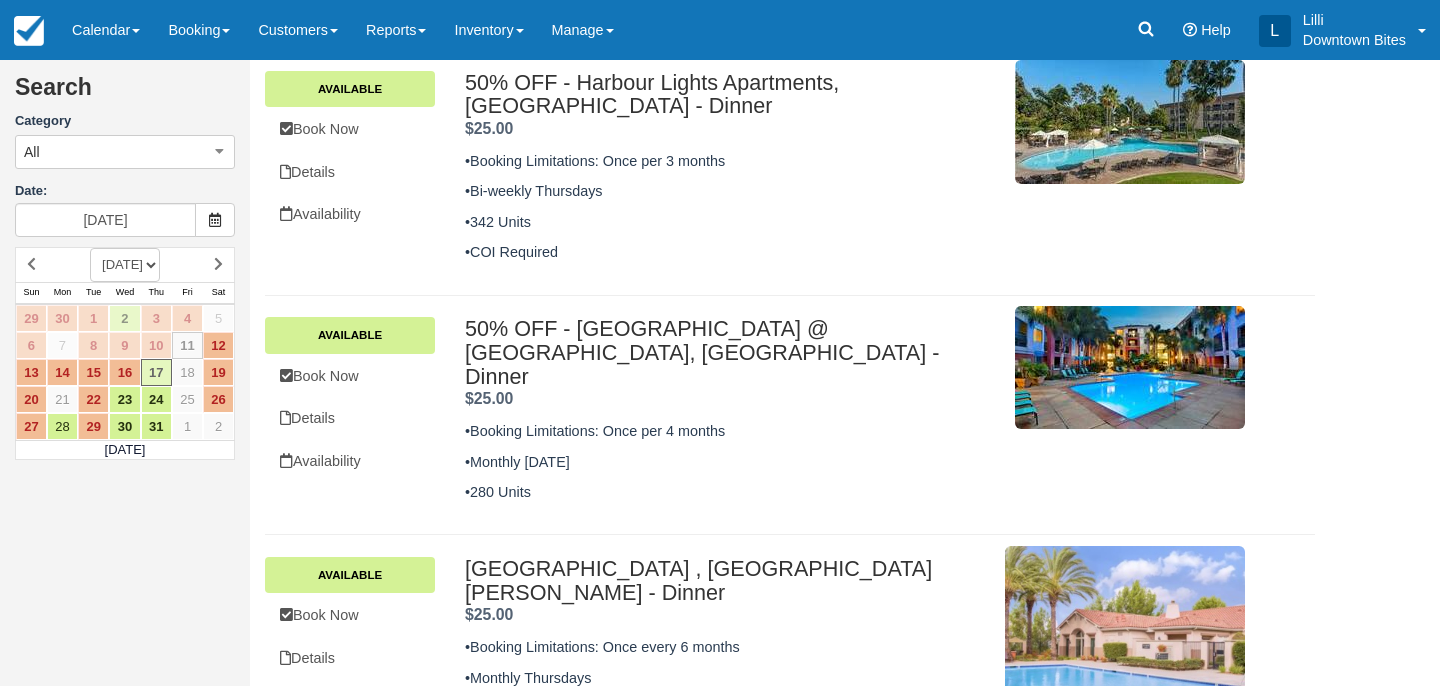 scroll, scrollTop: 377, scrollLeft: 0, axis: vertical 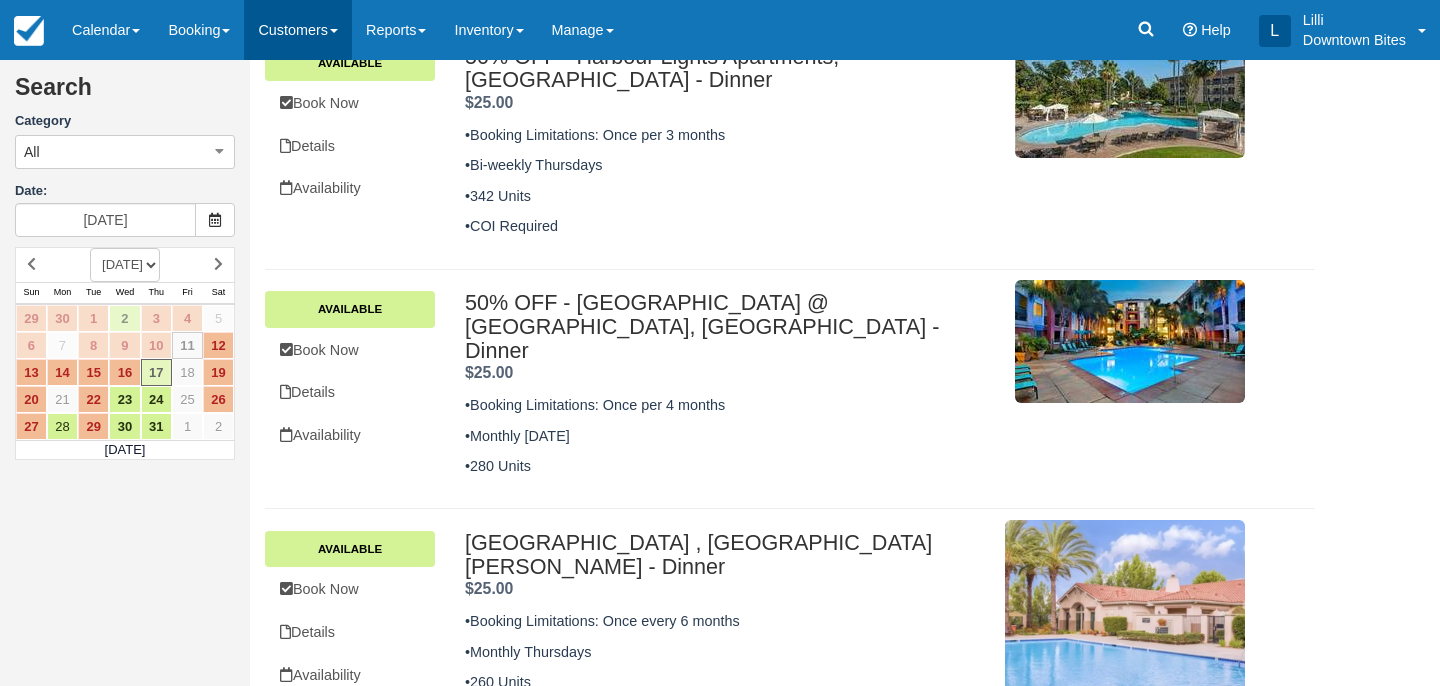 click on "Customers" at bounding box center (298, 30) 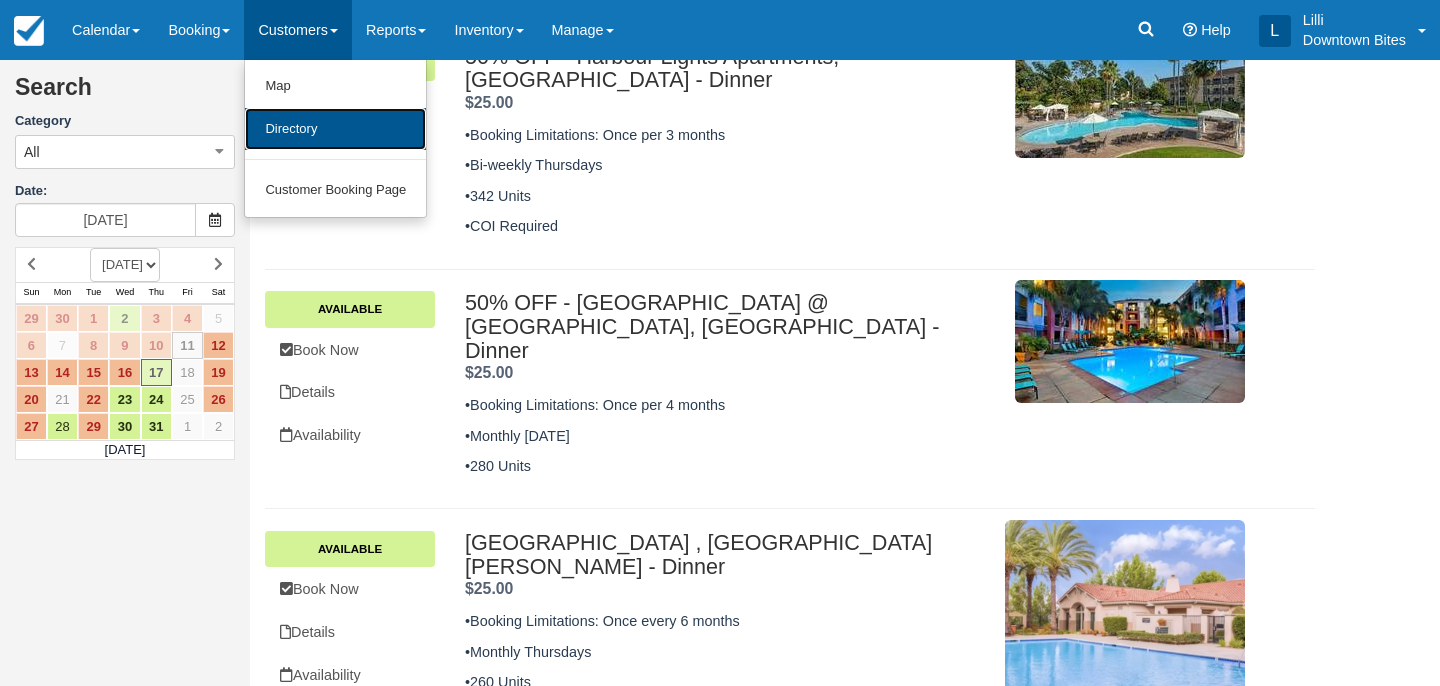 click on "Directory" at bounding box center [335, 129] 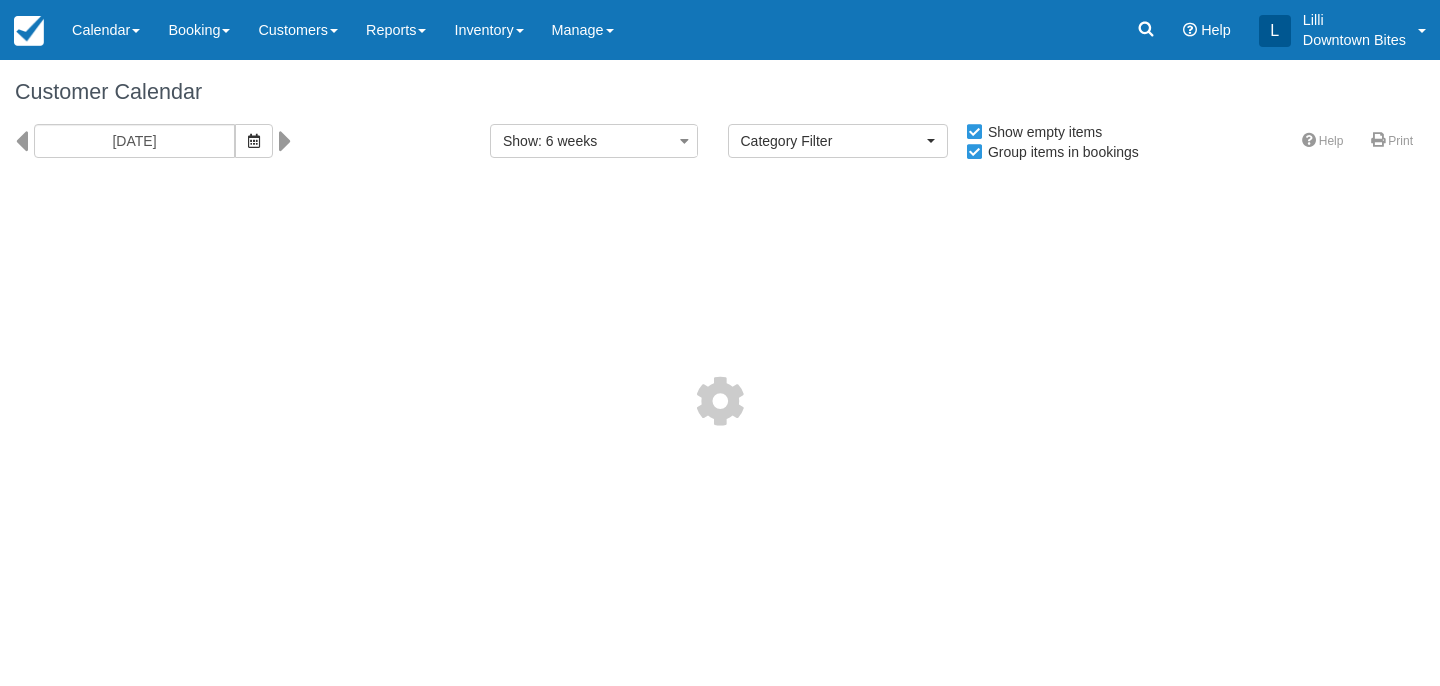 select 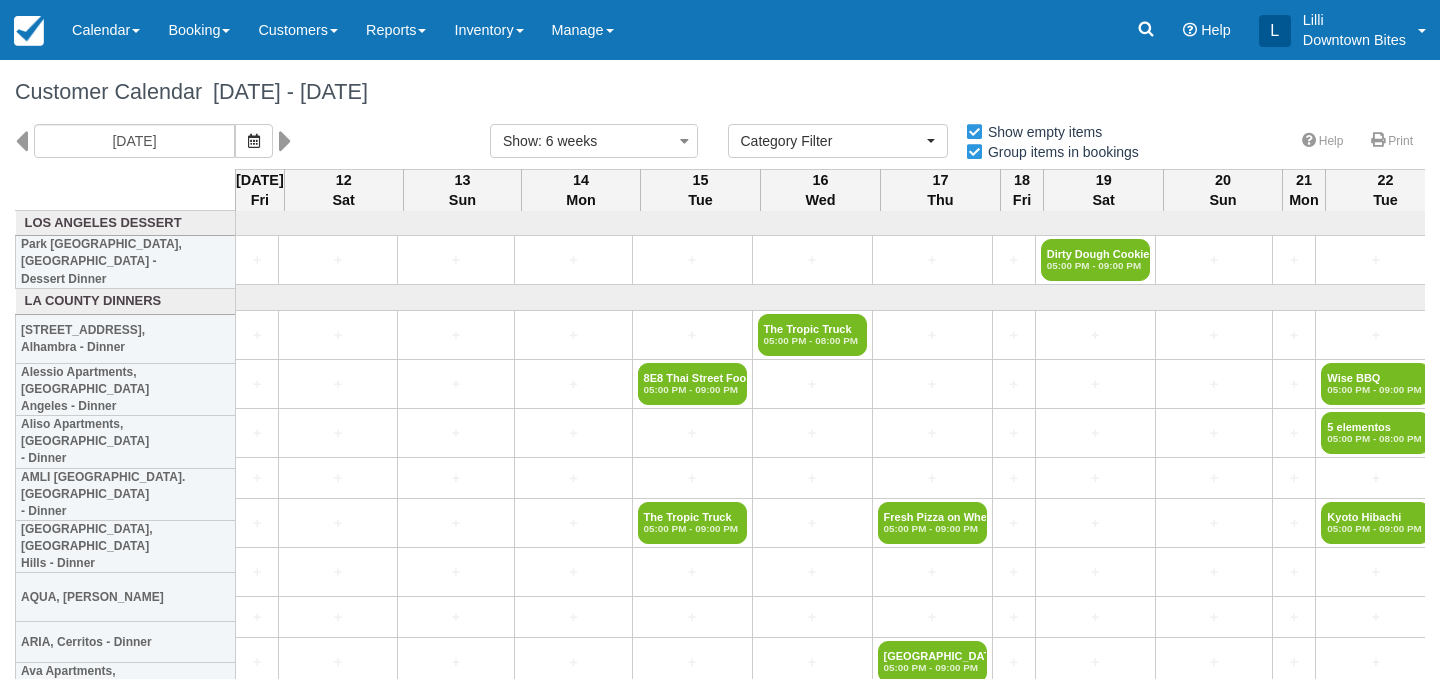 click on "07/11/25
Show : 6 weeks
1 week 2 weeks 3 weeks 4 weeks 6 weeks
Category Filter   Orange County Dinner Special Events LA County Dinner Services San Diego Dessert Orange County Dessert San Diego Dessert Events Los Angeles Dessert LA County Dinners LA Lunches Orange County Dinners Orange County Lunches San Bernardino County Dinners San Diego Dinner San Diego Lunches Breakfast Service
Orange County Dinner Special Events LA County Dinner Services San Diego Dessert Orange County Dessert San Diego Dessert Events Los Angeles Dessert LA County Dinners LA Lunches Orange County Dinners Orange County Lunches San Bernardino County Dinners San Diego Dinner San Diego Lunches Breakfast Service
Show empty items" at bounding box center [720, 146] 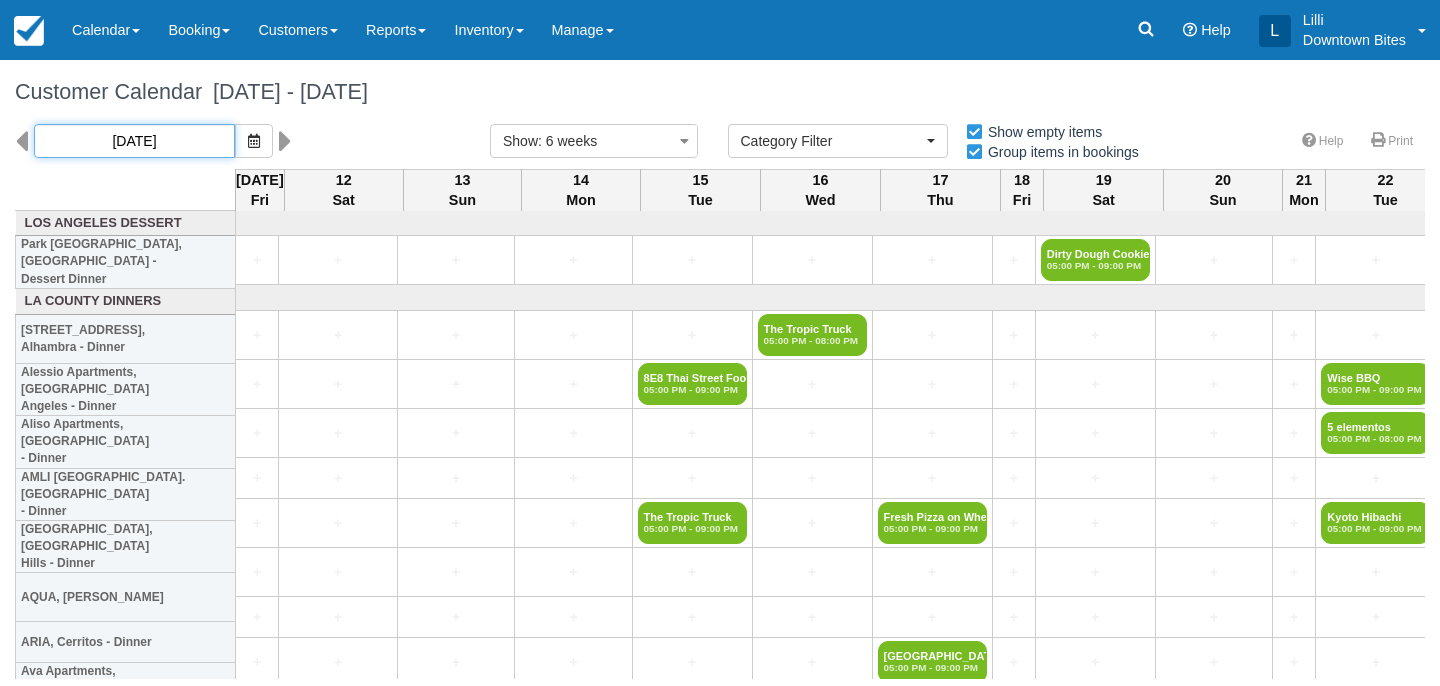 click on "07/11/25" at bounding box center (134, 141) 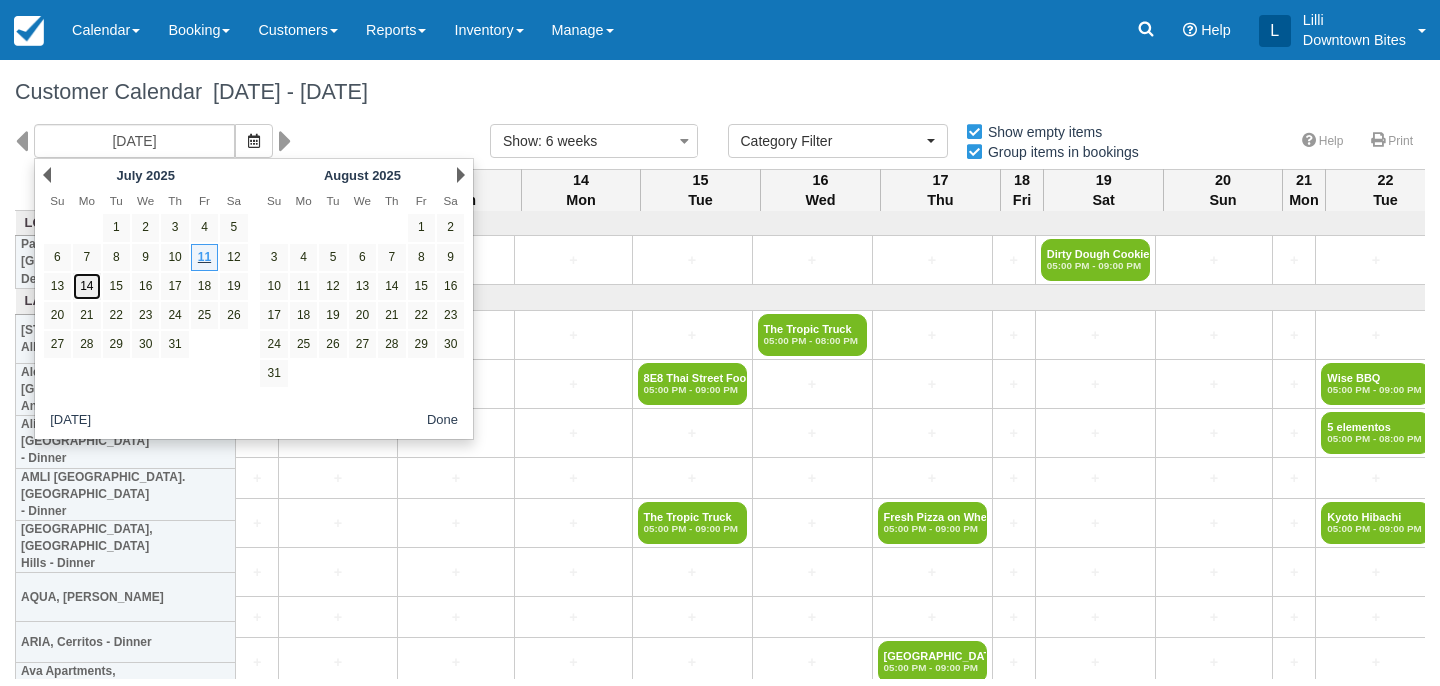 click on "14" at bounding box center [86, 286] 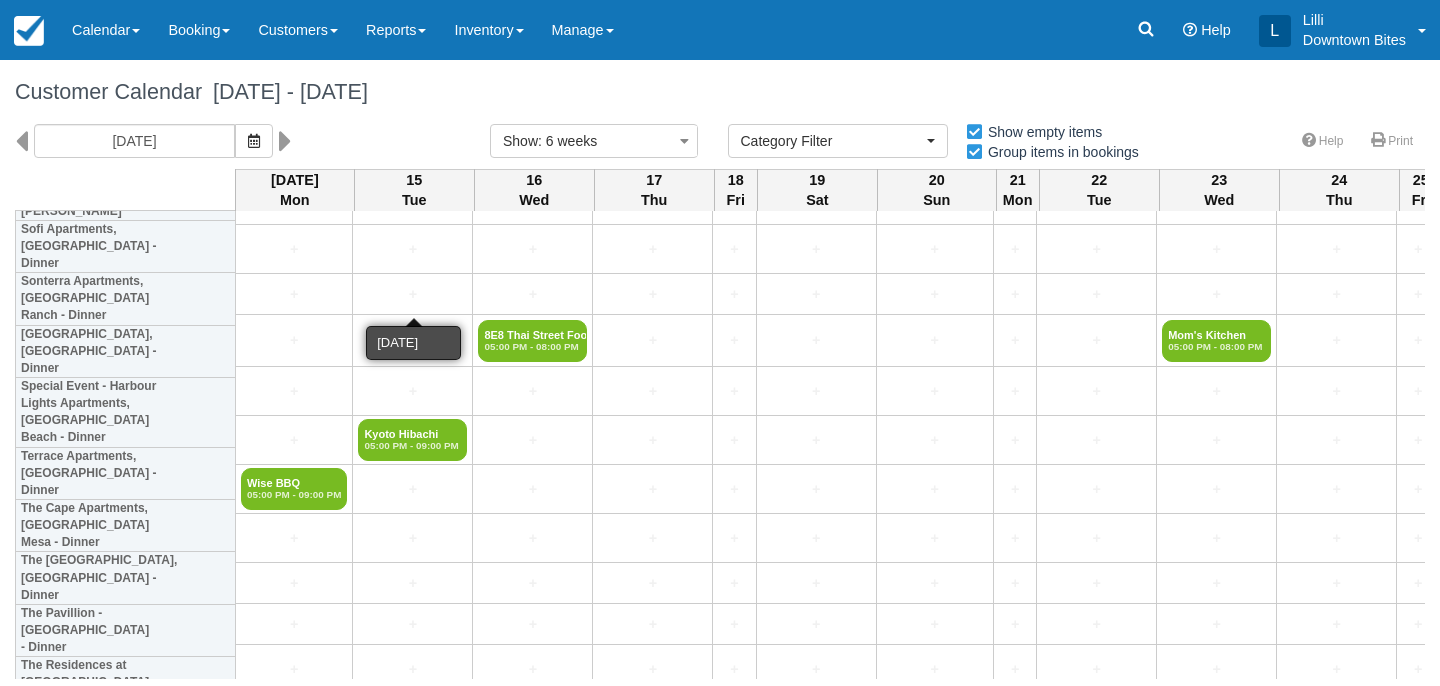 scroll, scrollTop: 4699, scrollLeft: 0, axis: vertical 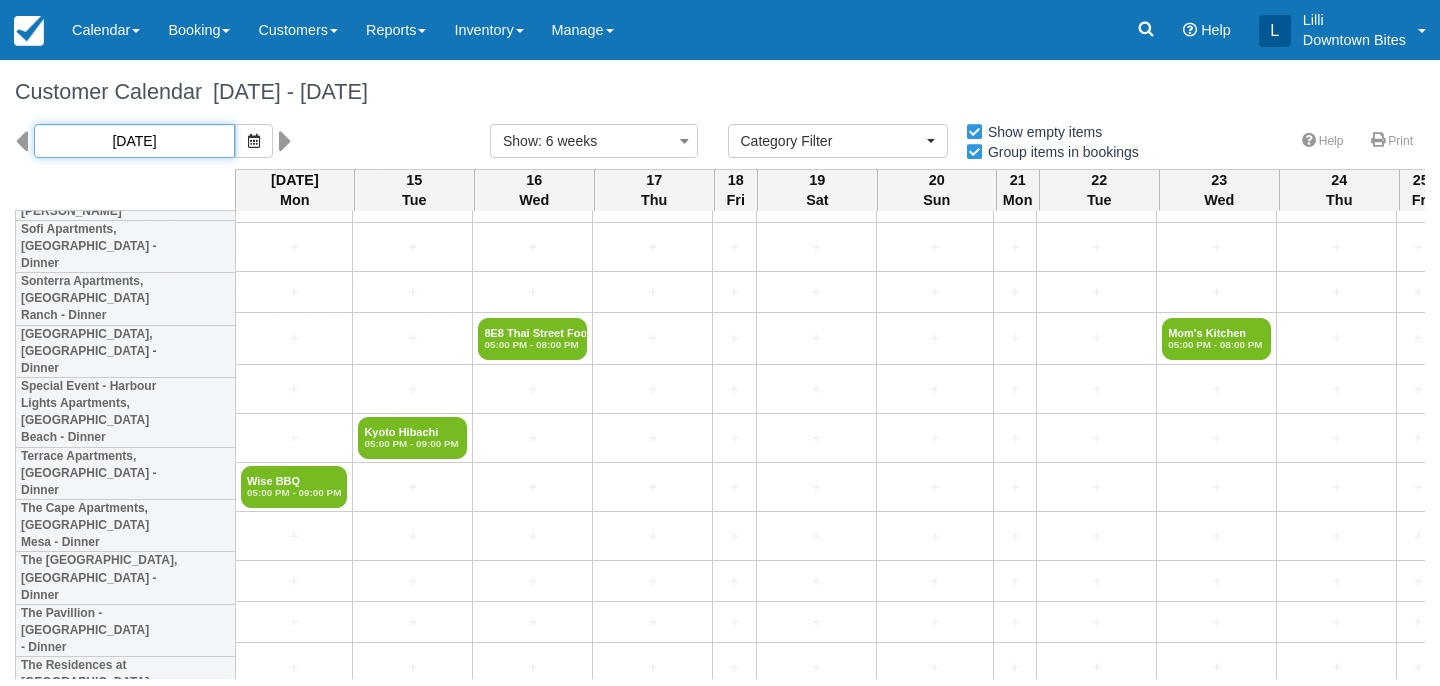 click on "07/14/25" at bounding box center (134, 141) 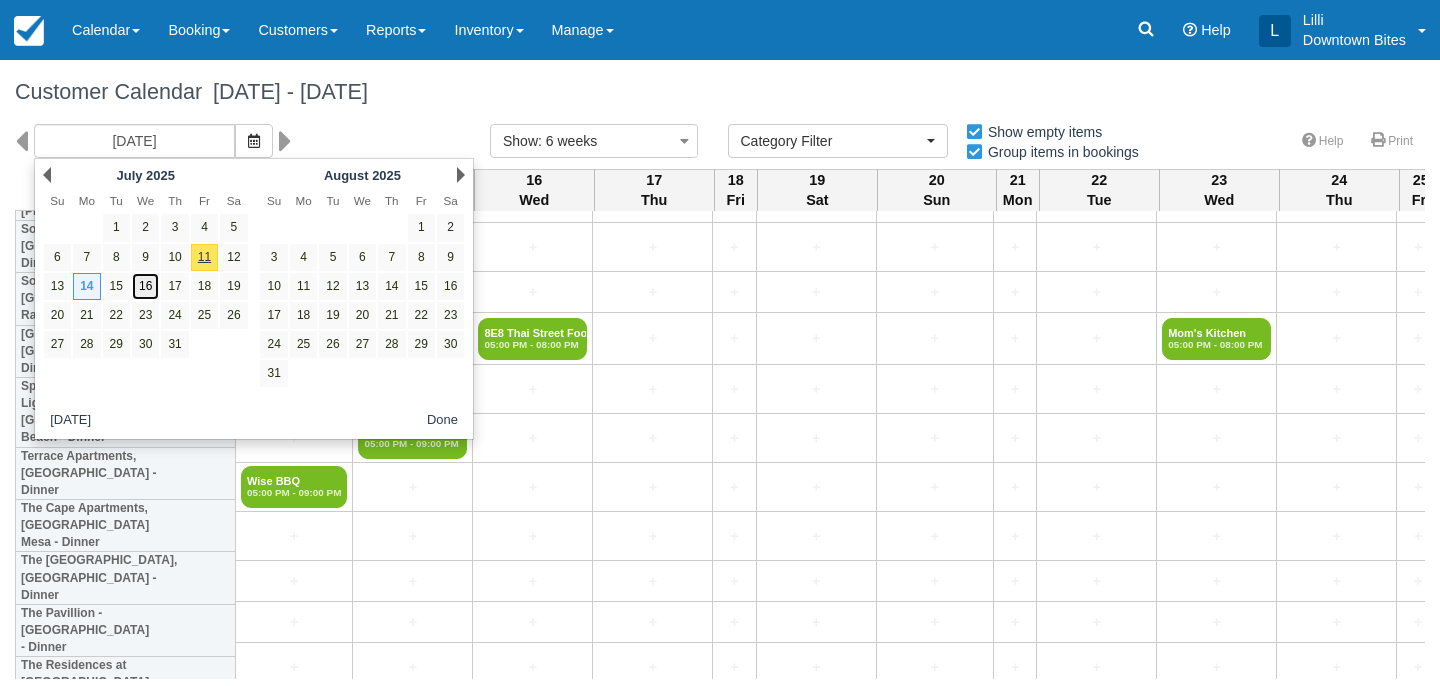 click on "16" at bounding box center [145, 286] 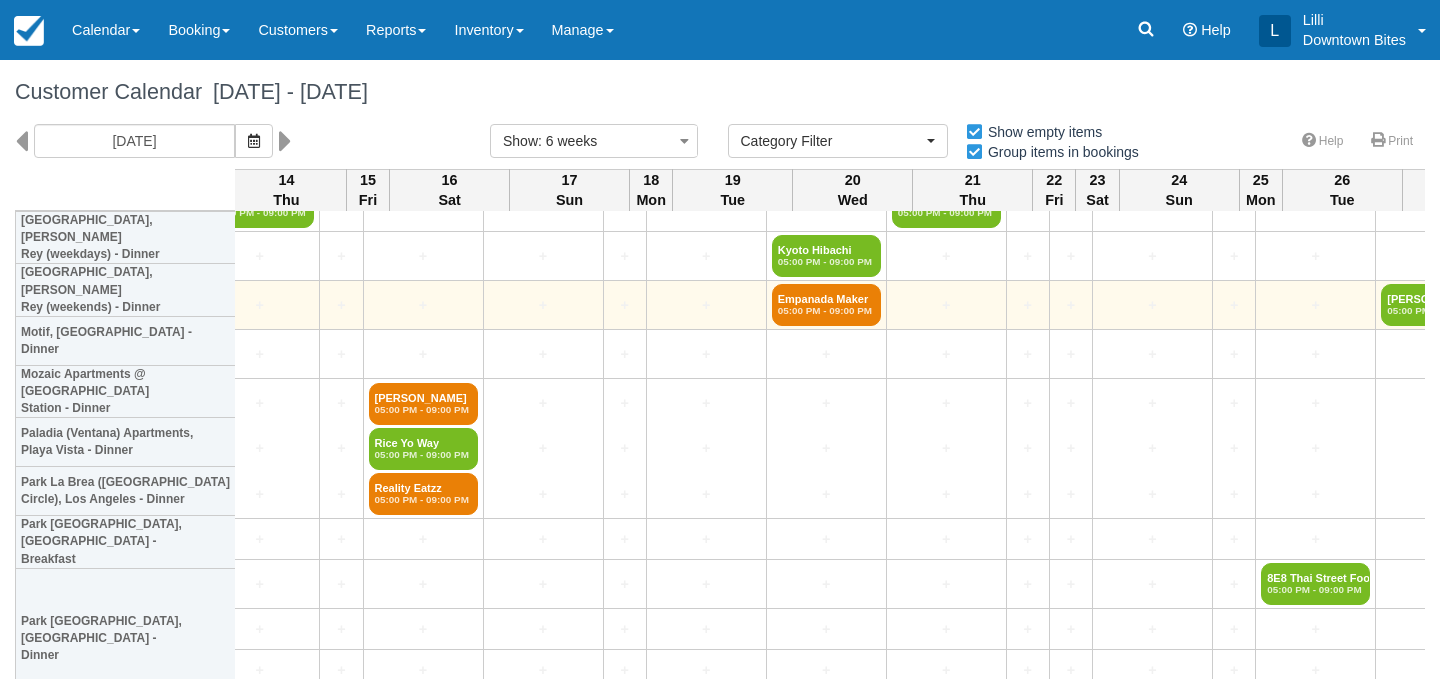 scroll, scrollTop: 1934, scrollLeft: 2791, axis: both 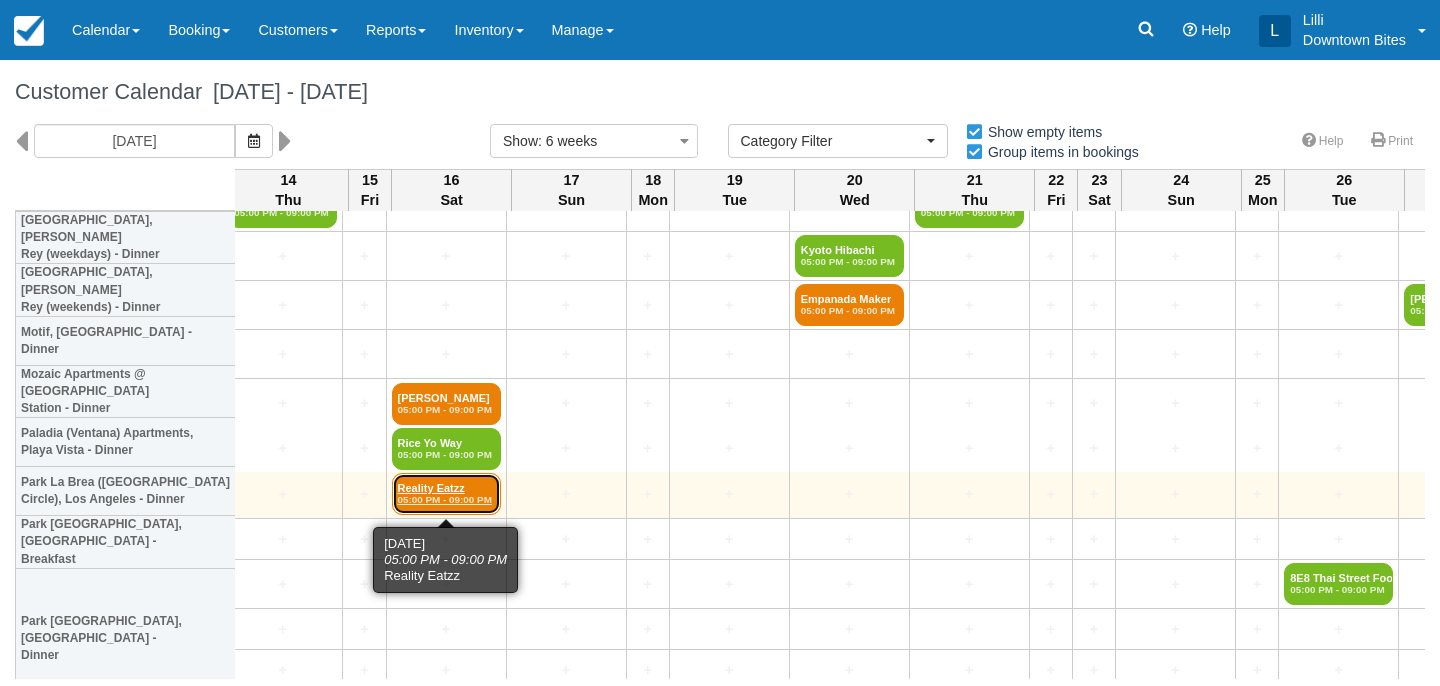 click on "05:00 PM - 09:00 PM" at bounding box center [446, 500] 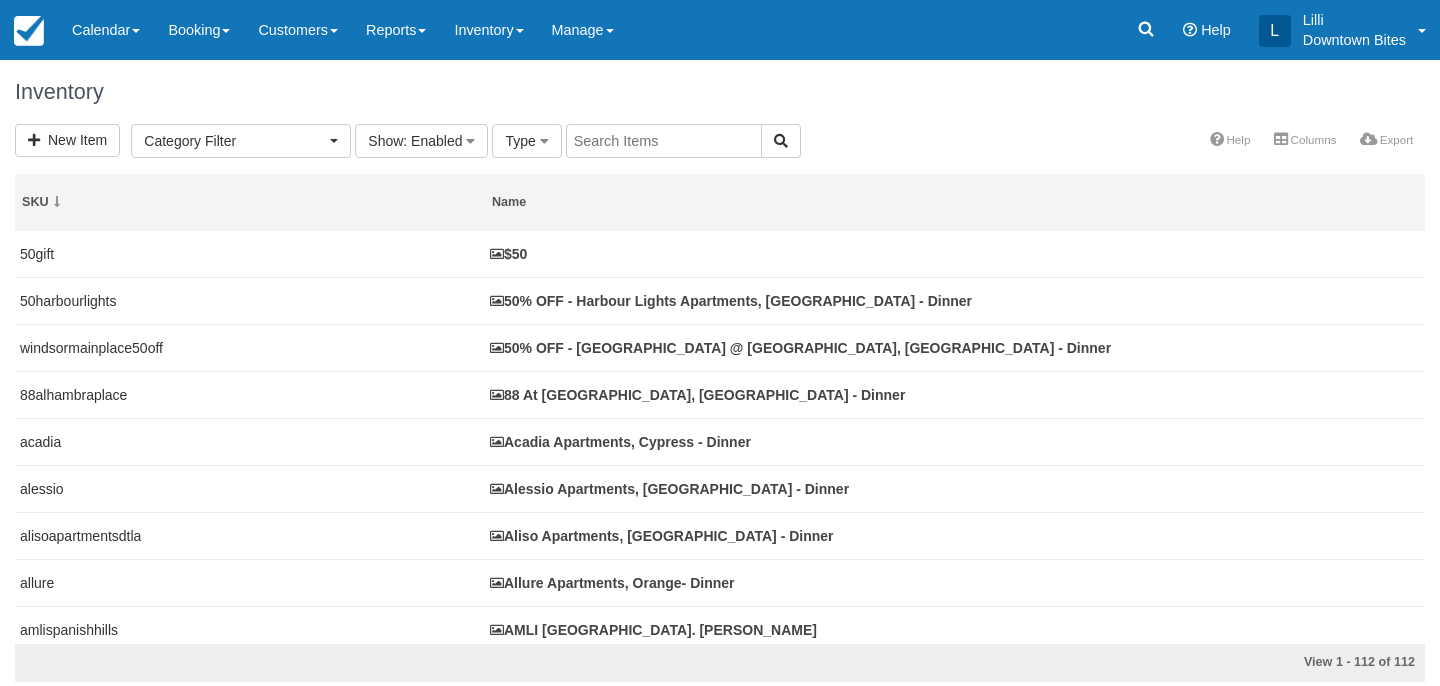 select 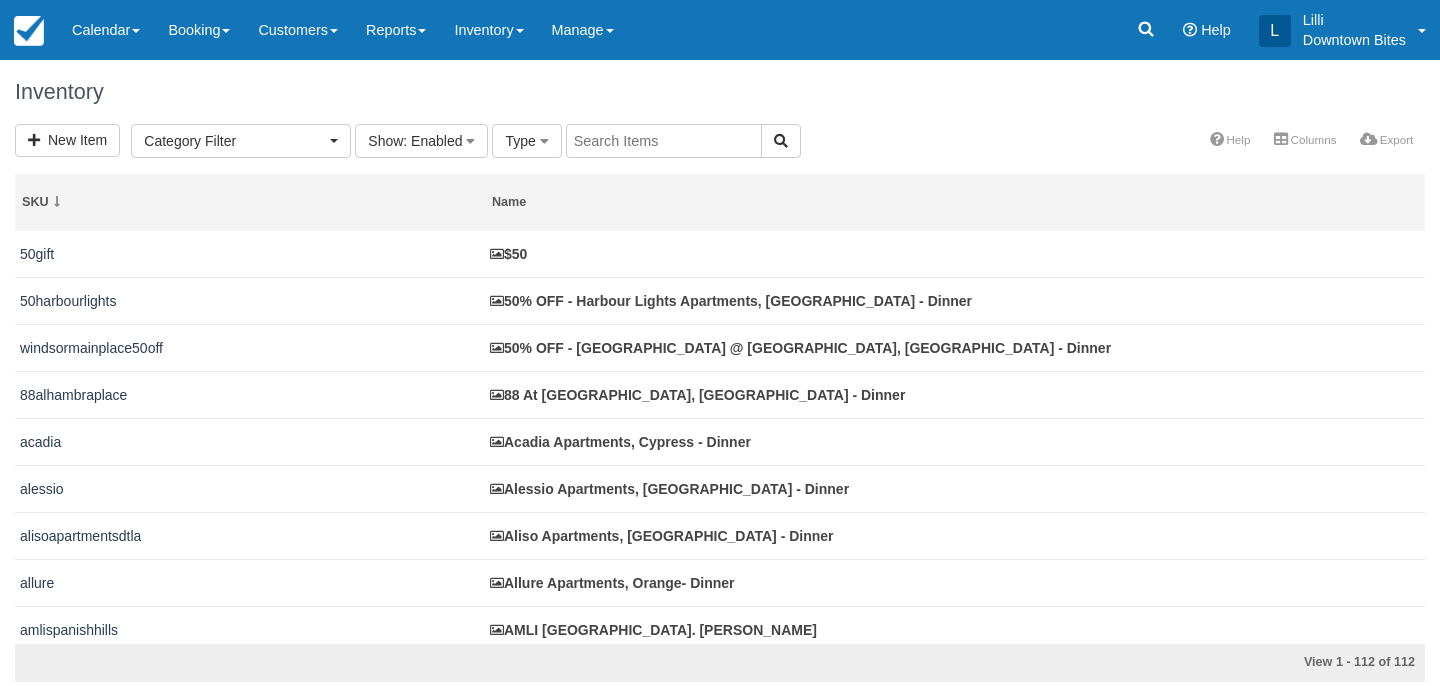 click at bounding box center (664, 141) 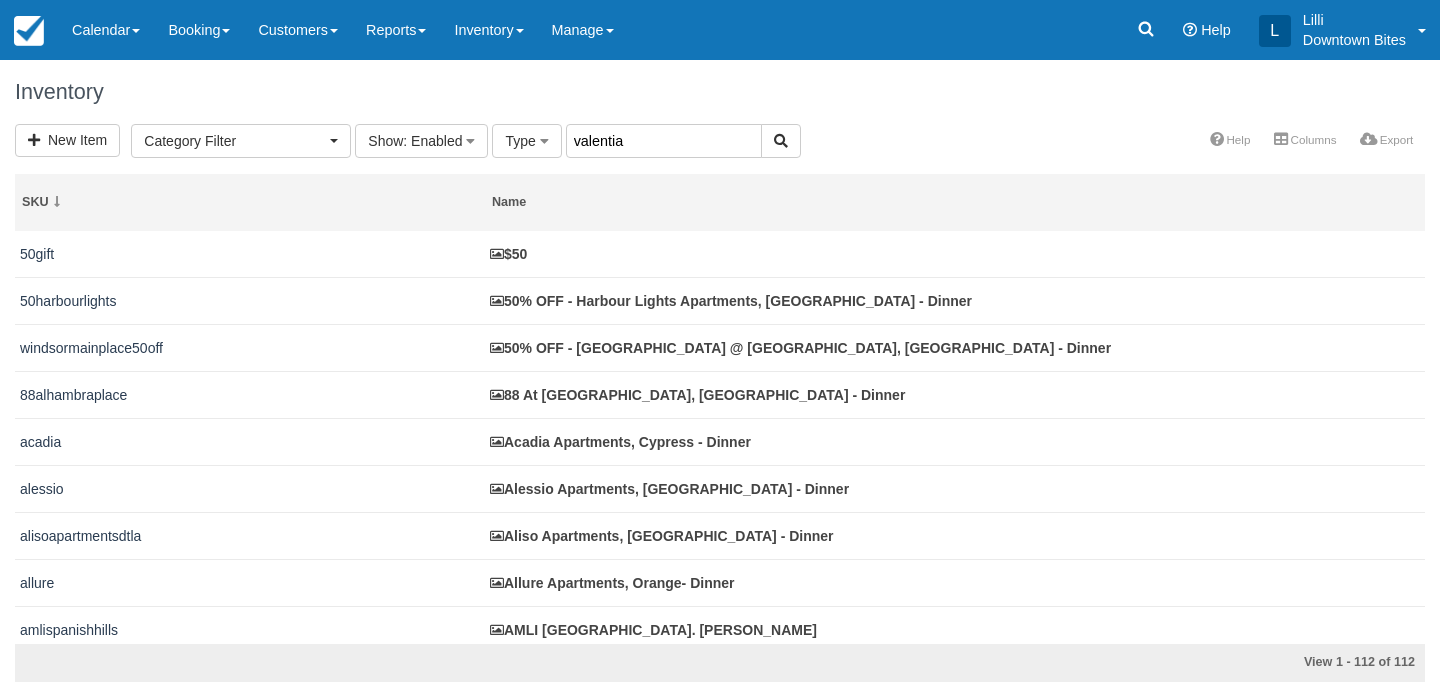 type on "valentia" 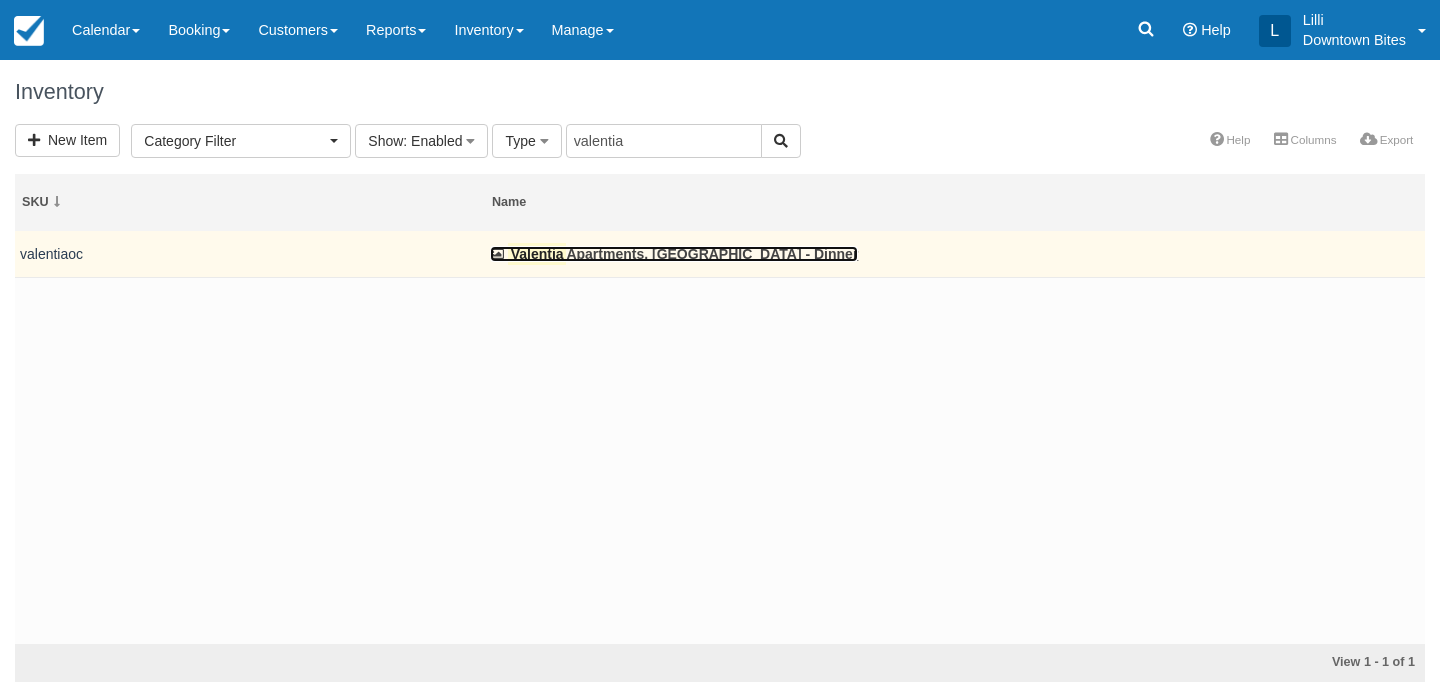 click on "Valentia  Apartments, La Habra - Dinner" at bounding box center [674, 254] 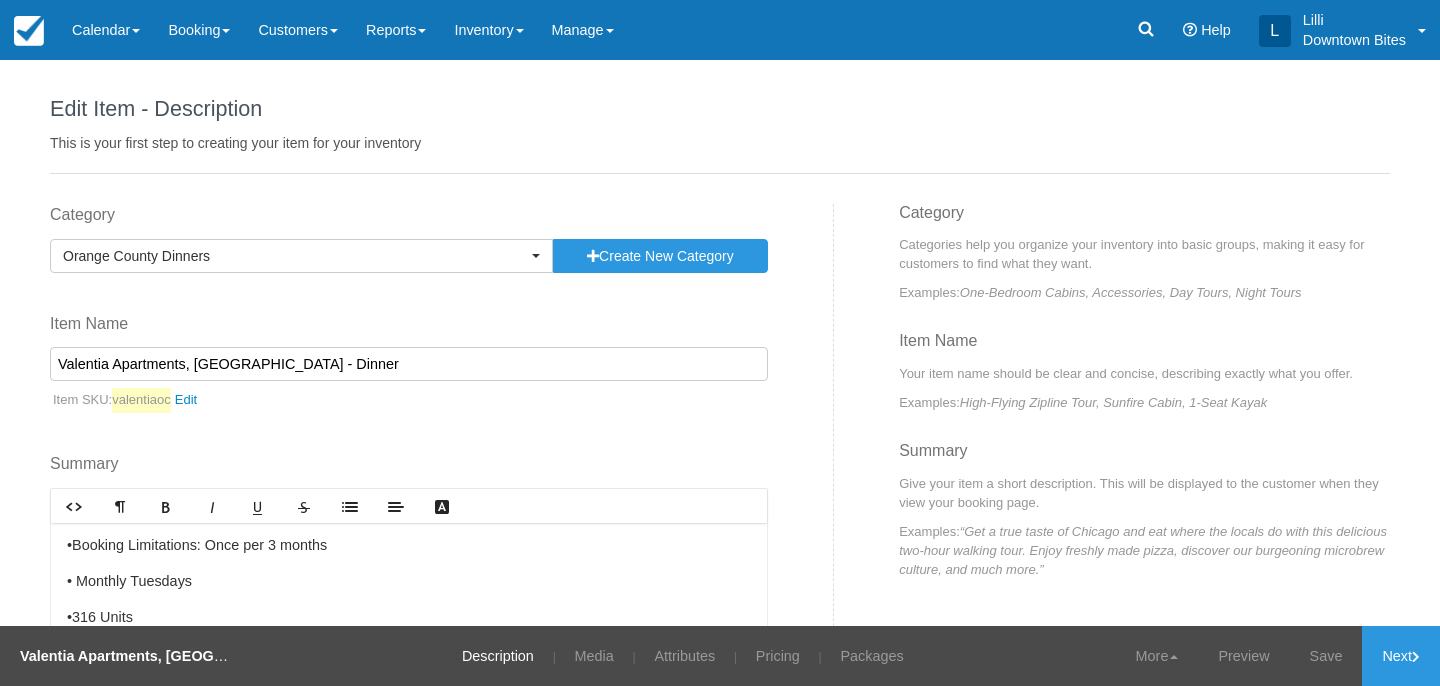 scroll, scrollTop: 0, scrollLeft: 0, axis: both 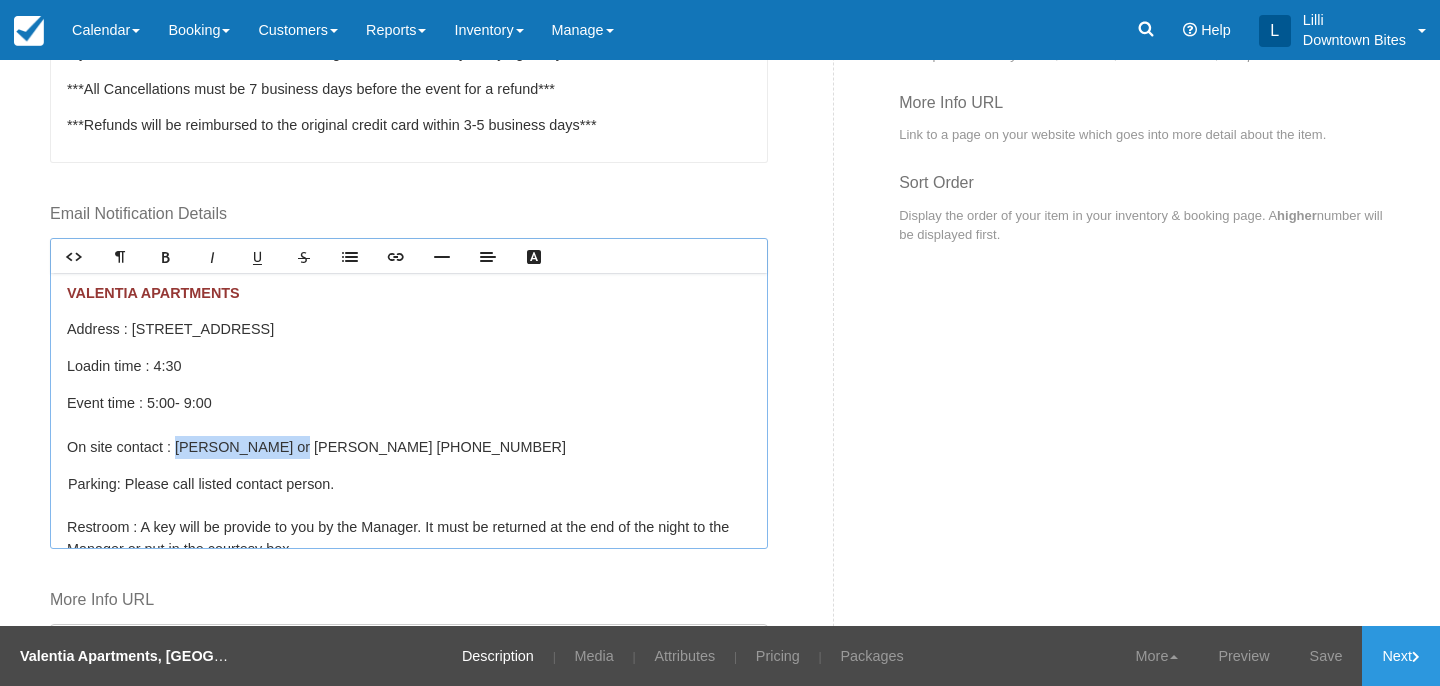 drag, startPoint x: 279, startPoint y: 446, endPoint x: 179, endPoint y: 444, distance: 100.02 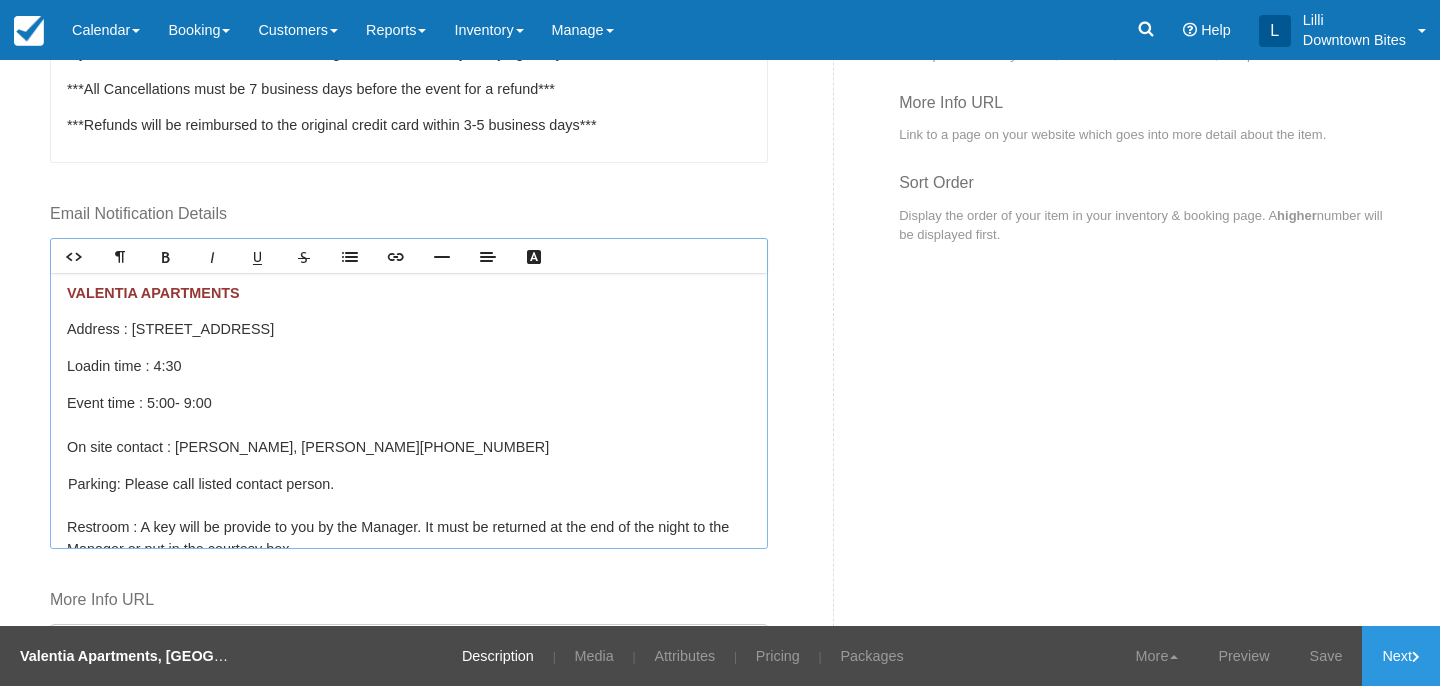 click on "Parking: Please call listed contact person. Restroom : A key will be provide to you by the Manager. It must be returned at the end of the night to the Manager or put in the courtesy box." at bounding box center (409, 516) 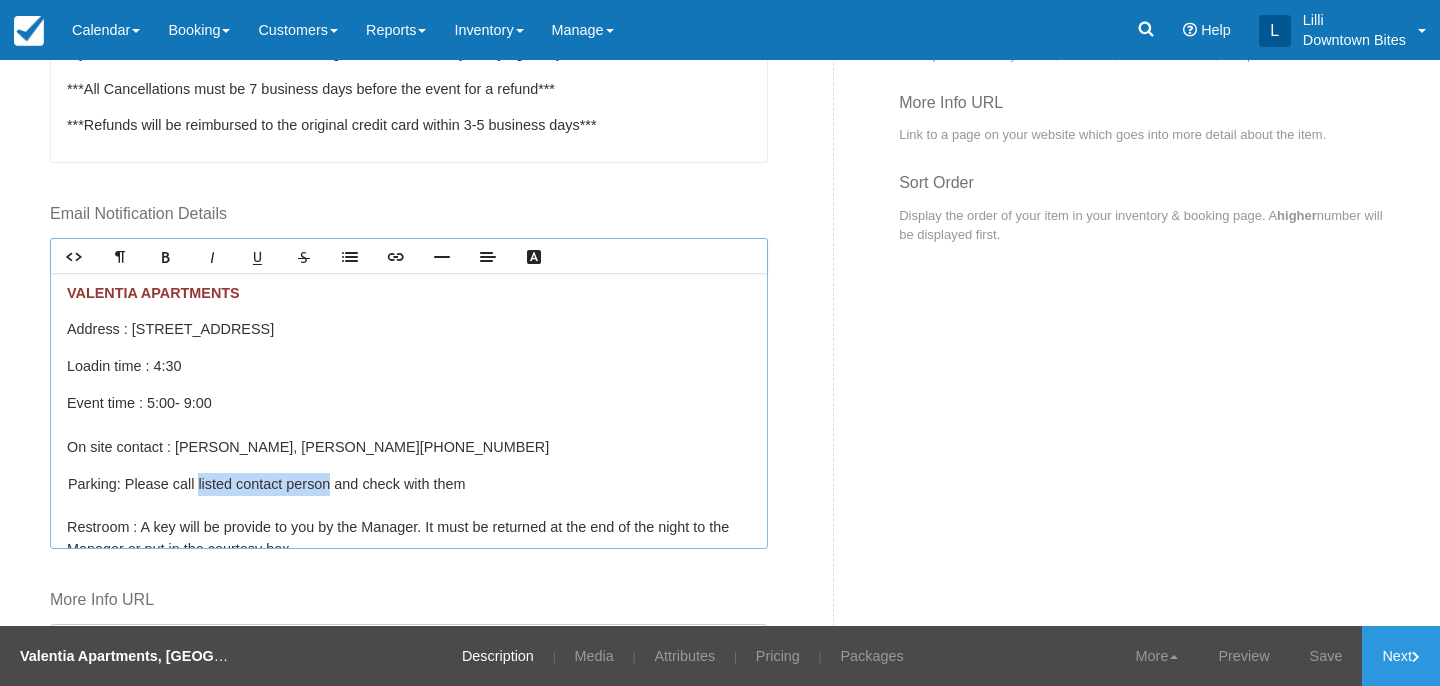 drag, startPoint x: 198, startPoint y: 482, endPoint x: 336, endPoint y: 481, distance: 138.00362 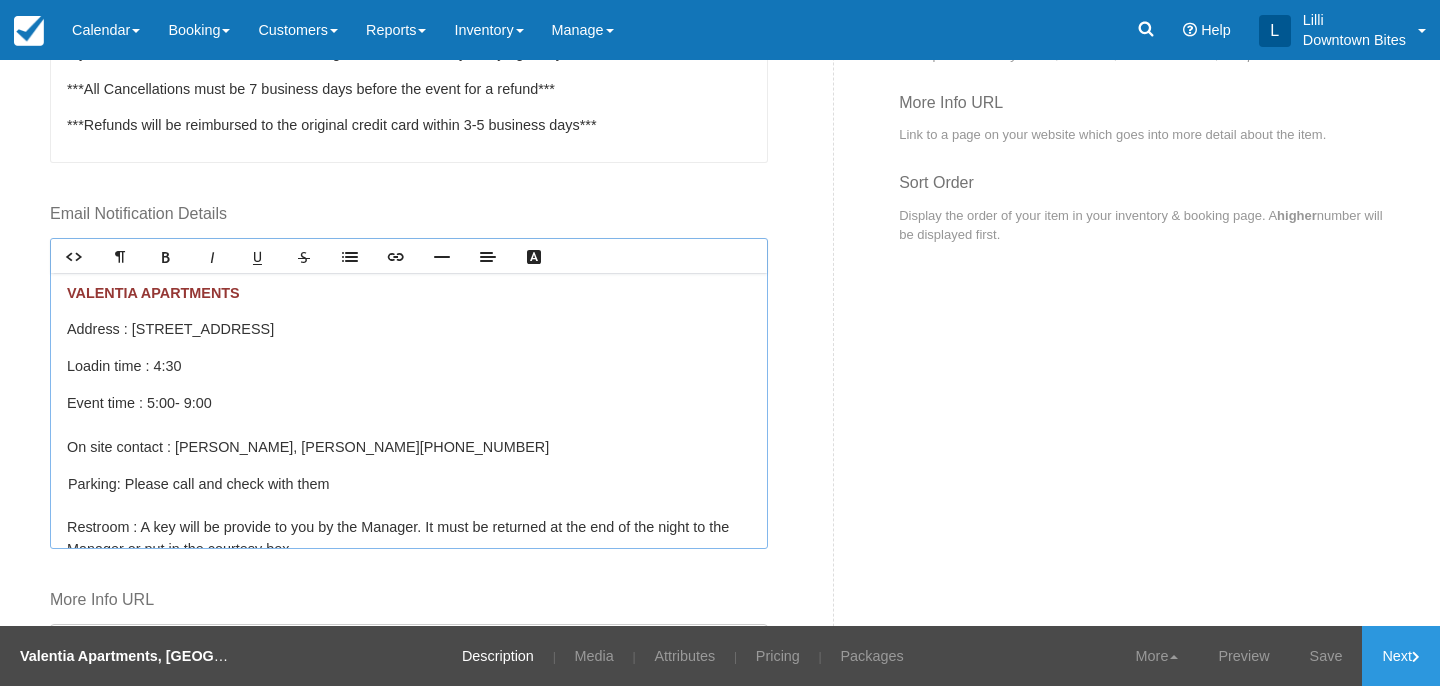 click on "Parking: Please call and check with them Restroom : A key will be provide to you by the Manager. It must be returned at the end of the night to the Manager or put in the courtesy box." at bounding box center (409, 516) 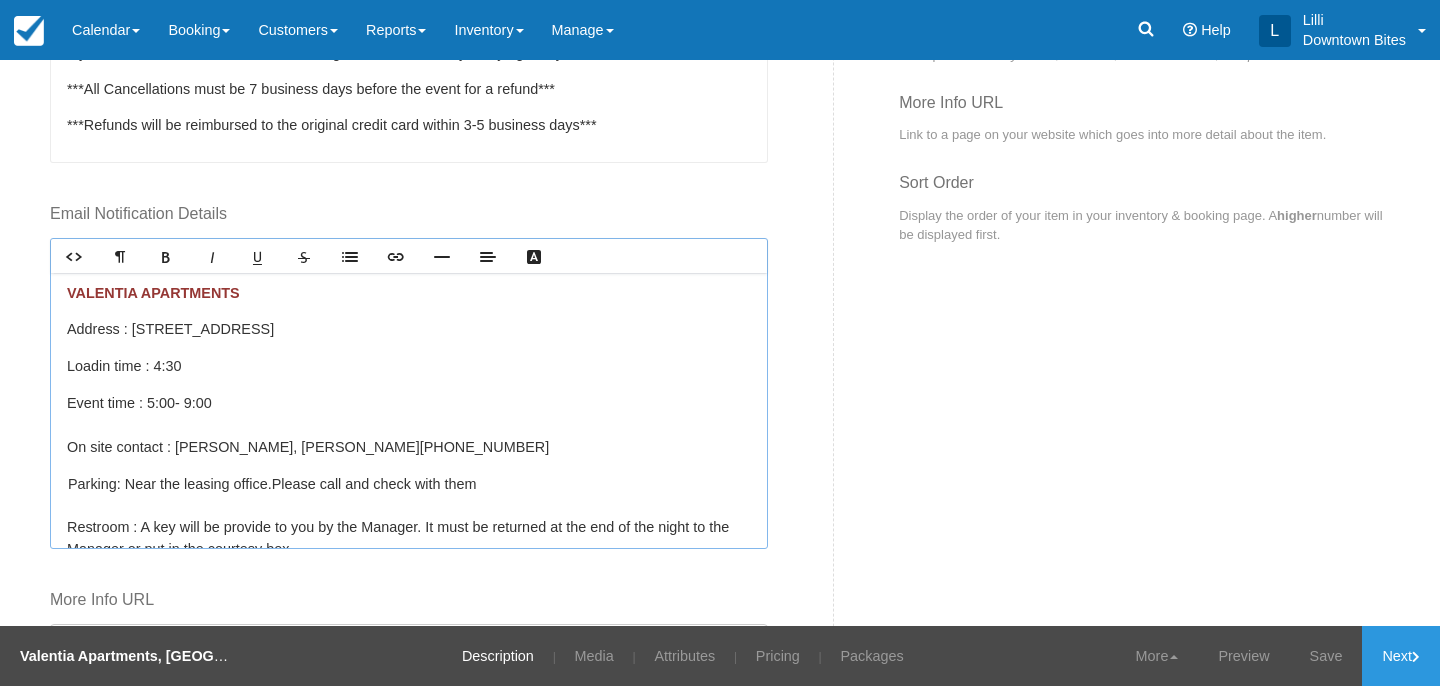 click on "Parking: Near the leasing office.  Please call and check with them Restroom : A key will be provide to you by the Manager. It must be returned at the end of the night to the Manager or put in the courtesy box." at bounding box center [409, 516] 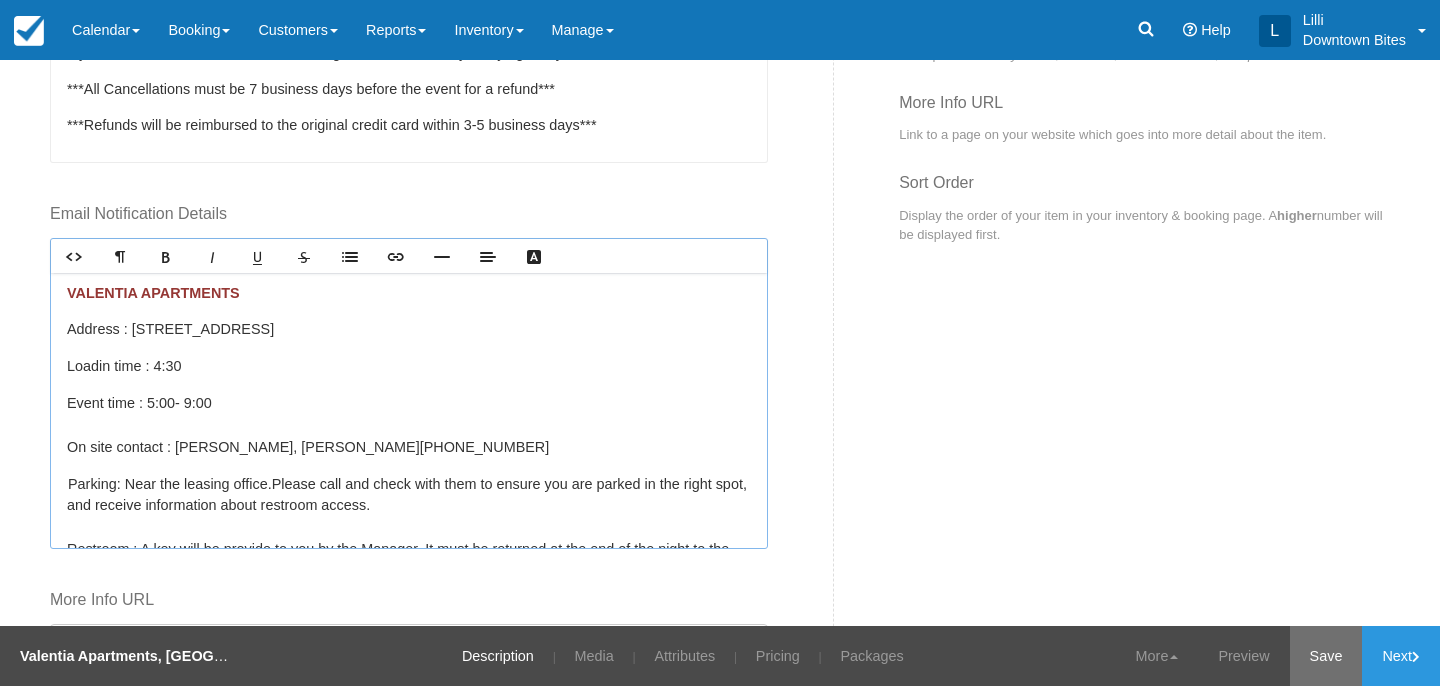 click on "Save" at bounding box center (1326, 656) 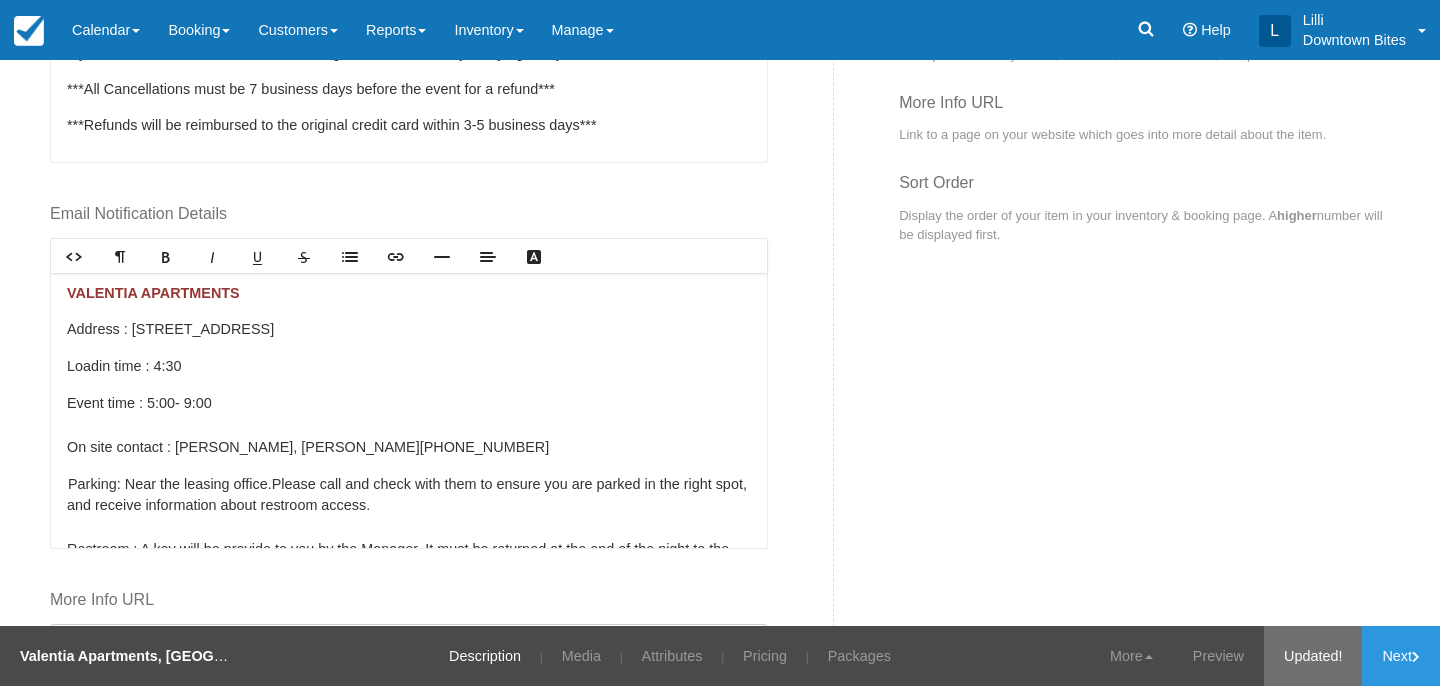 click on "Updated!" at bounding box center [1313, 656] 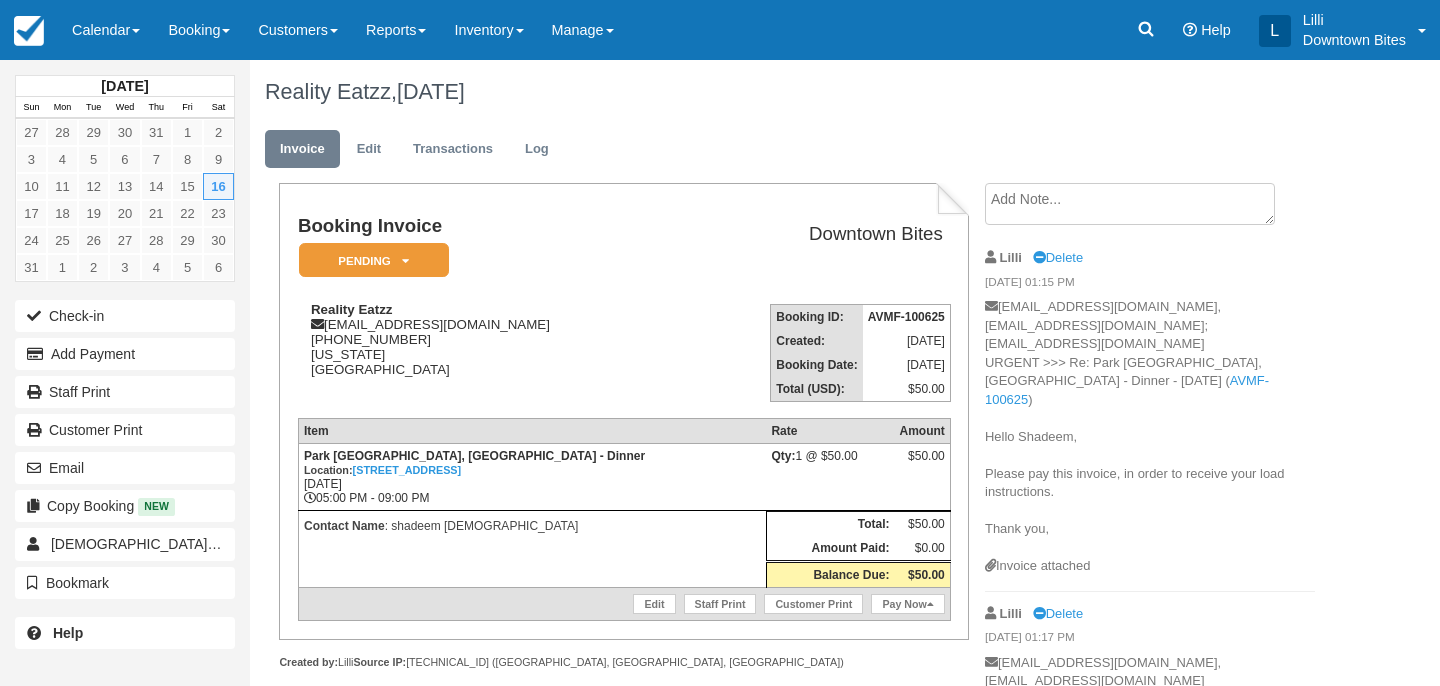 scroll, scrollTop: 0, scrollLeft: 0, axis: both 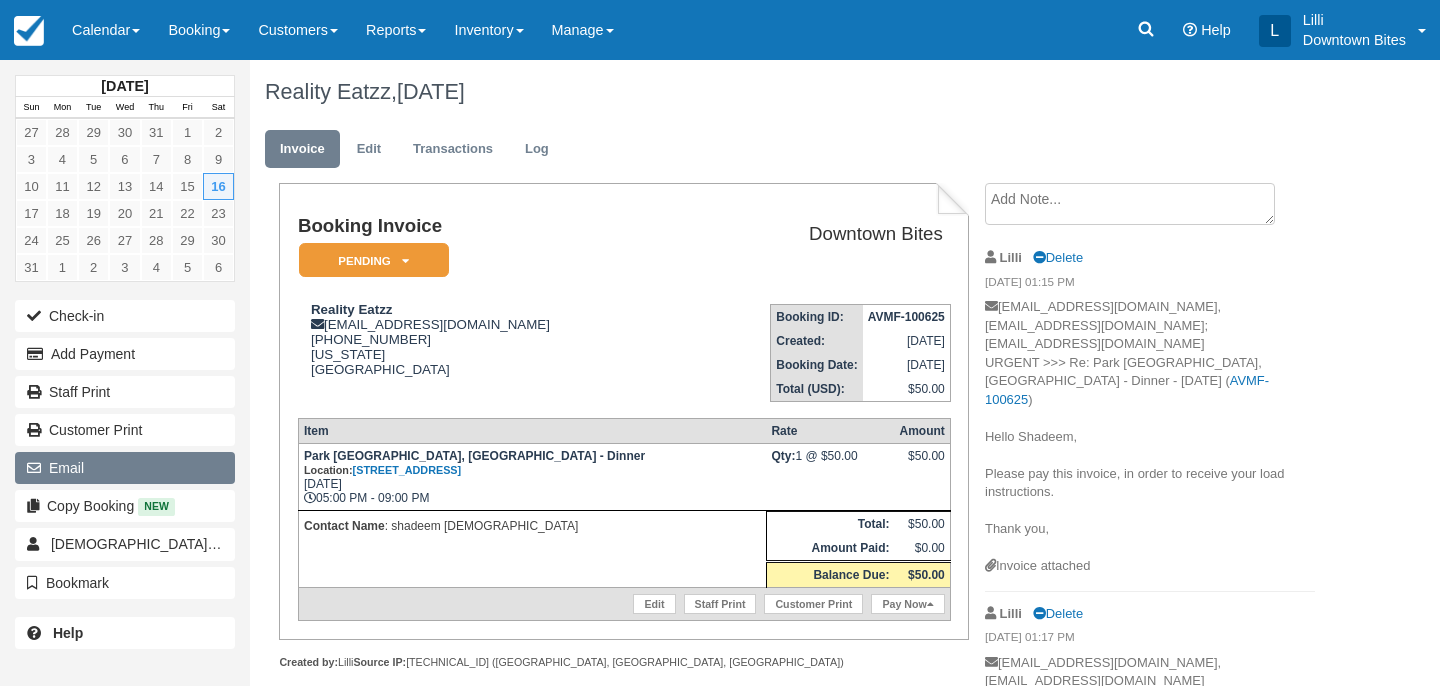 click on "Email" at bounding box center [125, 468] 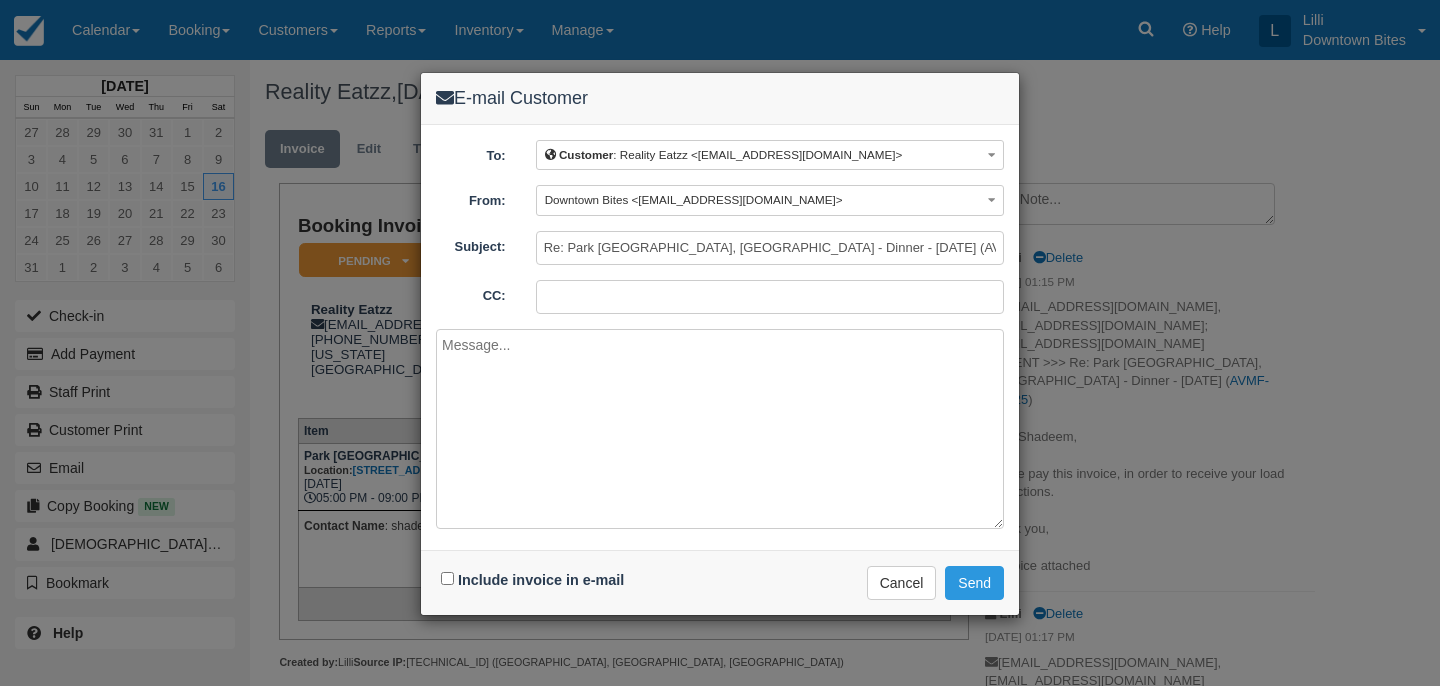click on "CC:" at bounding box center [770, 297] 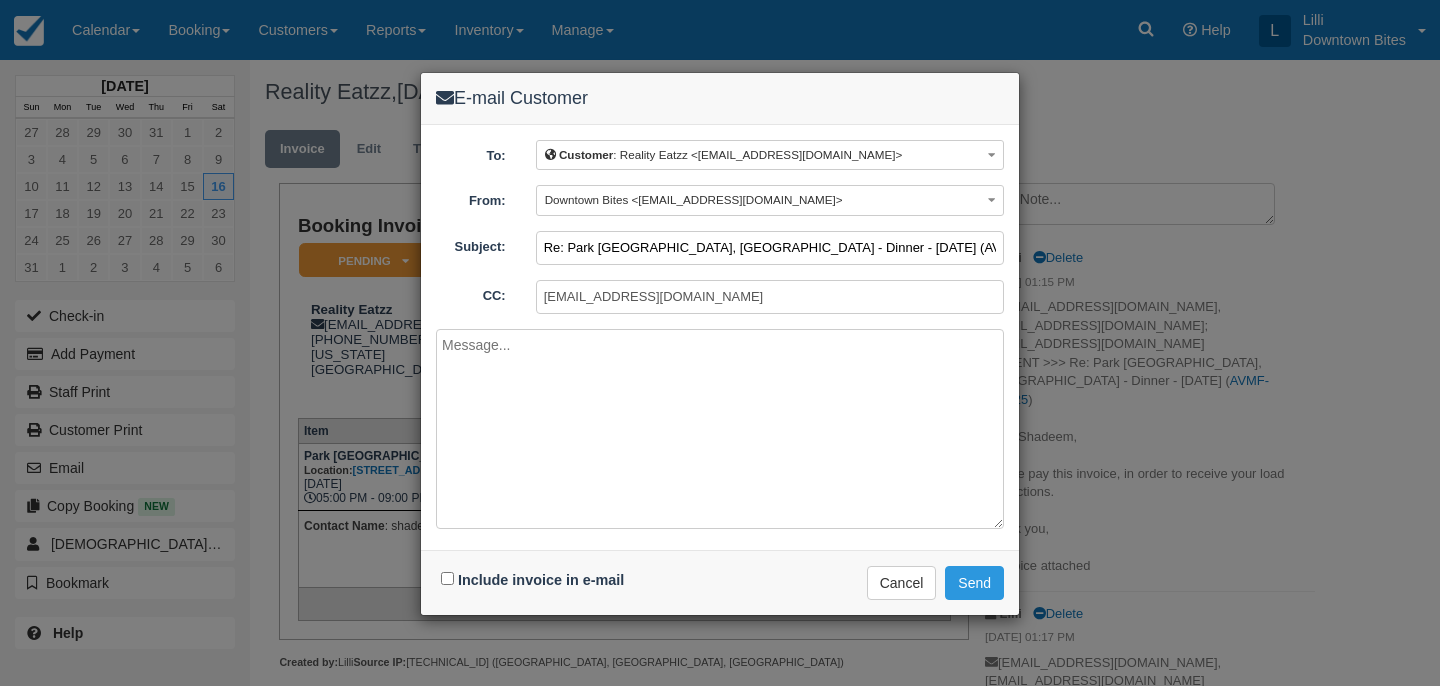 click on "Re: Park La Brea, Los Angeles - Dinner - Sat Aug 16, 2025 (AVMF-100625)" at bounding box center (770, 248) 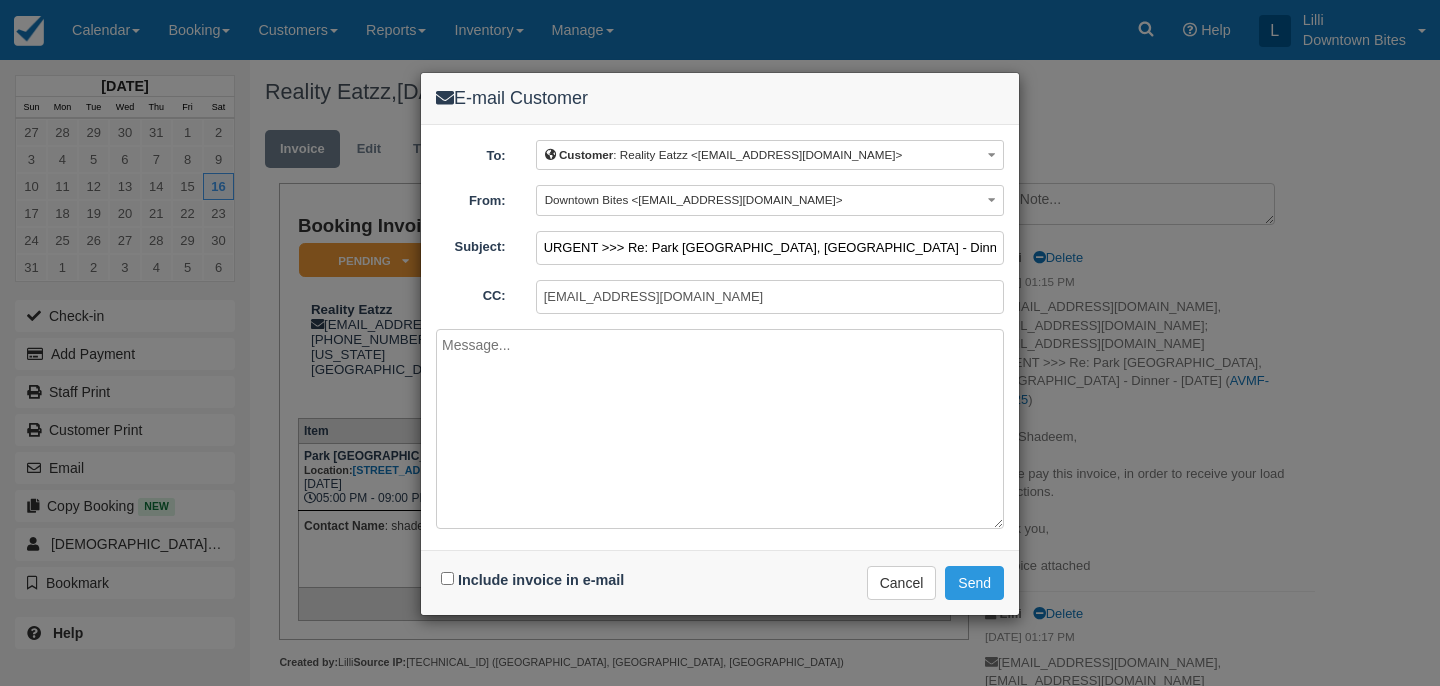 type on "URGENT >>> Re: Park La Brea, Los Angeles - Dinner - Sat Aug 16, 2025 (AVMF-100625)" 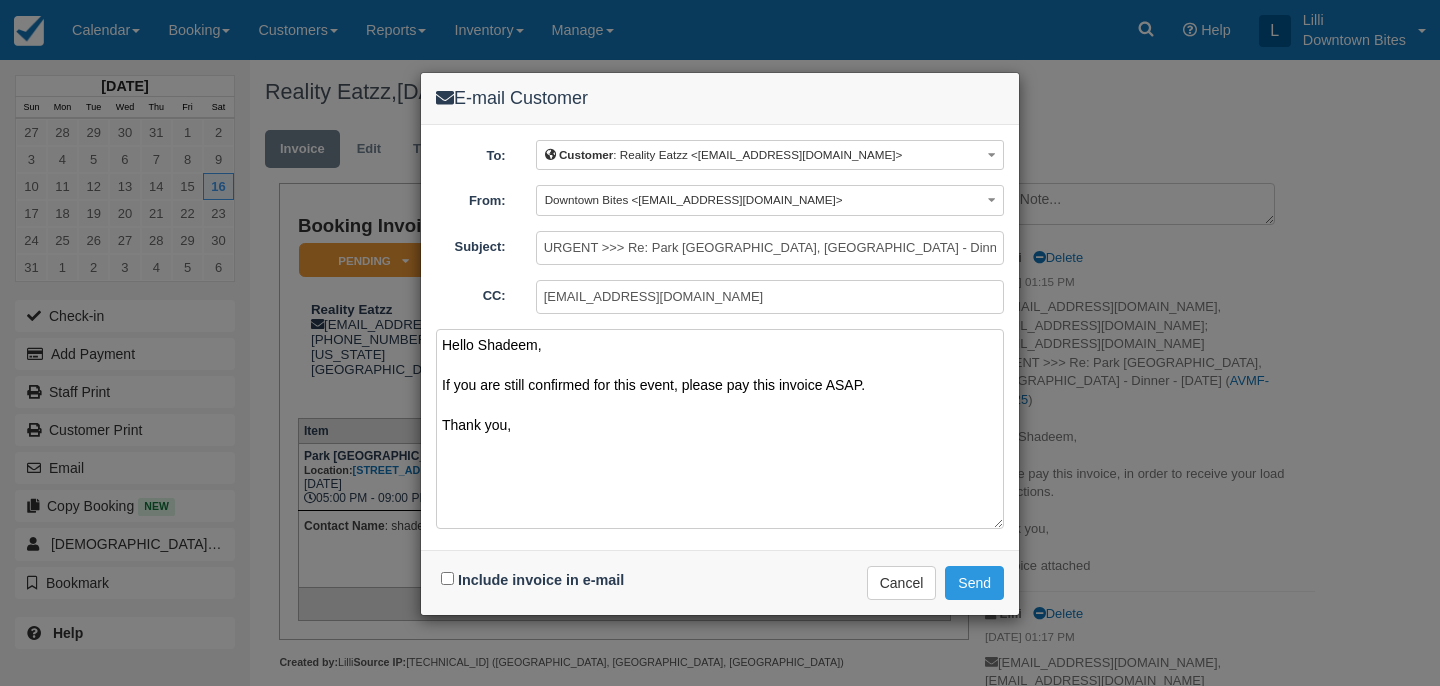 type on "Hello Shadeem,
If you are still confirmed for this event, please pay this invoice ASAP.
Thank you," 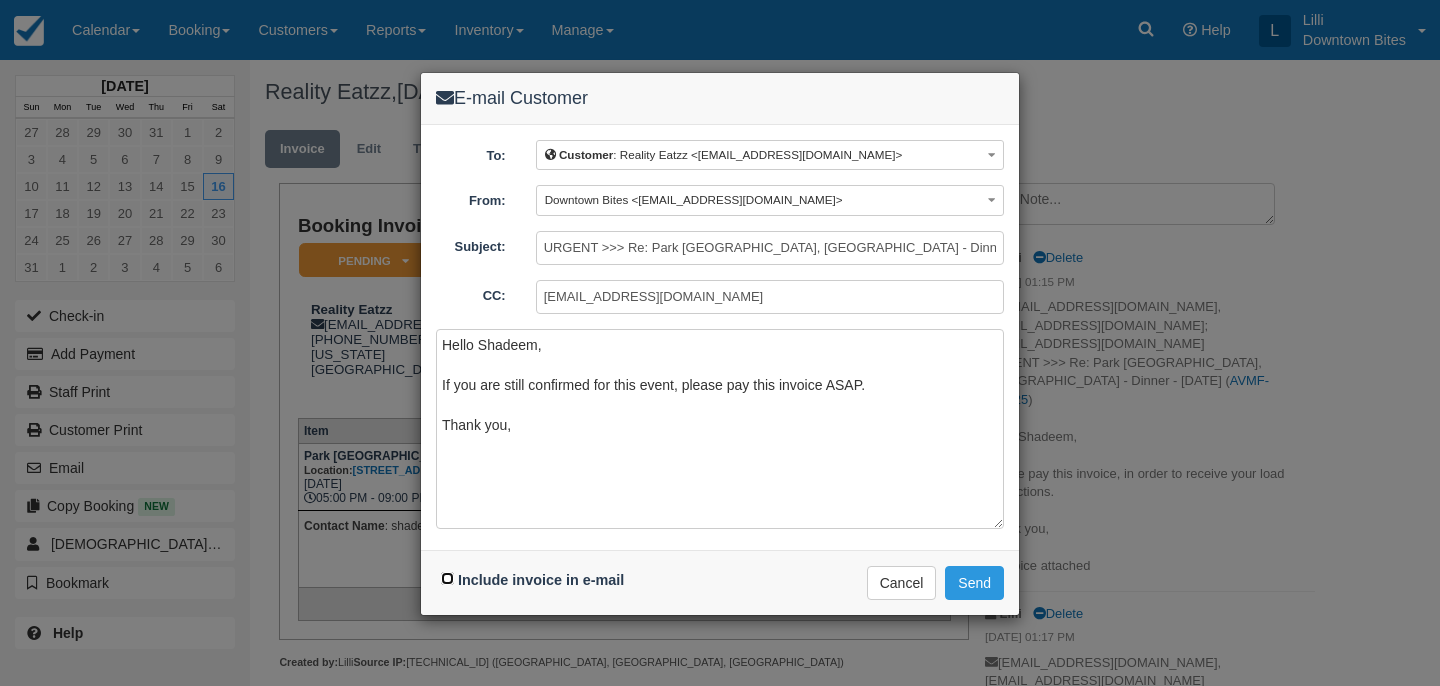click on "Include invoice in e-mail" at bounding box center (447, 578) 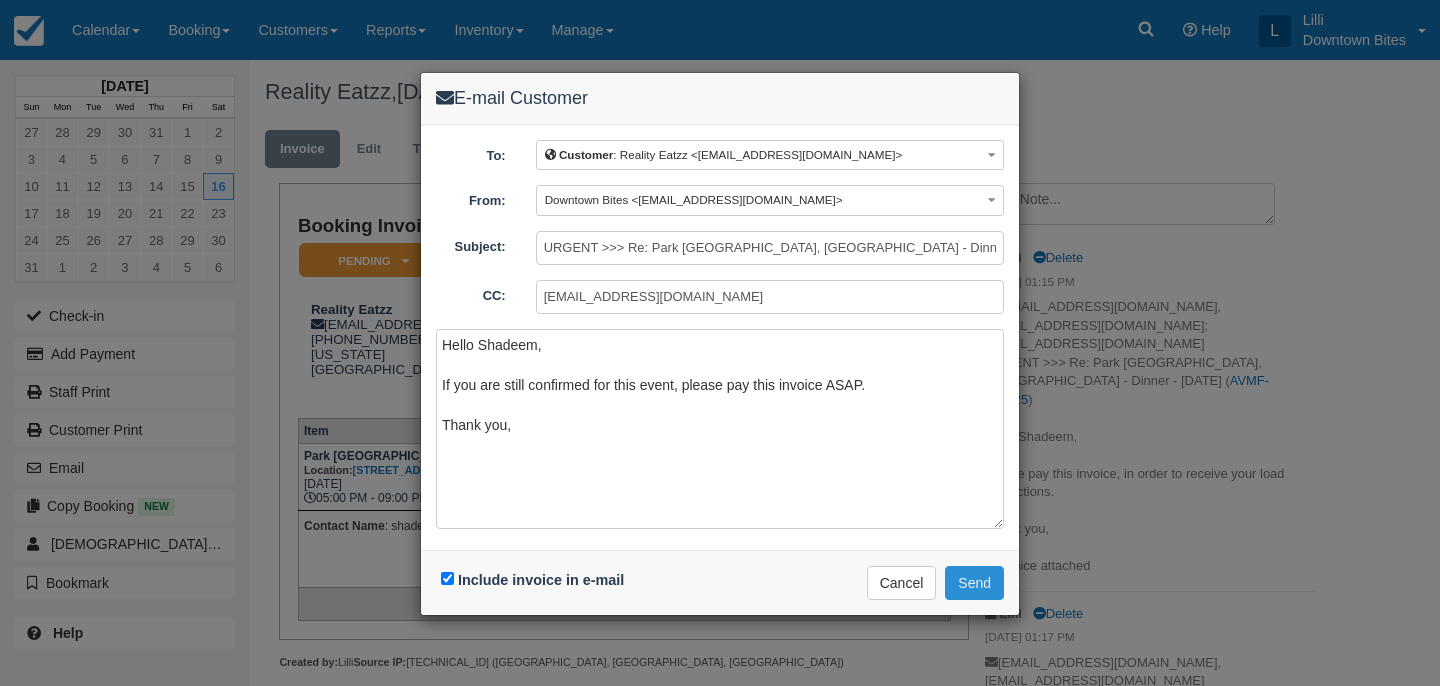 click on "Send" at bounding box center [974, 583] 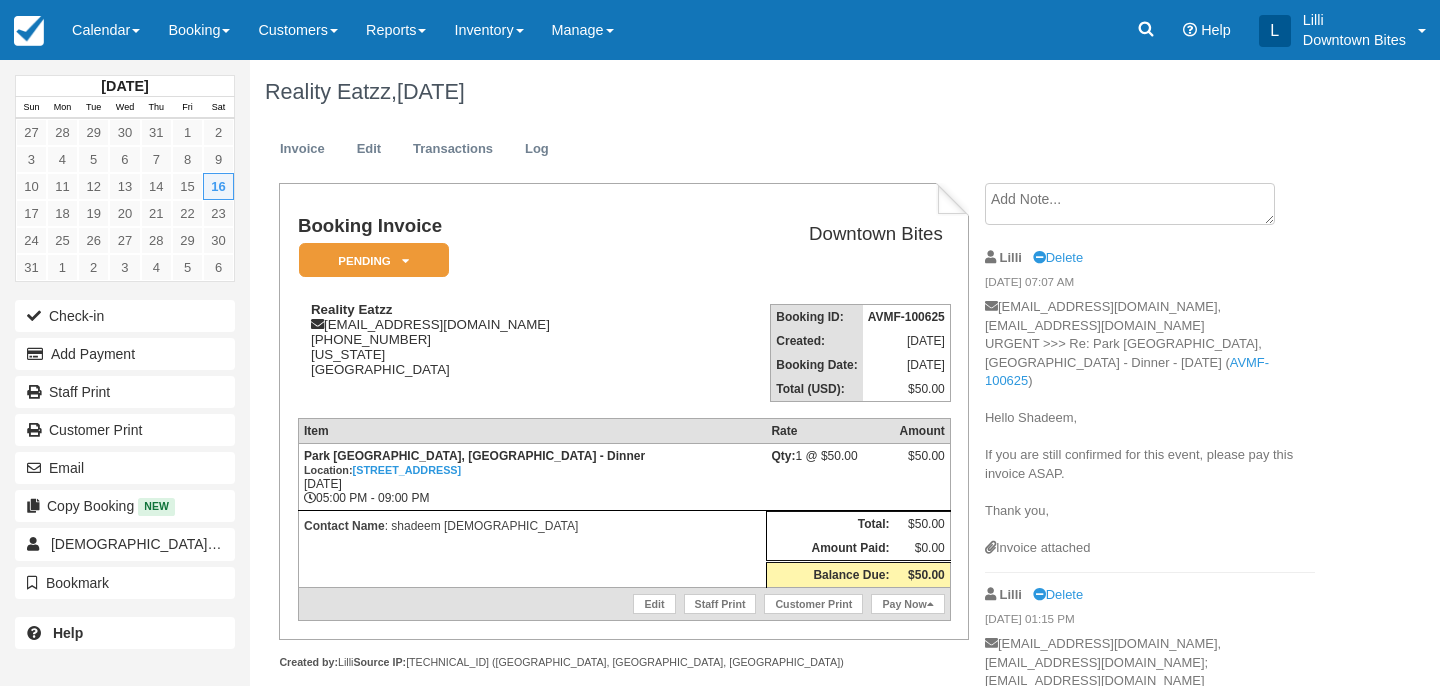 scroll, scrollTop: 0, scrollLeft: 0, axis: both 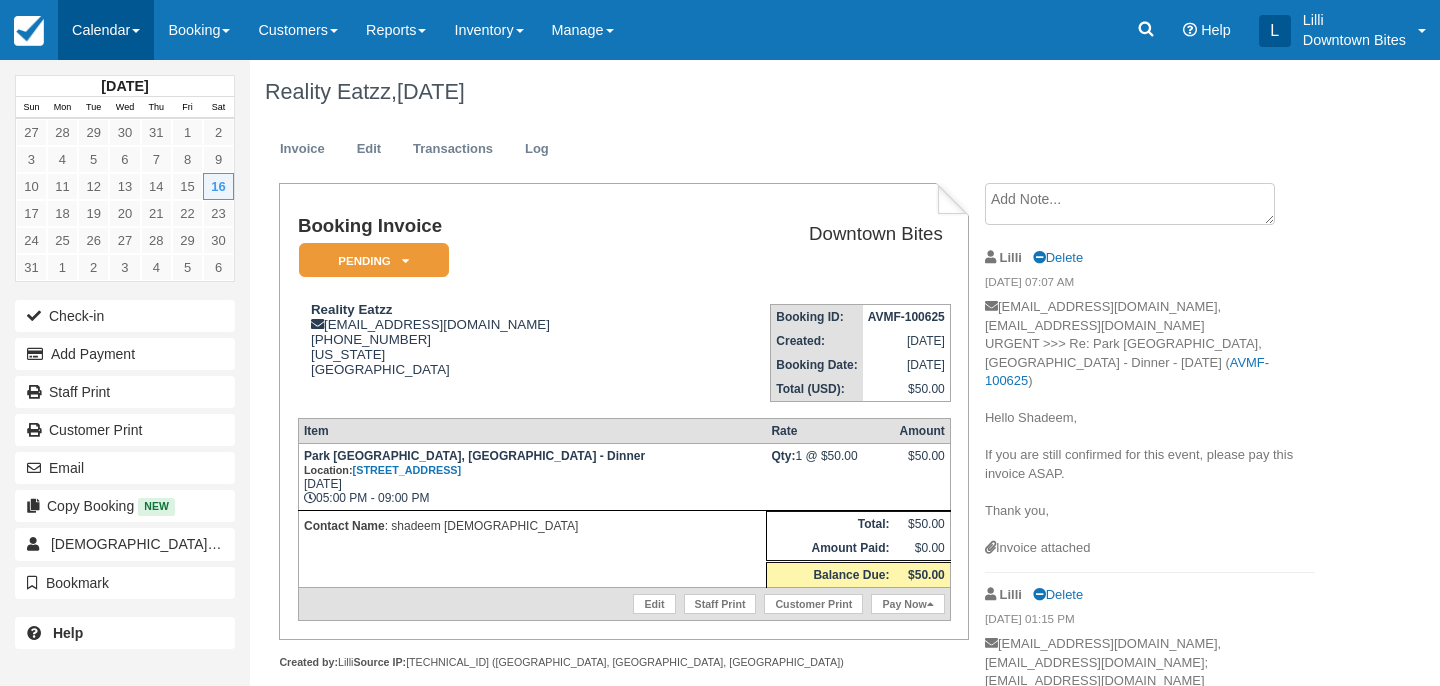 click on "Calendar" at bounding box center [106, 30] 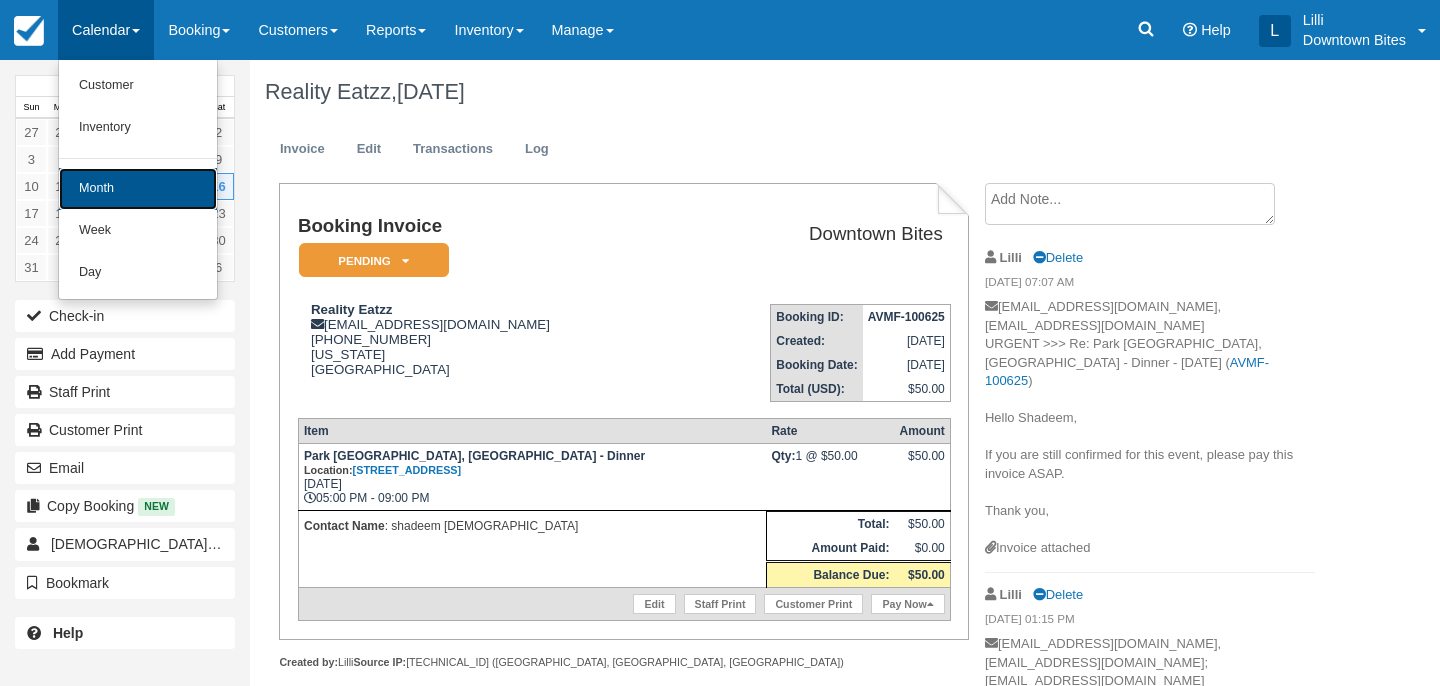 click on "Month" at bounding box center [138, 189] 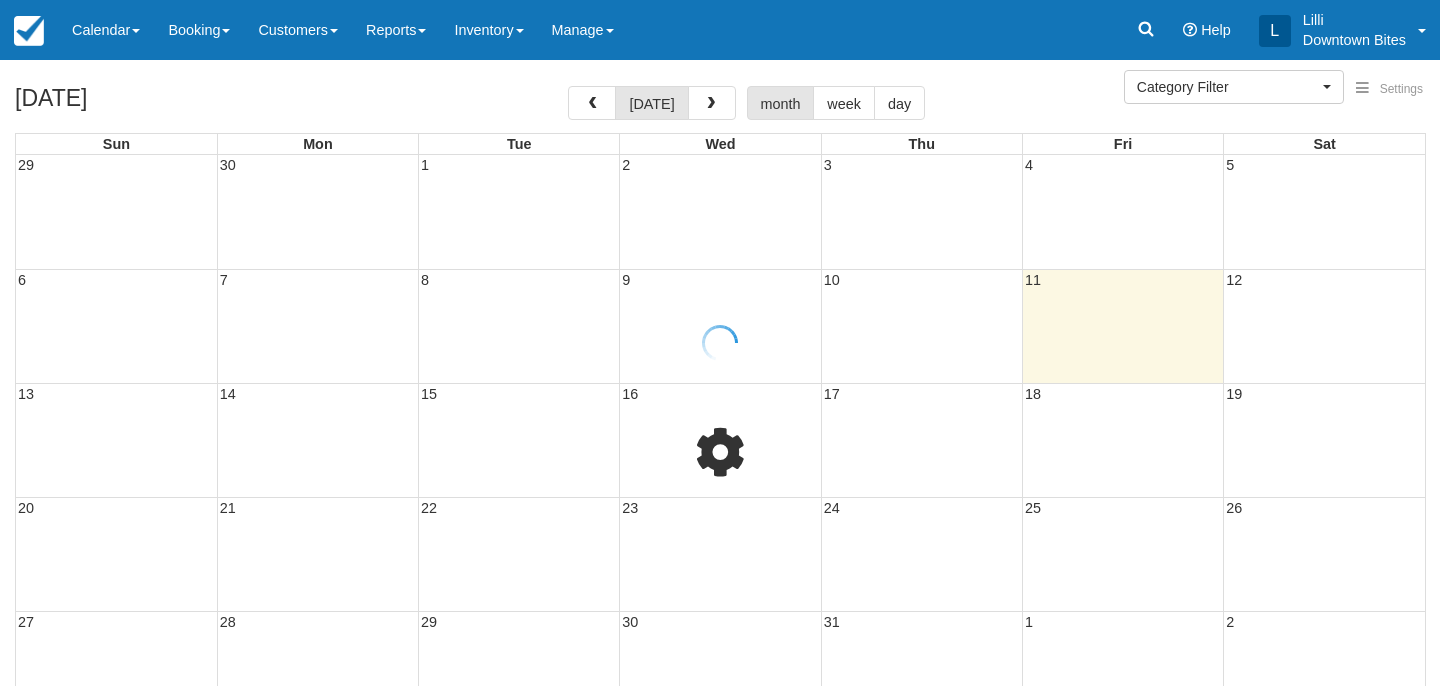 select 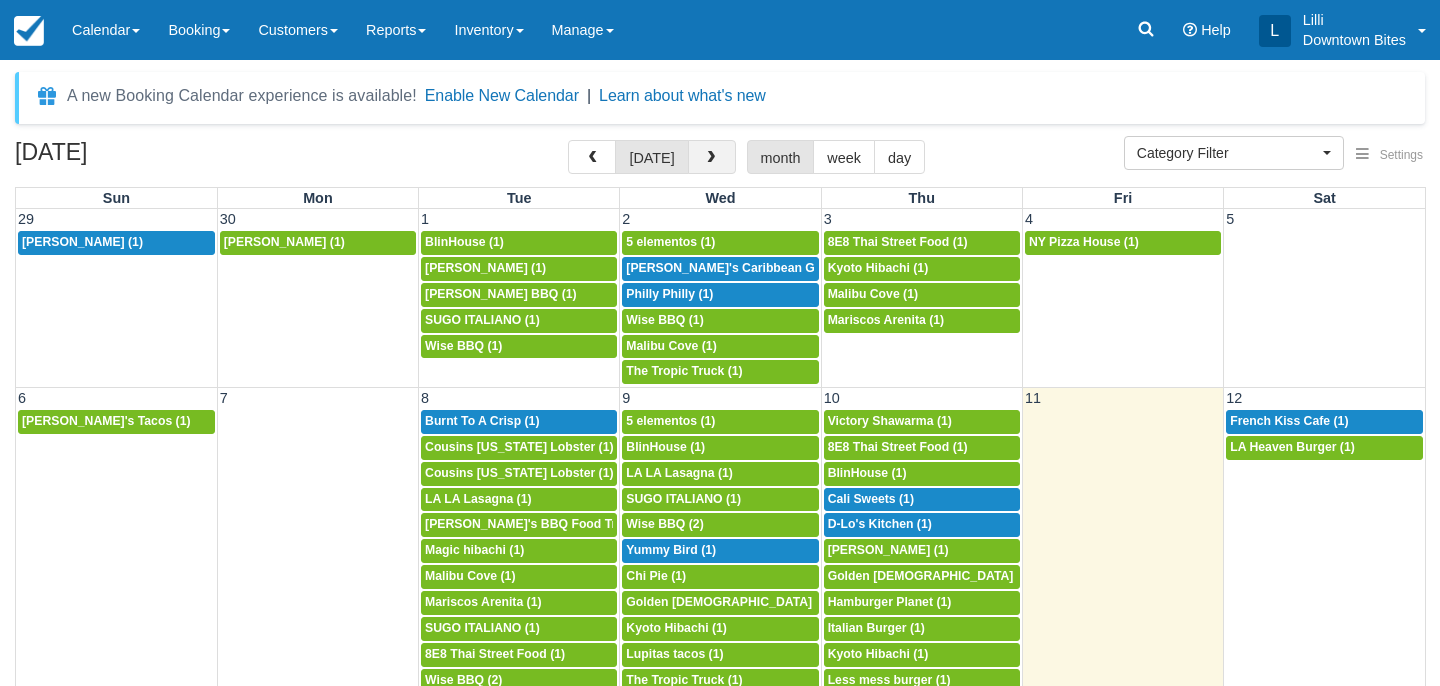 click at bounding box center [712, 157] 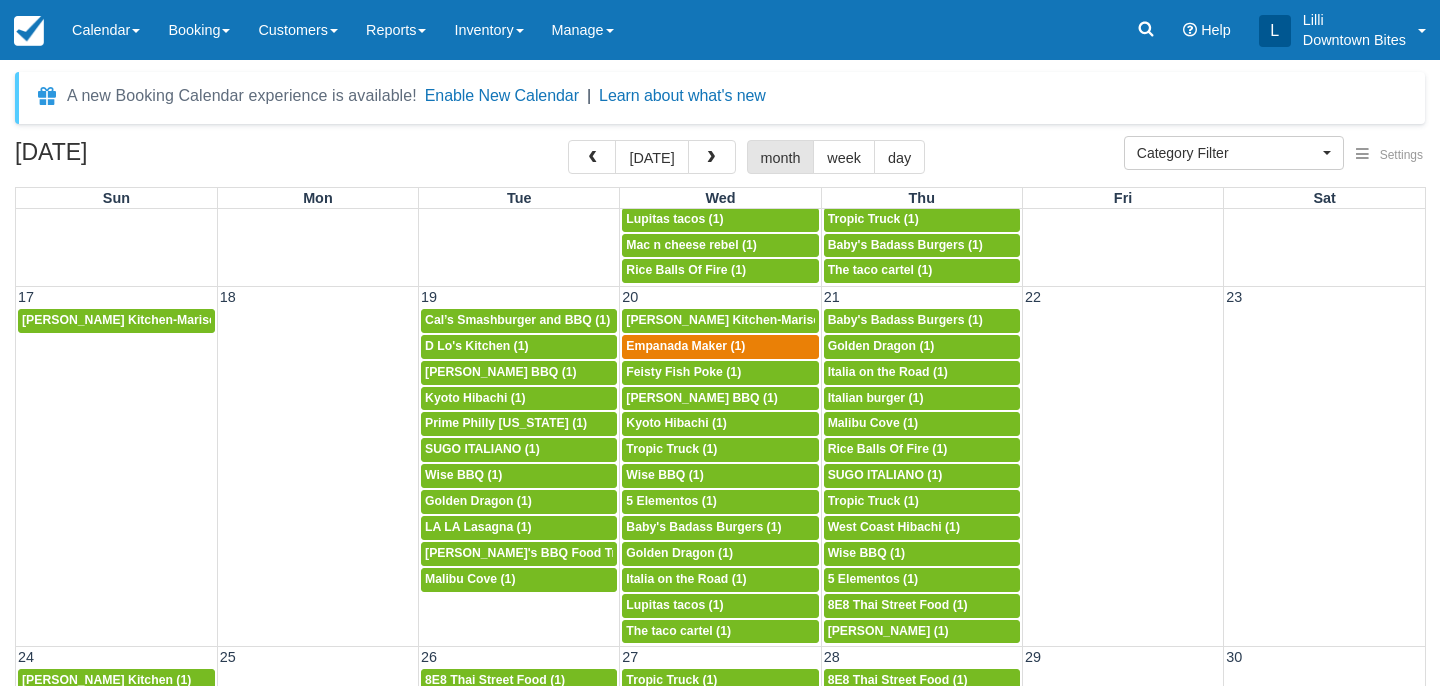 scroll, scrollTop: 906, scrollLeft: 0, axis: vertical 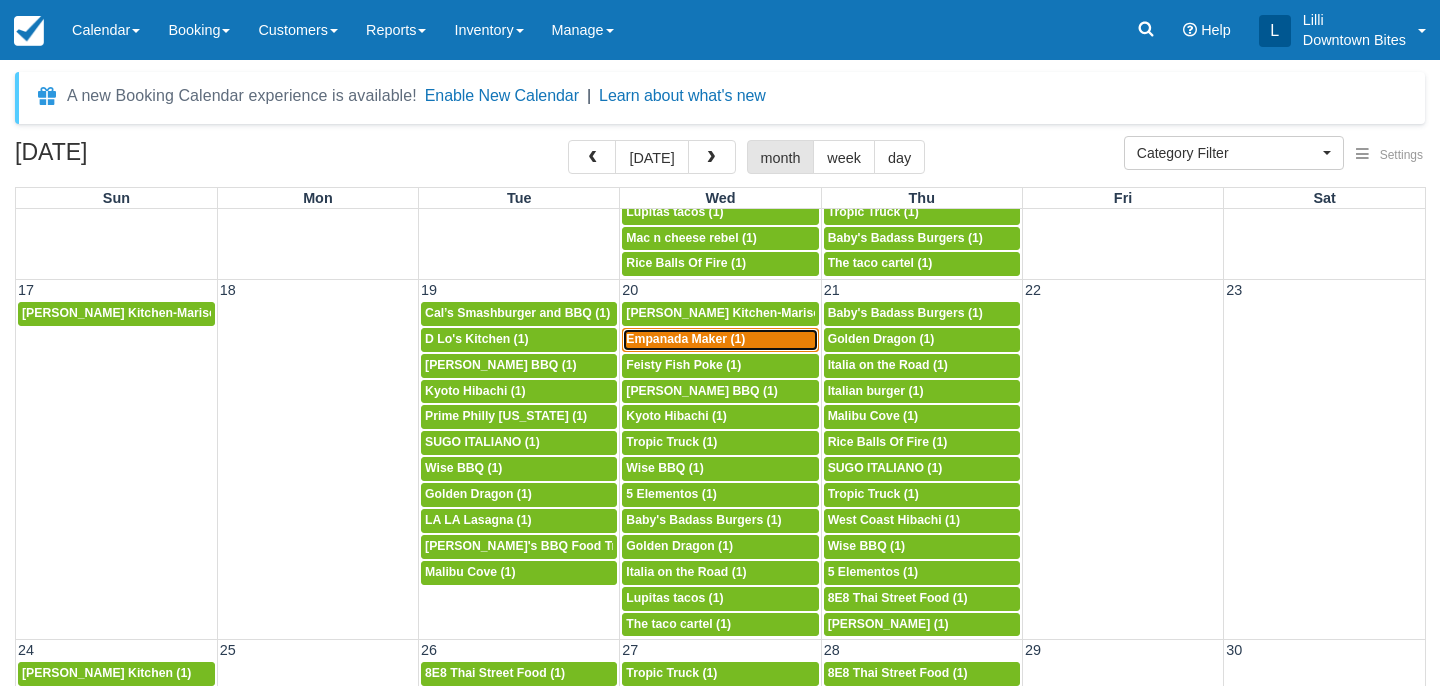 click on "Empanada Maker (1)" at bounding box center (685, 339) 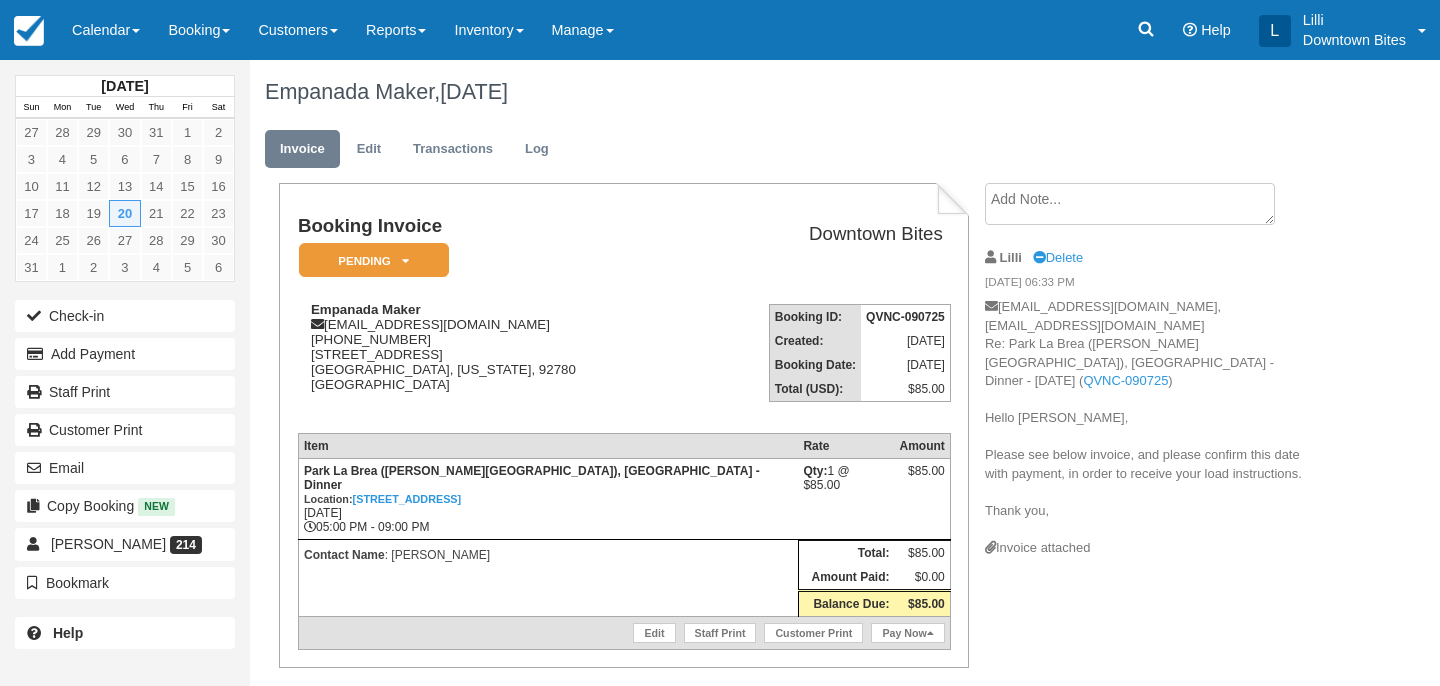 scroll, scrollTop: 0, scrollLeft: 0, axis: both 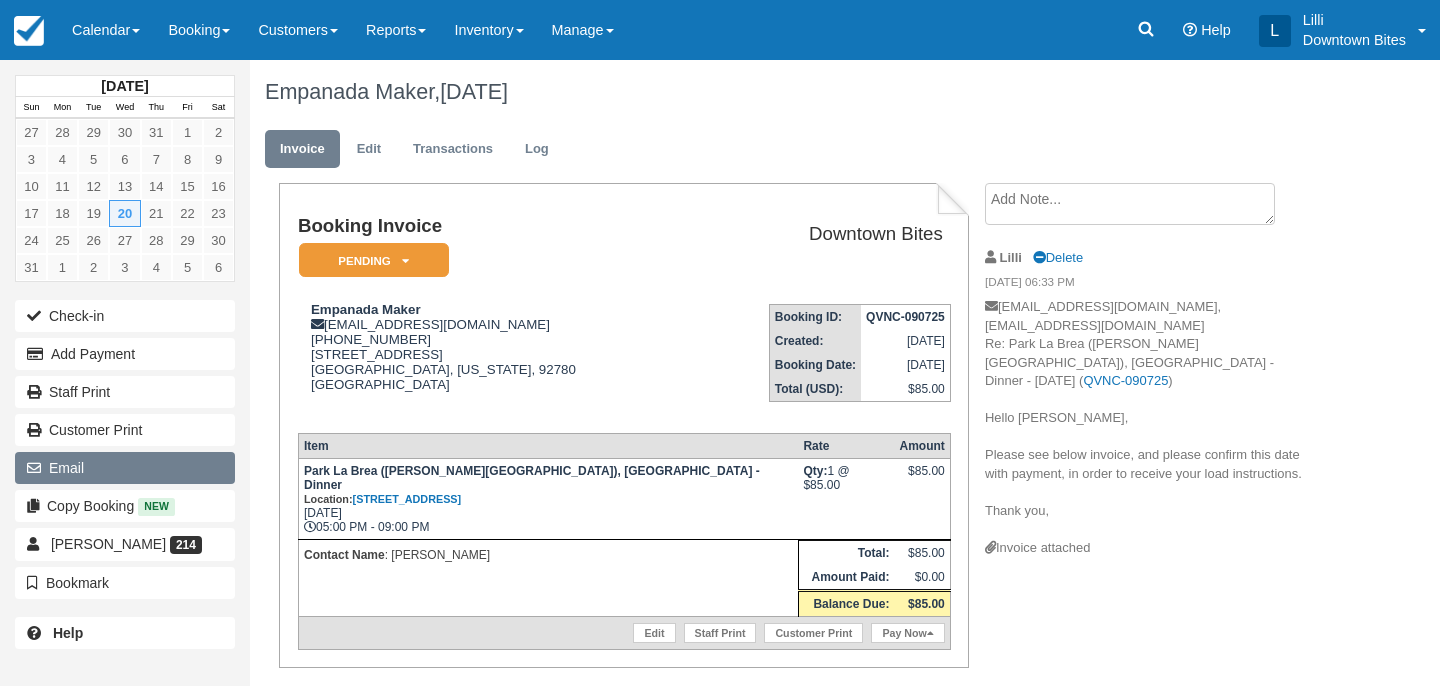 click on "Email" at bounding box center [125, 468] 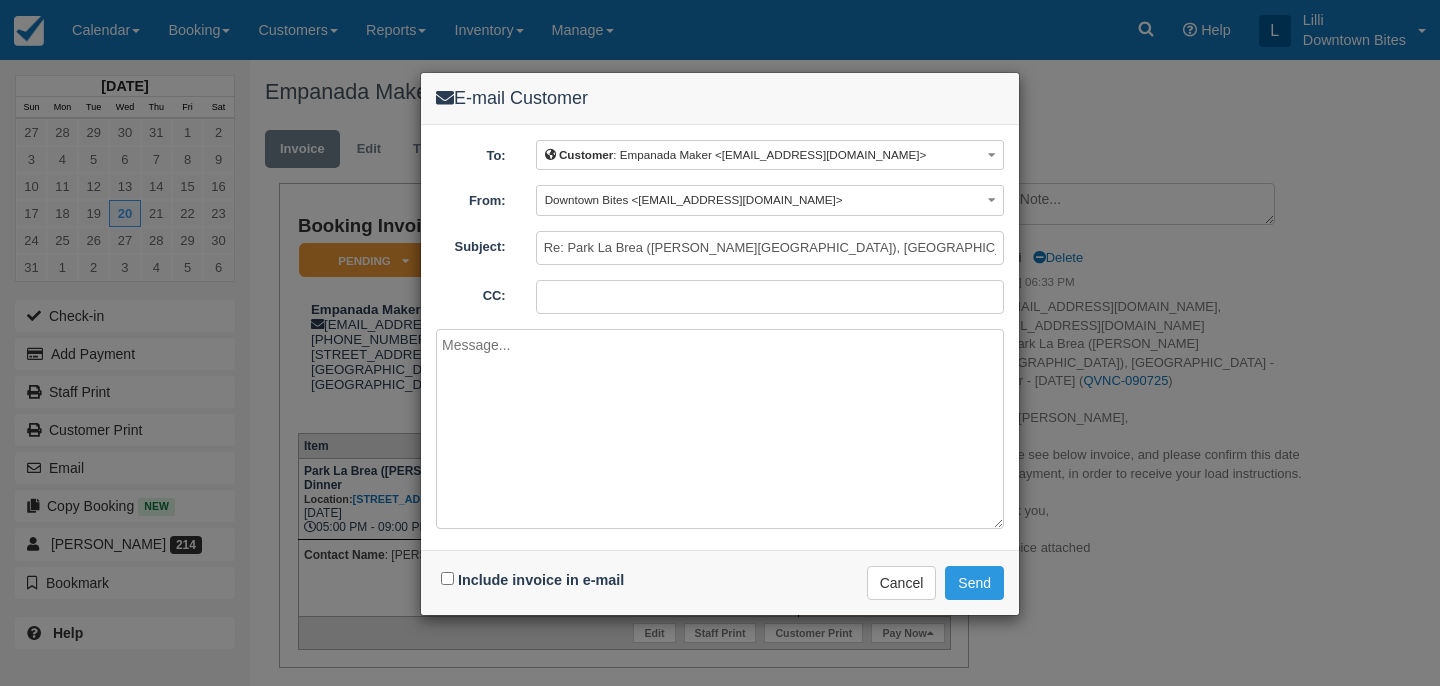 click on "CC:" at bounding box center [770, 297] 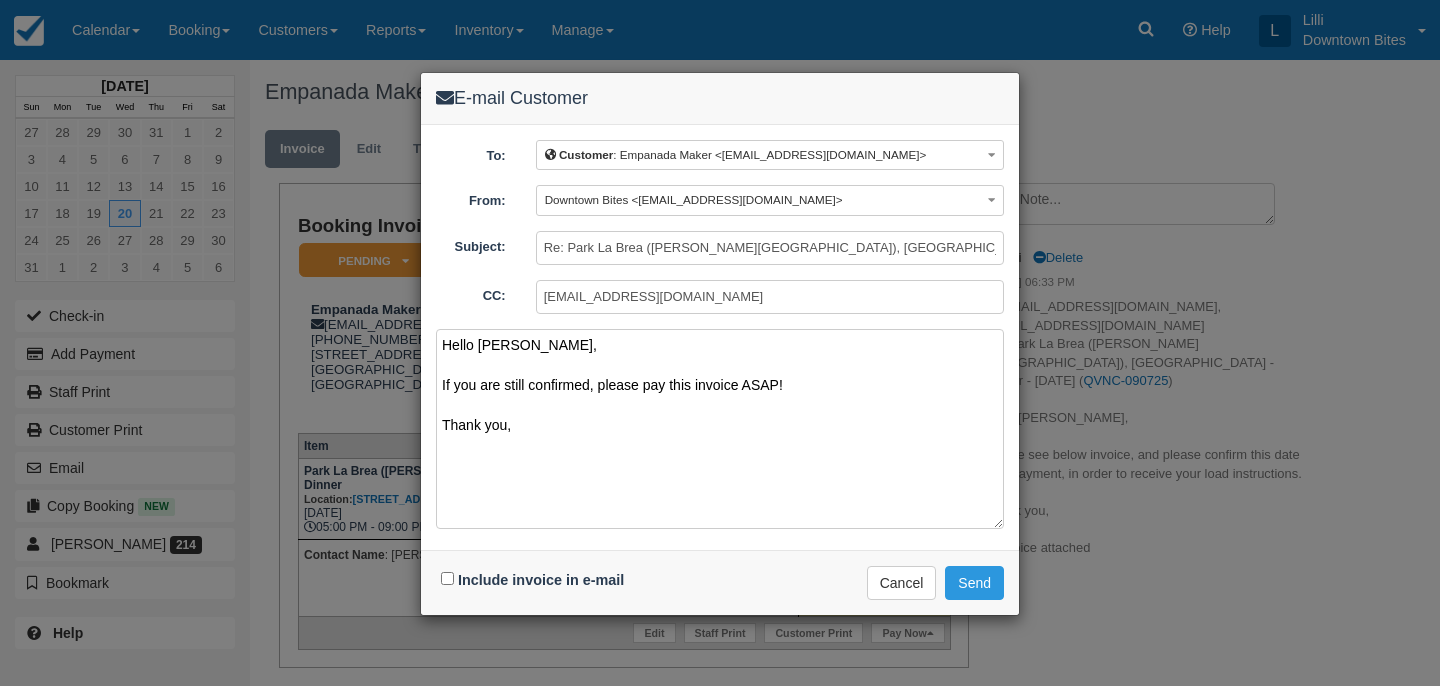 type on "Hello [PERSON_NAME],
If you are still confirmed, please pay this invoice ASAP!
Thank you," 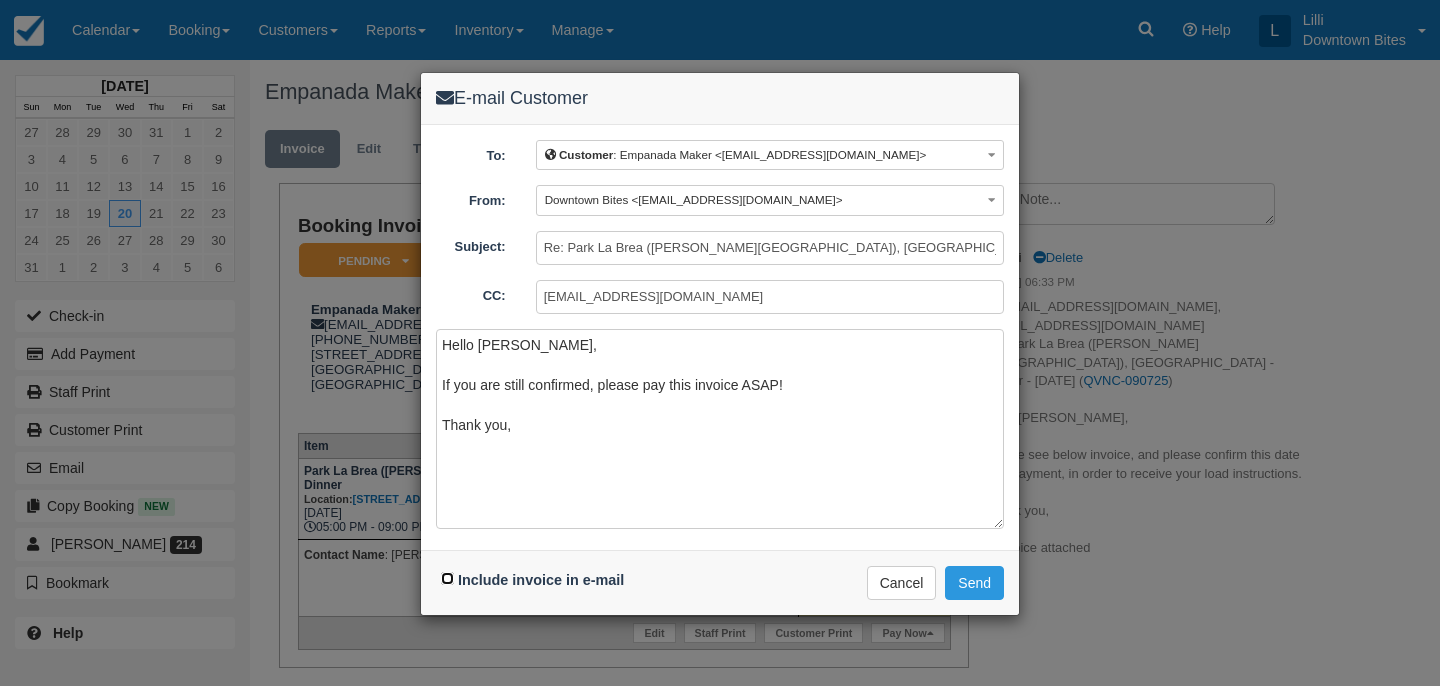 click on "Include invoice in e-mail" at bounding box center (447, 578) 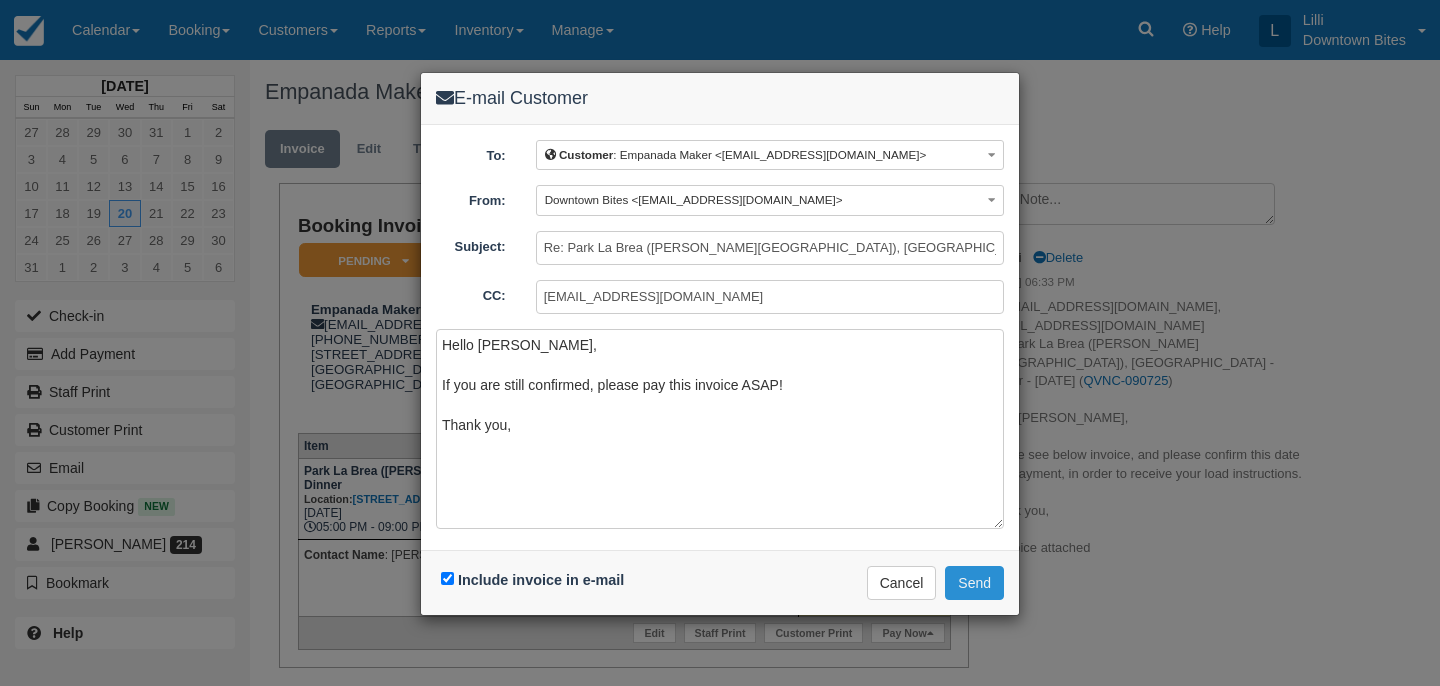 click on "Send" at bounding box center (974, 583) 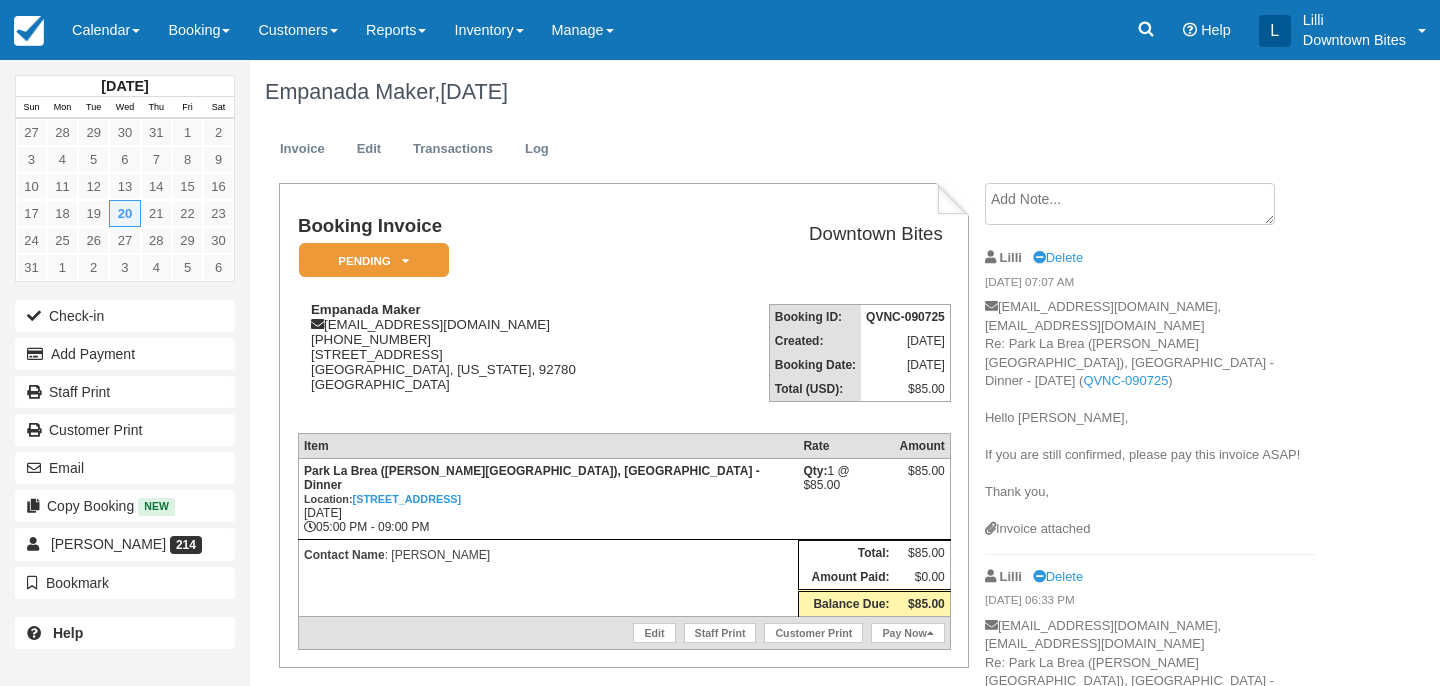 scroll, scrollTop: 0, scrollLeft: 0, axis: both 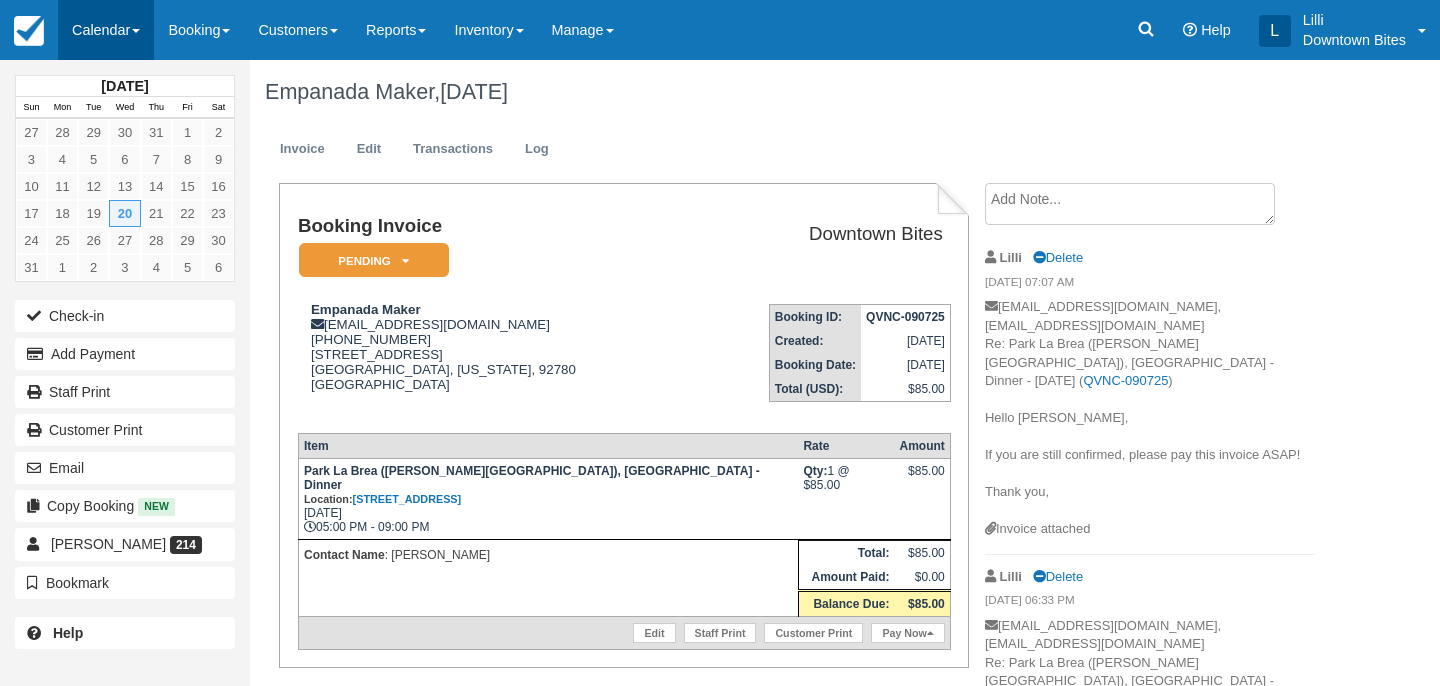 click on "Calendar" at bounding box center [106, 30] 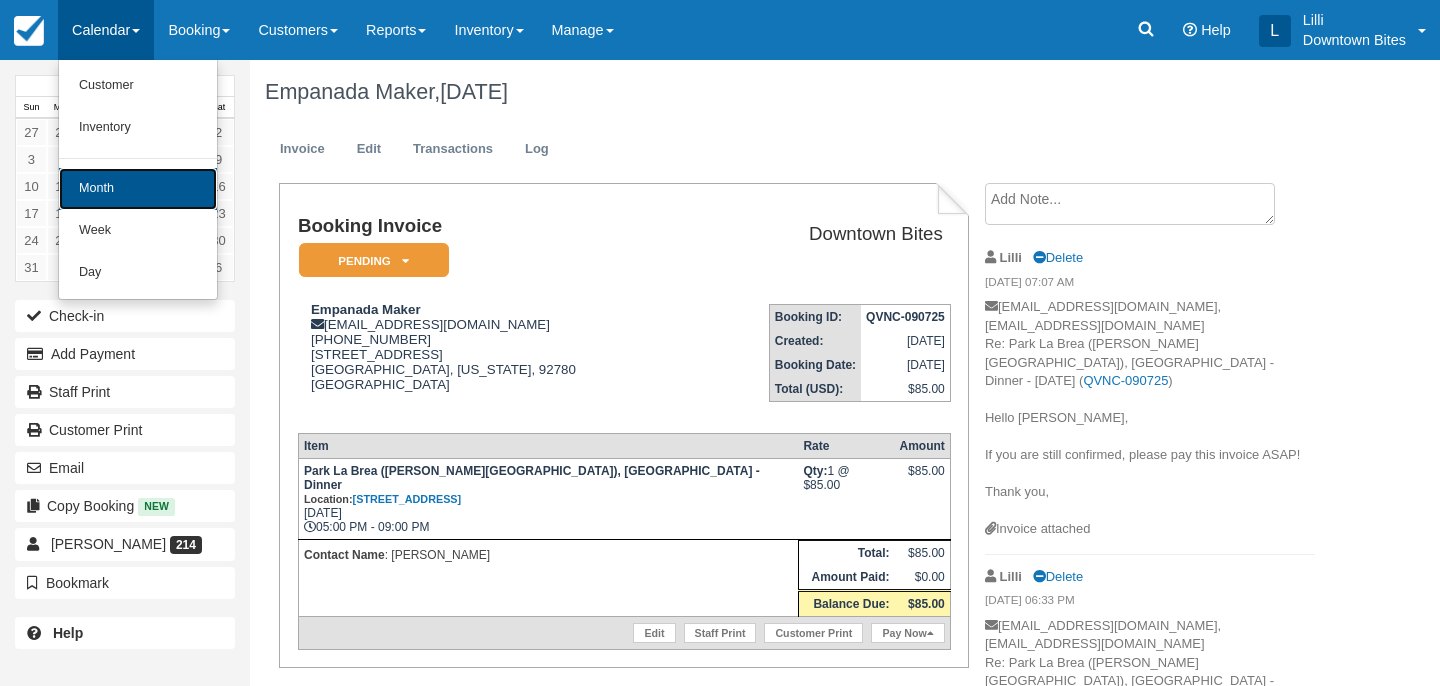 click on "Month" at bounding box center (138, 189) 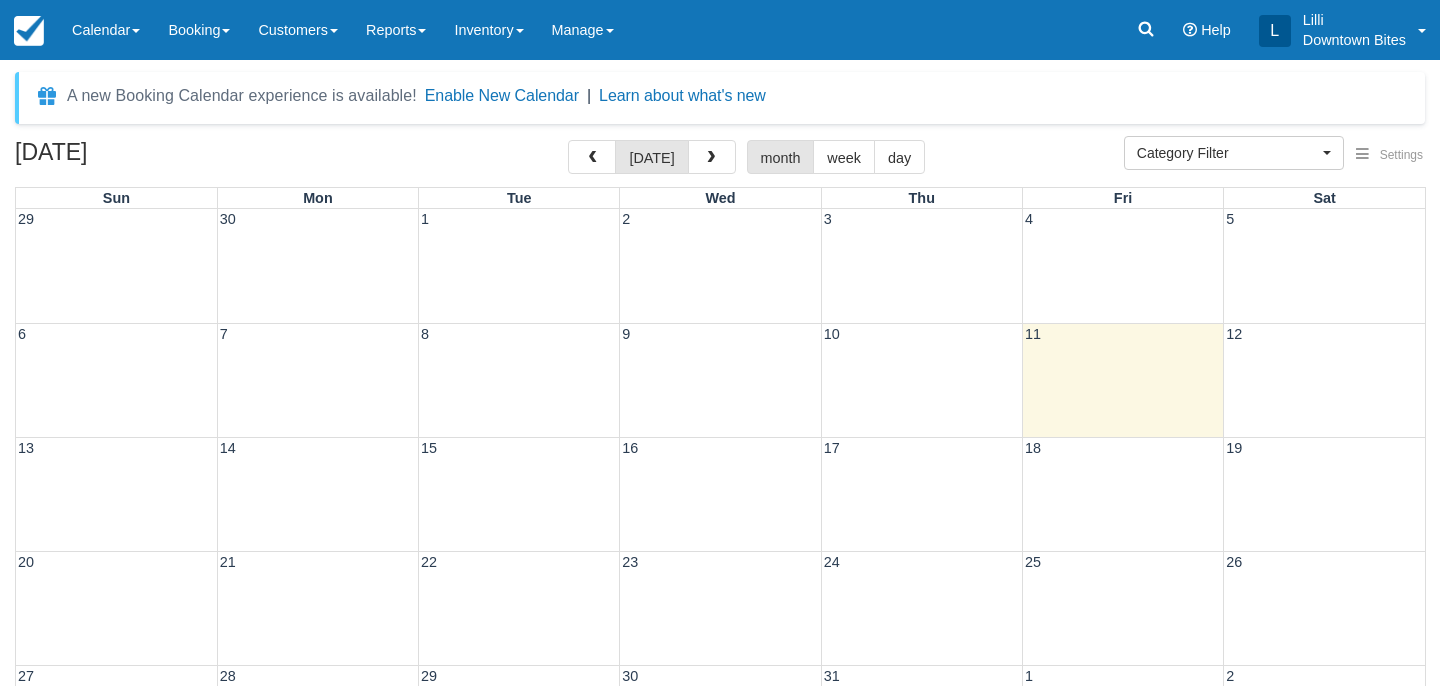select 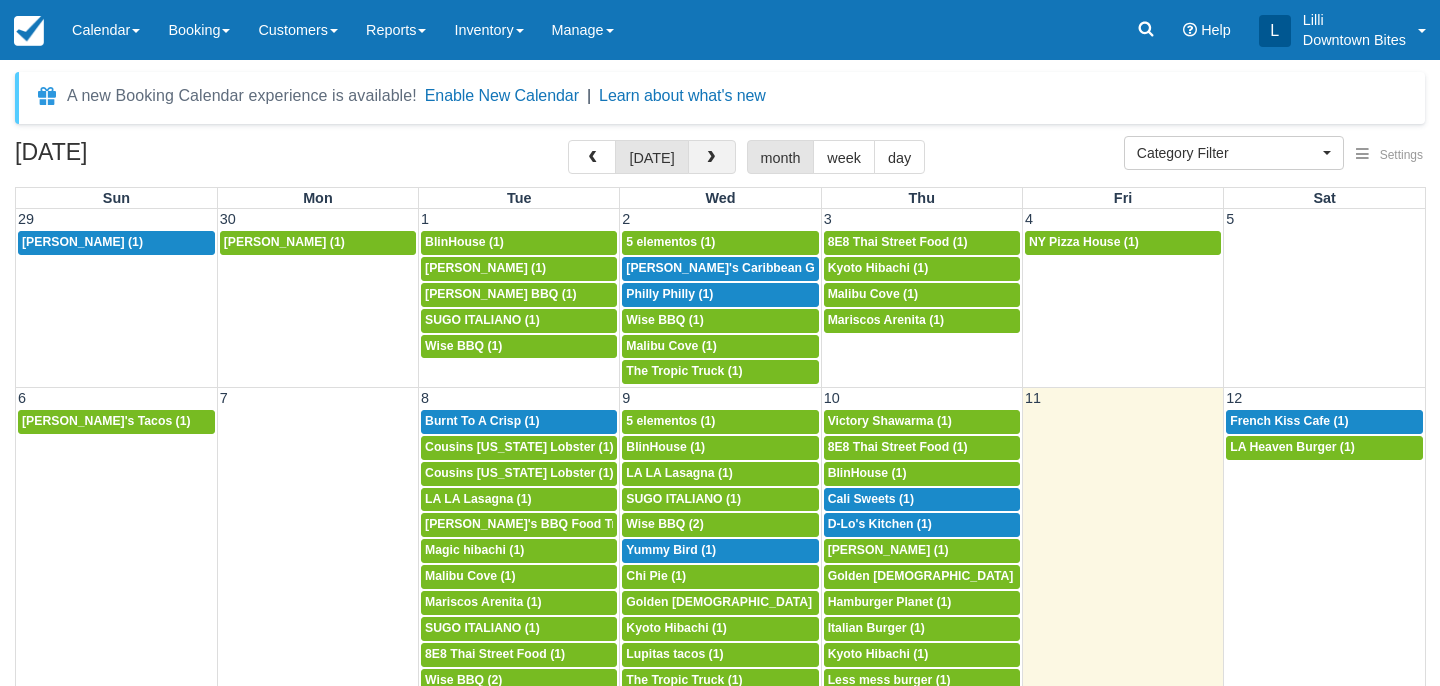 click at bounding box center (711, 158) 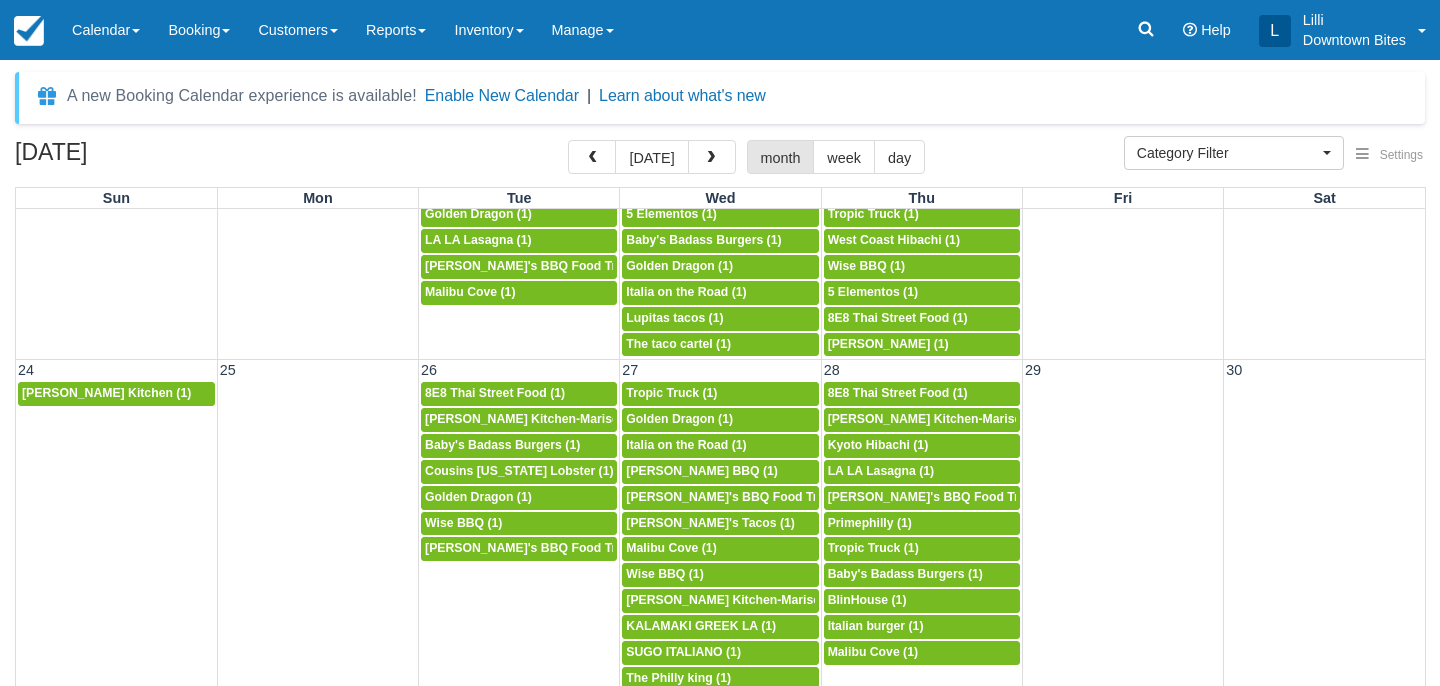 scroll, scrollTop: 1242, scrollLeft: 0, axis: vertical 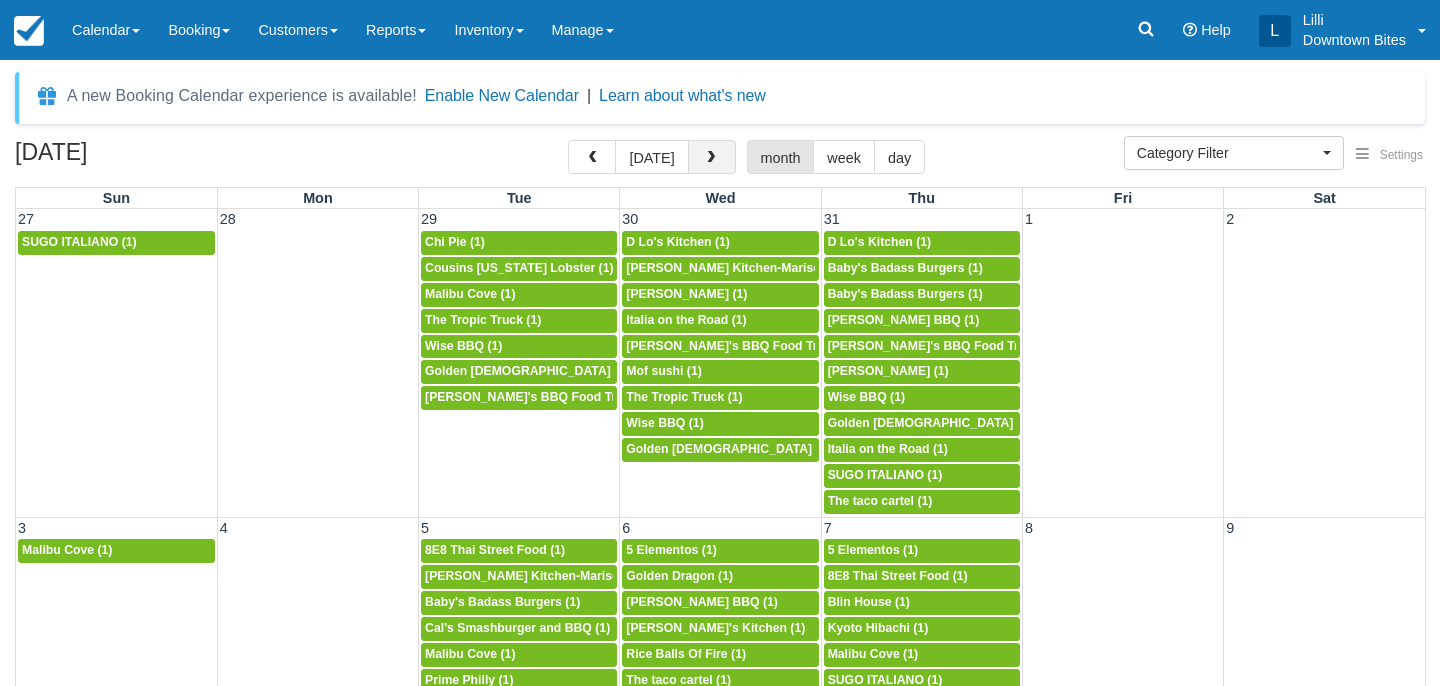 click at bounding box center (712, 157) 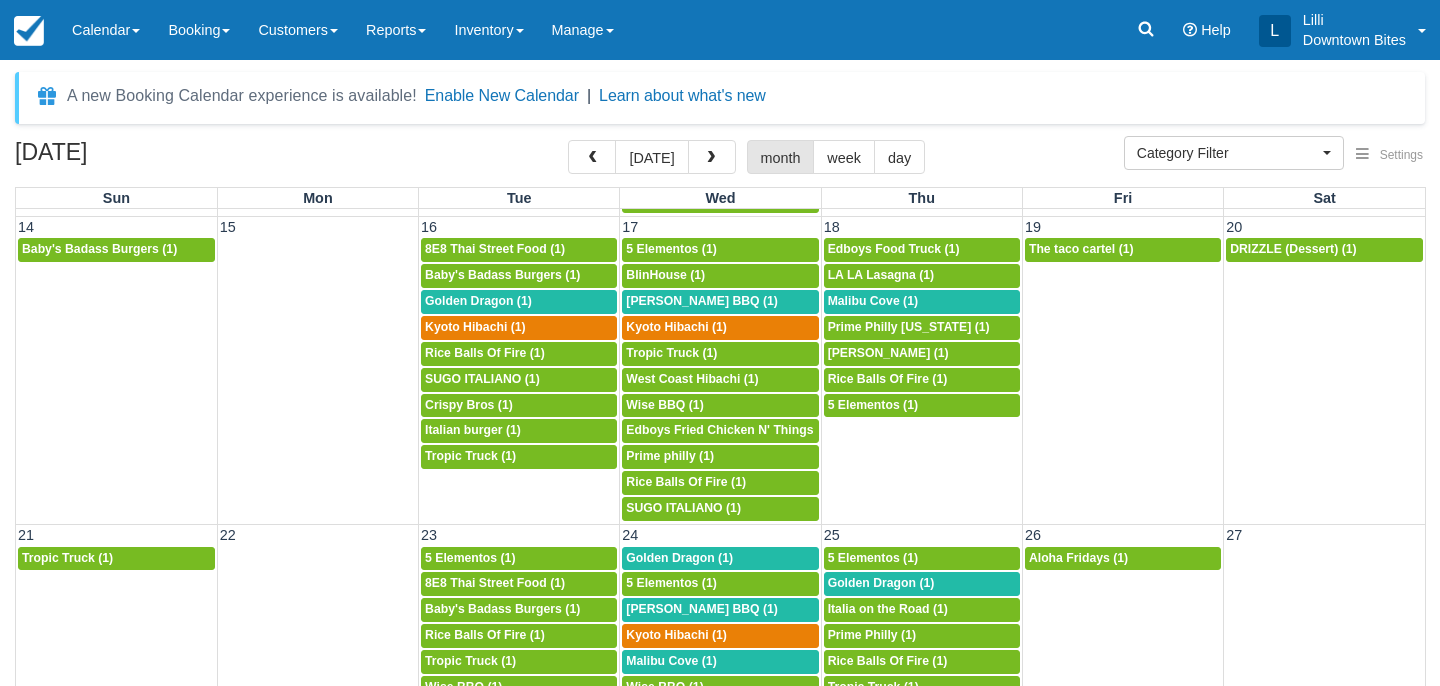 scroll, scrollTop: 560, scrollLeft: 0, axis: vertical 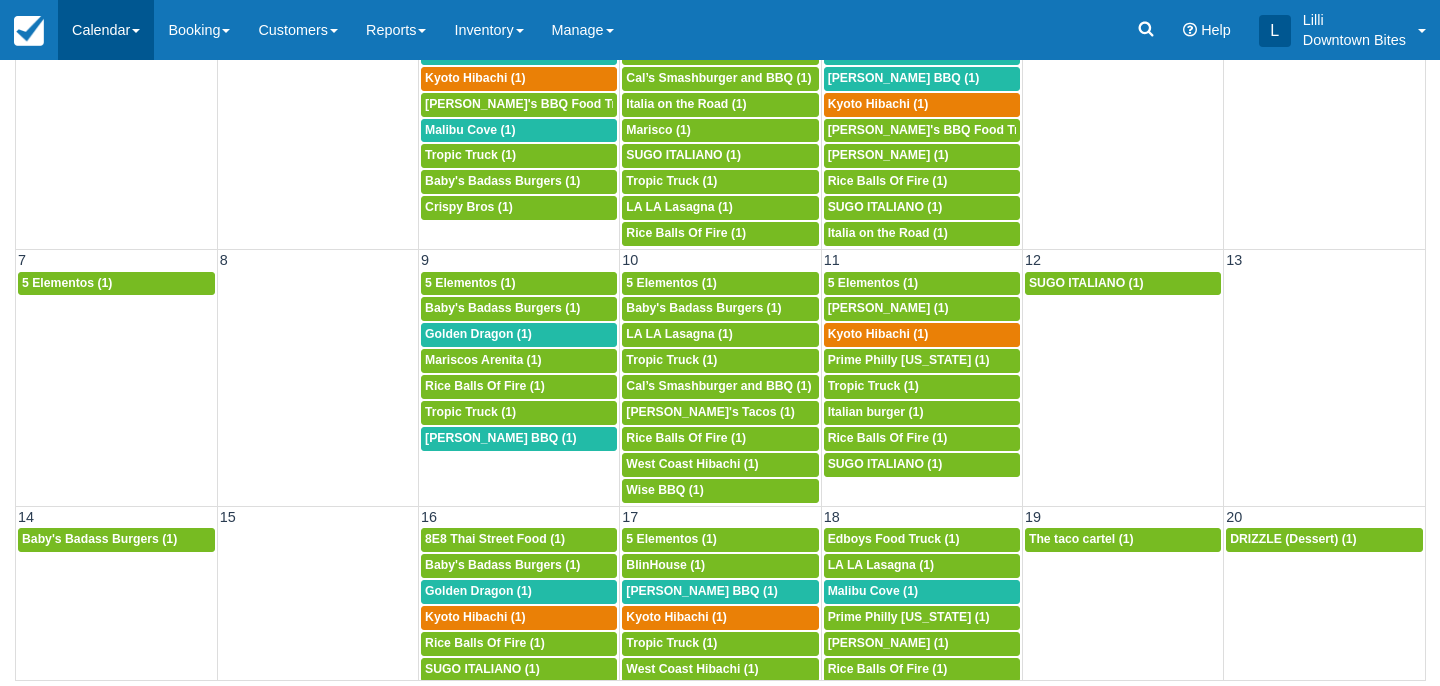 click on "Calendar" at bounding box center [106, 30] 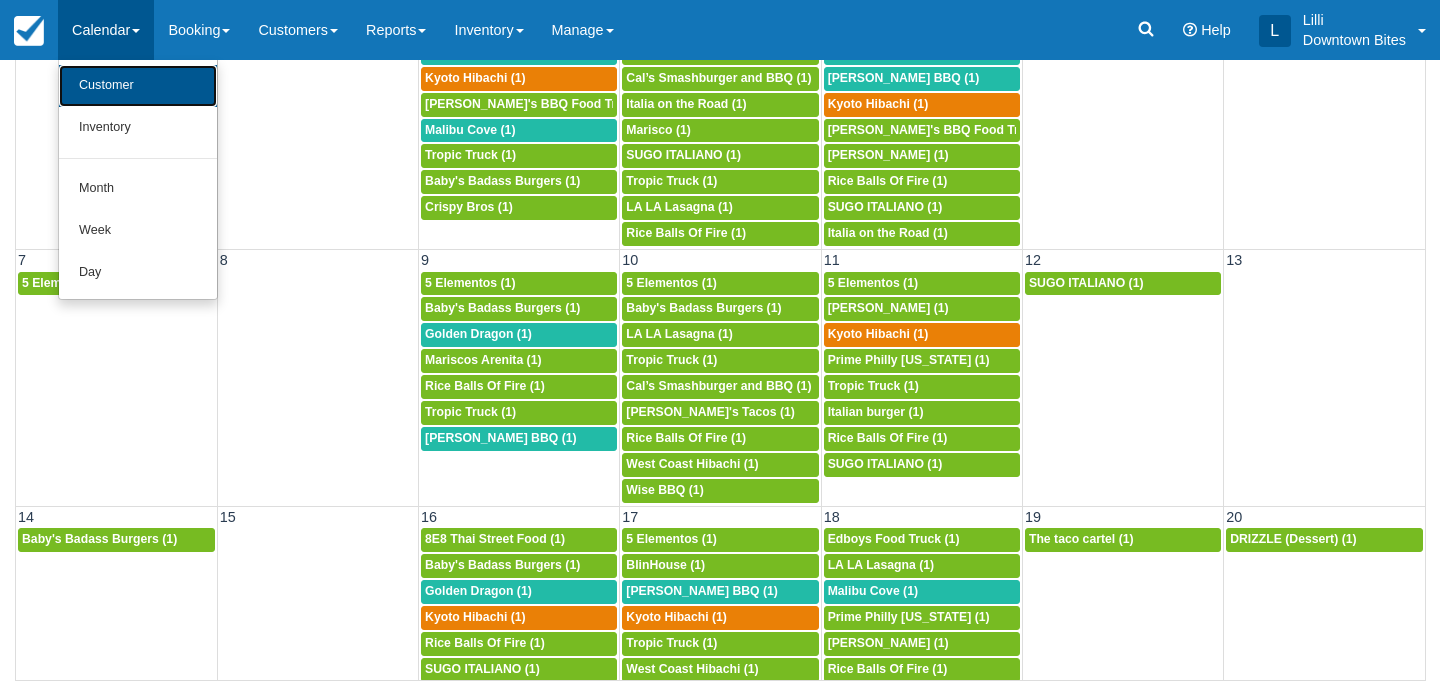 click on "Customer" at bounding box center (138, 86) 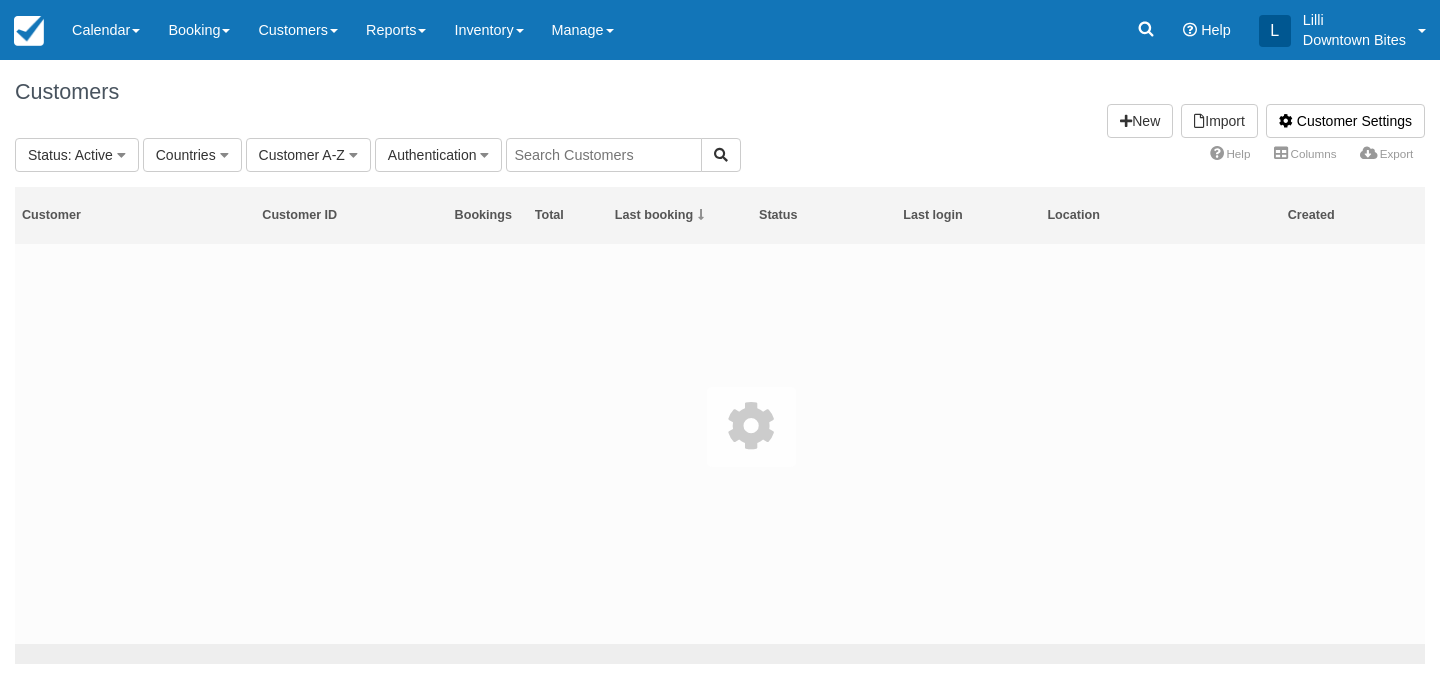 scroll, scrollTop: 0, scrollLeft: 0, axis: both 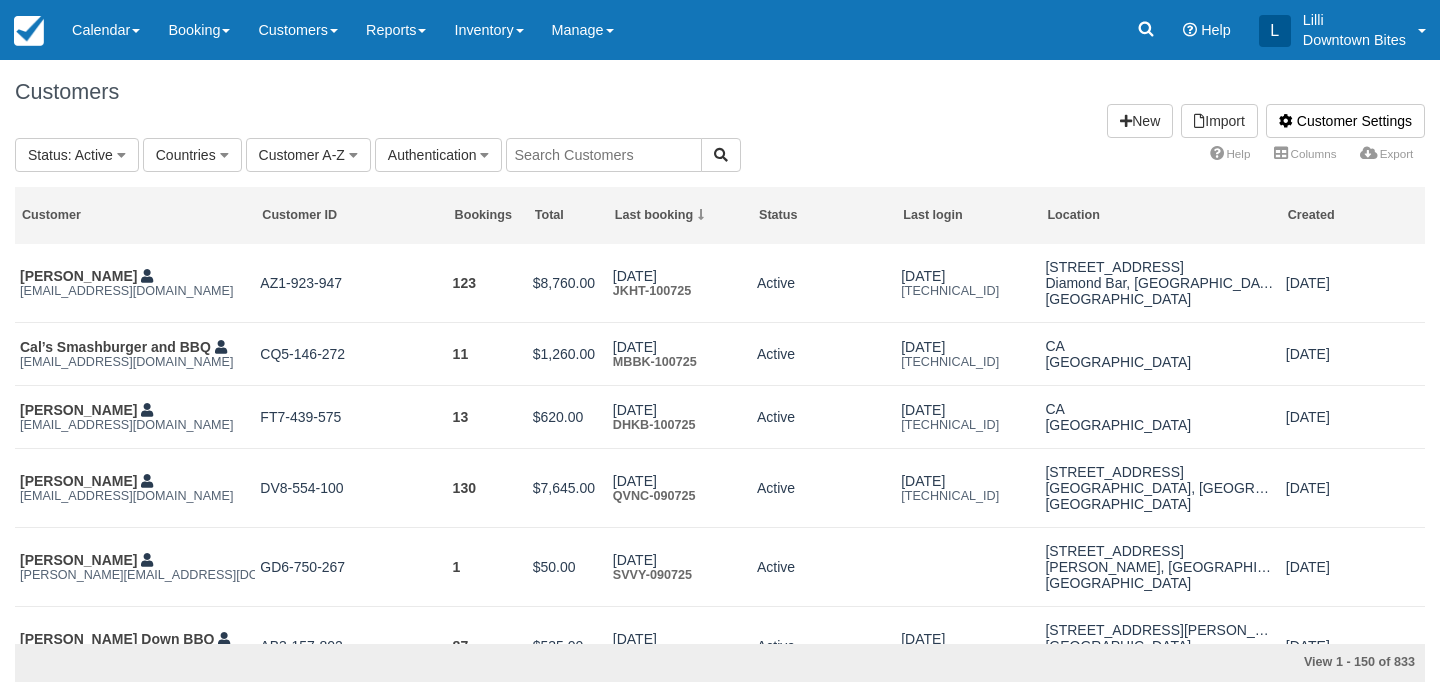 click at bounding box center (604, 155) 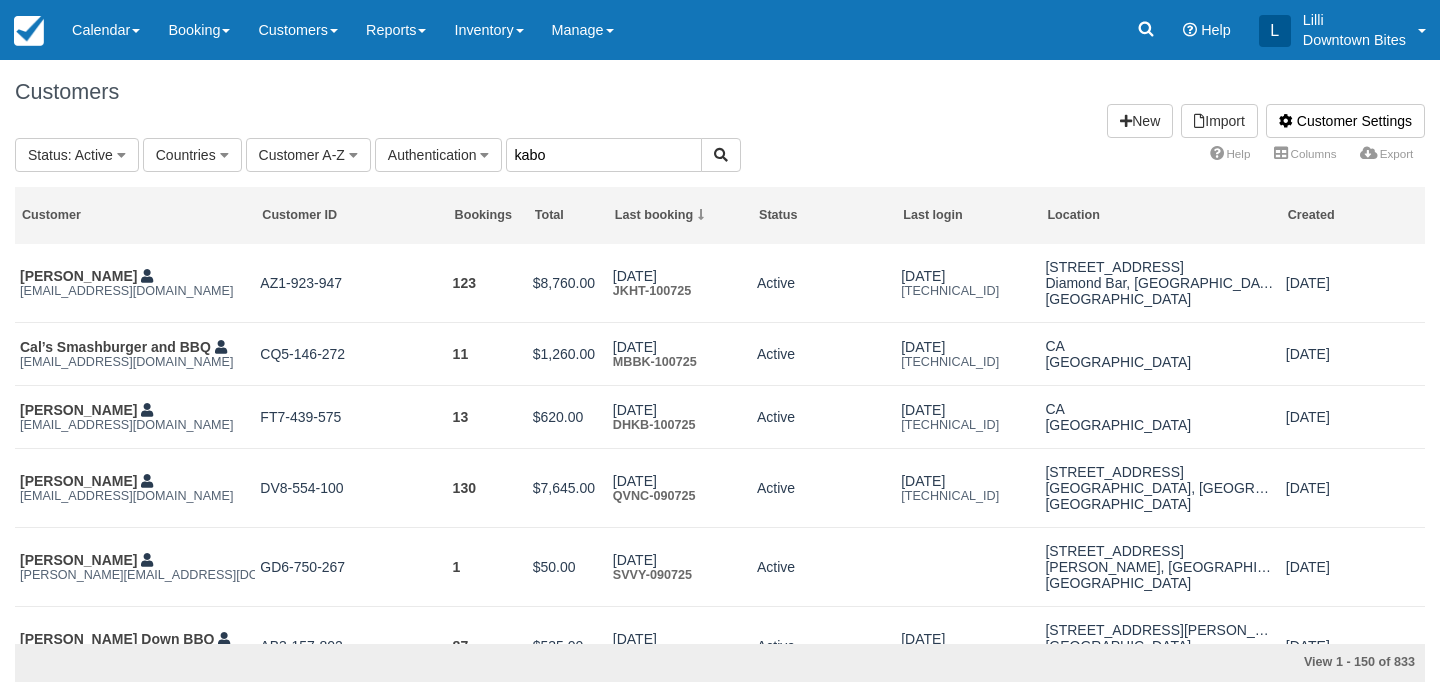 type on "kabo" 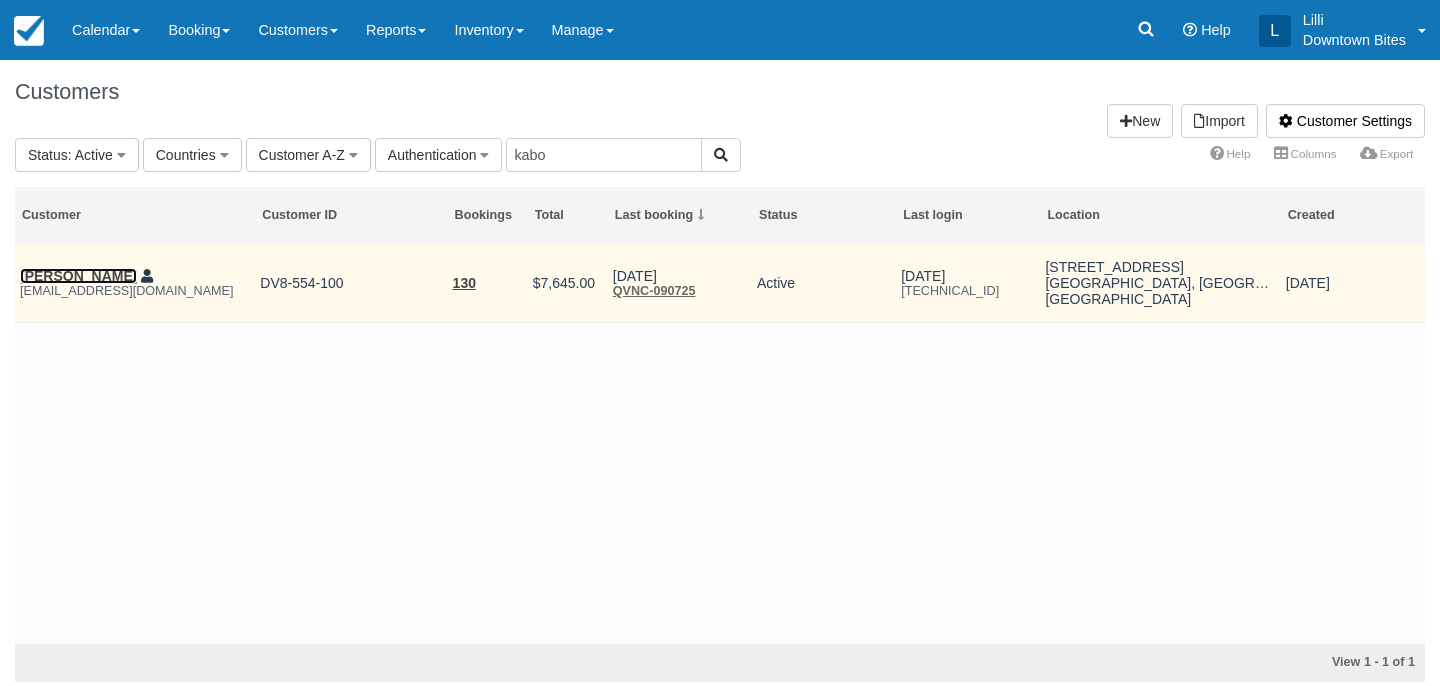 click on "[PERSON_NAME]" at bounding box center [78, 276] 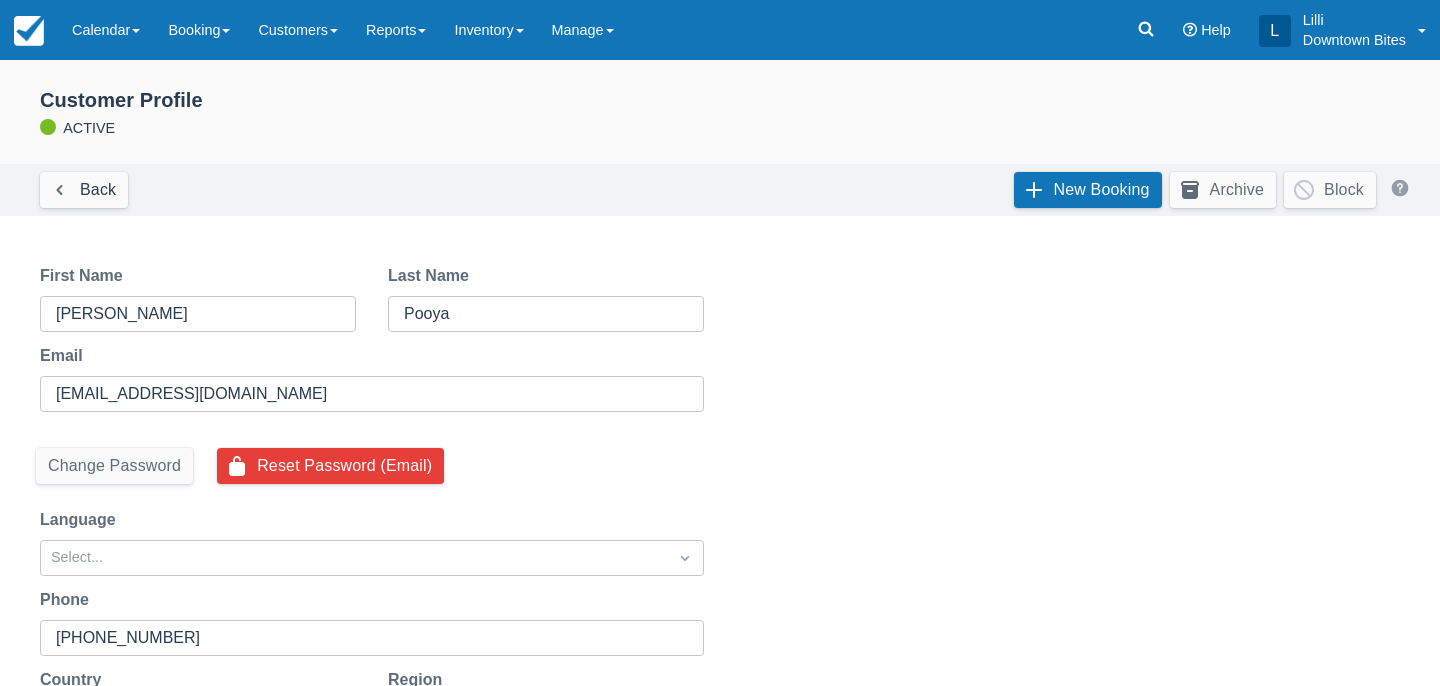 select on "50" 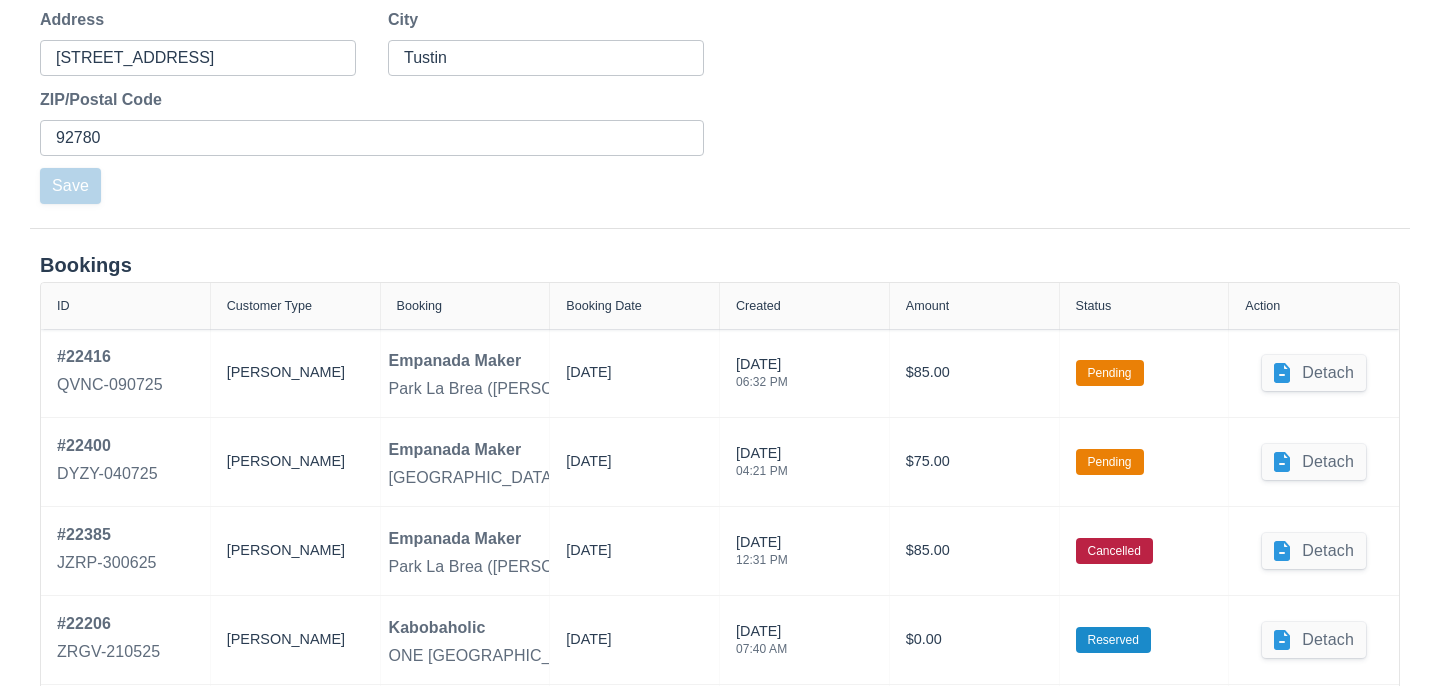 scroll, scrollTop: 741, scrollLeft: 0, axis: vertical 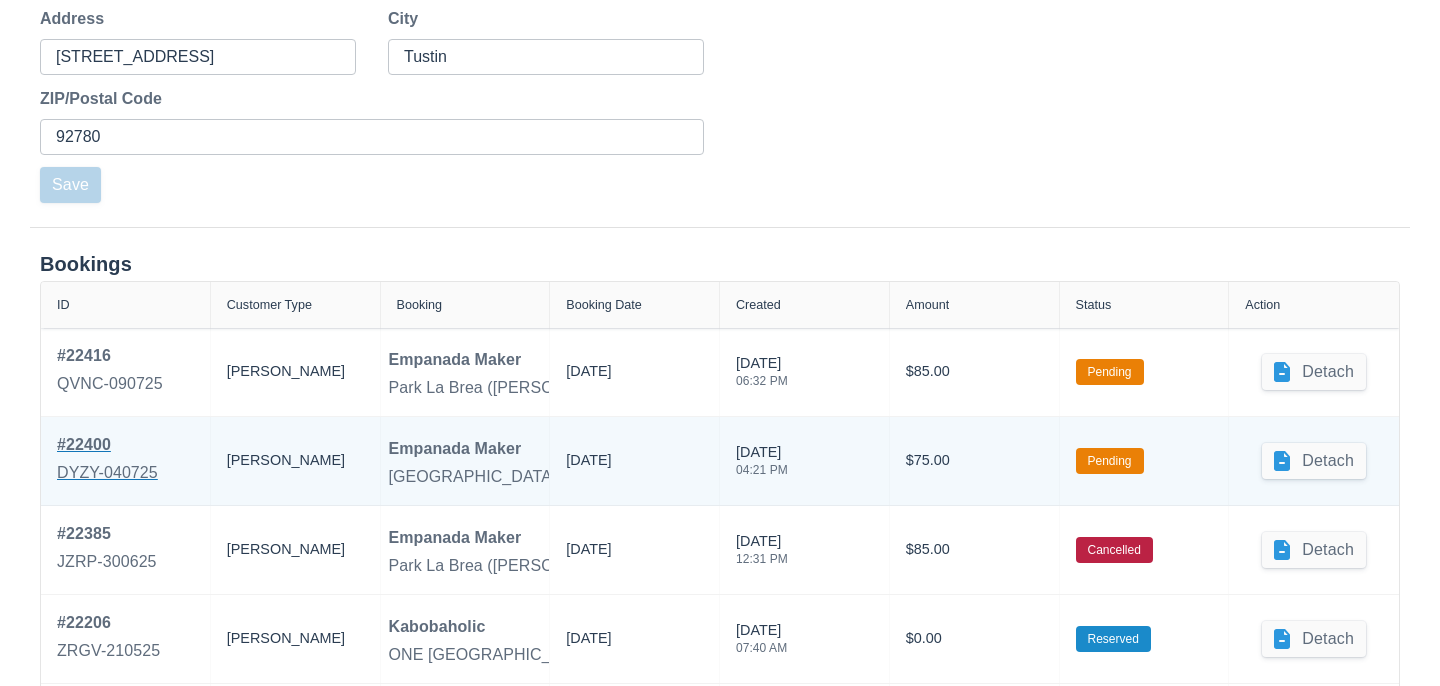 click on "DYZY-040725" at bounding box center (107, 473) 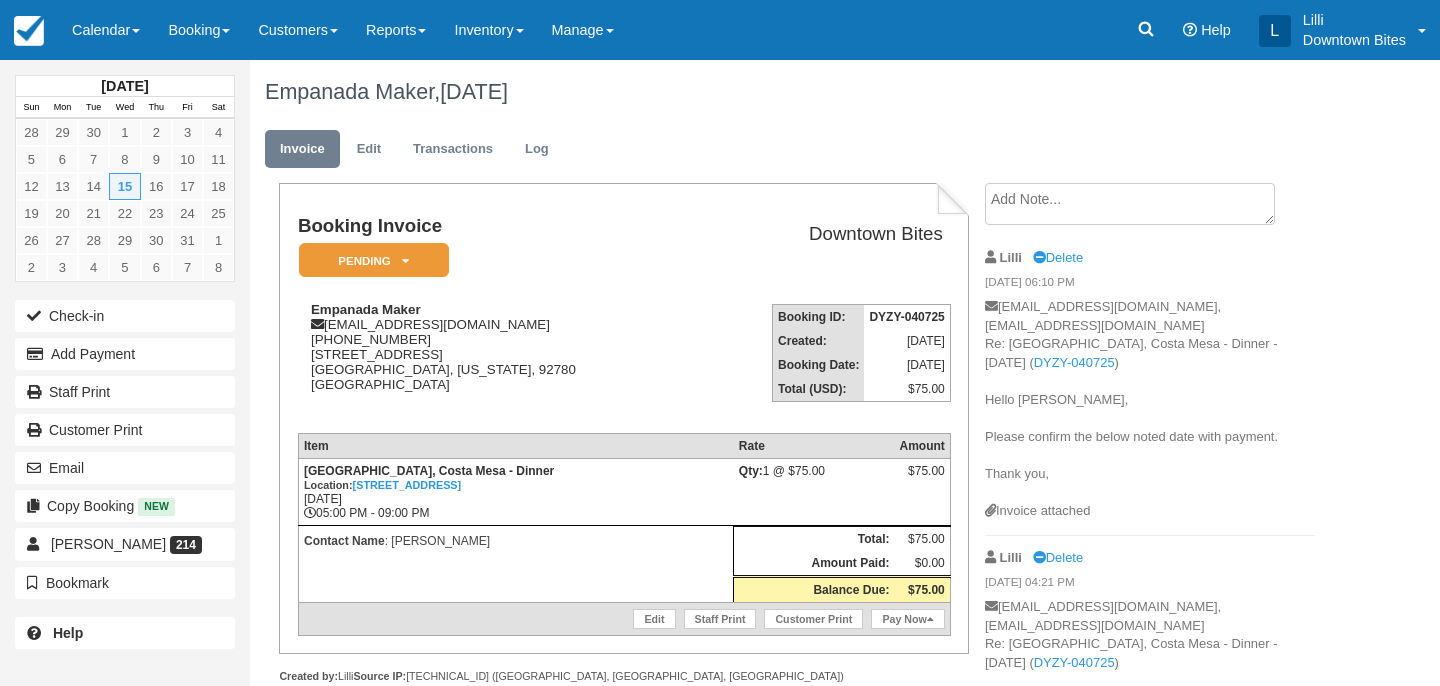 scroll, scrollTop: 0, scrollLeft: 0, axis: both 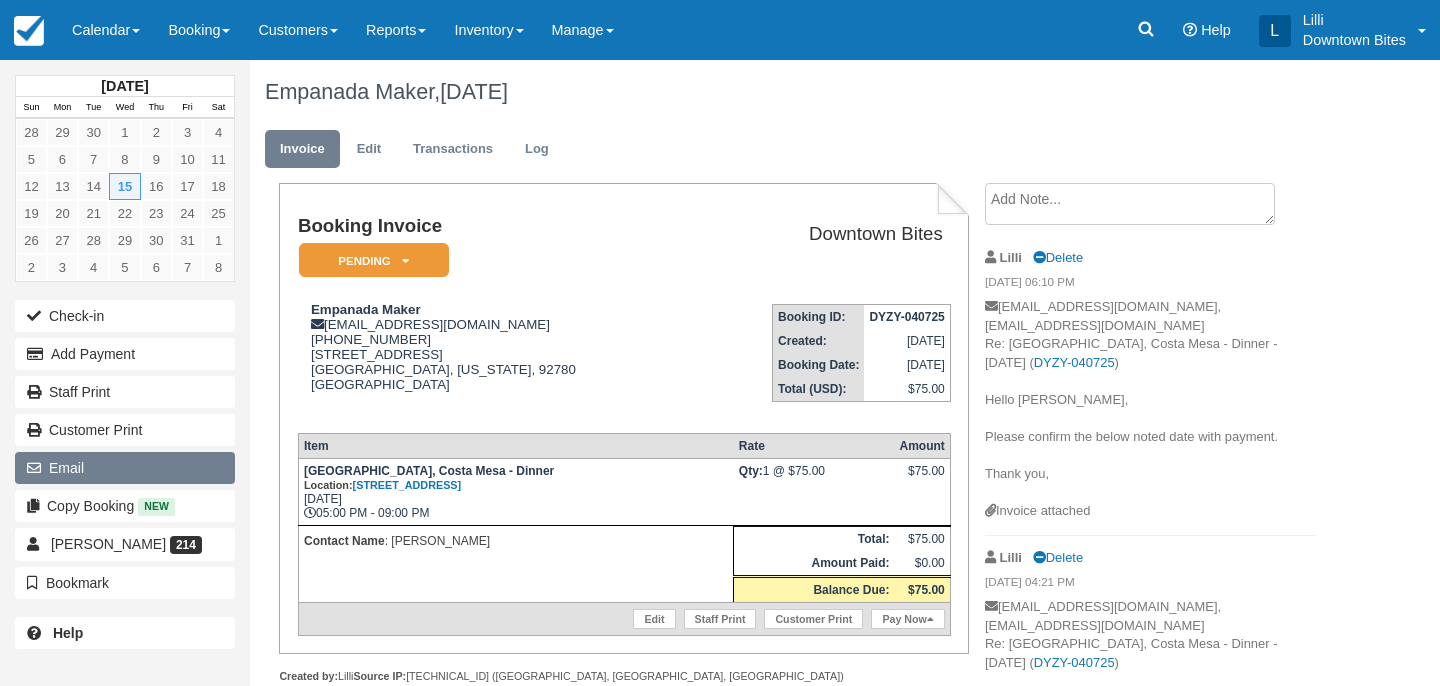 click on "Email" at bounding box center [125, 468] 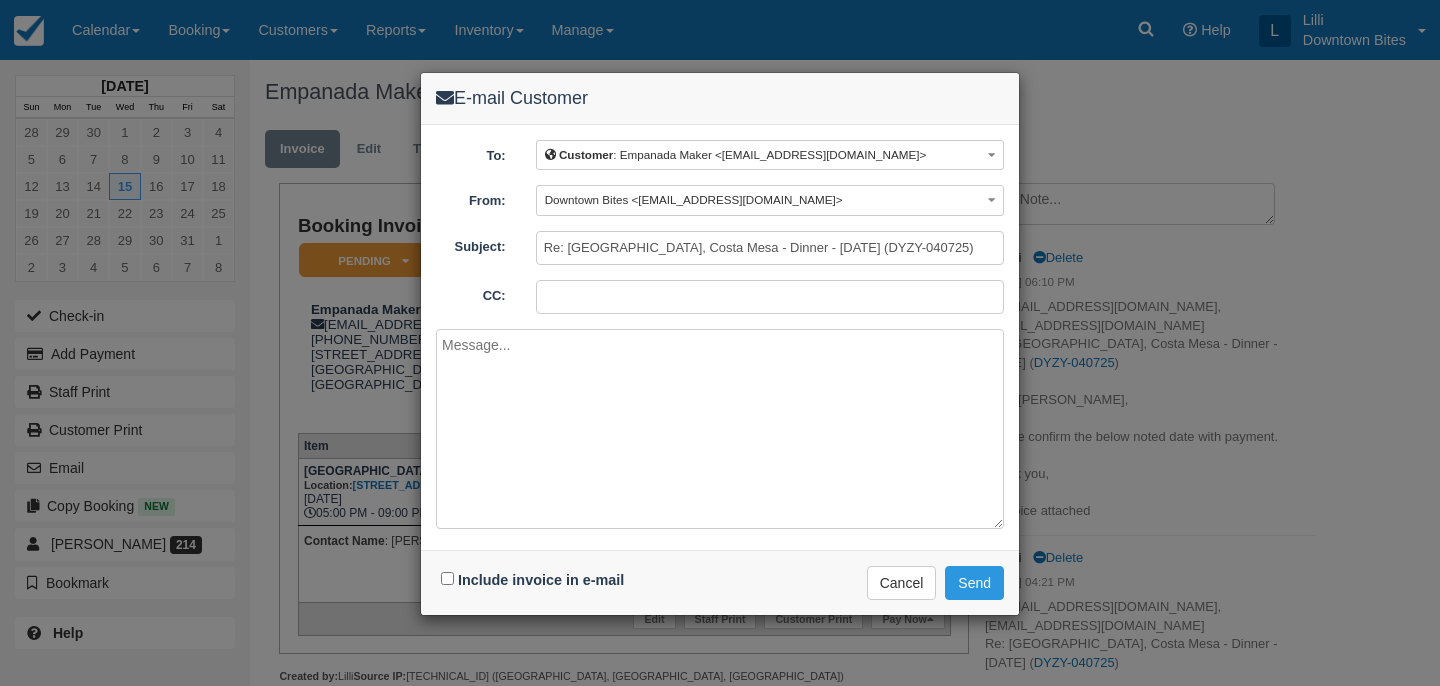 click on "CC:" at bounding box center [770, 297] 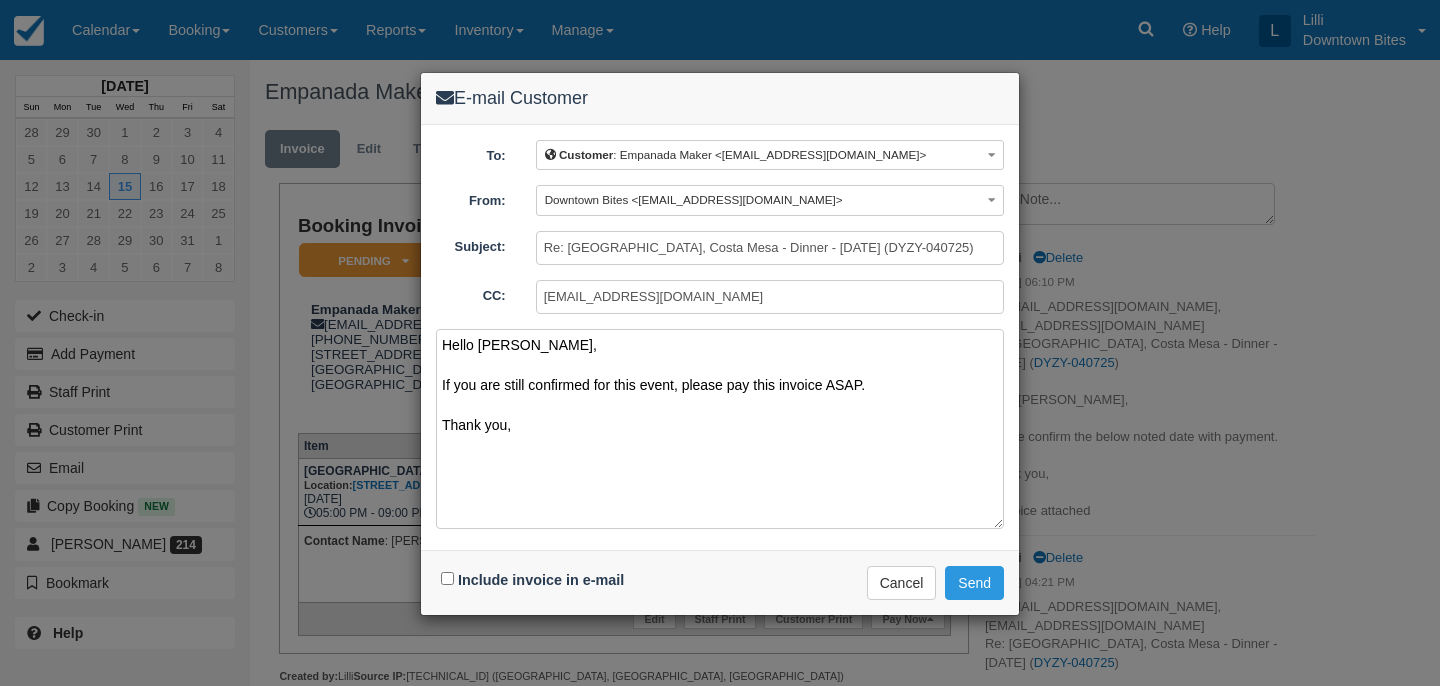 type on "Hello Ali,
If you are still confirmed for this event, please pay this invoice ASAP.
Thank you," 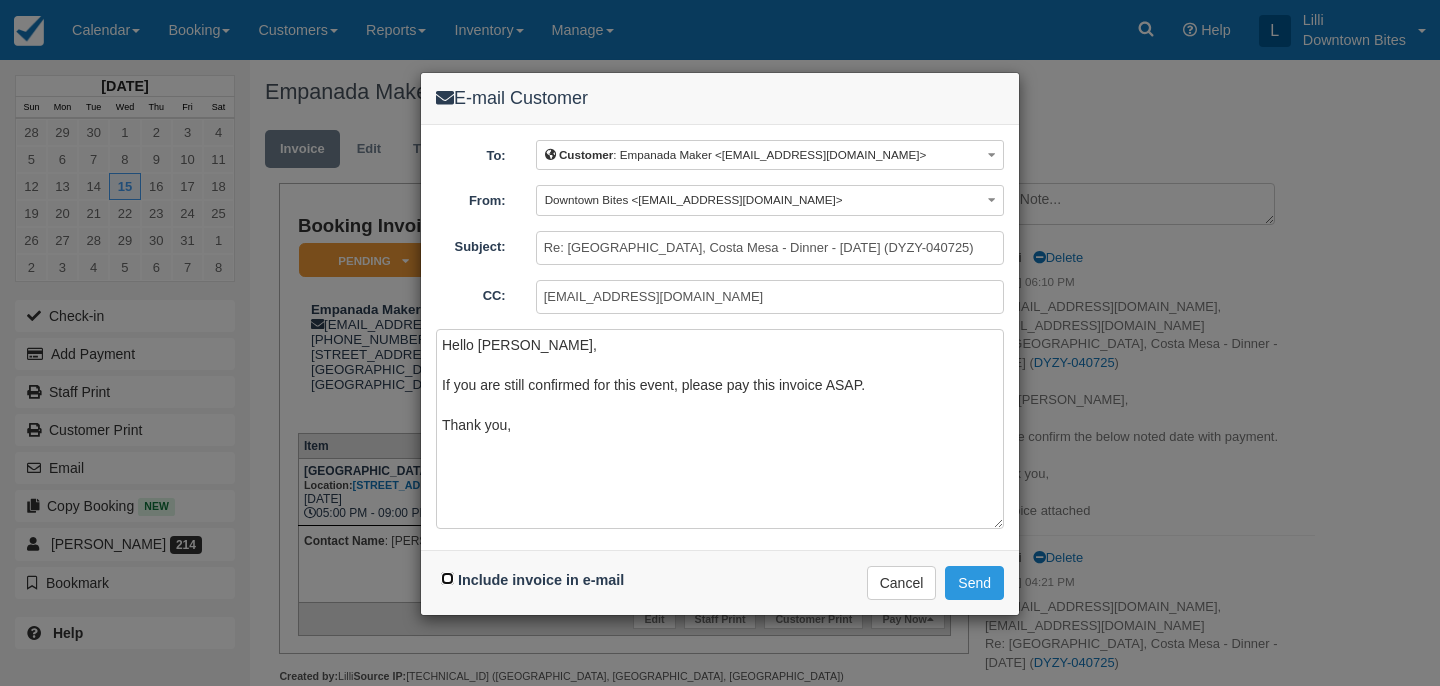click on "Include invoice in e-mail" at bounding box center (447, 578) 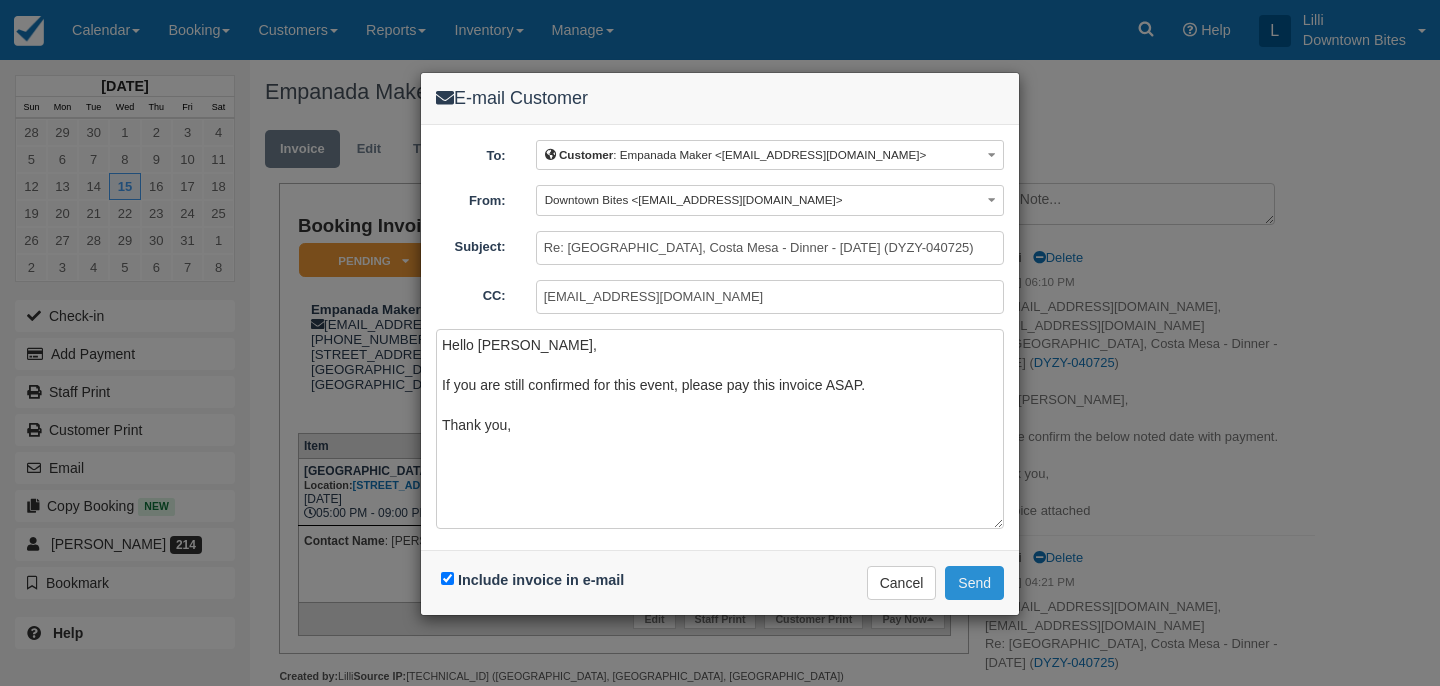 click on "Send" at bounding box center (974, 583) 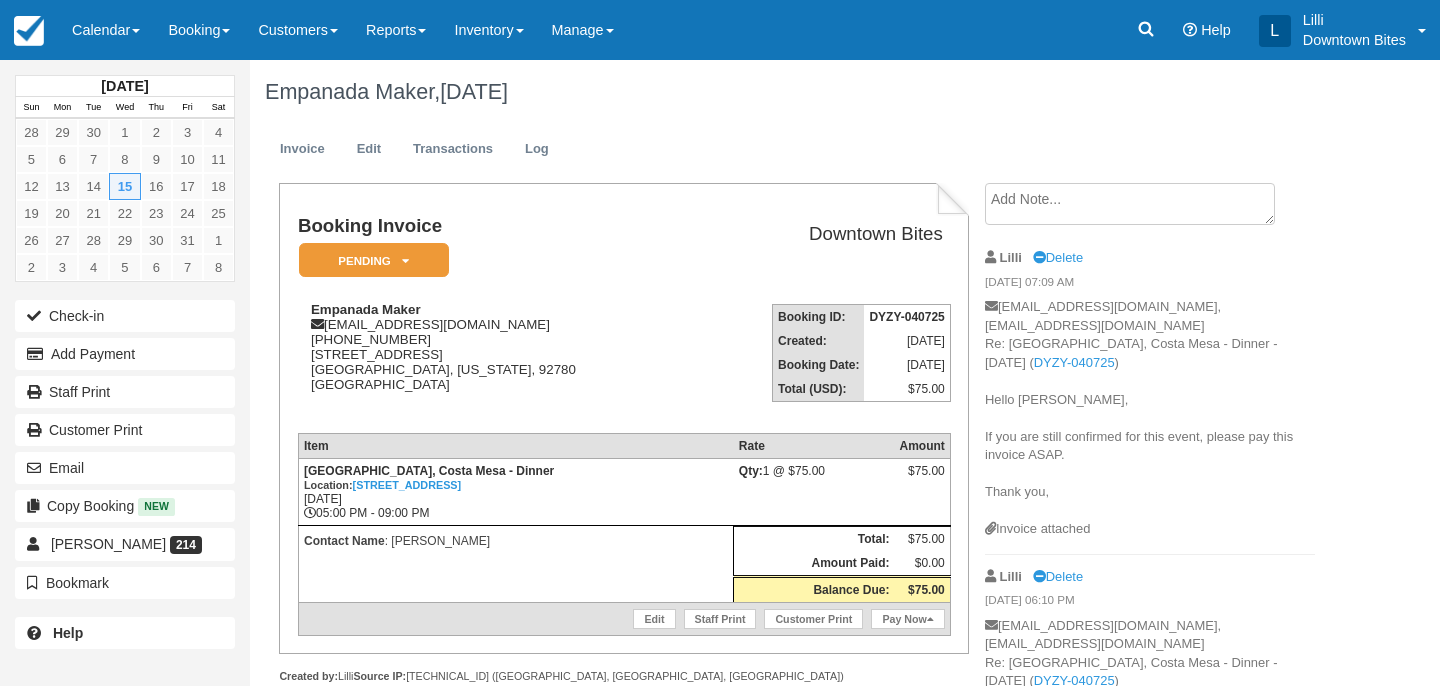 scroll, scrollTop: 0, scrollLeft: 0, axis: both 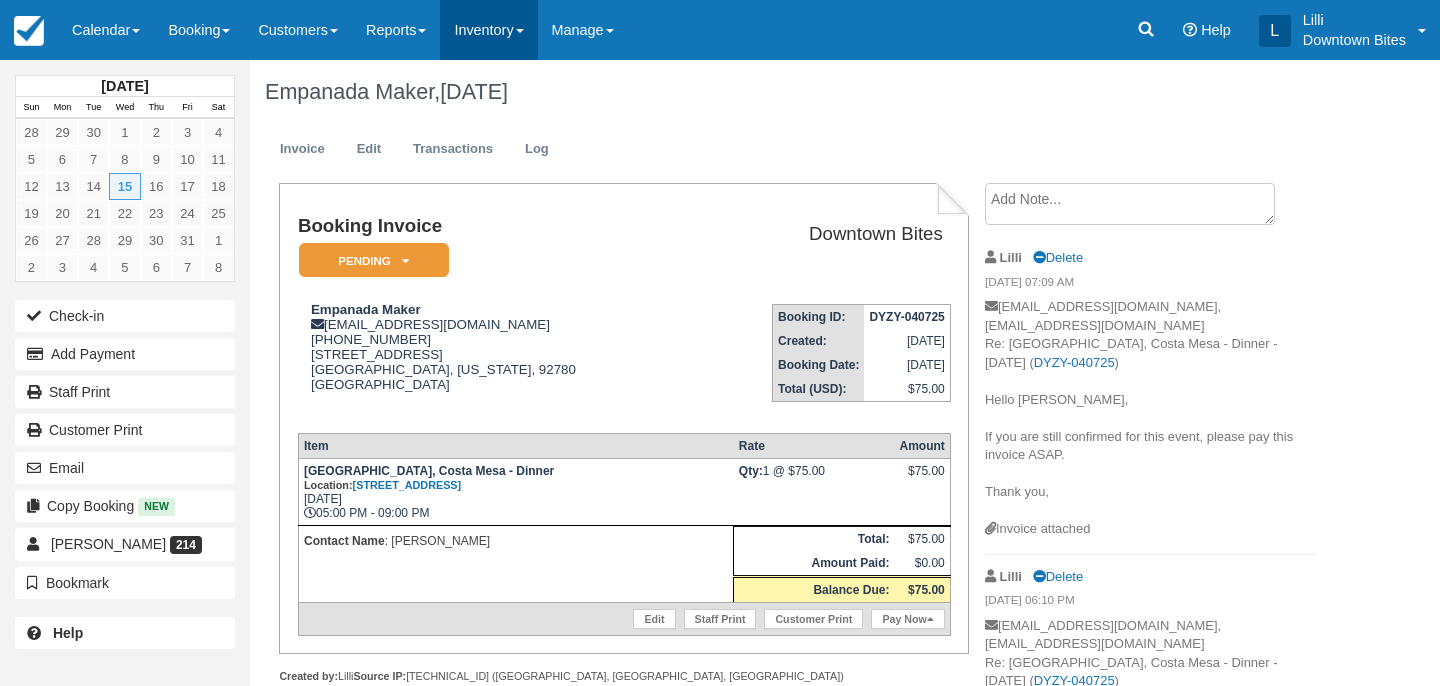 click on "Inventory" at bounding box center [488, 30] 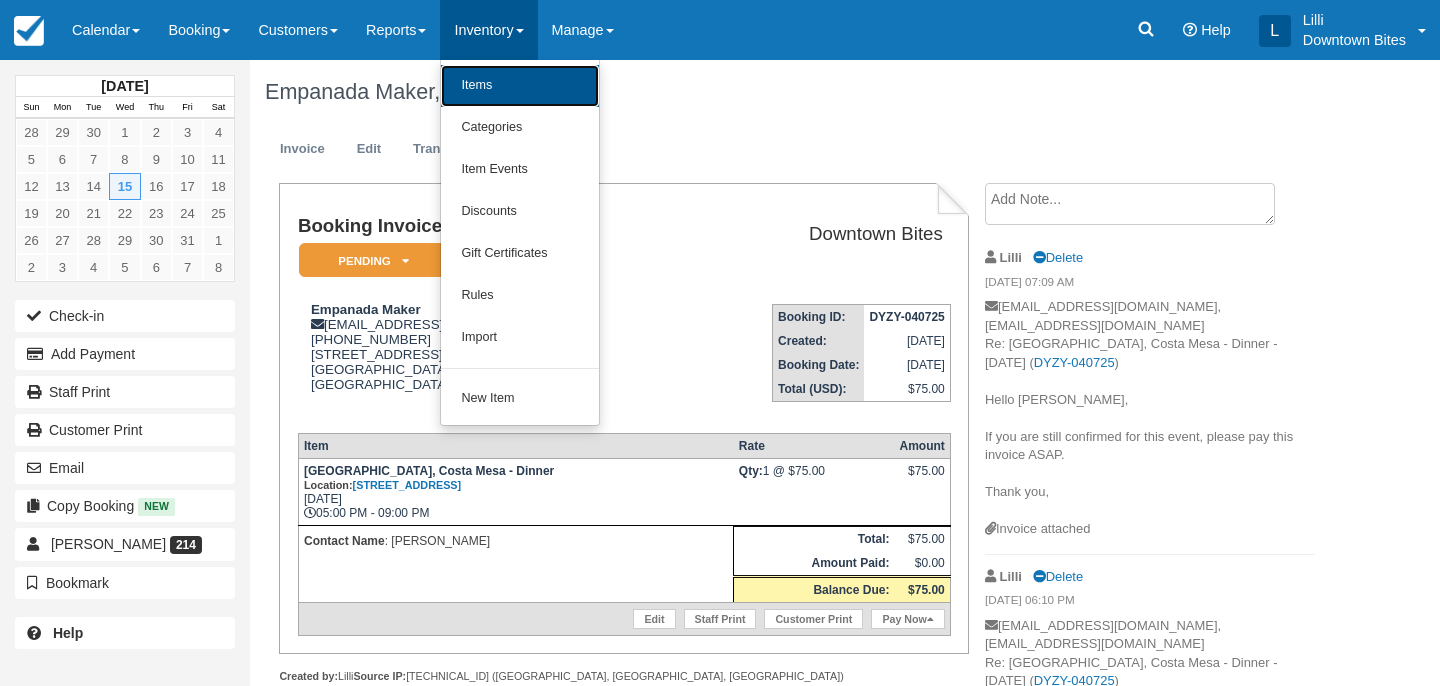 click on "Items" at bounding box center [520, 86] 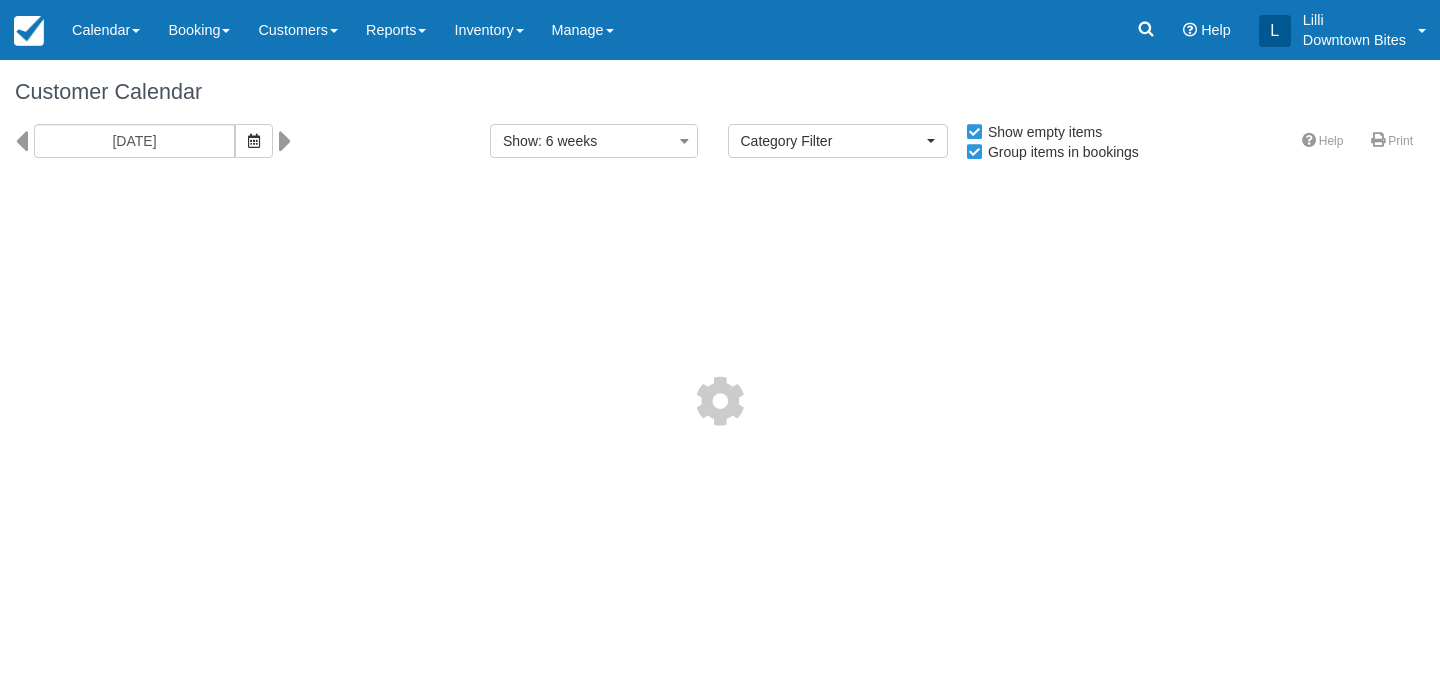 select 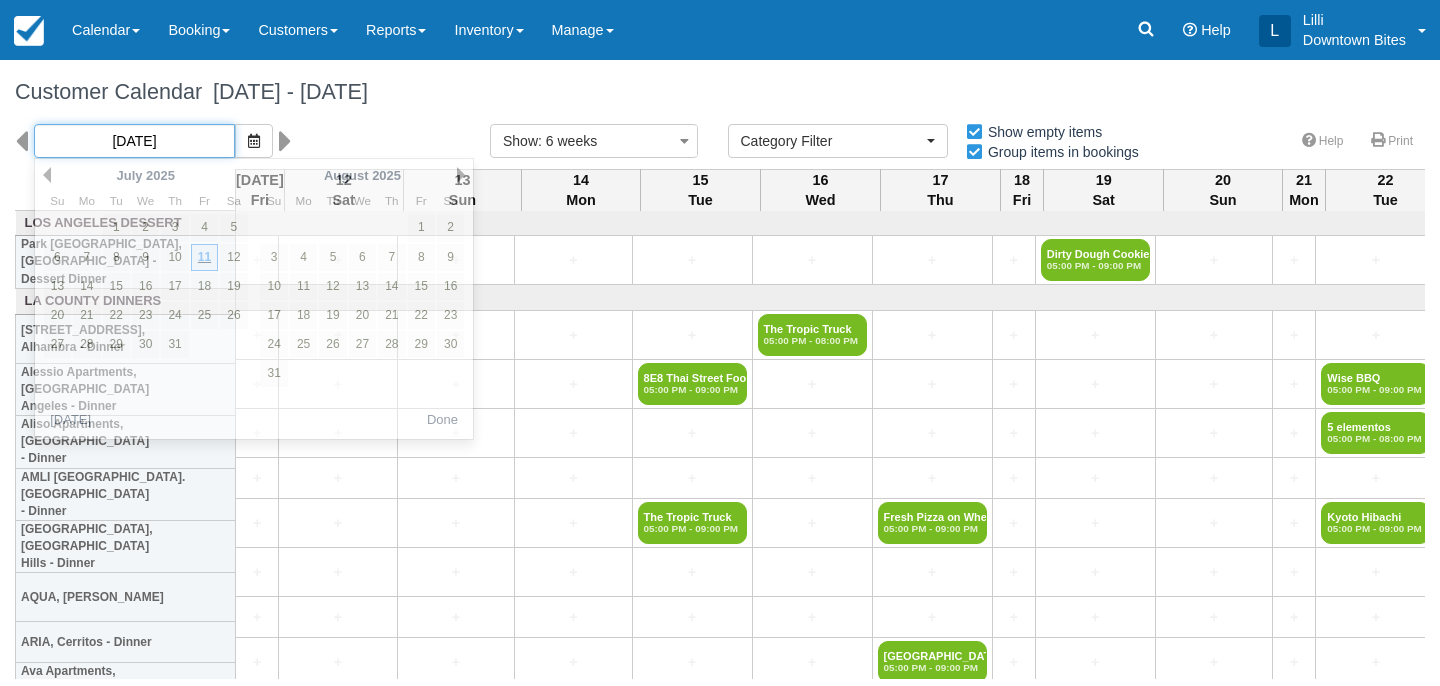 click on "07/11/25" at bounding box center [134, 141] 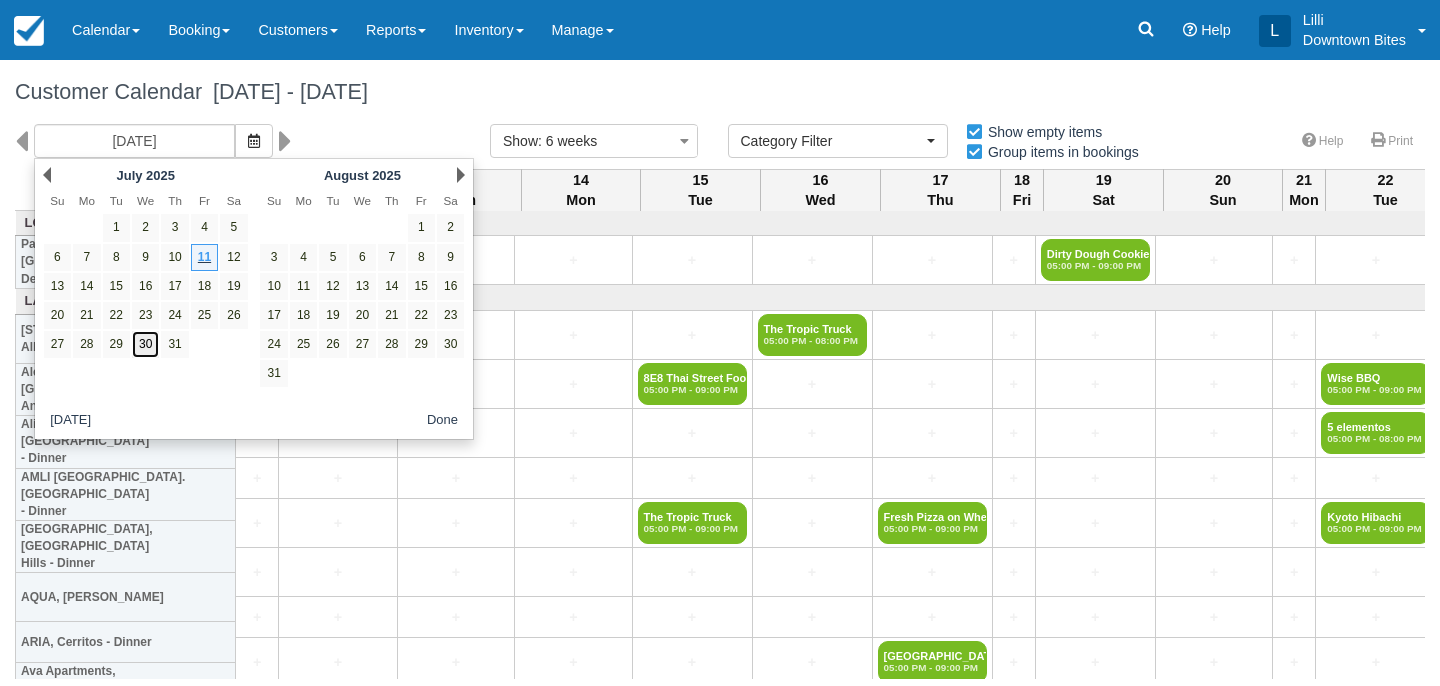 click on "30" at bounding box center (145, 344) 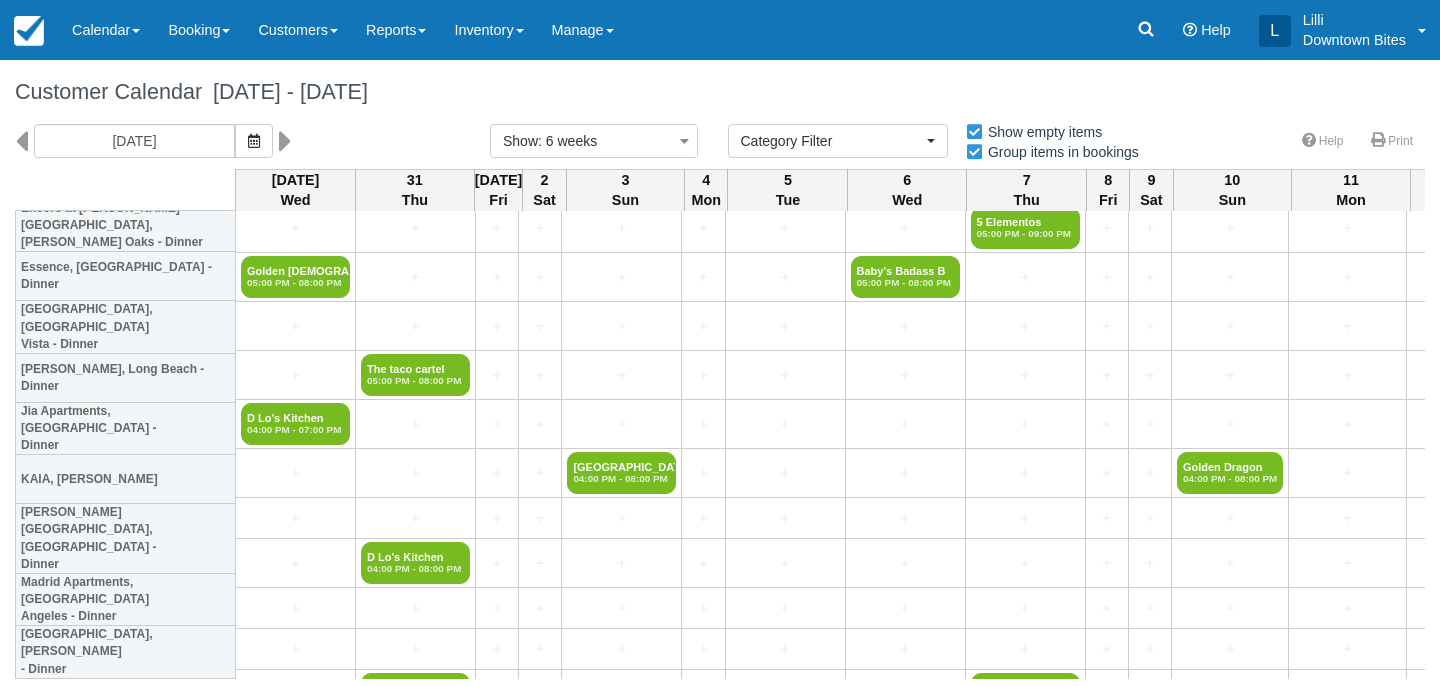 scroll, scrollTop: 1437, scrollLeft: 0, axis: vertical 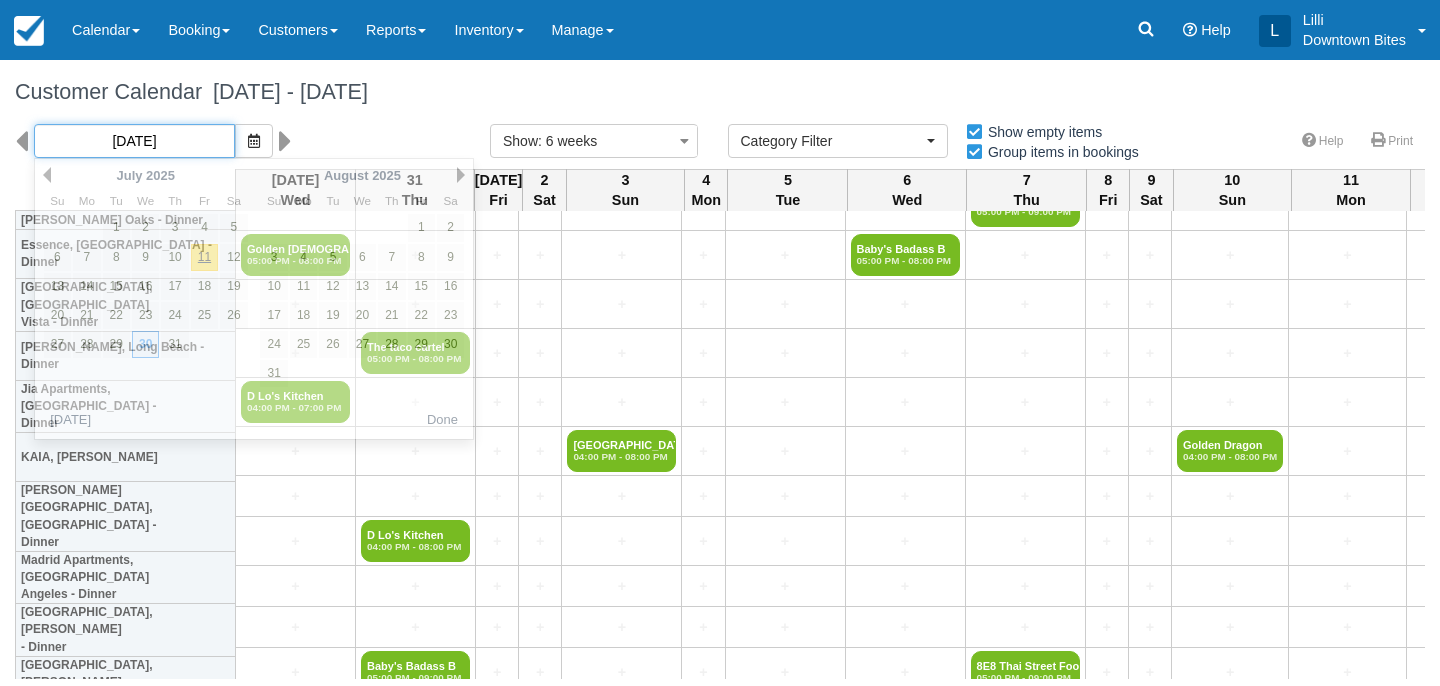 click on "[DATE]" at bounding box center [134, 141] 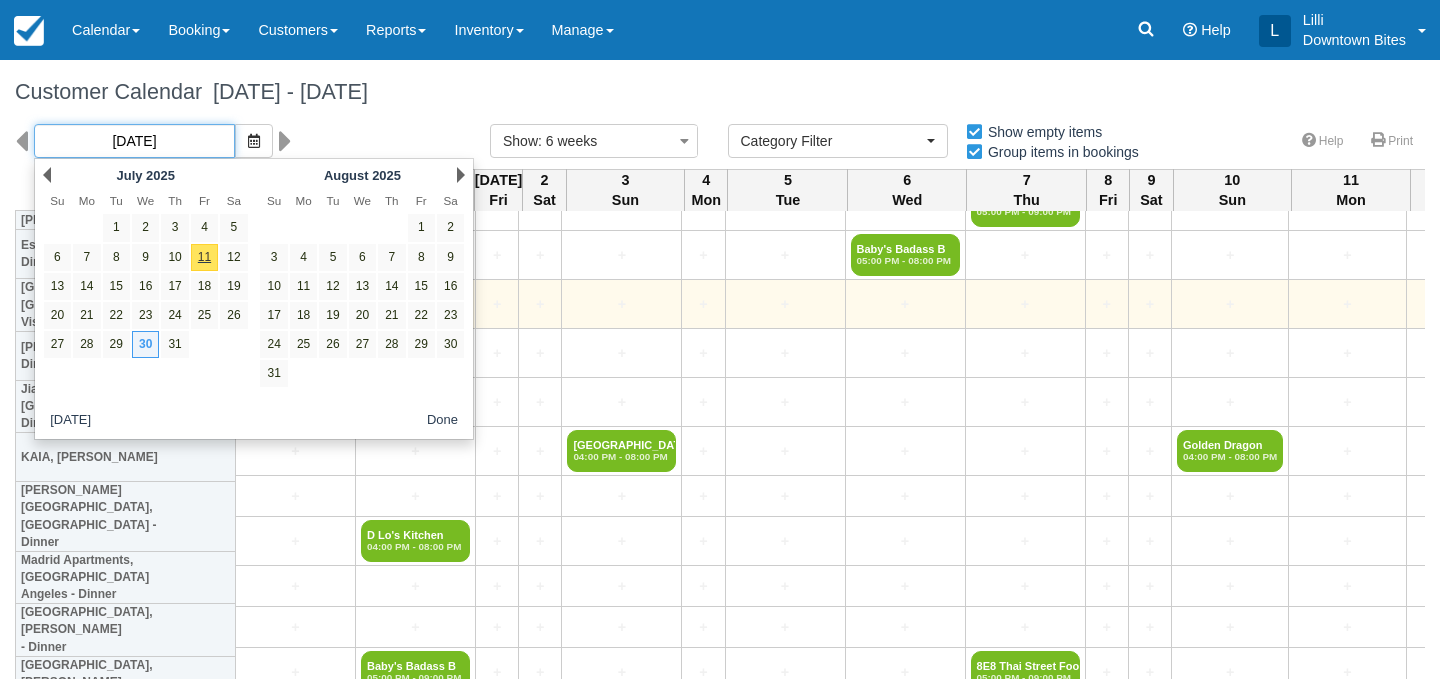 scroll, scrollTop: 1474, scrollLeft: 0, axis: vertical 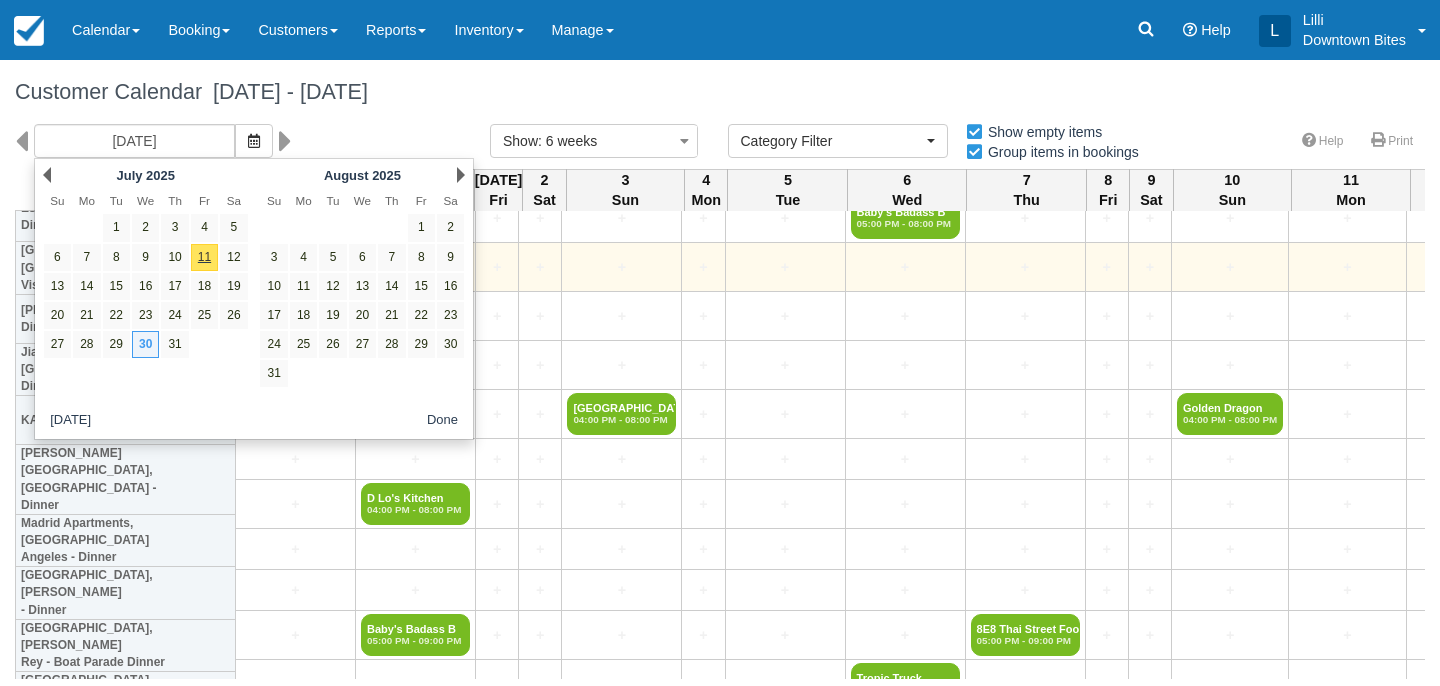 click on "+" at bounding box center (622, 267) 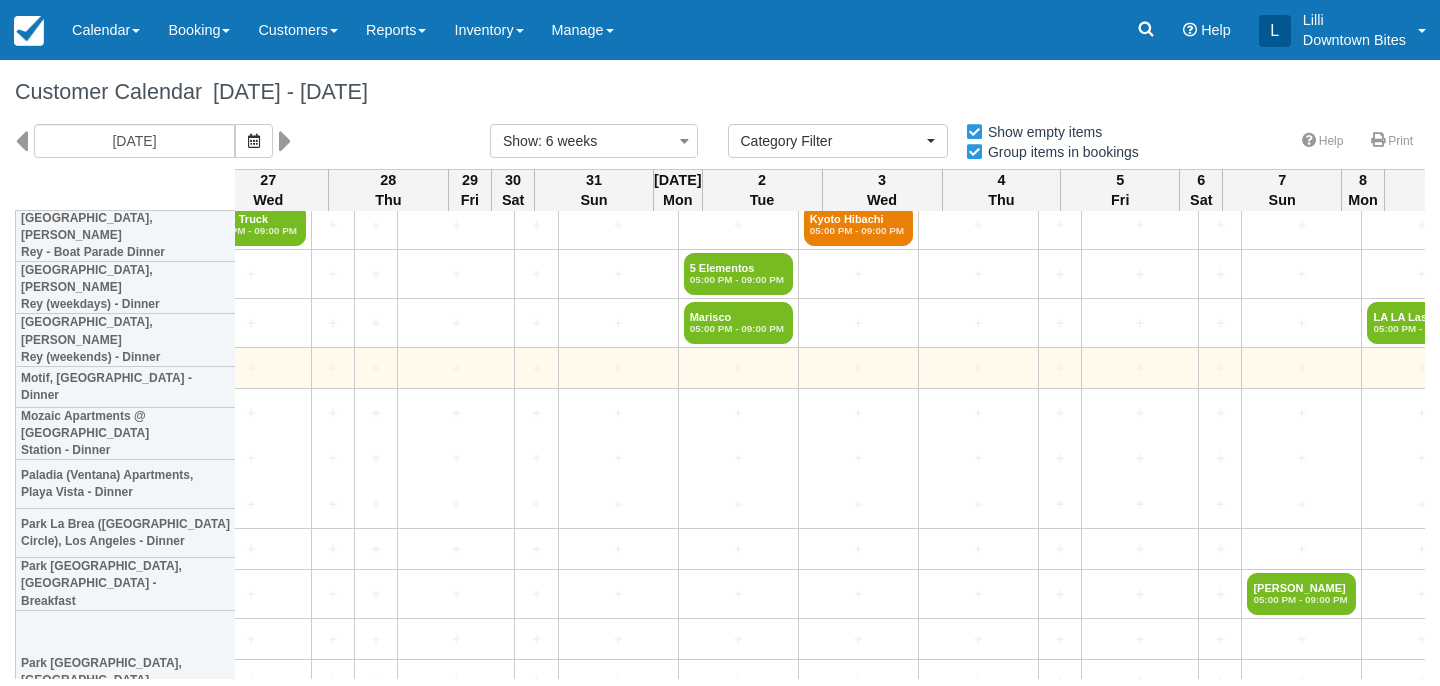 scroll, scrollTop: 1884, scrollLeft: 2806, axis: both 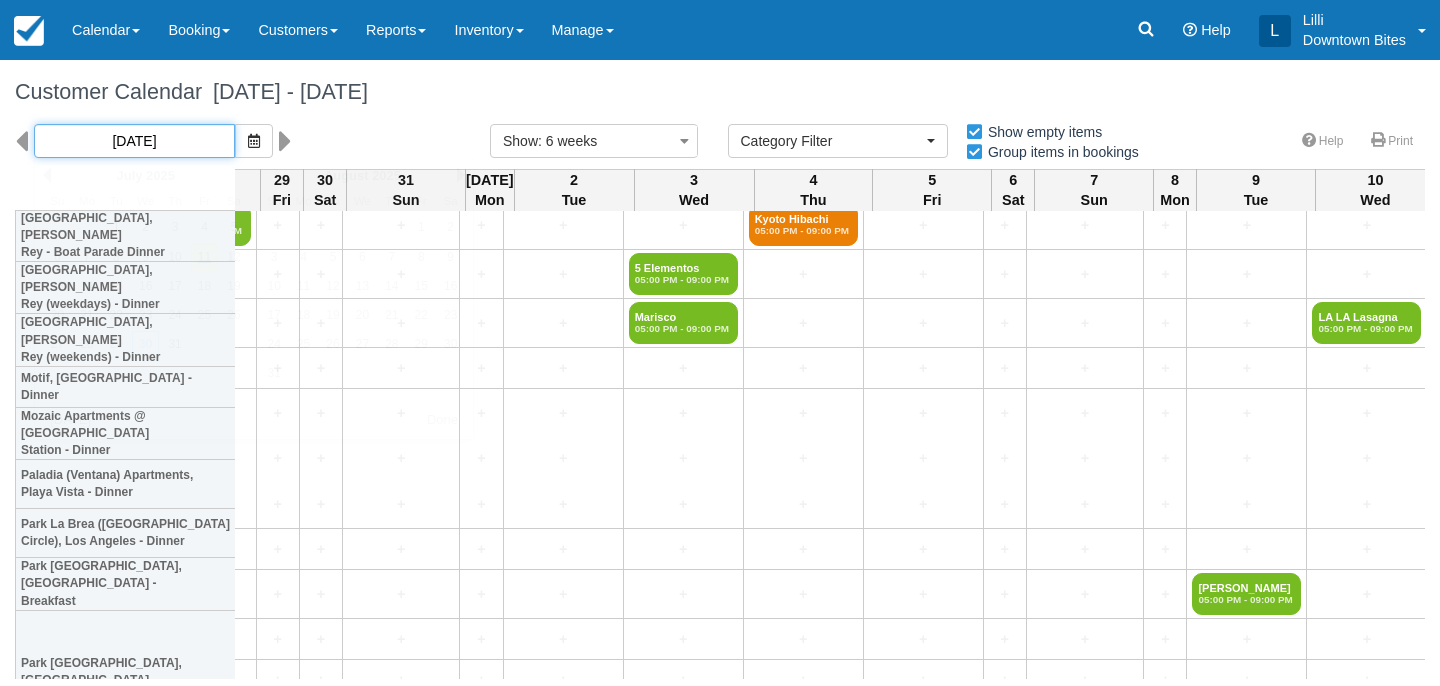 click on "07/30/25" at bounding box center [134, 141] 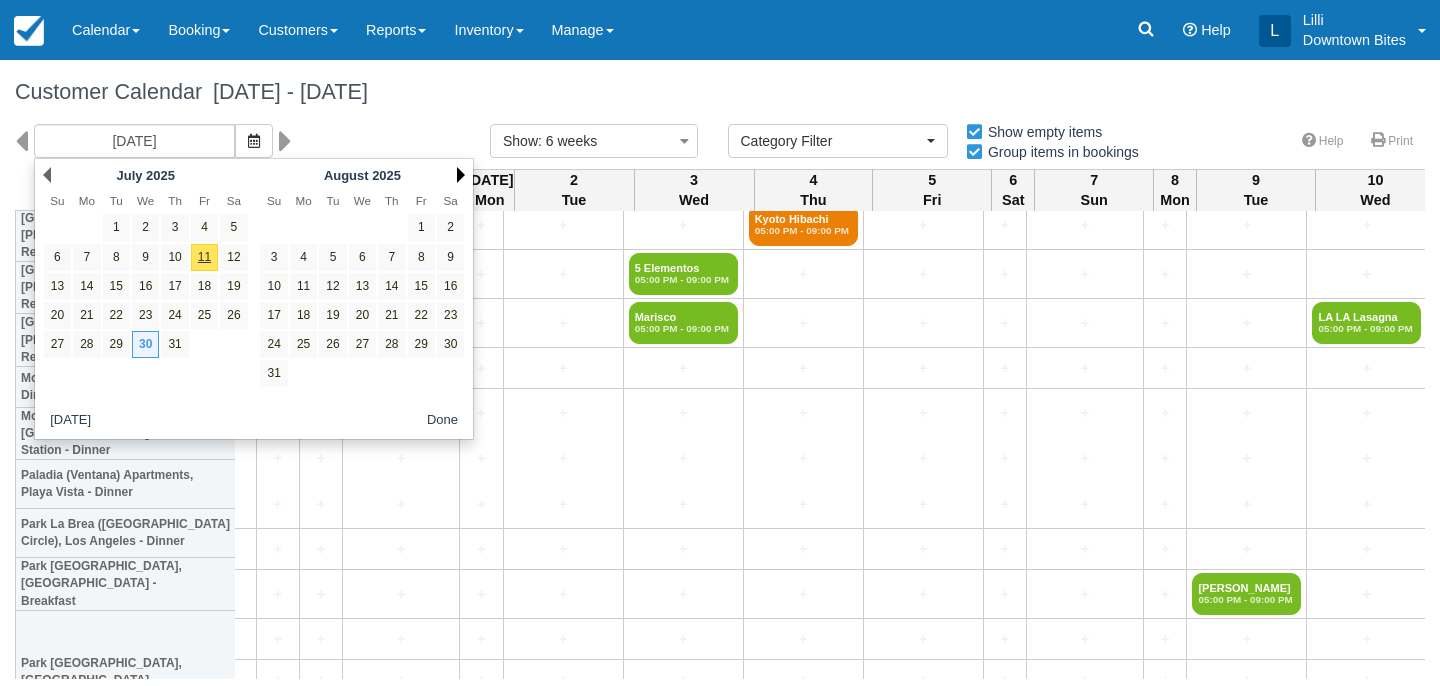 click on "Next" at bounding box center (461, 175) 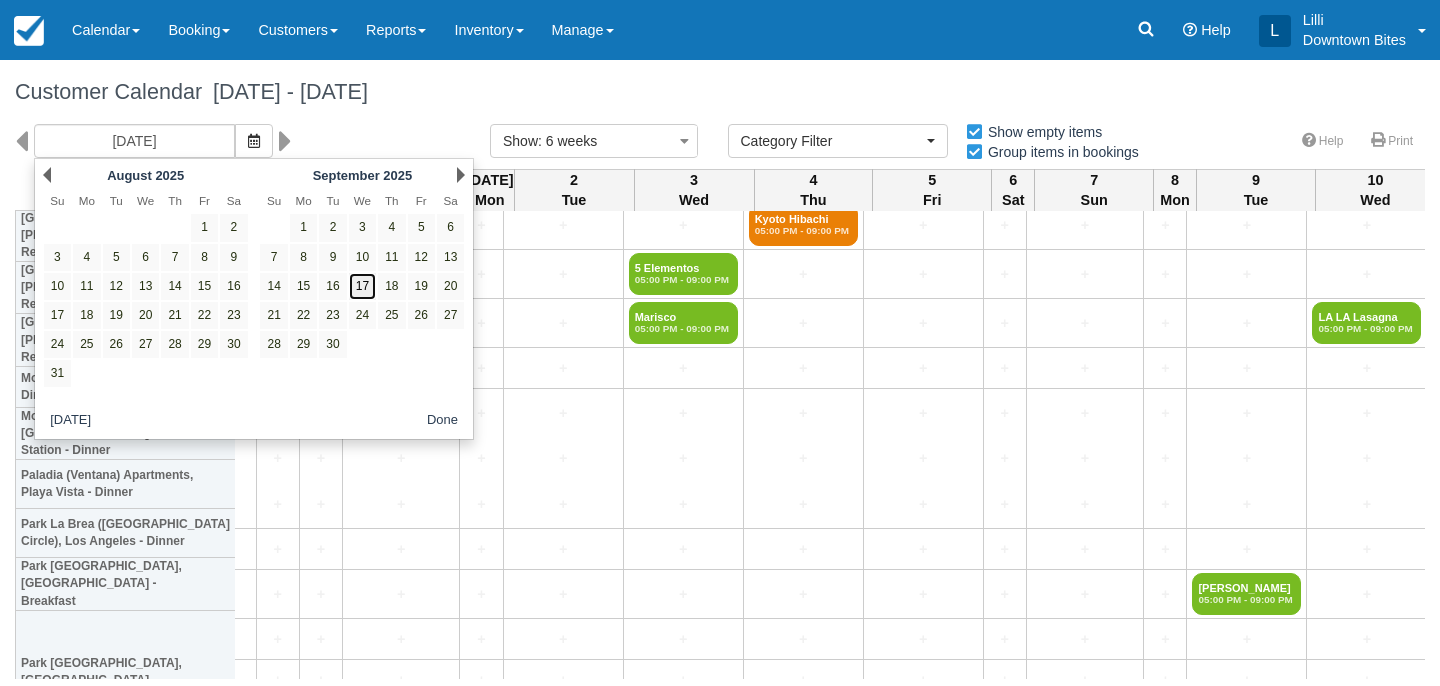 click on "17" at bounding box center (362, 286) 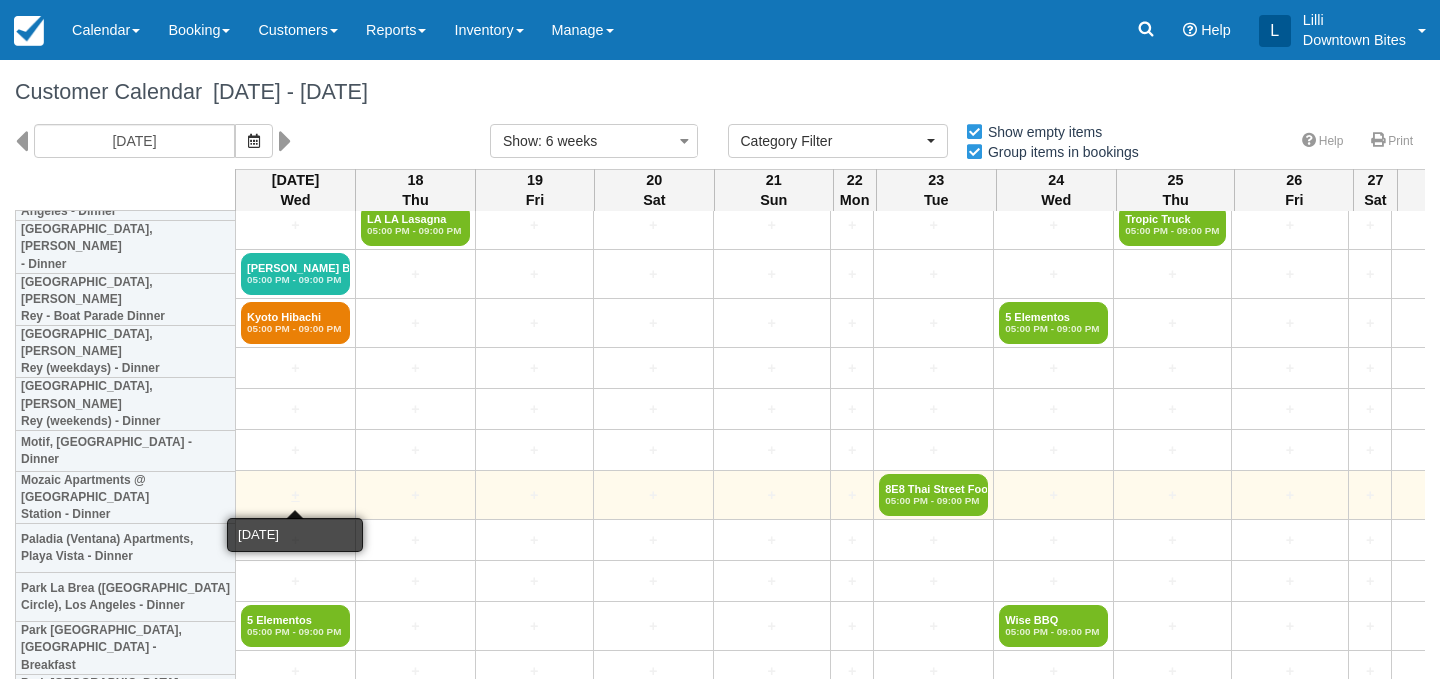 scroll, scrollTop: 1789, scrollLeft: 0, axis: vertical 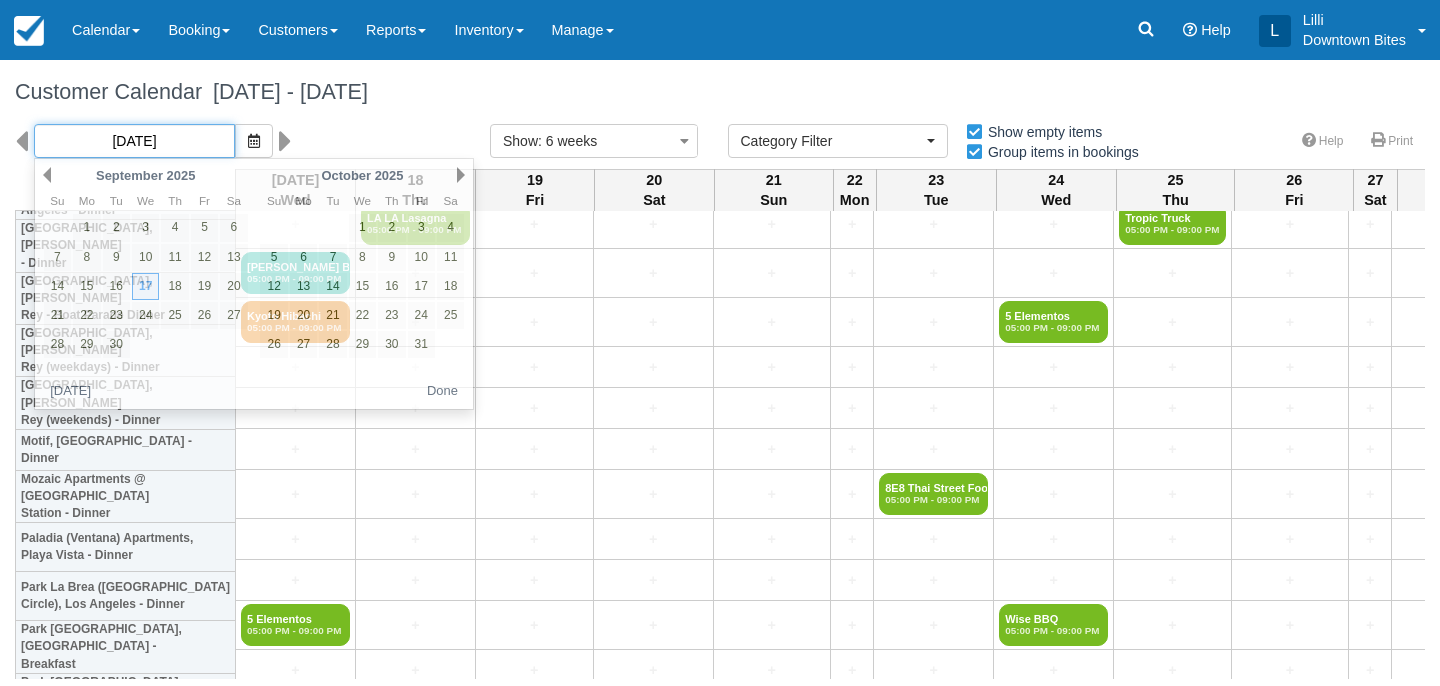 click on "09/17/25" at bounding box center [134, 141] 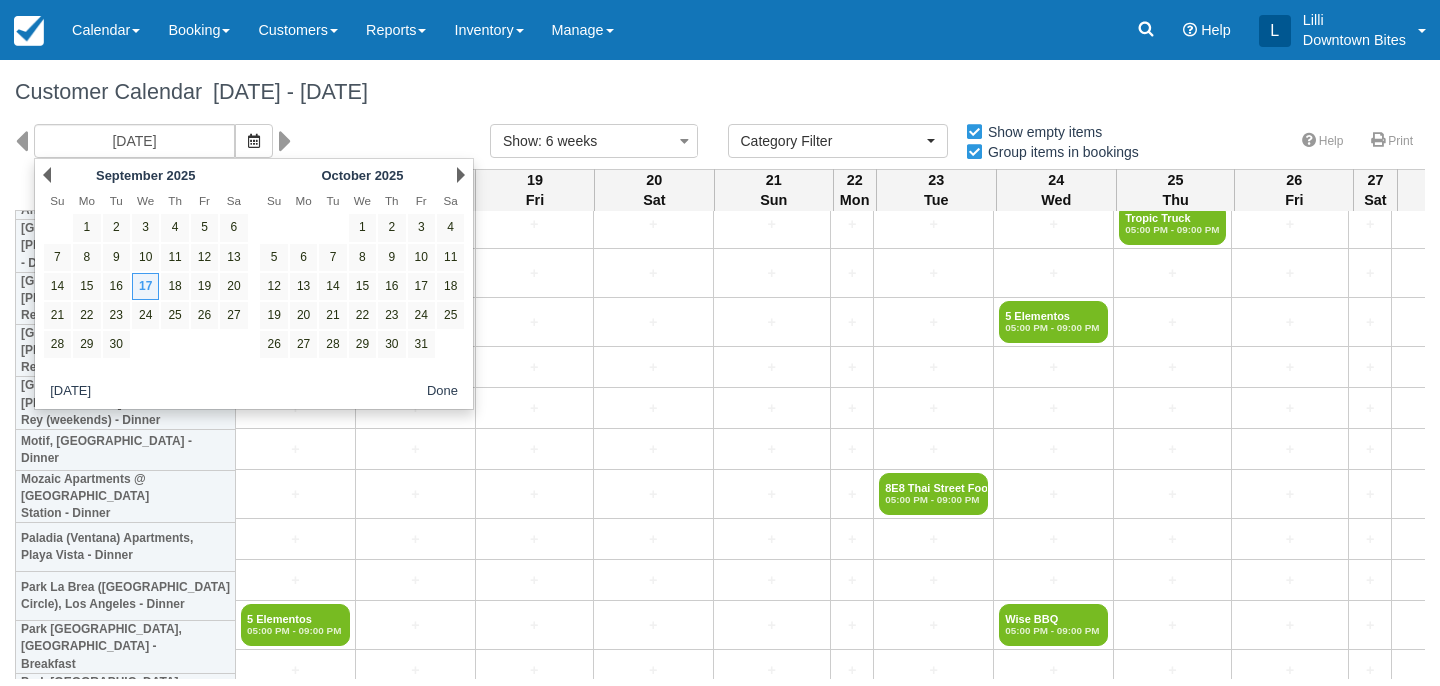 click on "Prev September   2025" at bounding box center (145, 175) 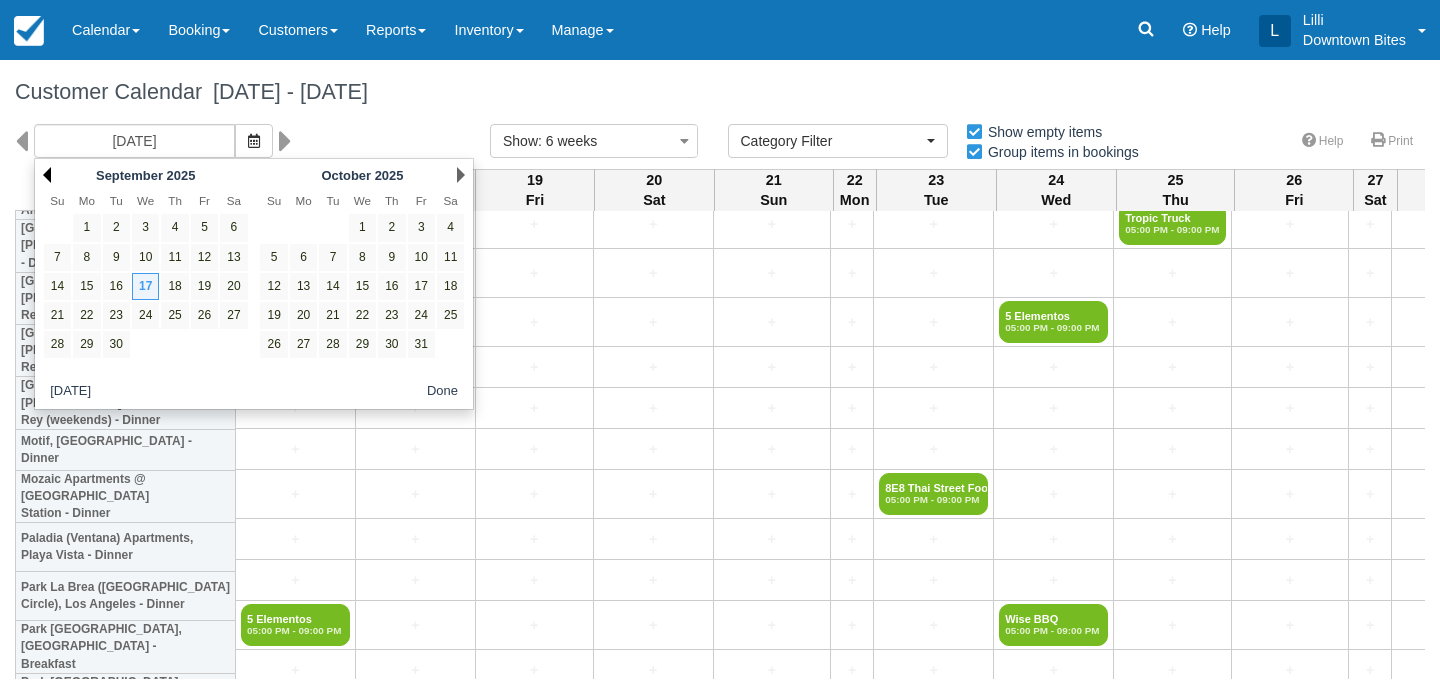 click on "Prev" at bounding box center [47, 175] 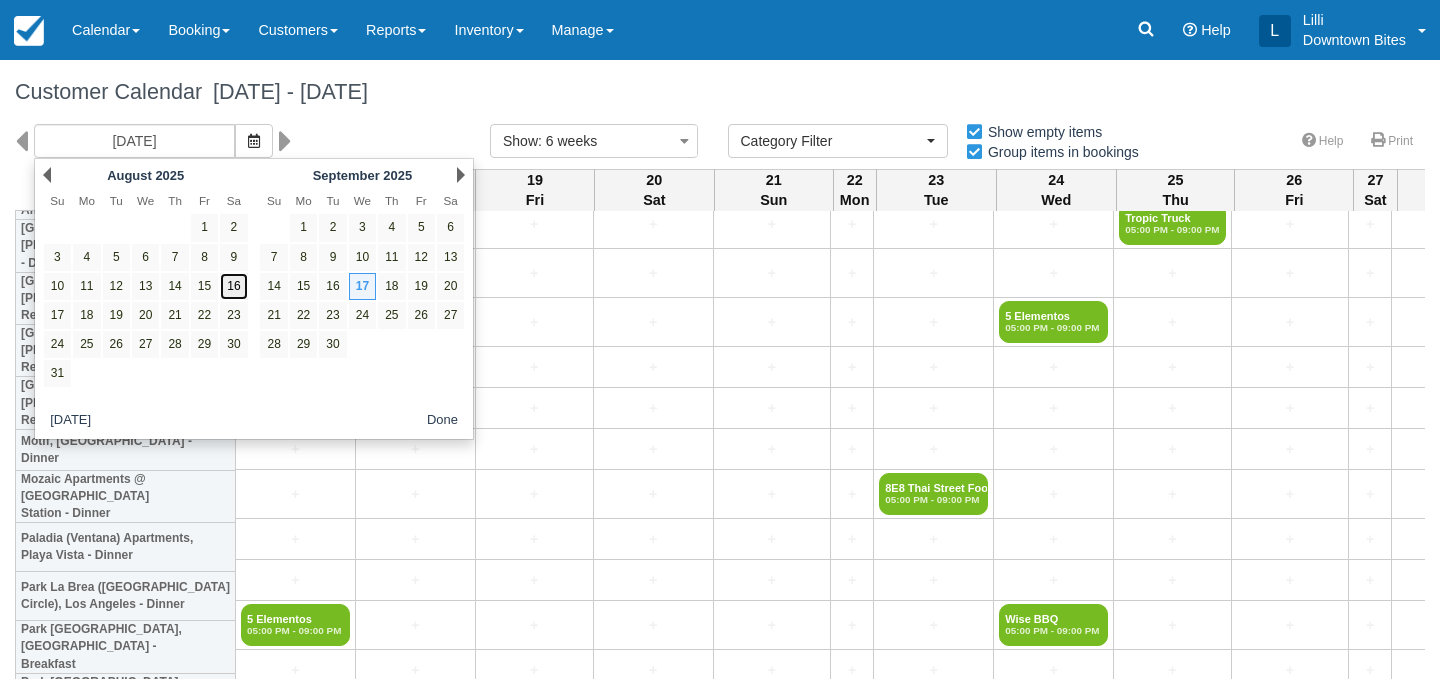 click on "16" at bounding box center (233, 286) 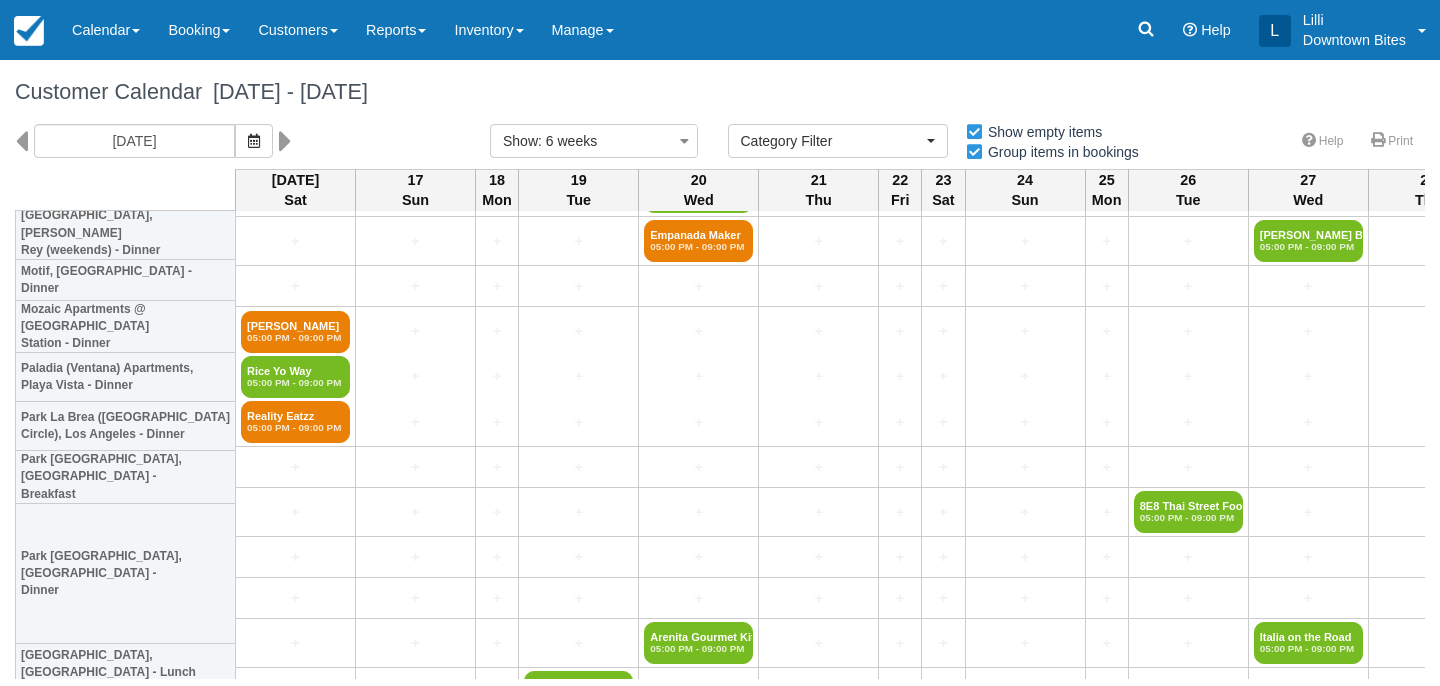 scroll, scrollTop: 1958, scrollLeft: 0, axis: vertical 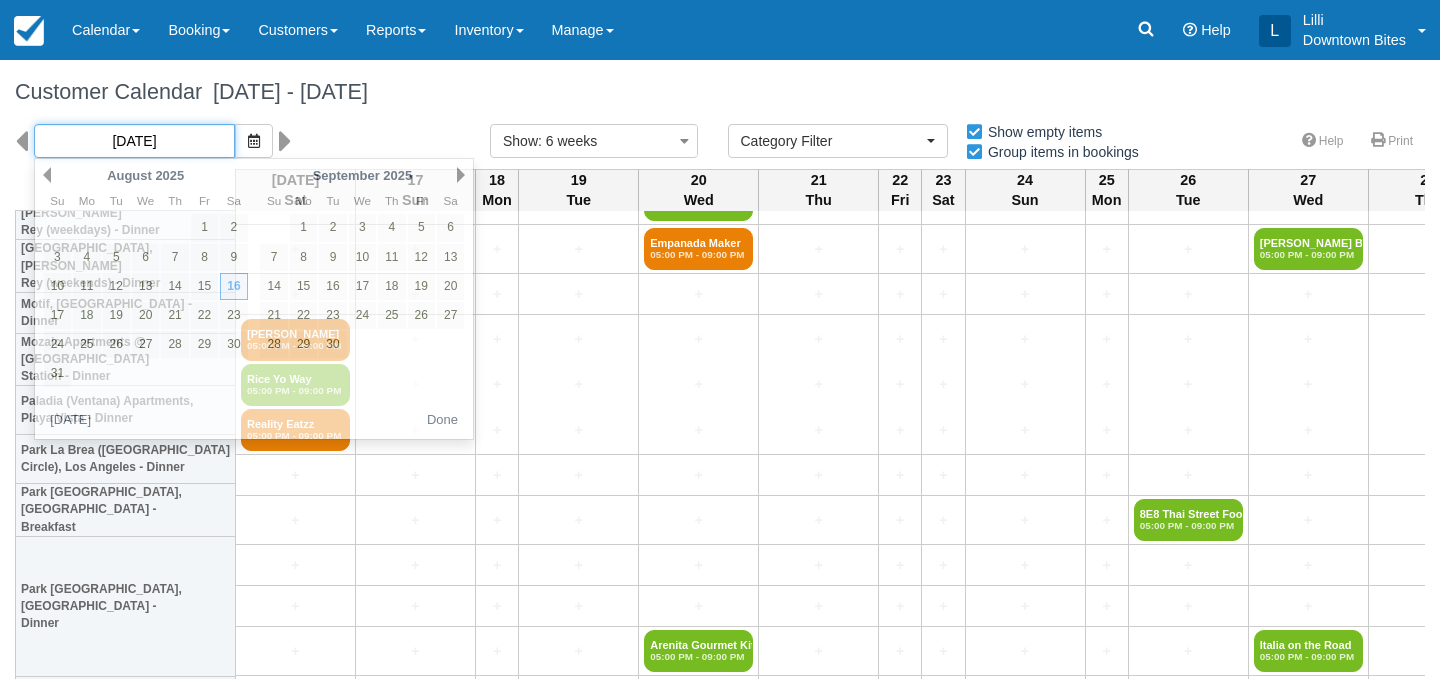 click on "08/16/25" at bounding box center [134, 141] 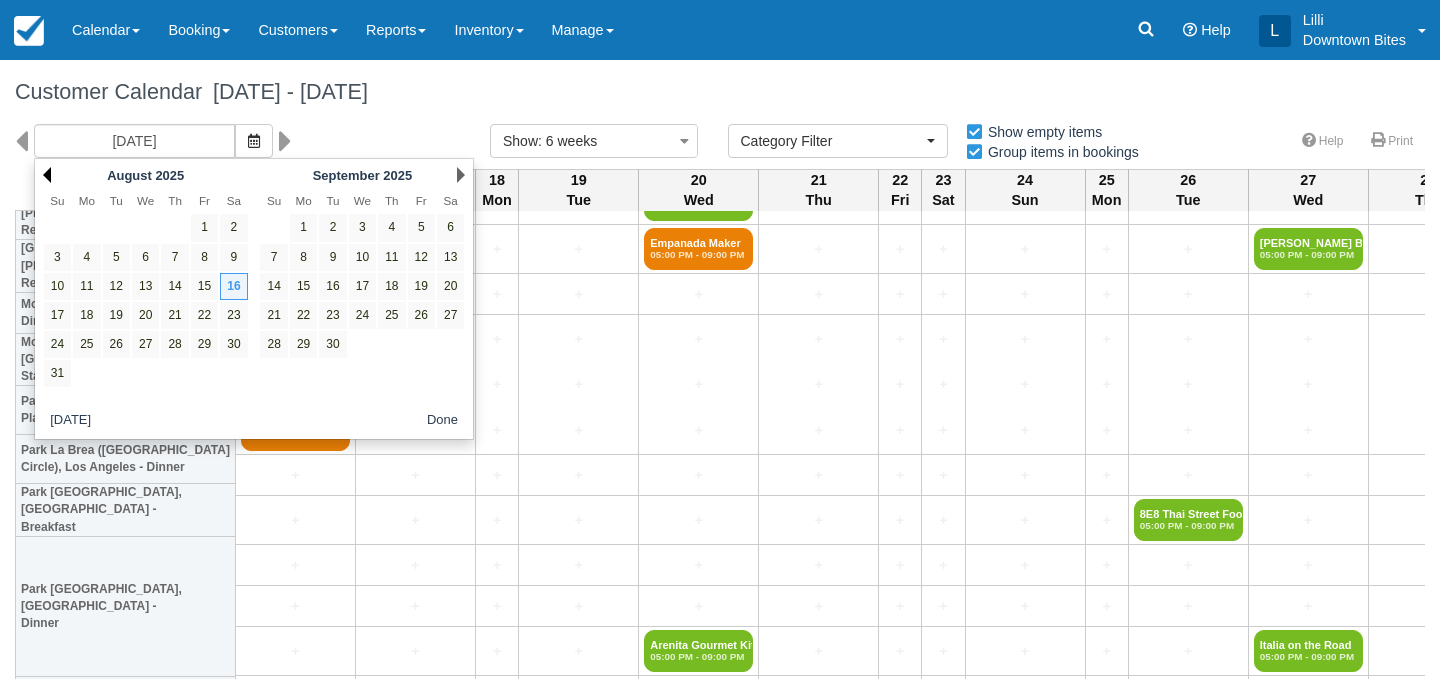 click on "Prev" at bounding box center (47, 175) 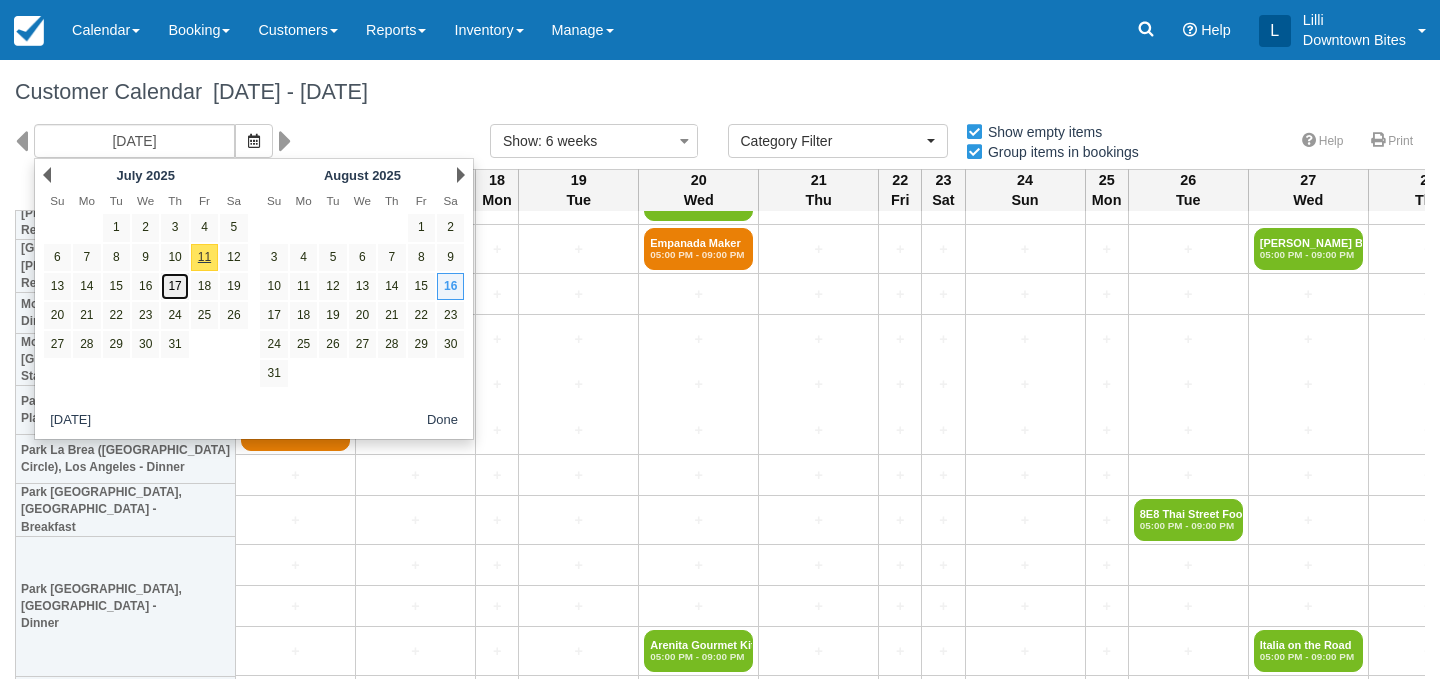 click on "17" at bounding box center [174, 286] 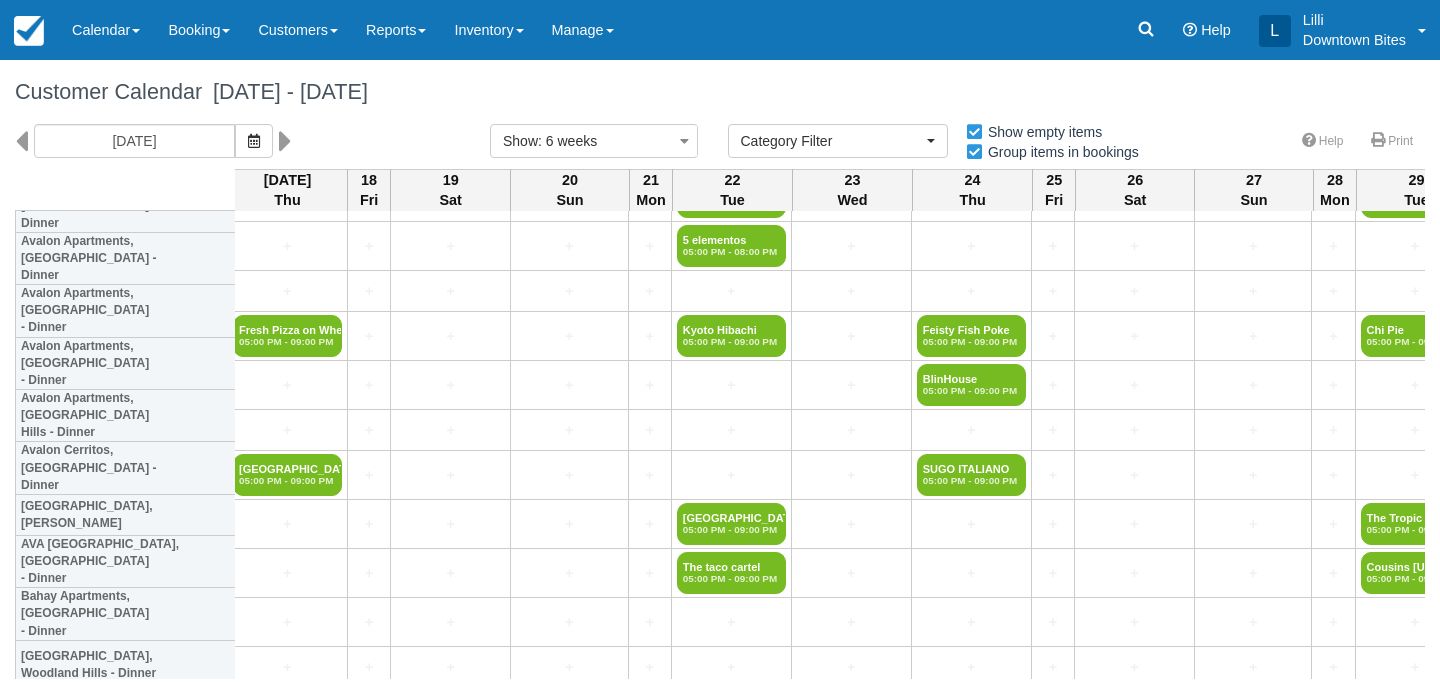 scroll, scrollTop: 0, scrollLeft: 8, axis: horizontal 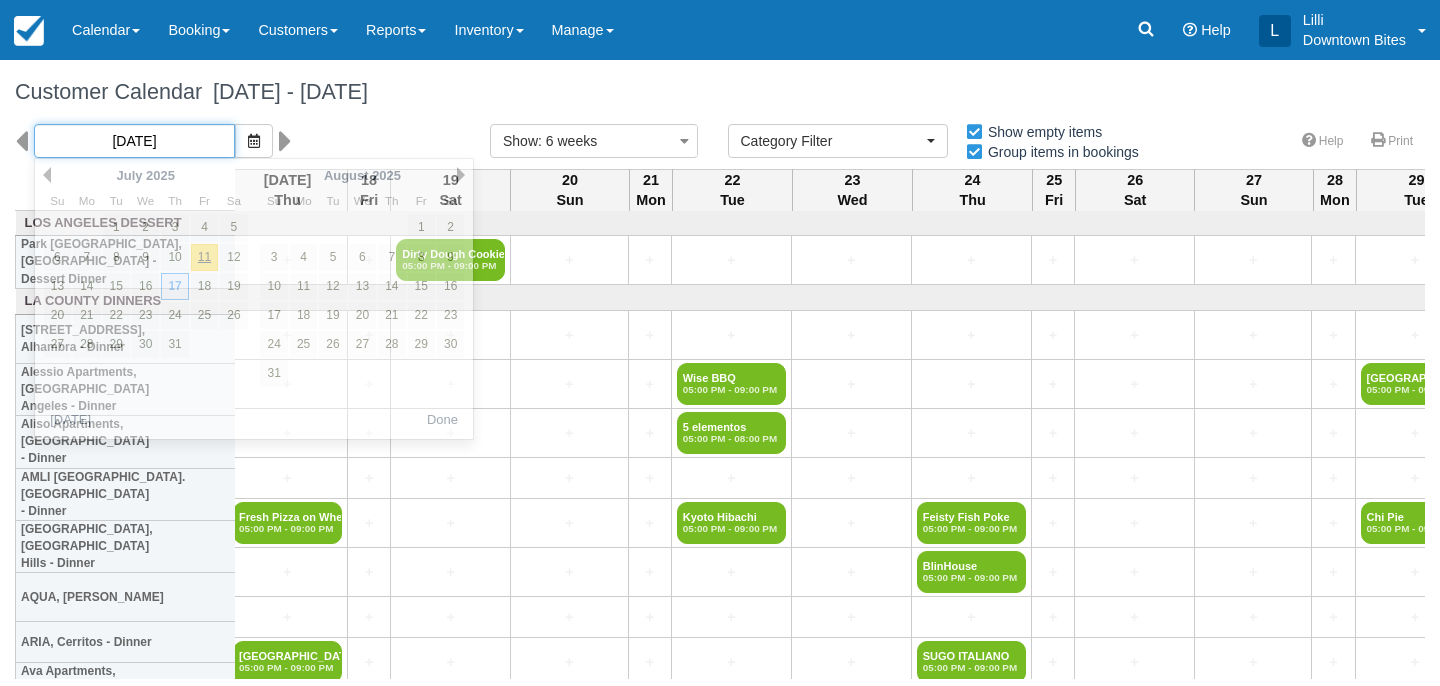 click on "07/17/25" at bounding box center (134, 141) 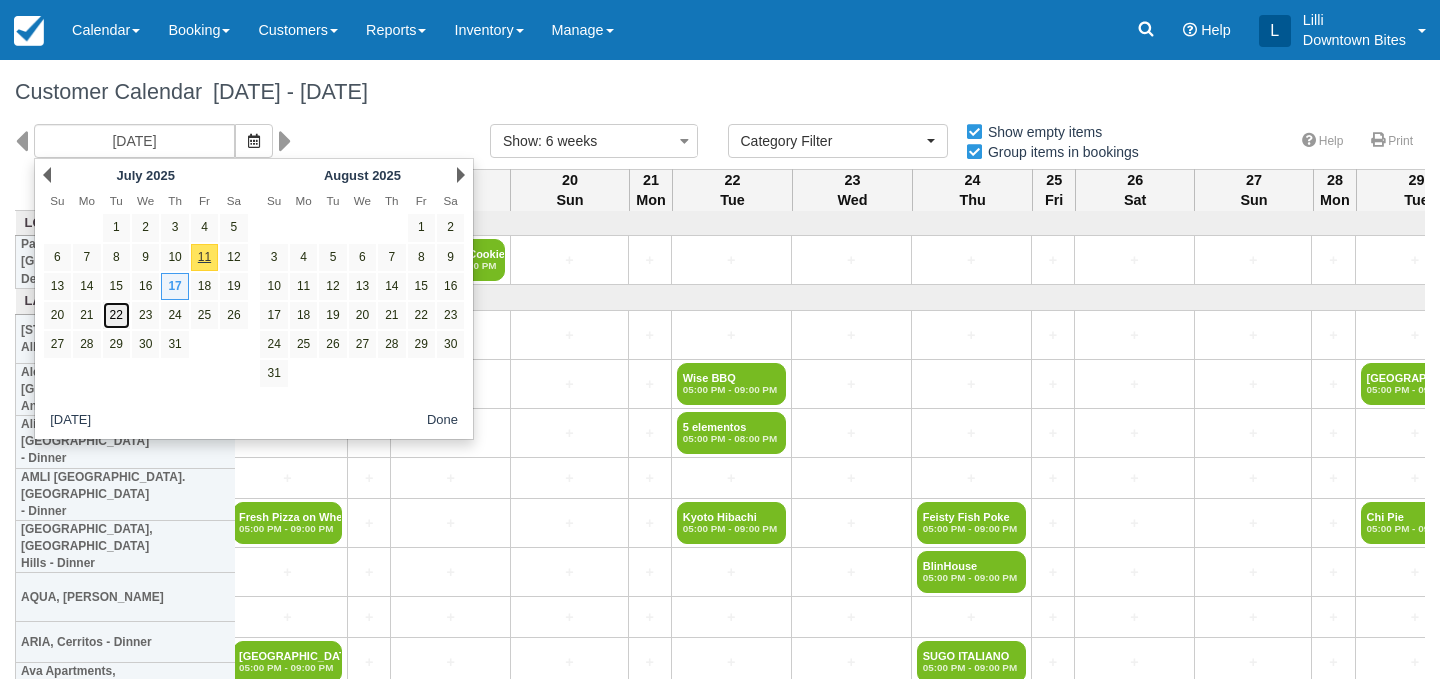 click on "22" at bounding box center [116, 315] 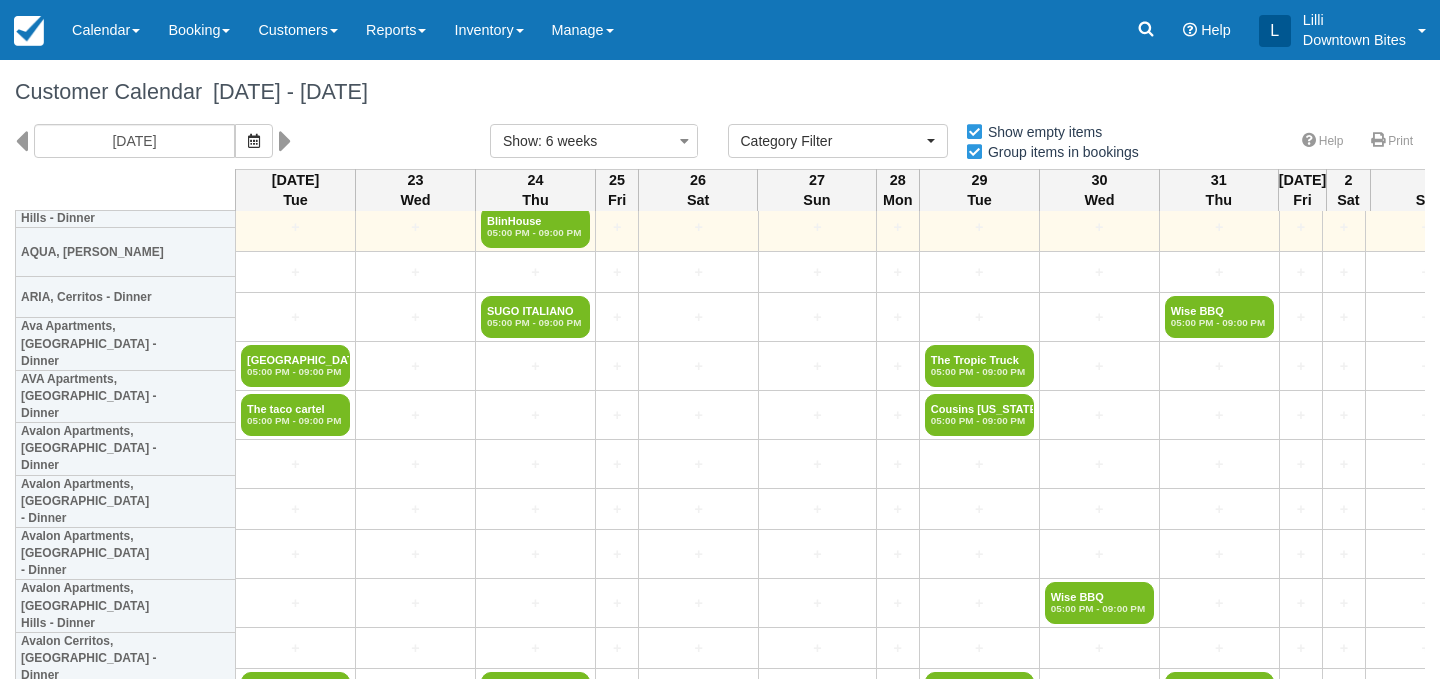 scroll, scrollTop: 346, scrollLeft: 0, axis: vertical 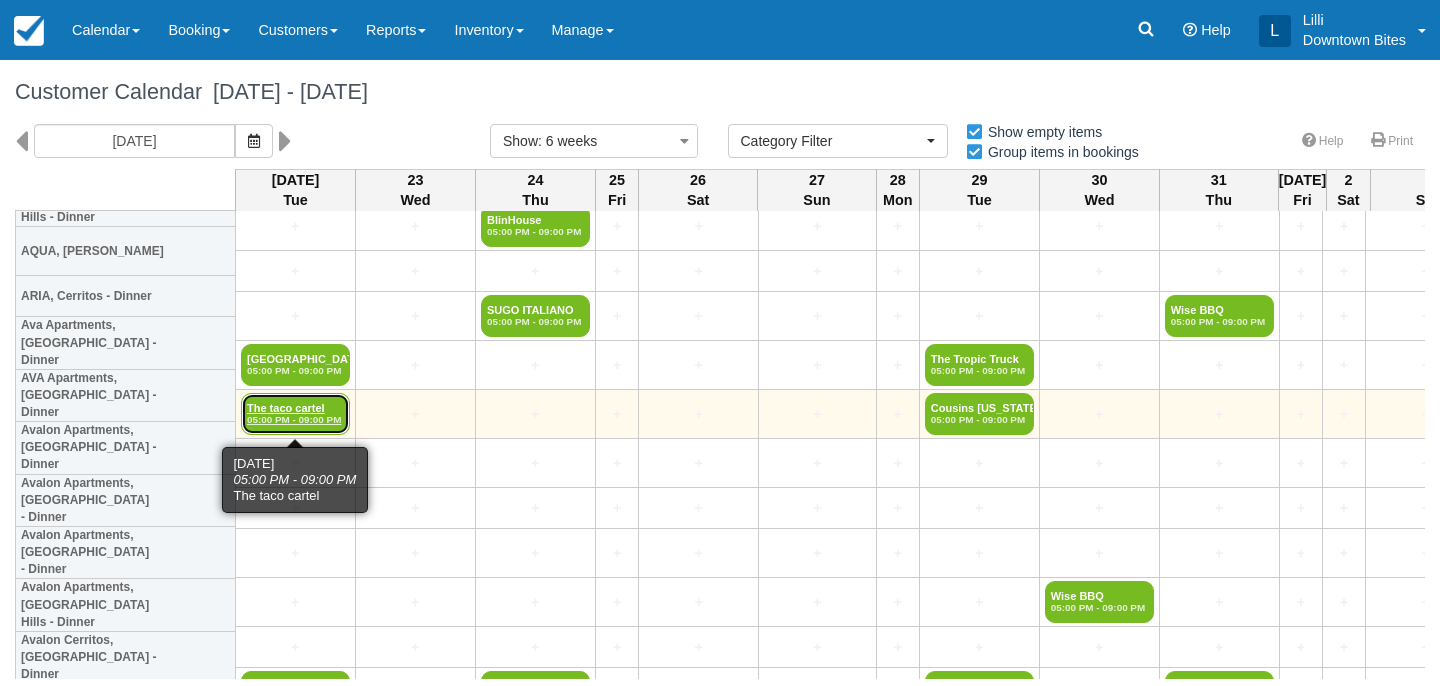 click on "The taco cartel  05:00 PM - 09:00 PM" at bounding box center [295, 414] 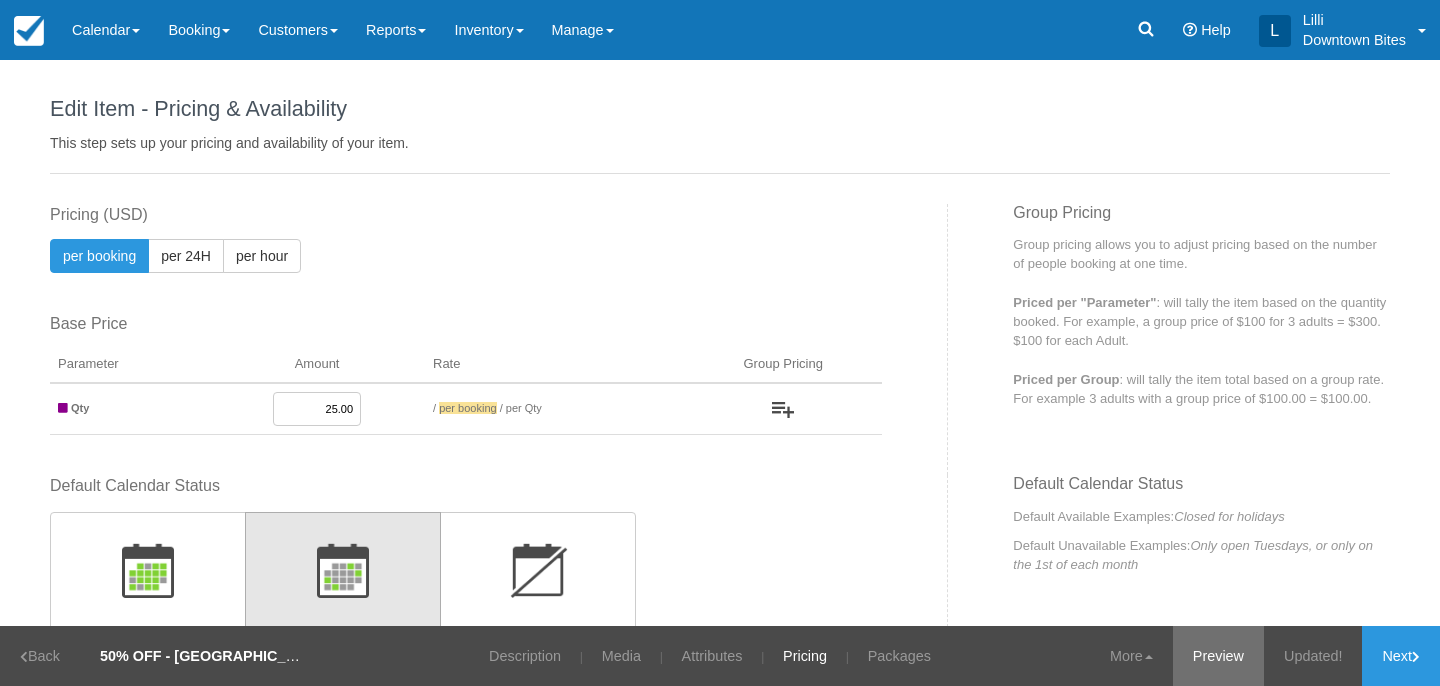 scroll, scrollTop: 0, scrollLeft: 0, axis: both 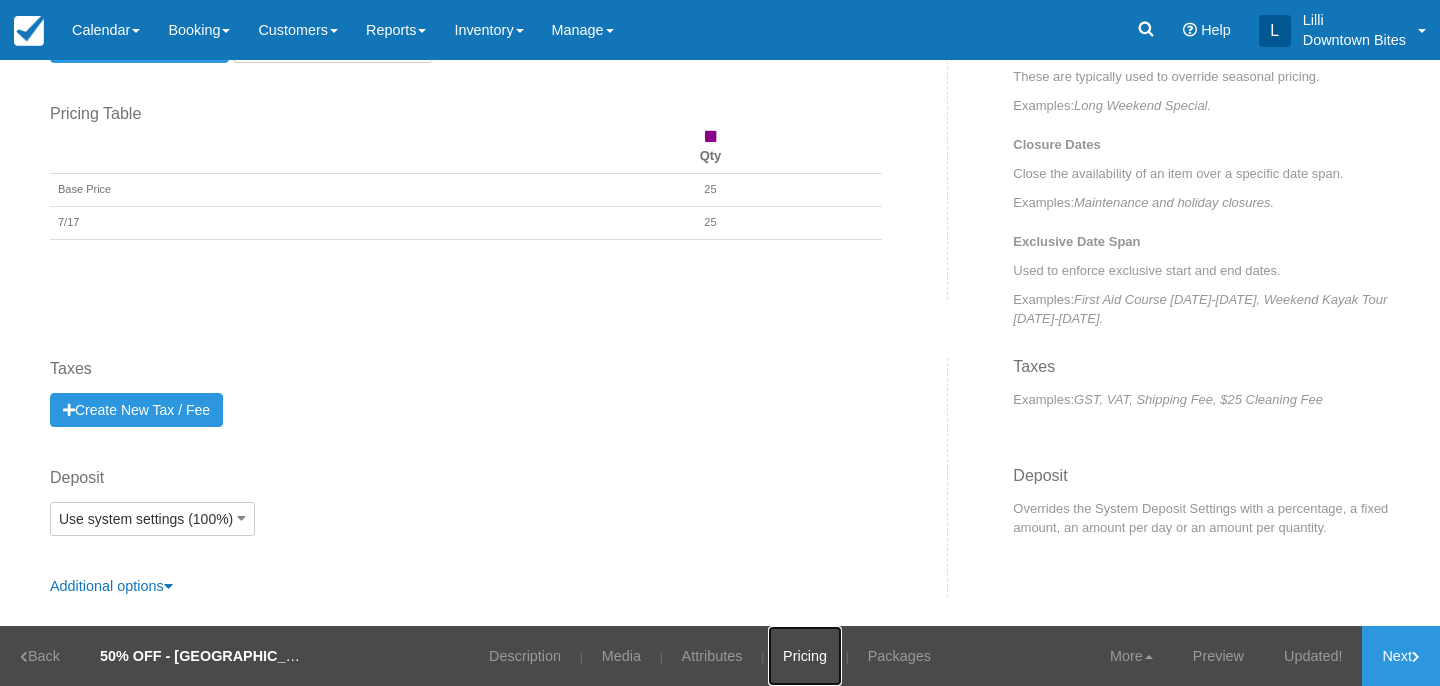 click on "Pricing" at bounding box center [805, 656] 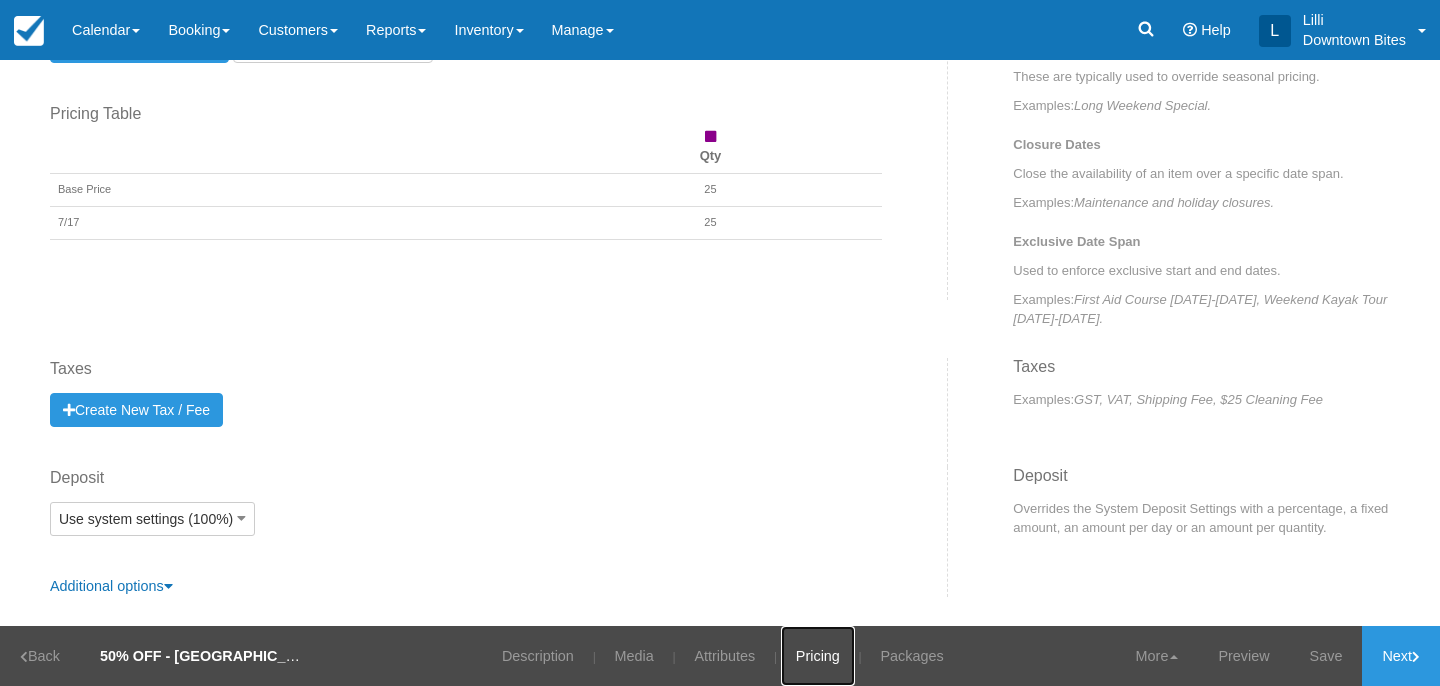 click on "Pricing" at bounding box center (818, 656) 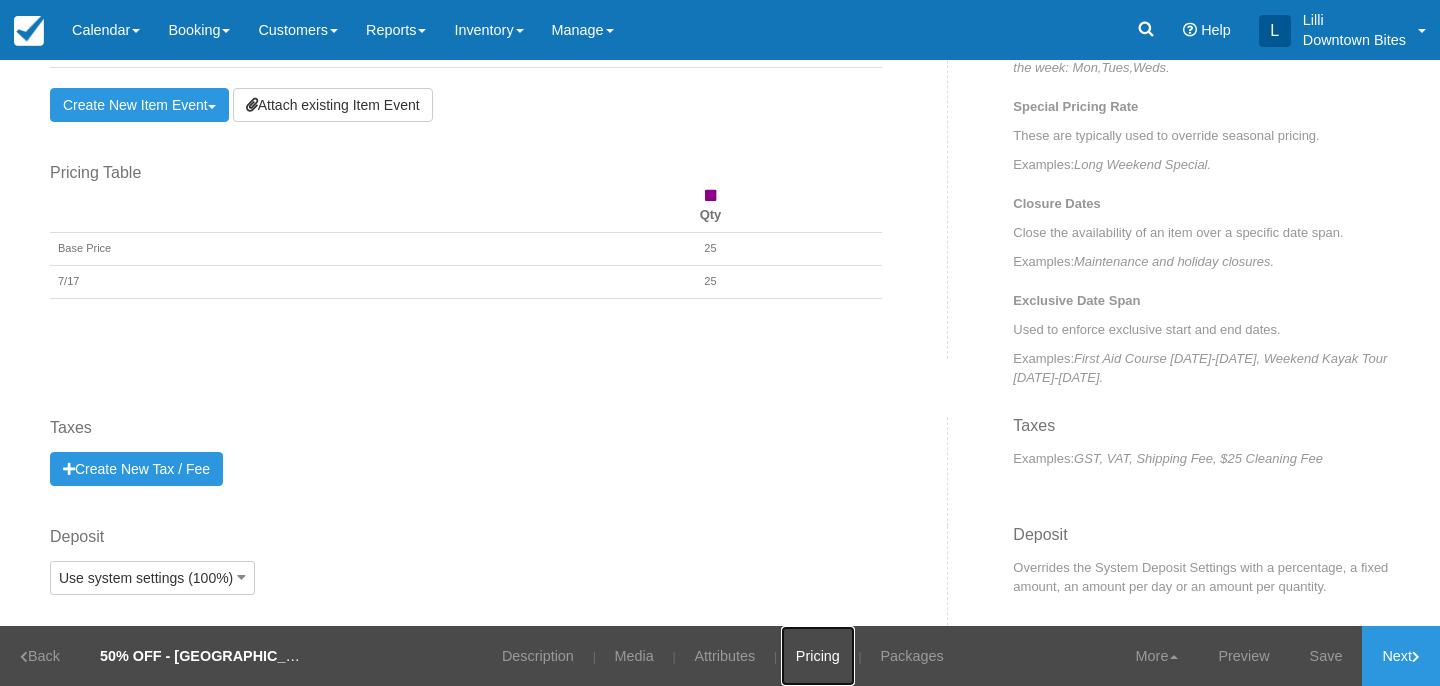 scroll, scrollTop: 905, scrollLeft: 0, axis: vertical 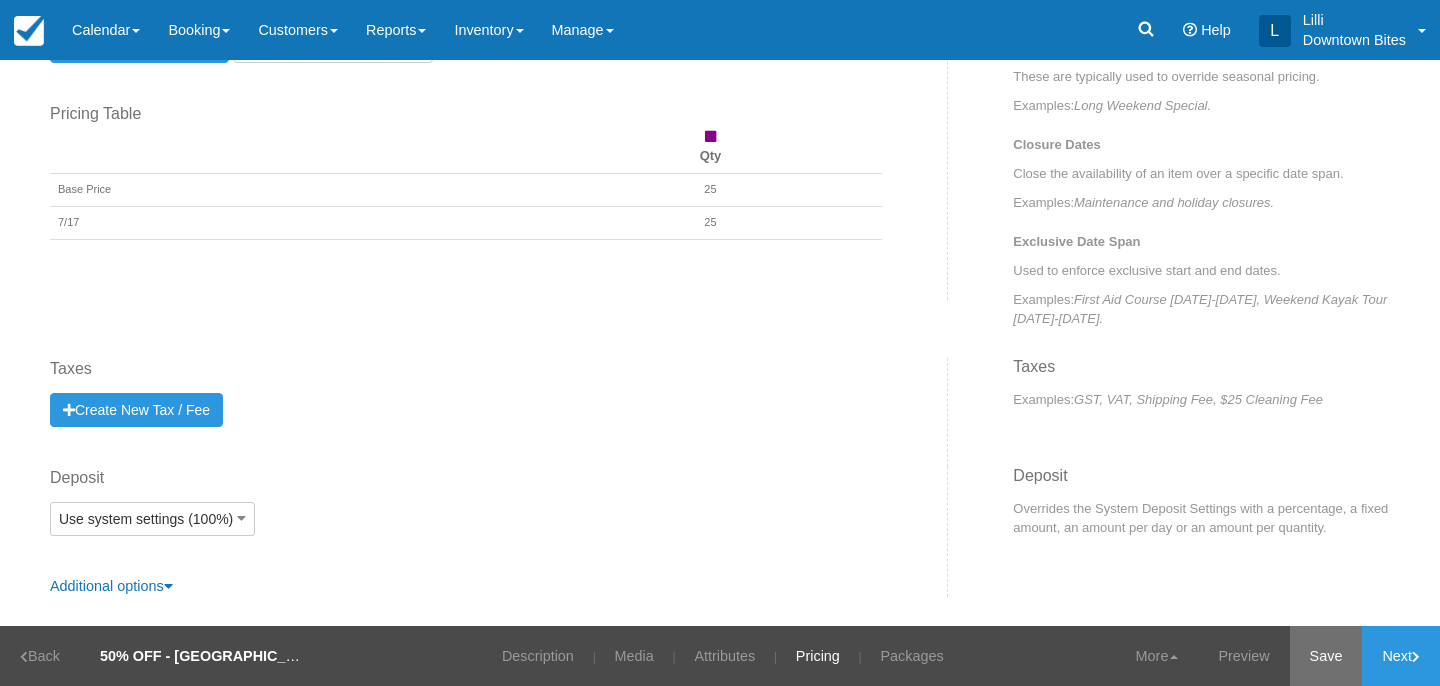click on "Save" at bounding box center [1326, 656] 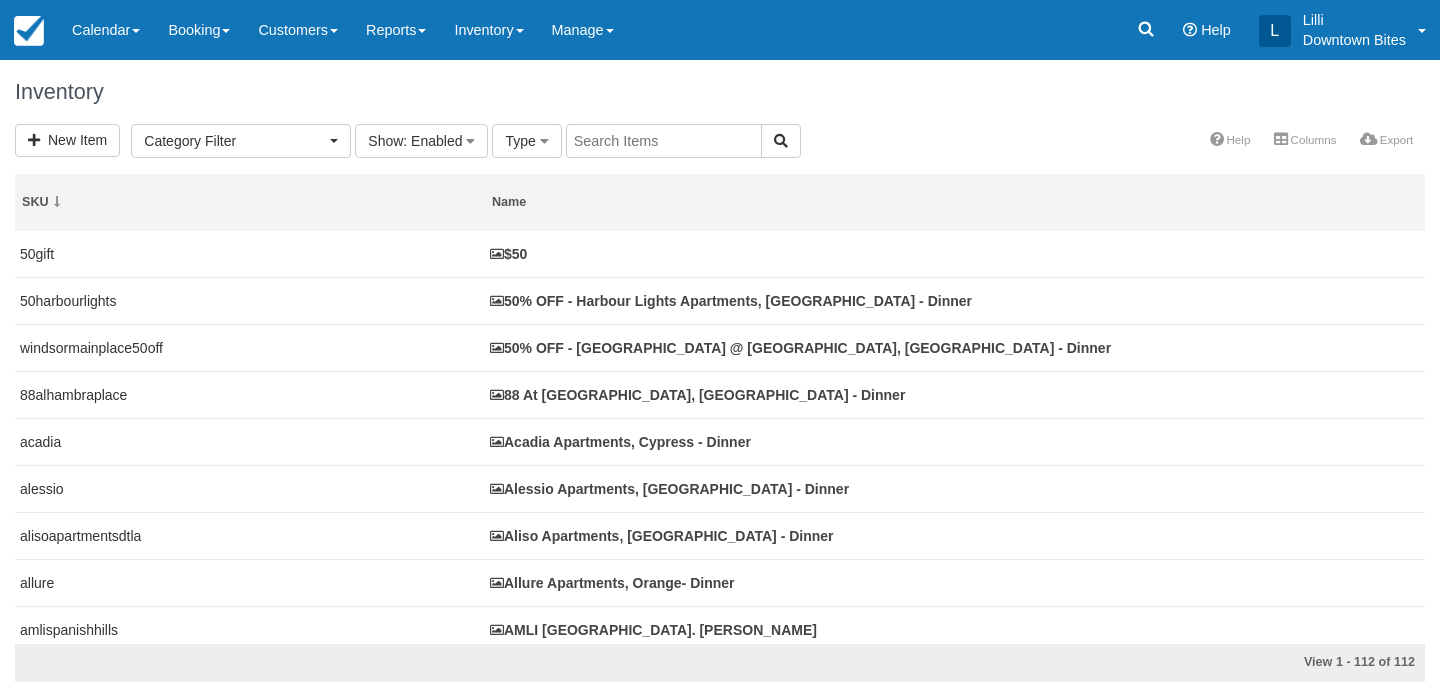 select 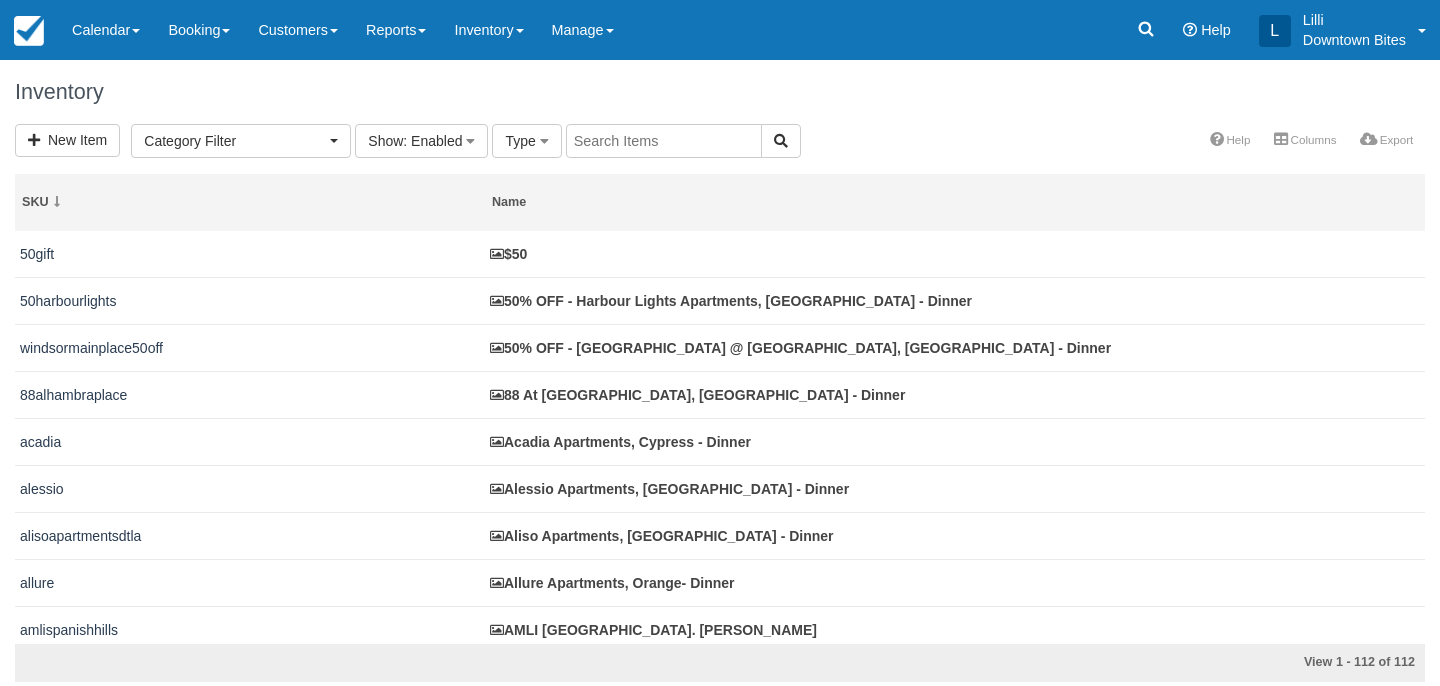 click at bounding box center (664, 141) 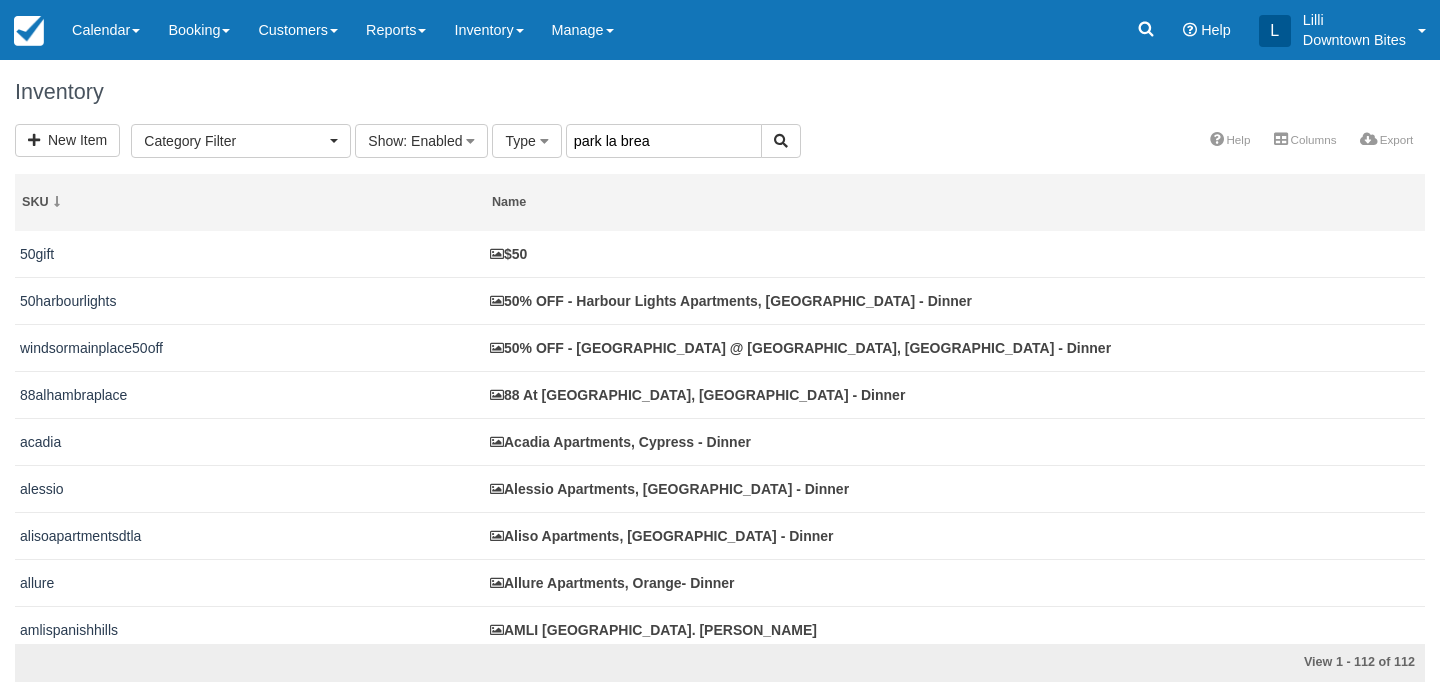 type on "park la brea" 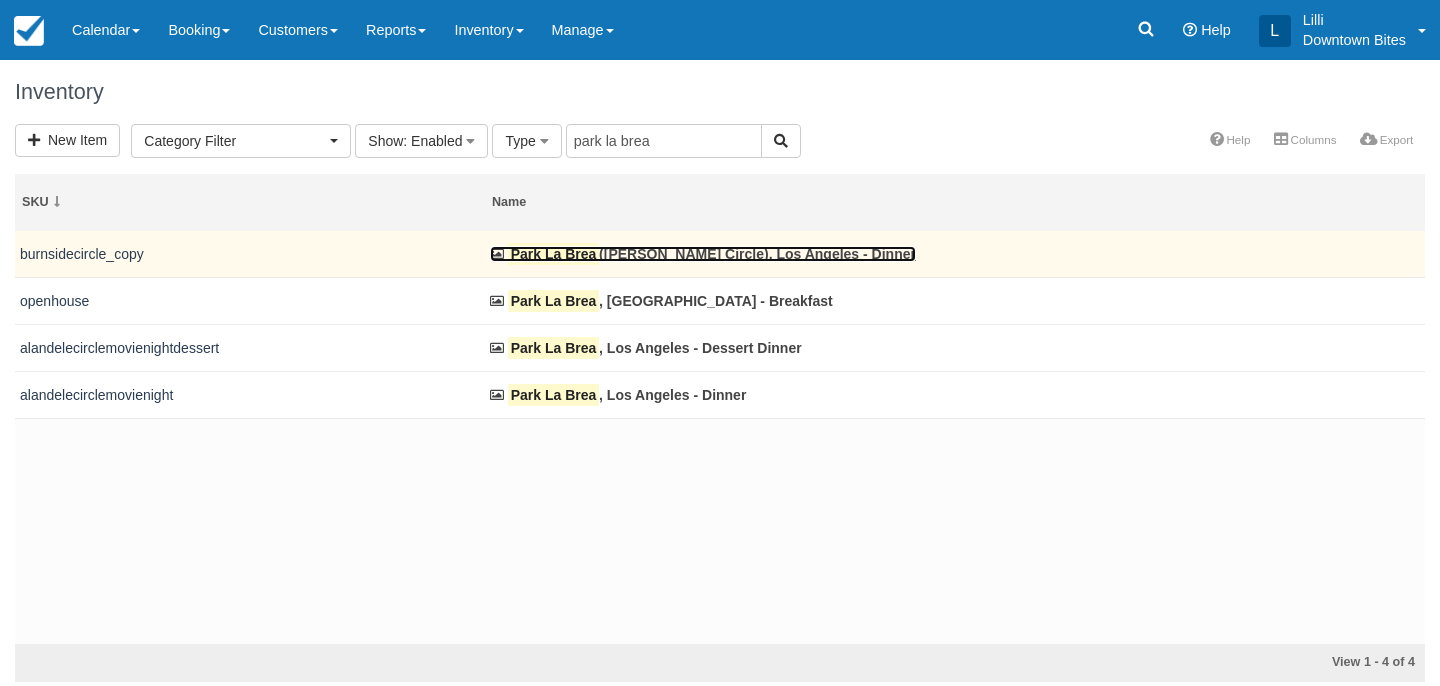 click on "Park La Brea" at bounding box center (553, 254) 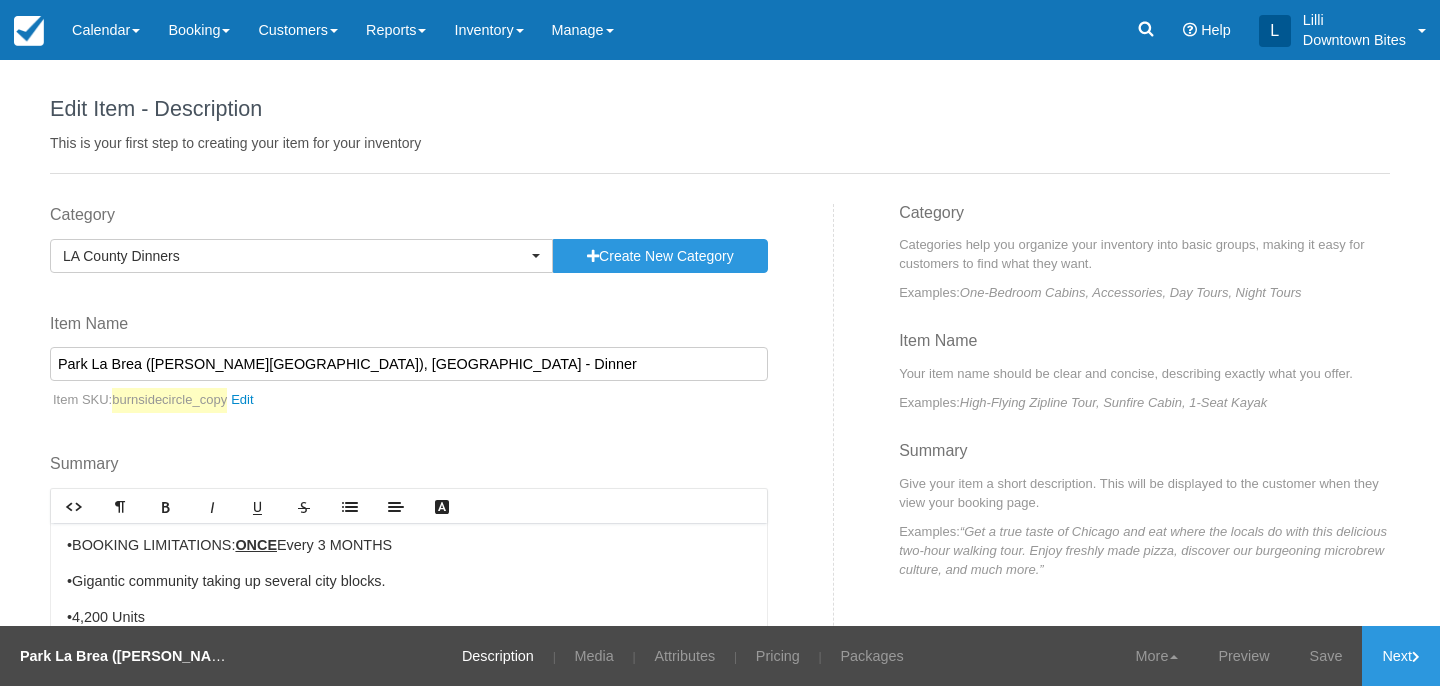 scroll, scrollTop: 0, scrollLeft: 0, axis: both 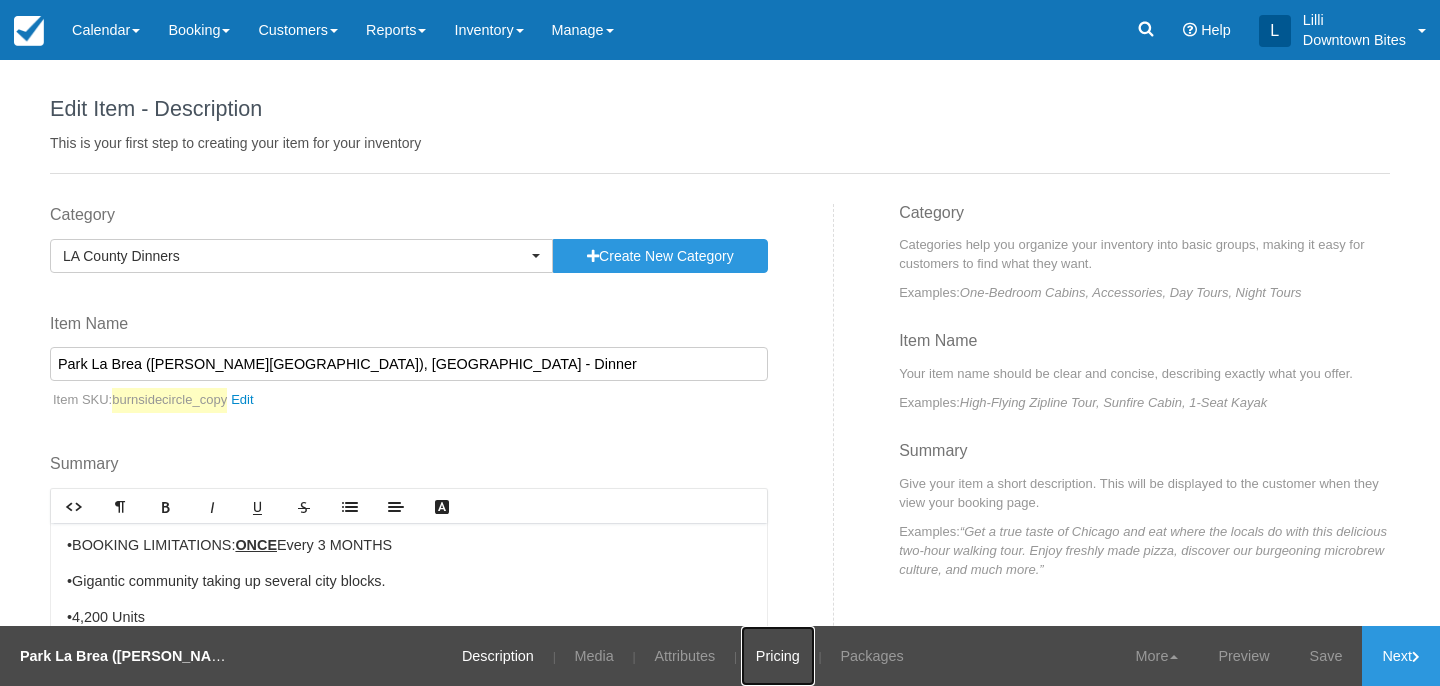 click on "Pricing" at bounding box center [778, 656] 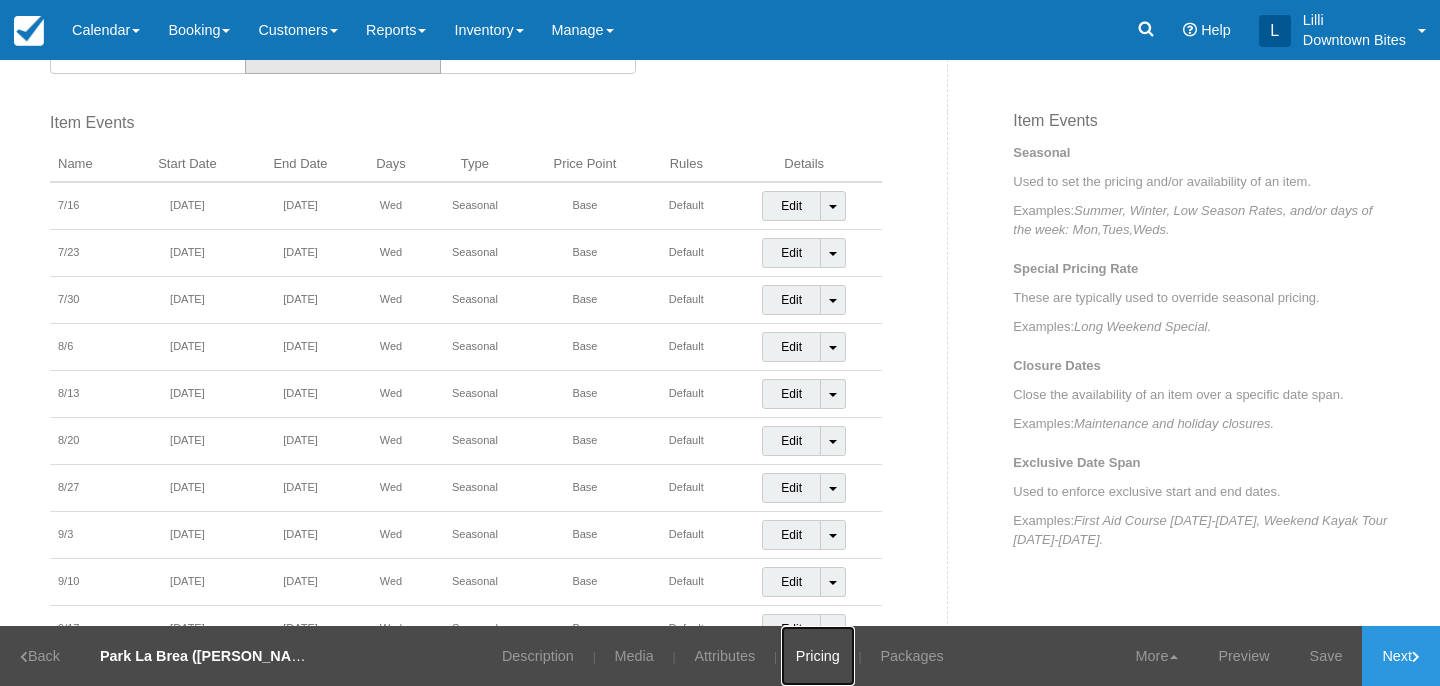 scroll, scrollTop: 685, scrollLeft: 0, axis: vertical 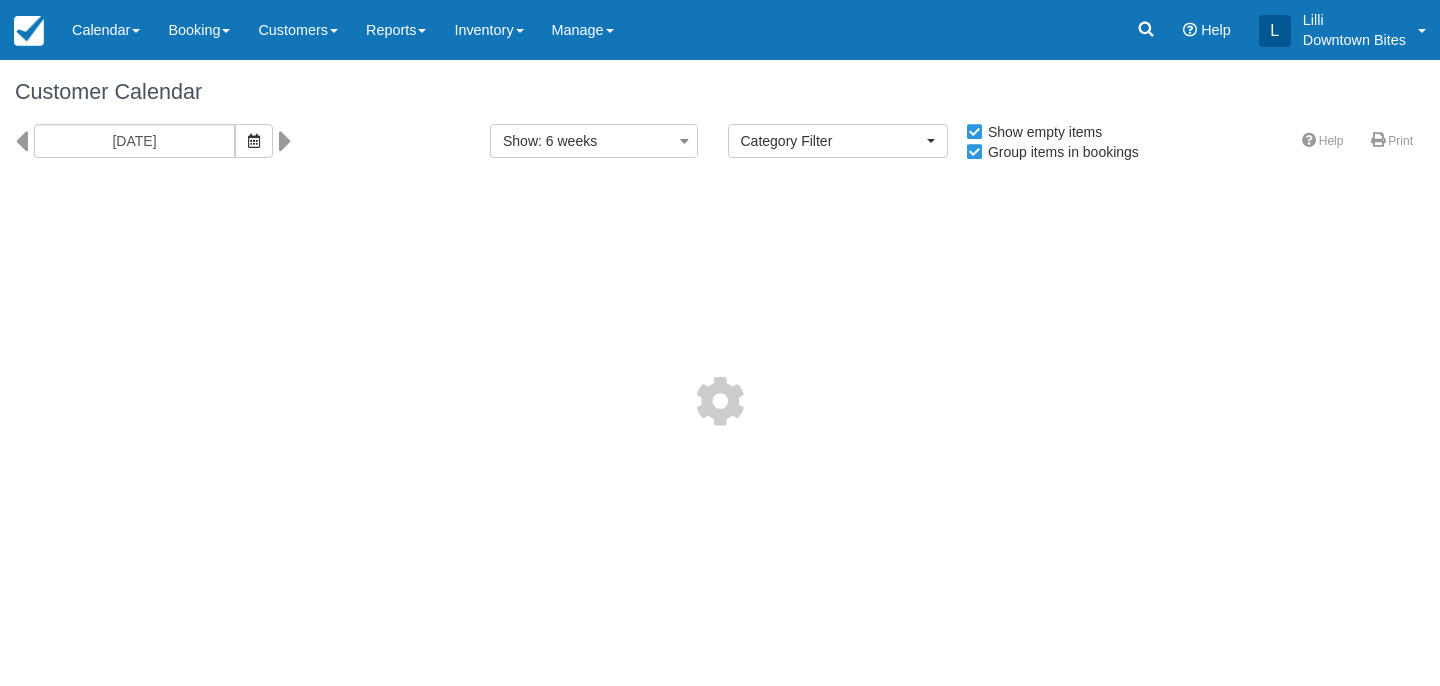 select 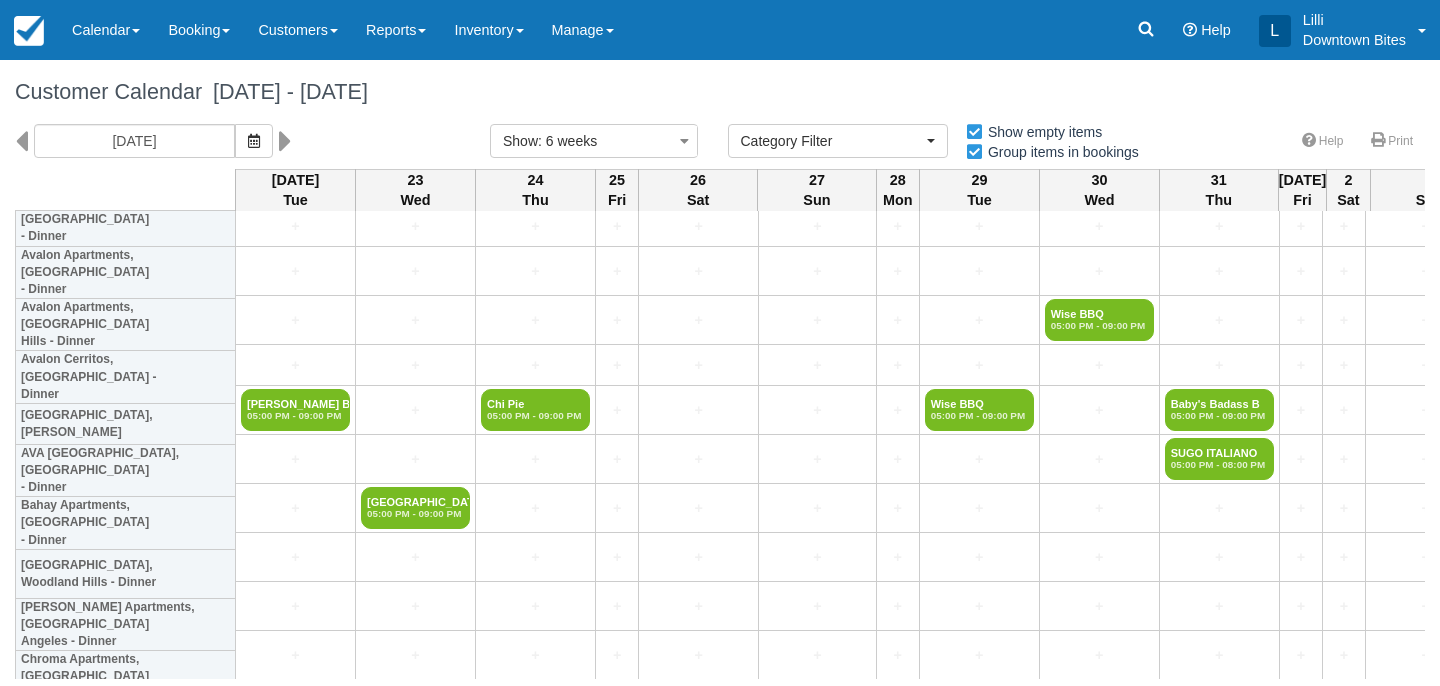 scroll, scrollTop: 626, scrollLeft: 0, axis: vertical 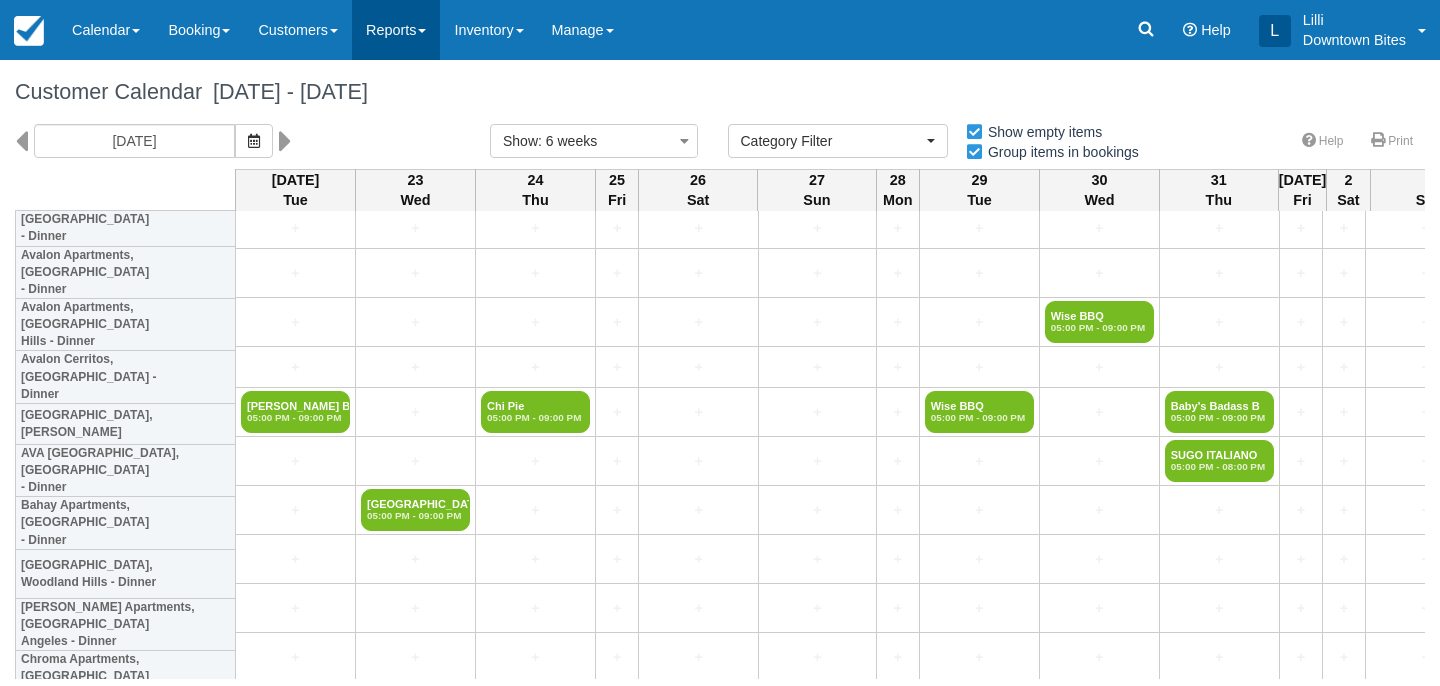 click on "Reports" at bounding box center (396, 30) 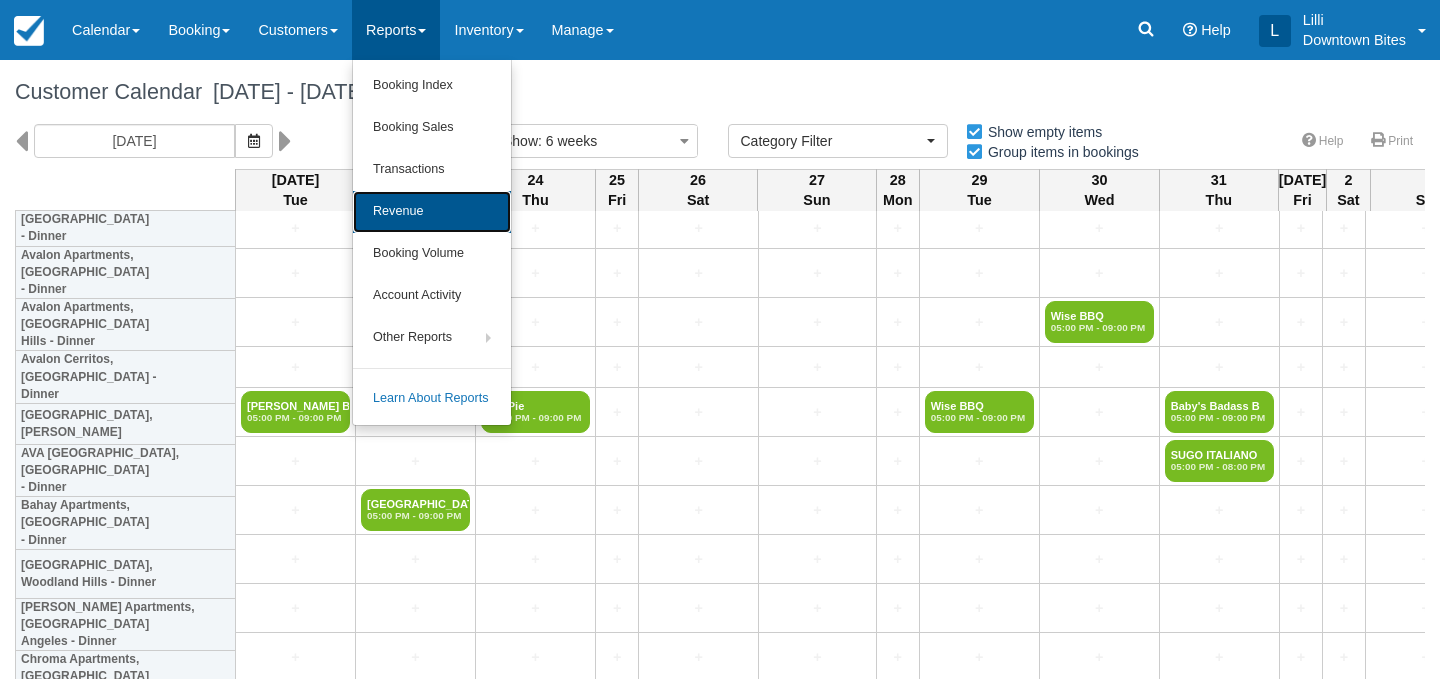 click on "Revenue" at bounding box center [432, 212] 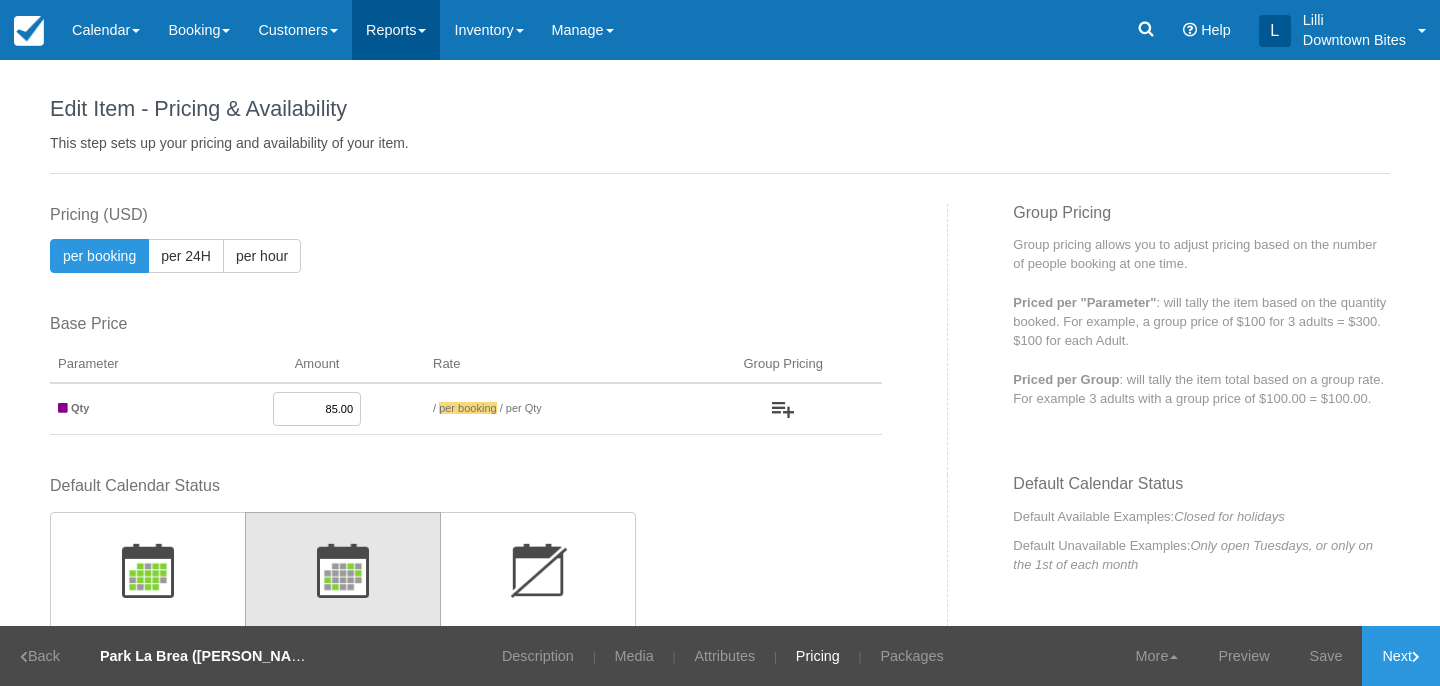 scroll, scrollTop: 0, scrollLeft: 0, axis: both 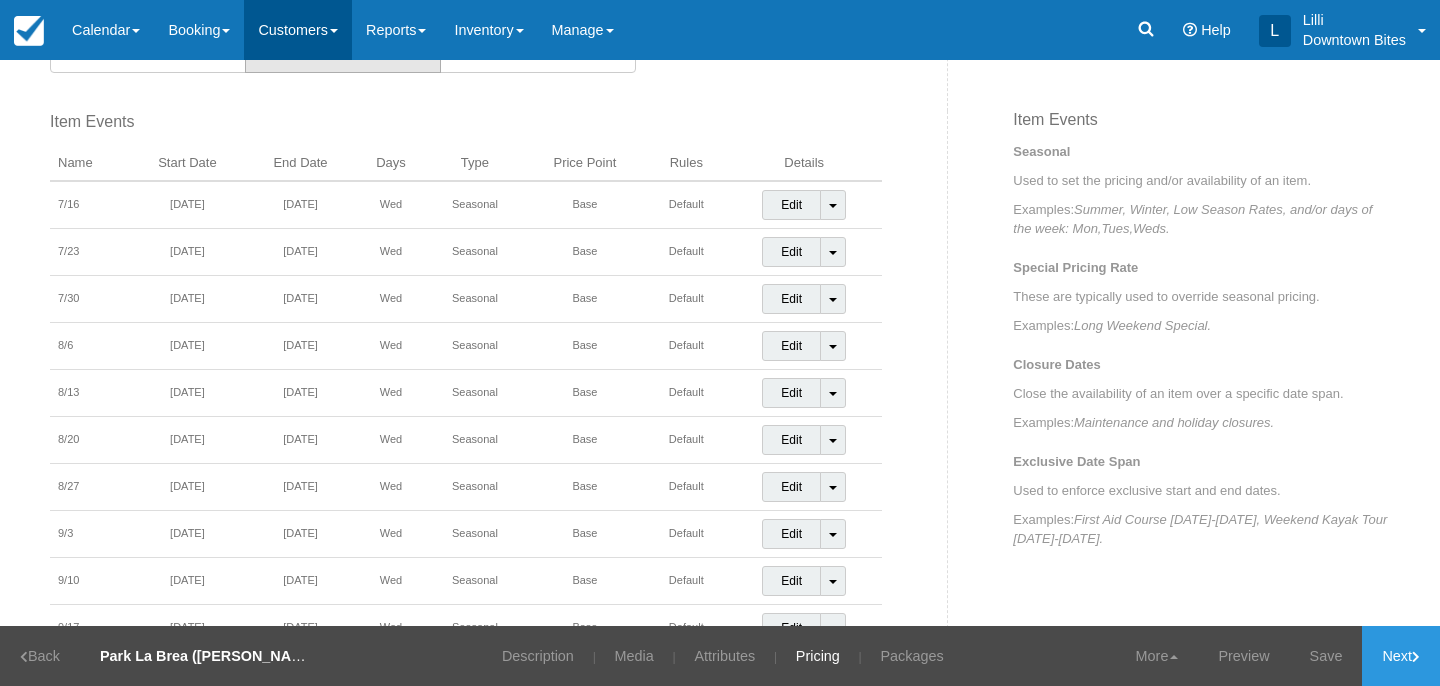 click on "Customers" at bounding box center [298, 30] 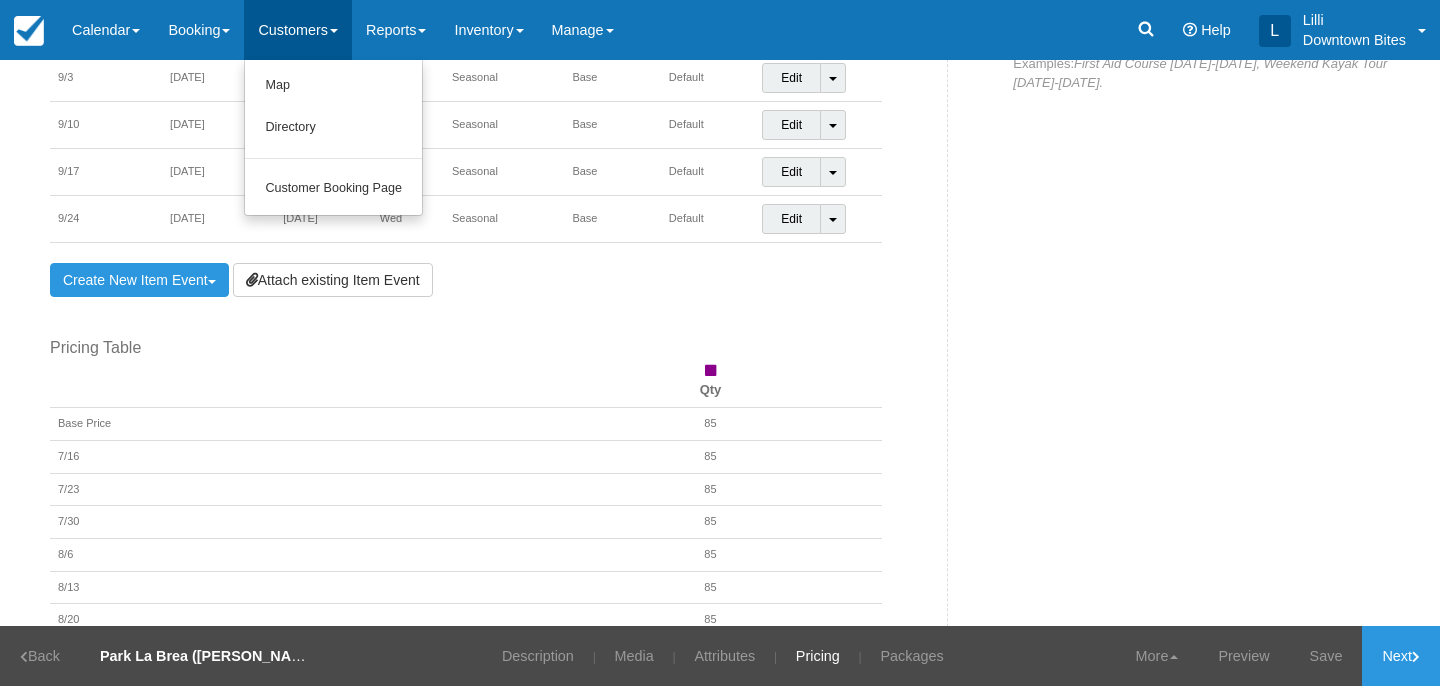 scroll, scrollTop: 1105, scrollLeft: 0, axis: vertical 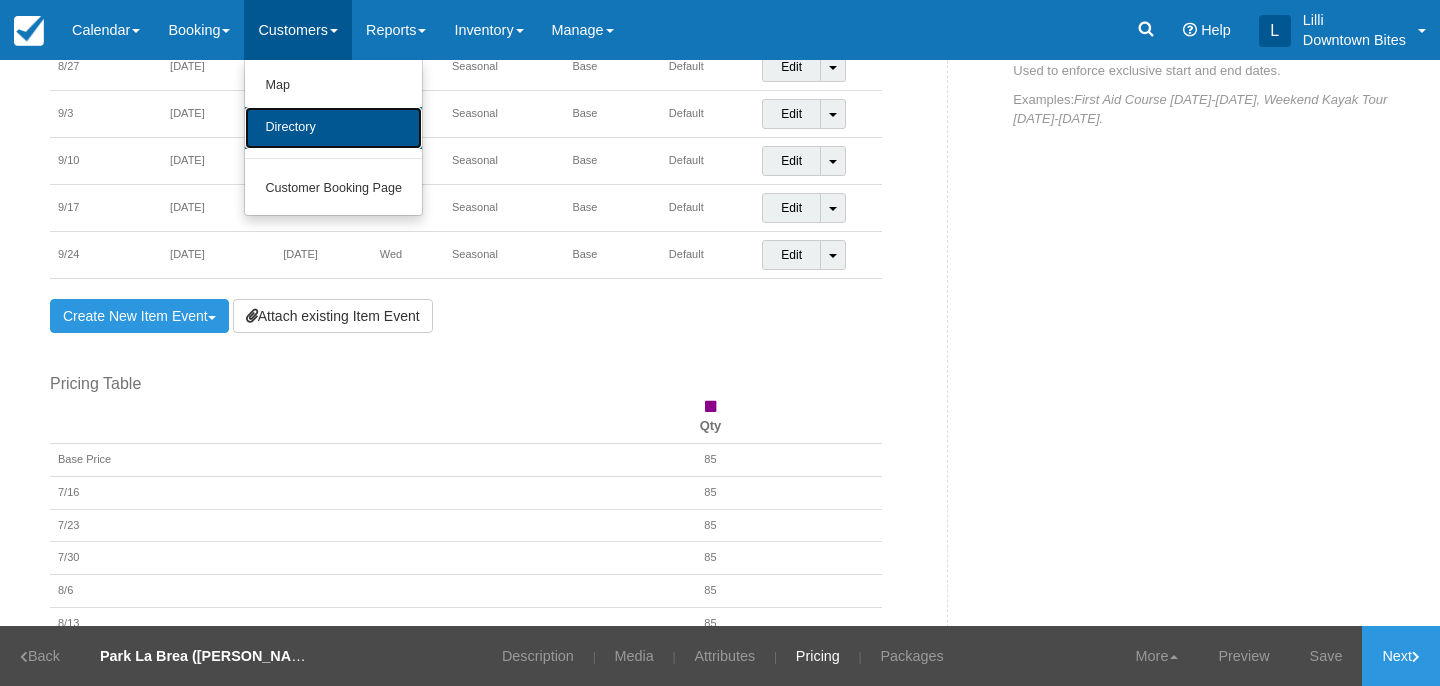 click on "Directory" at bounding box center [333, 128] 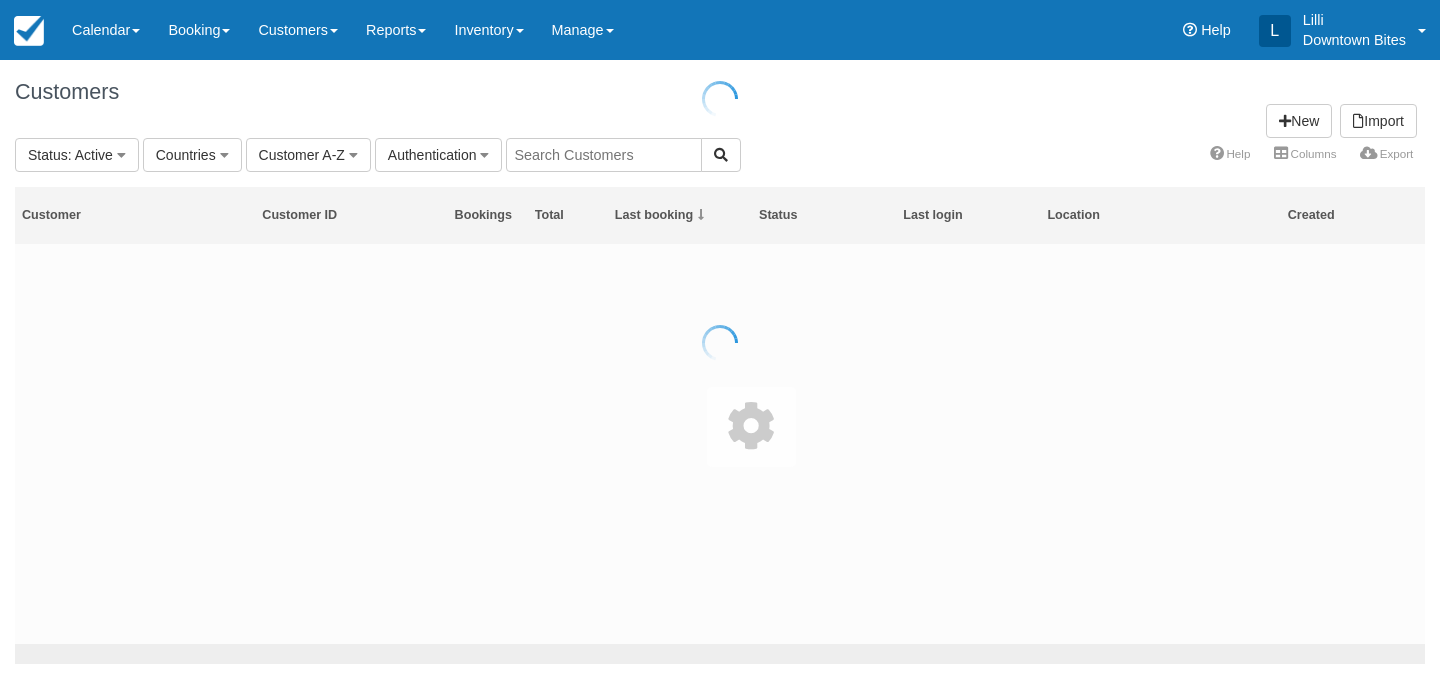 scroll, scrollTop: 0, scrollLeft: 0, axis: both 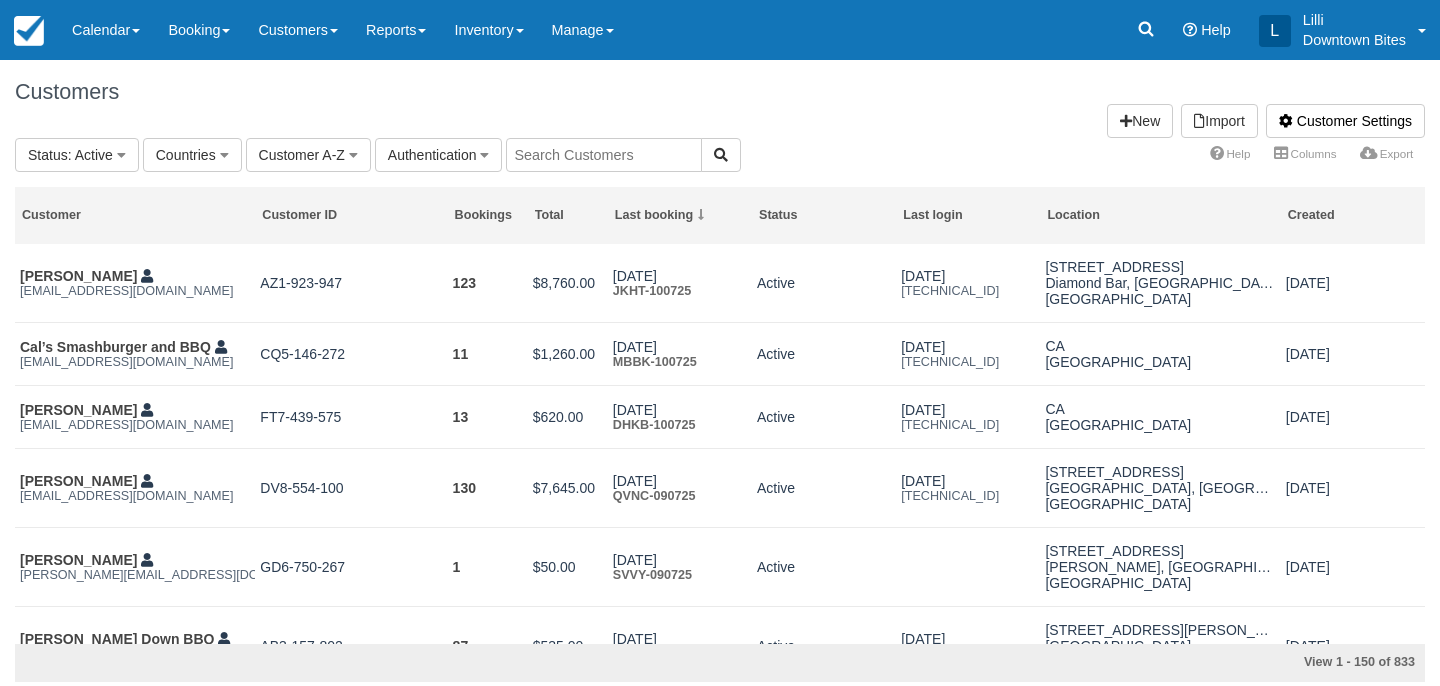click at bounding box center (604, 155) 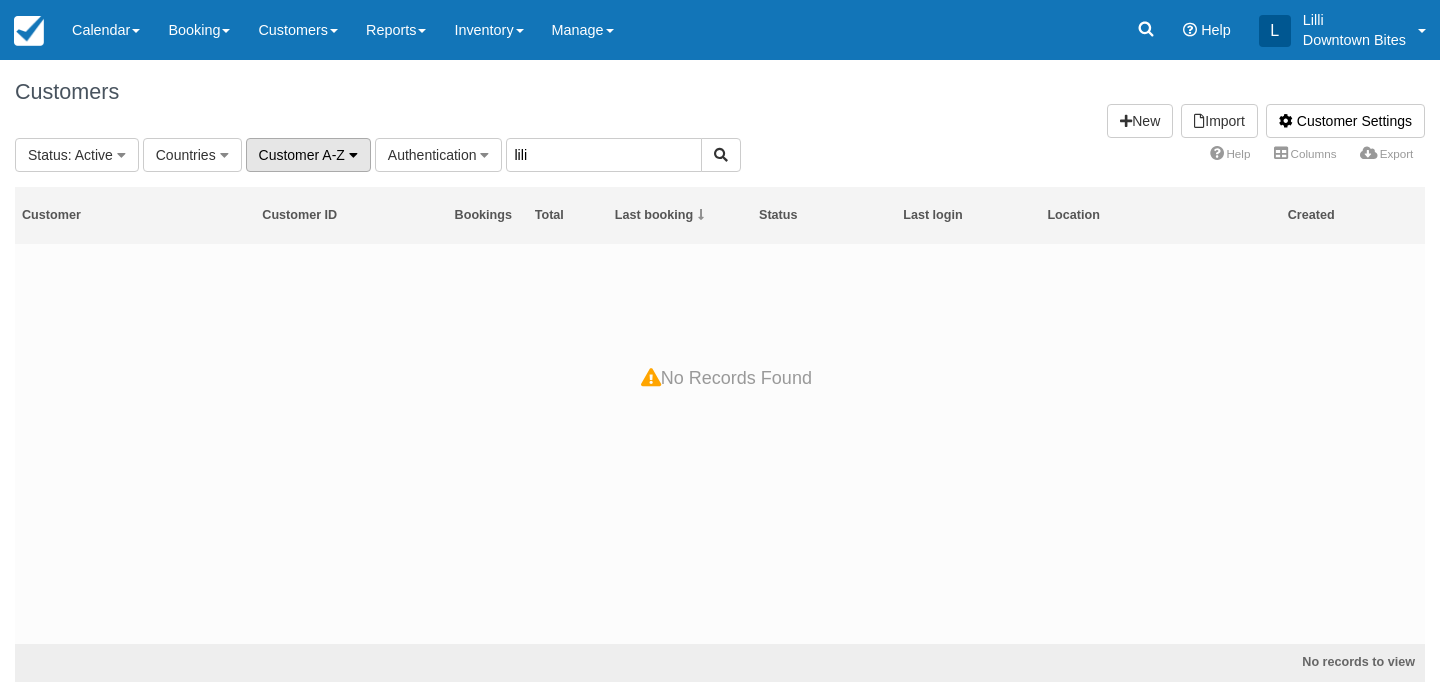 drag, startPoint x: 541, startPoint y: 160, endPoint x: 291, endPoint y: 158, distance: 250.008 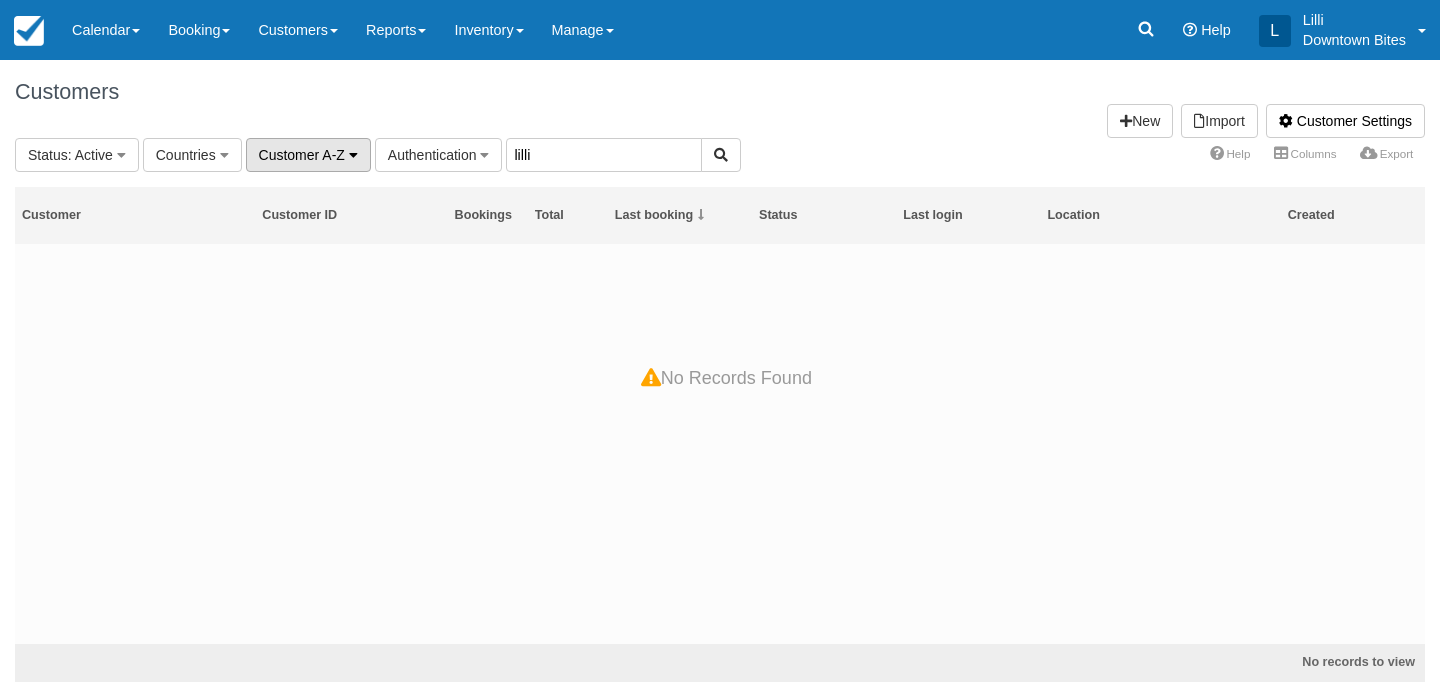type on "lilli" 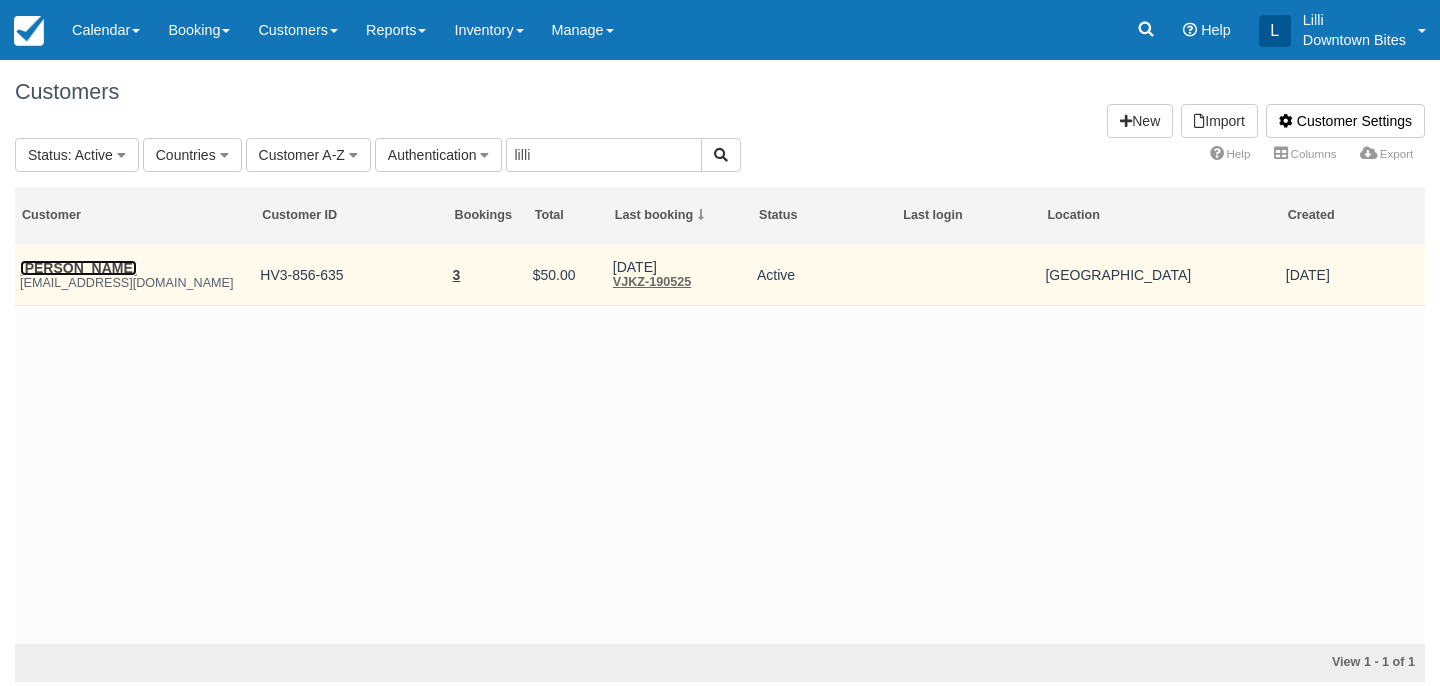 click on "[PERSON_NAME]" at bounding box center [78, 268] 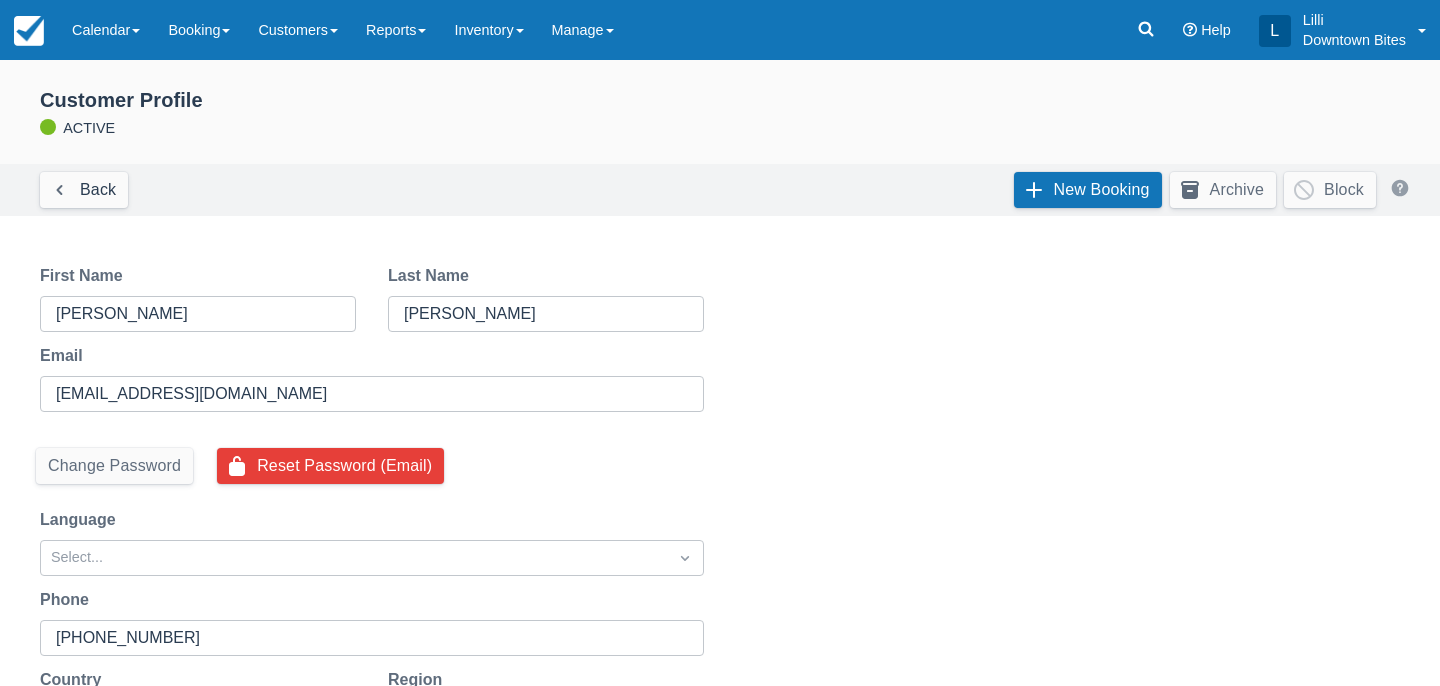 scroll, scrollTop: 0, scrollLeft: 0, axis: both 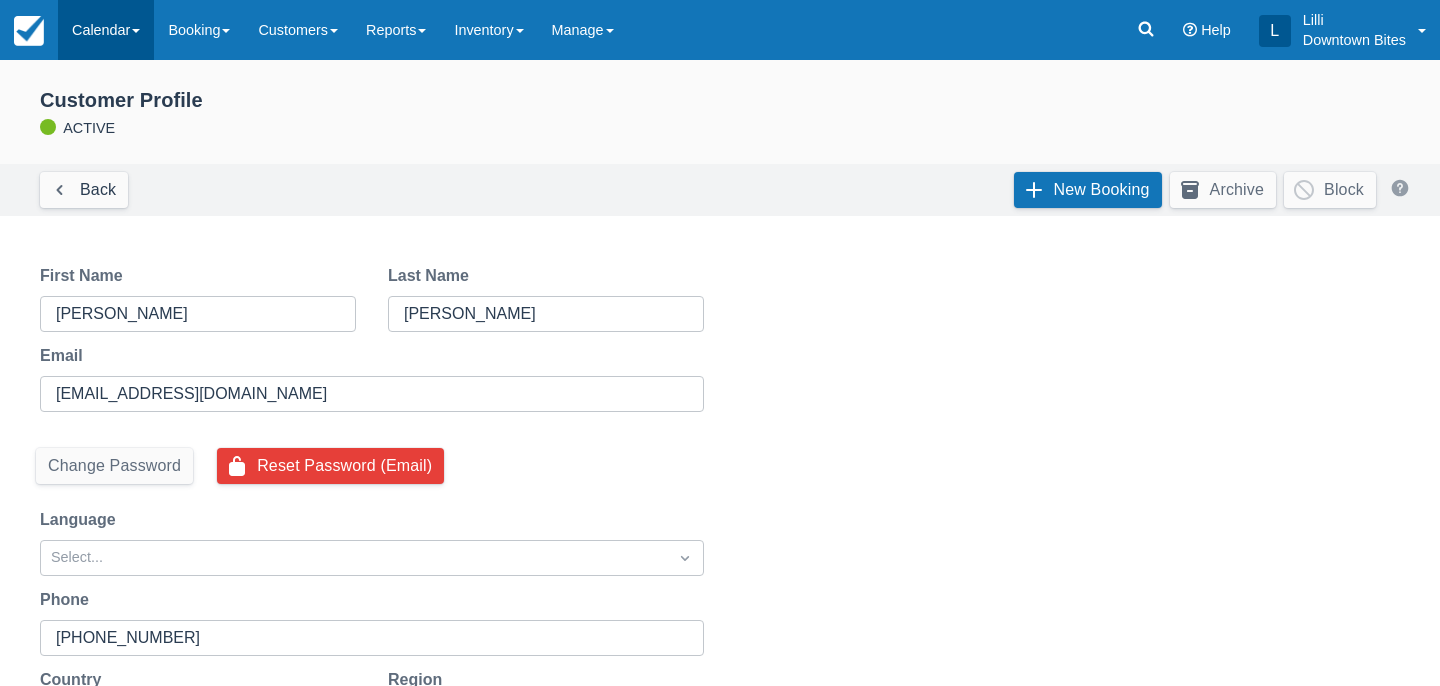 click on "Calendar" at bounding box center [106, 30] 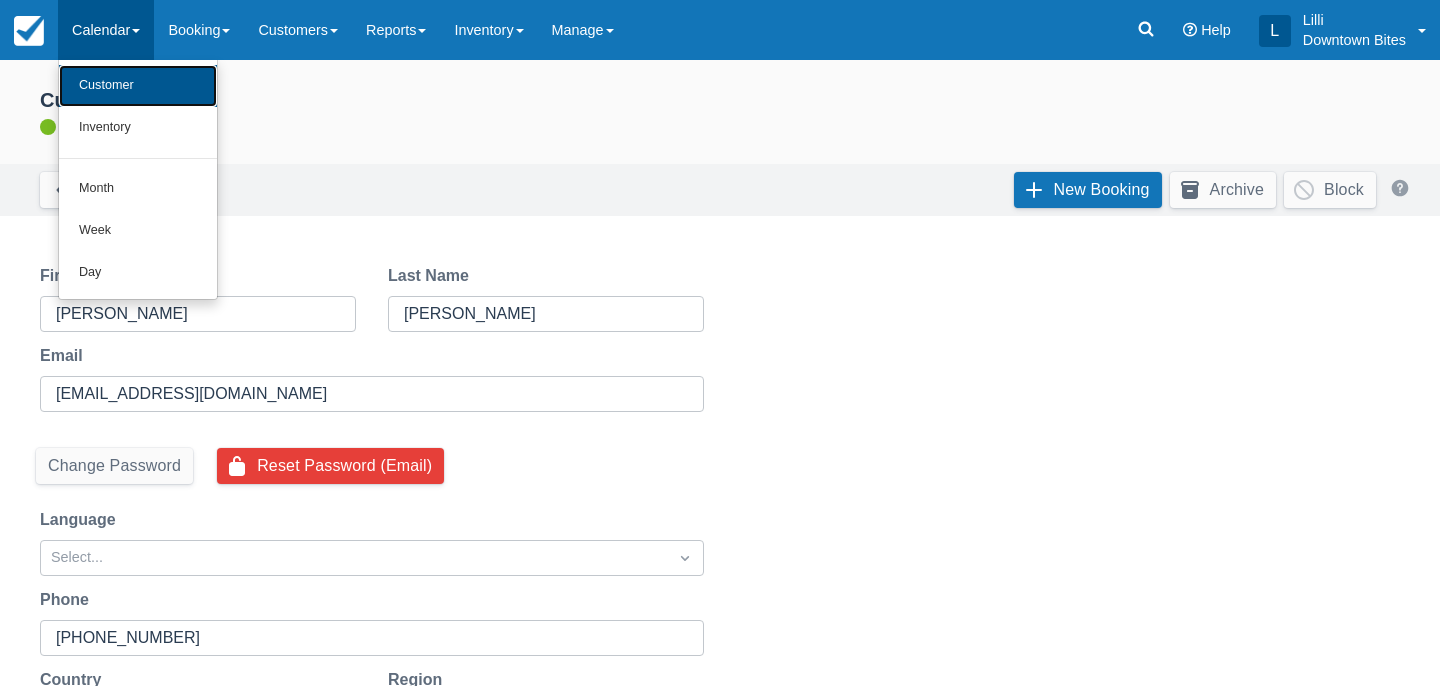 click on "Customer" at bounding box center [138, 86] 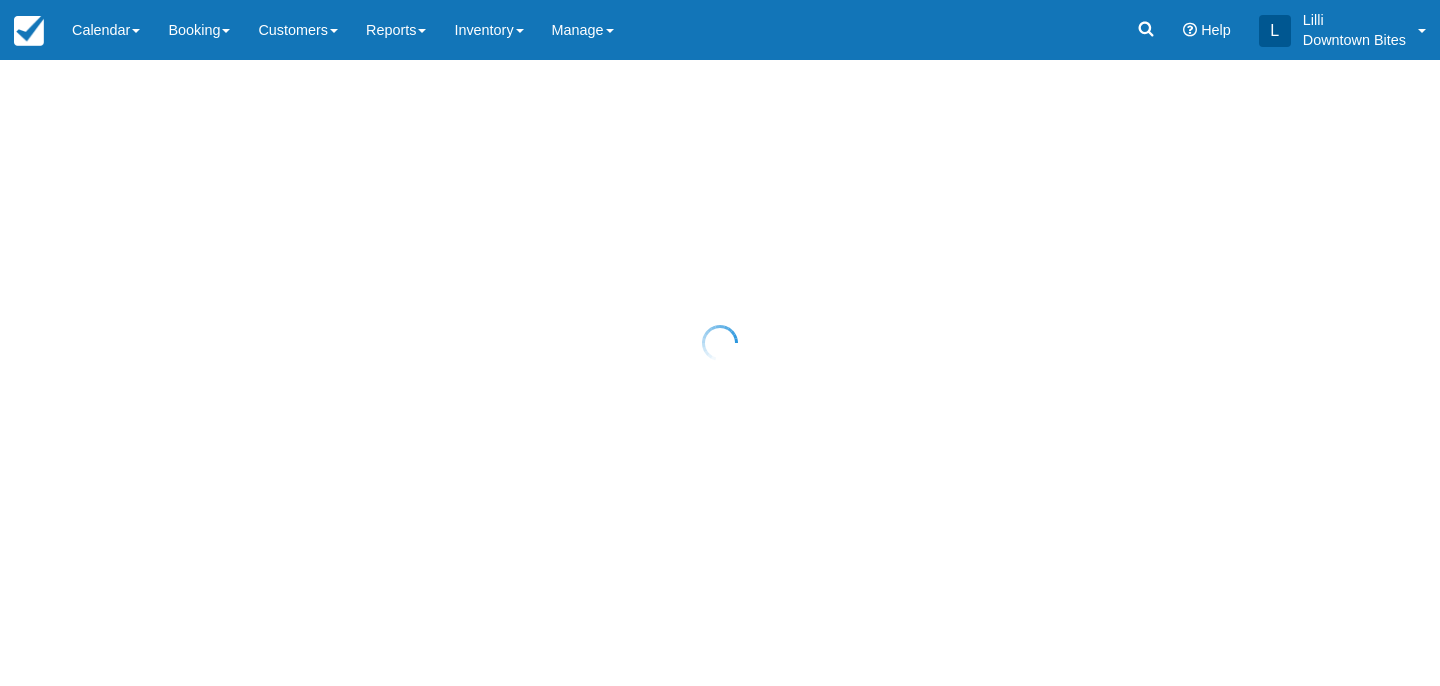 scroll, scrollTop: 0, scrollLeft: 0, axis: both 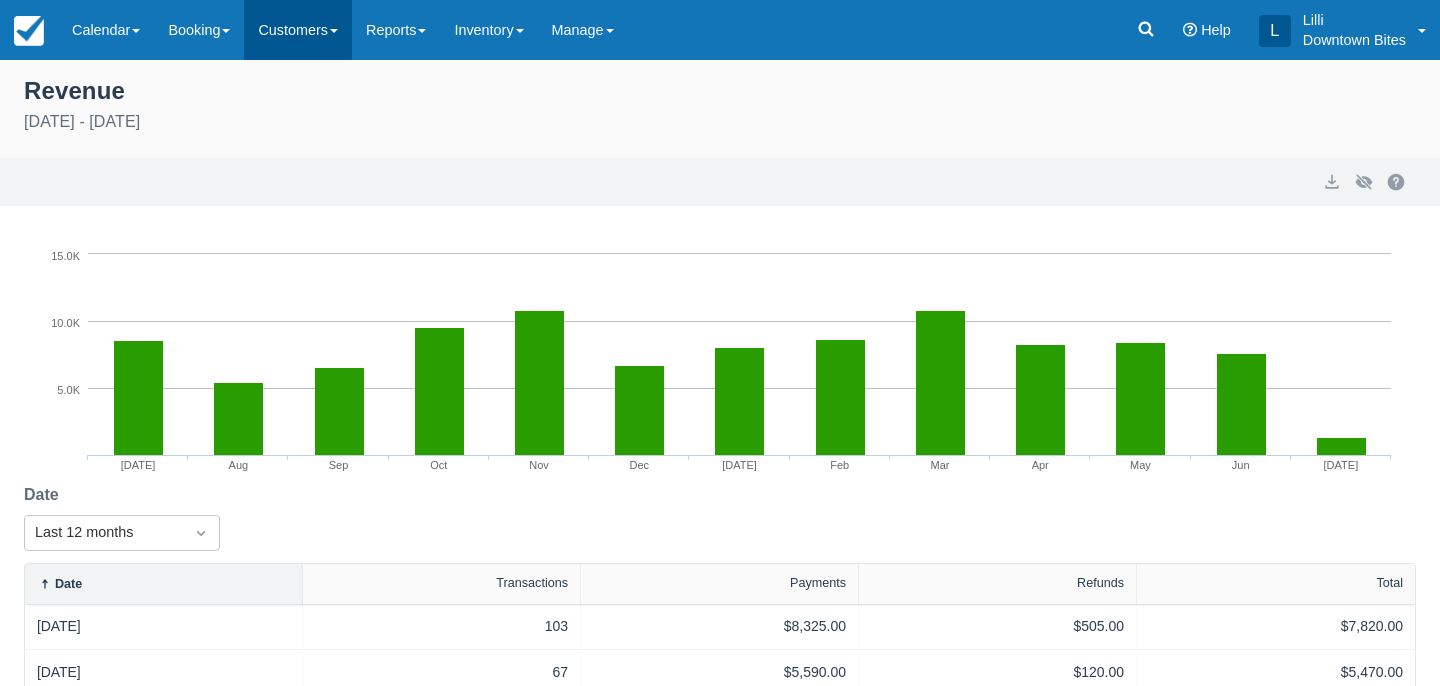 click on "Customers" at bounding box center [298, 30] 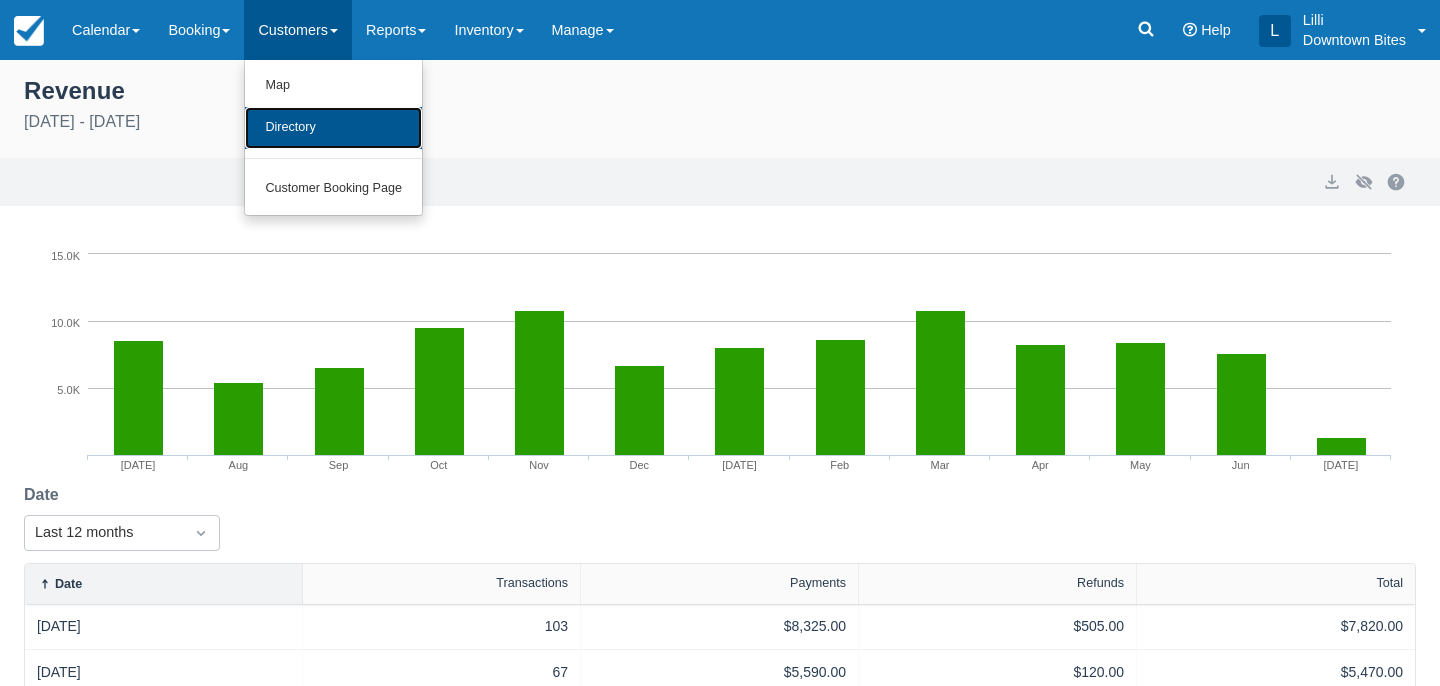 click on "Directory" at bounding box center (333, 128) 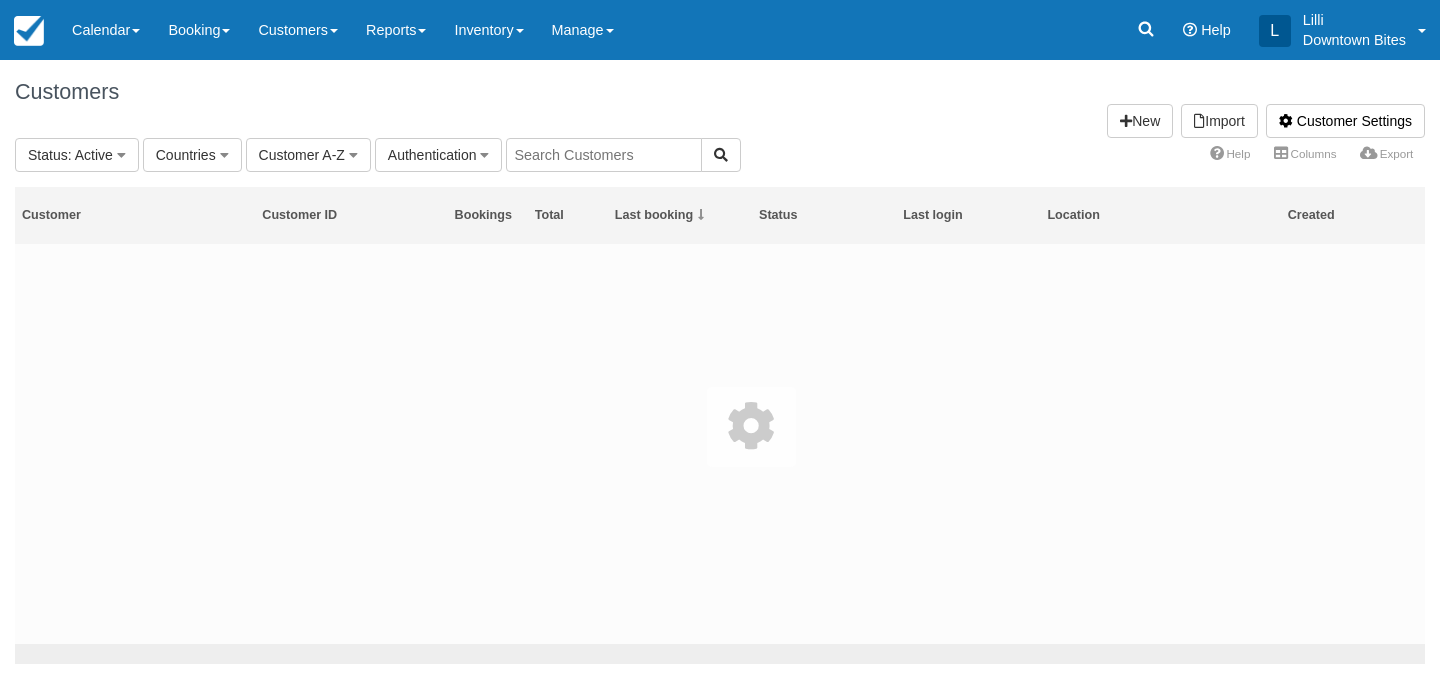 scroll, scrollTop: 0, scrollLeft: 0, axis: both 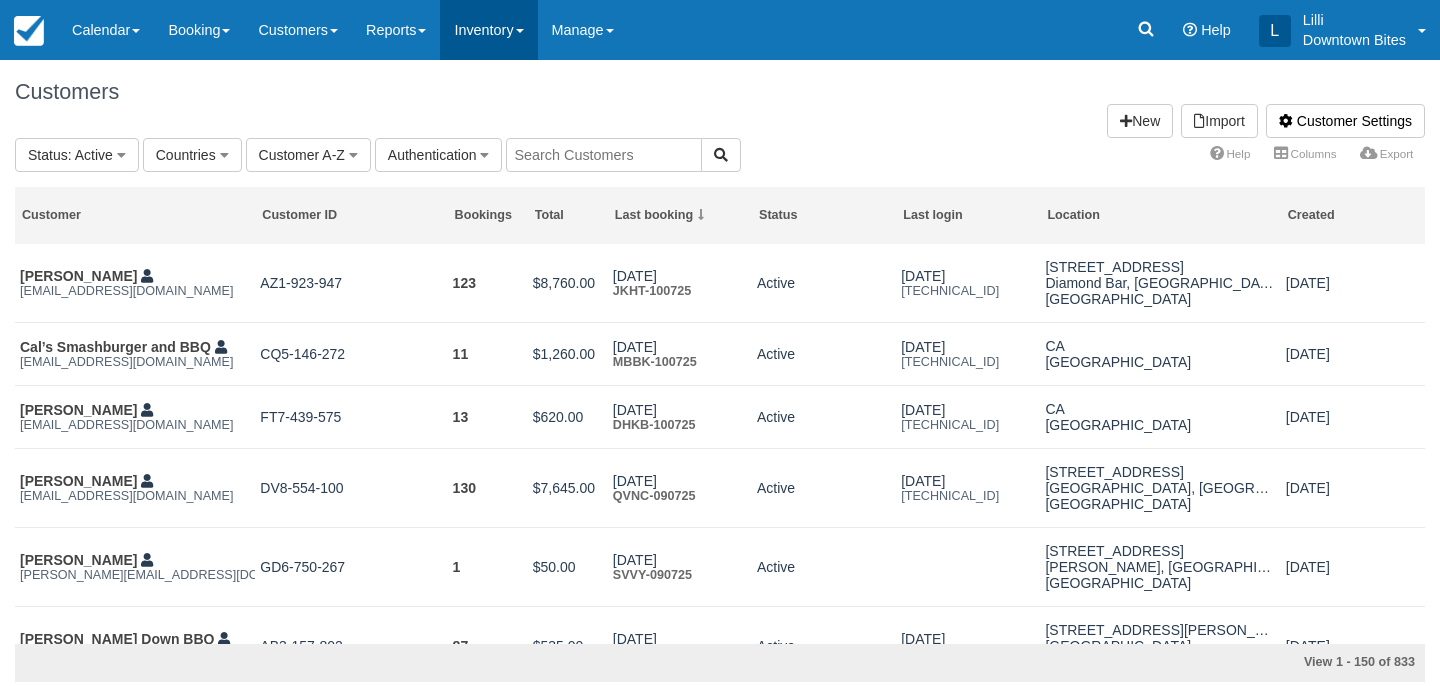 click on "Inventory" at bounding box center (488, 30) 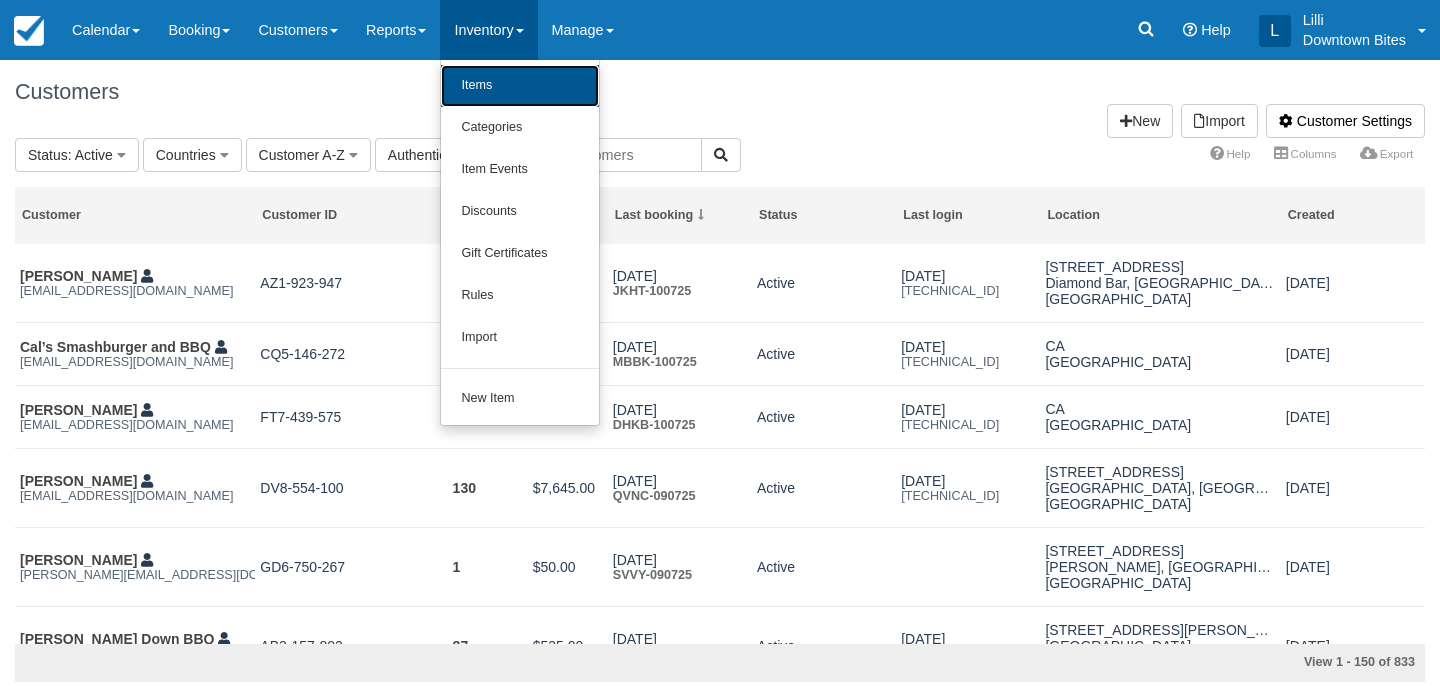 click on "Items" at bounding box center [520, 86] 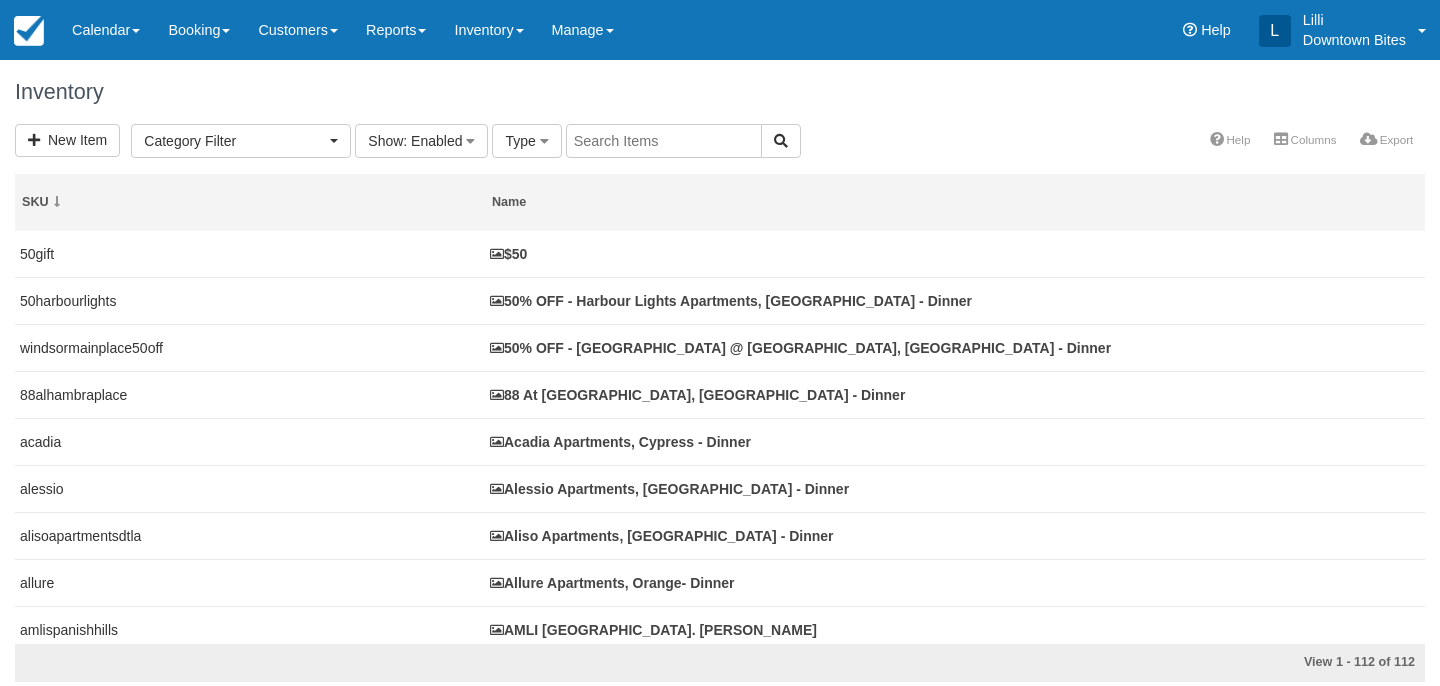 select 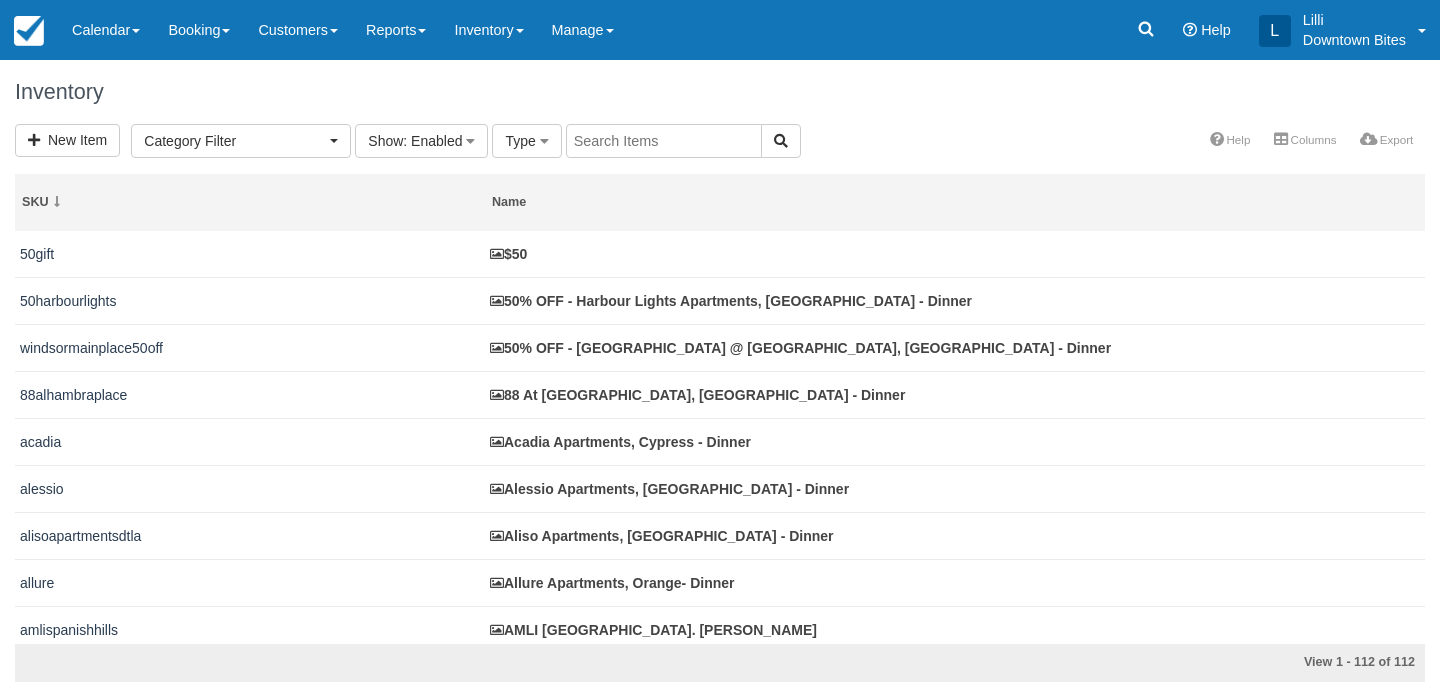 click at bounding box center (664, 141) 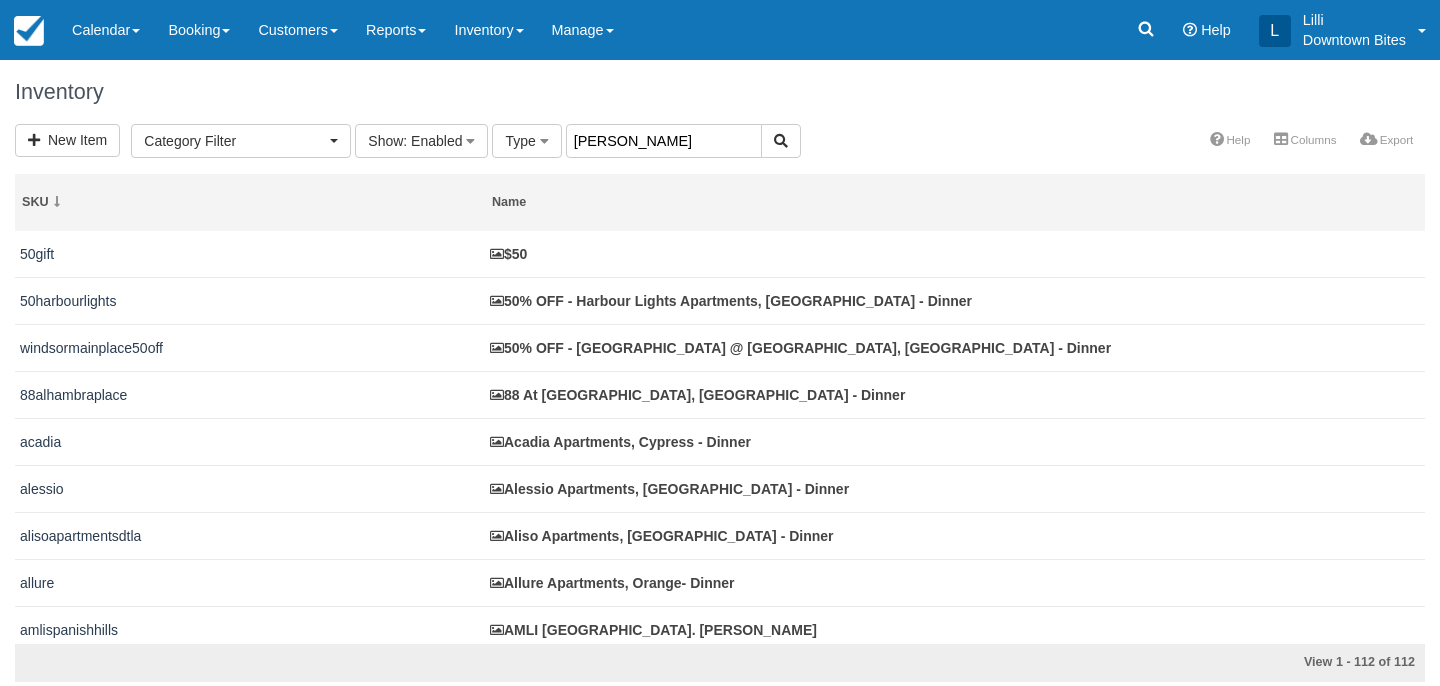 type on "[PERSON_NAME]" 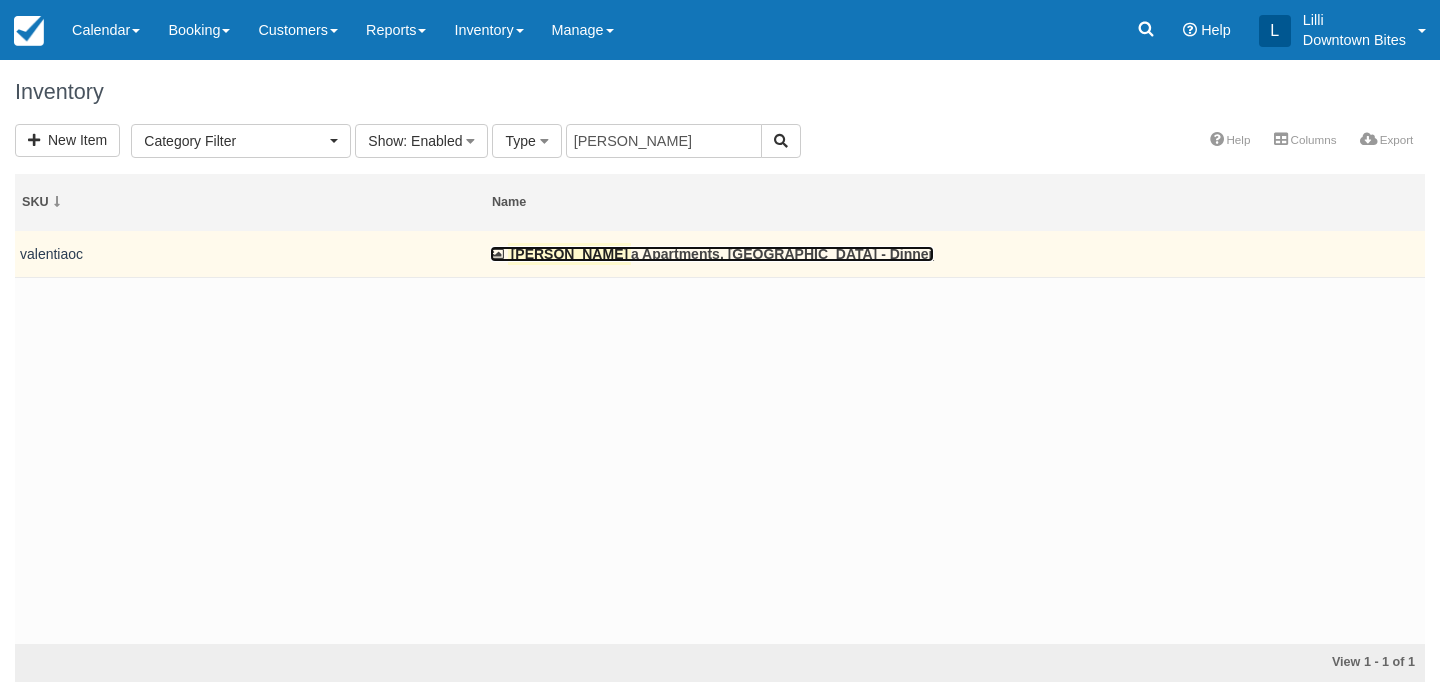 click on "[PERSON_NAME] a Apartments, [GEOGRAPHIC_DATA] - Dinner" at bounding box center [712, 254] 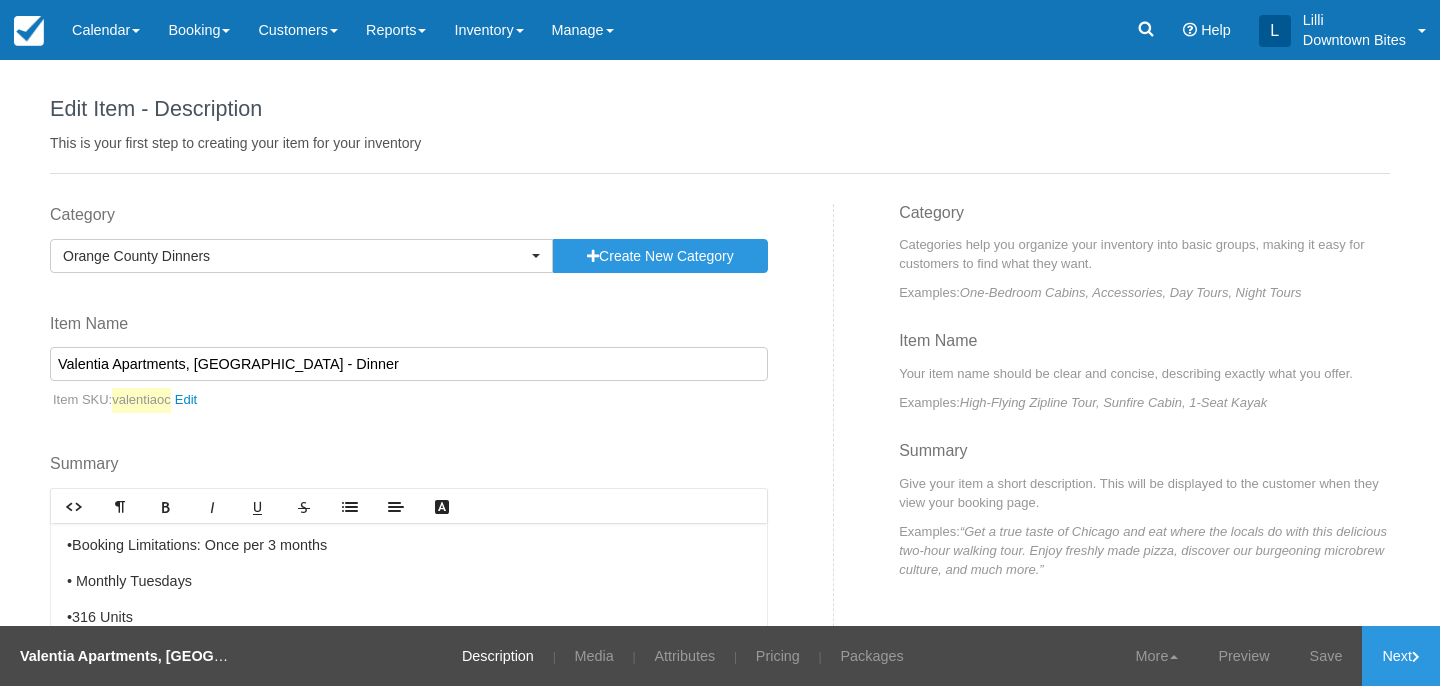 scroll, scrollTop: 0, scrollLeft: 0, axis: both 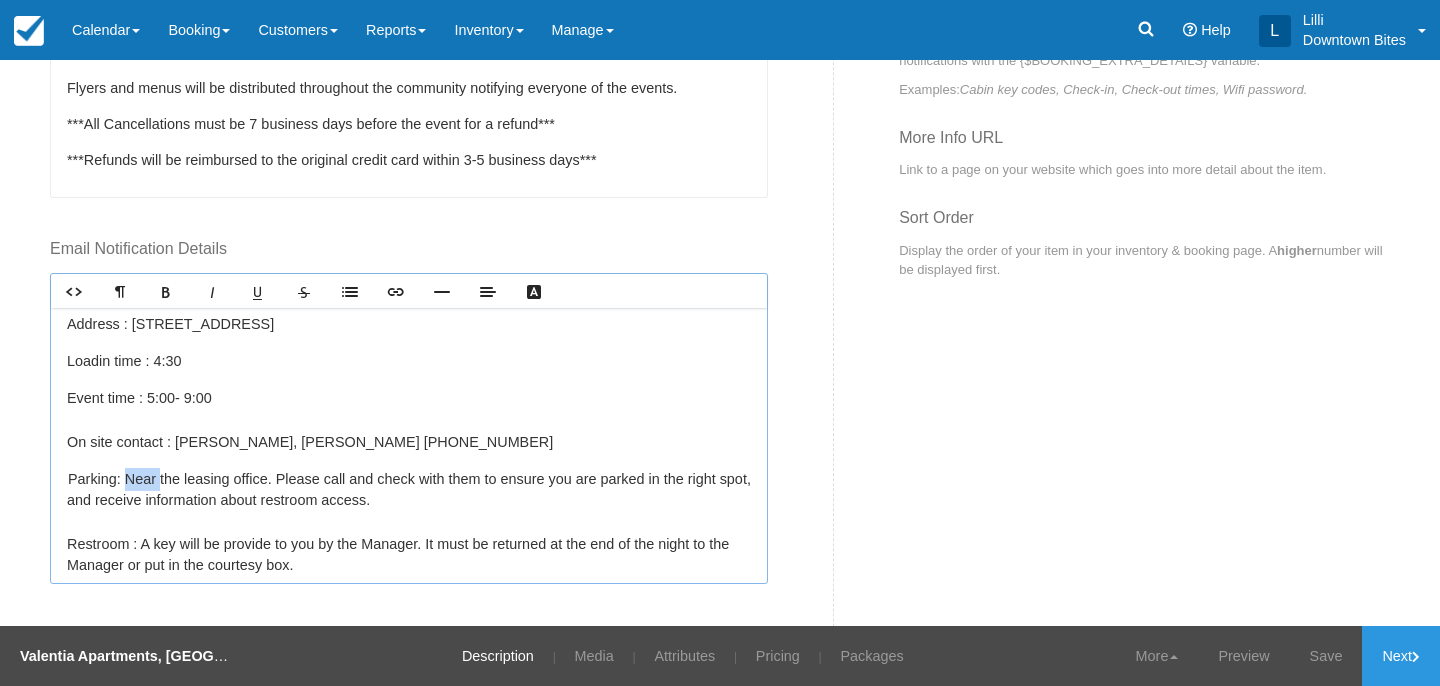 drag, startPoint x: 157, startPoint y: 476, endPoint x: 126, endPoint y: 475, distance: 31.016125 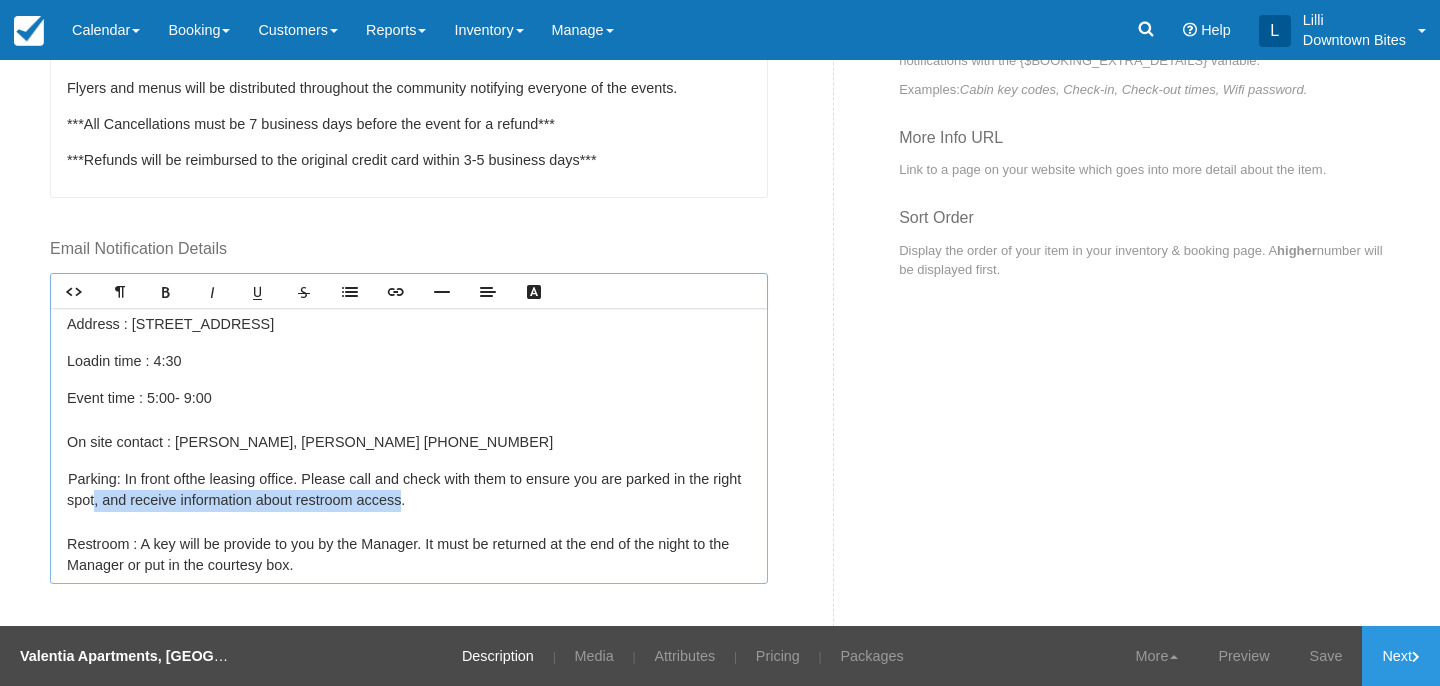 drag, startPoint x: 444, startPoint y: 500, endPoint x: 129, endPoint y: 497, distance: 315.01428 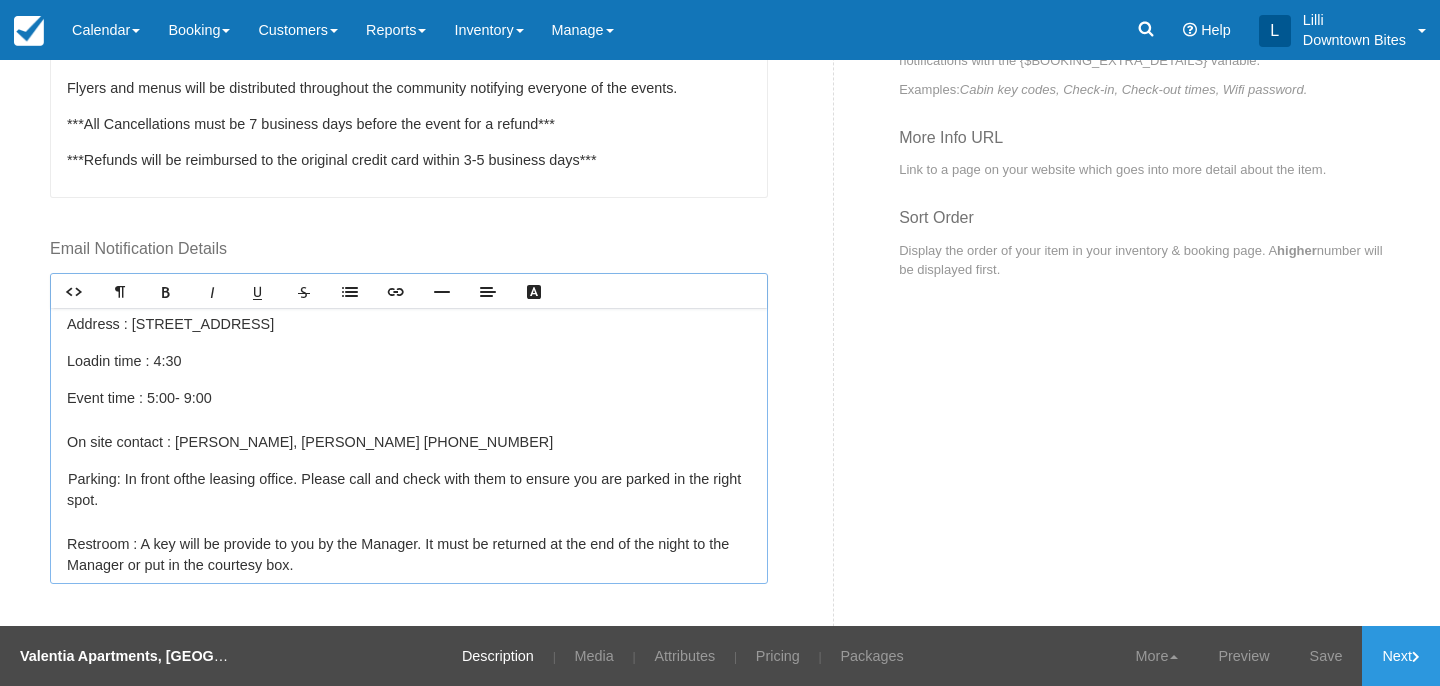 click on "Parking: In front of  the leasing office. Please call and check with them to ensure you are parked in the right spot. Restroom : A key will be provide to you by the Manager. It must be returned at the end of the night to the Manager or put in the courtesy box." at bounding box center (409, 522) 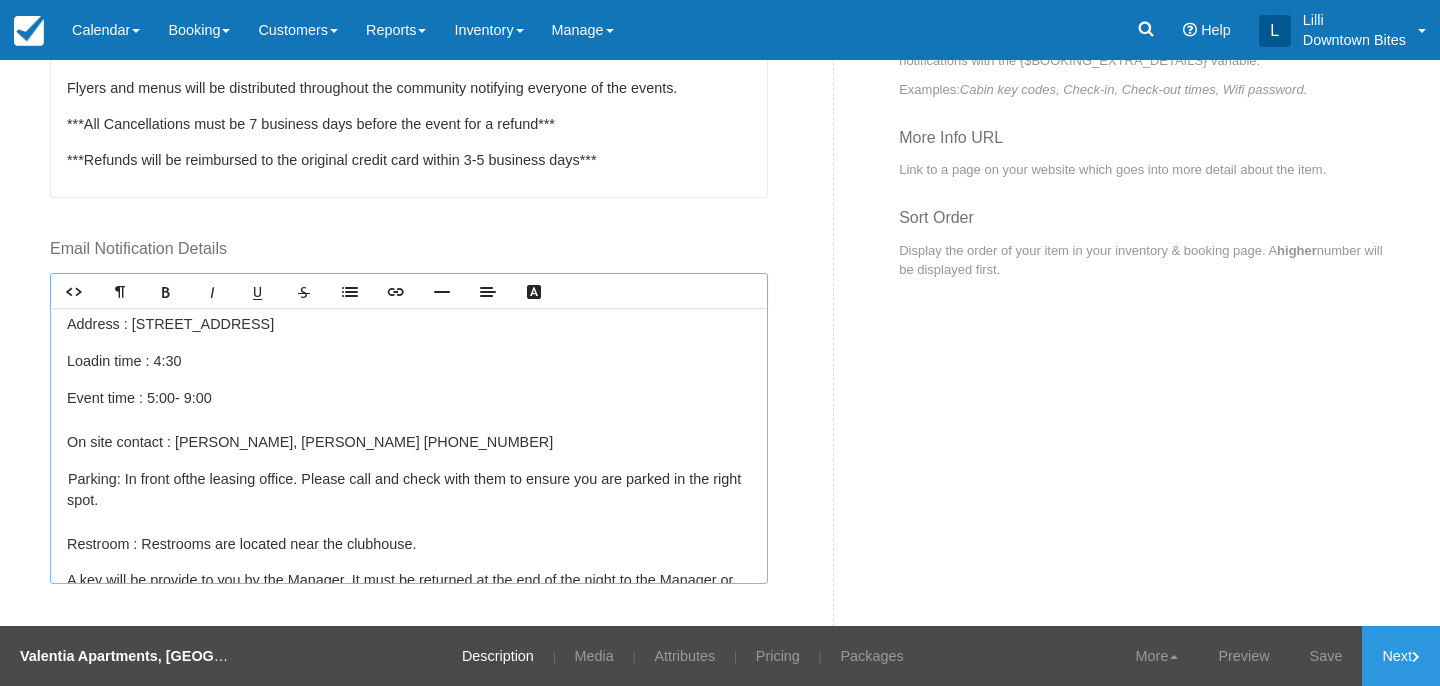 scroll, scrollTop: 46, scrollLeft: 0, axis: vertical 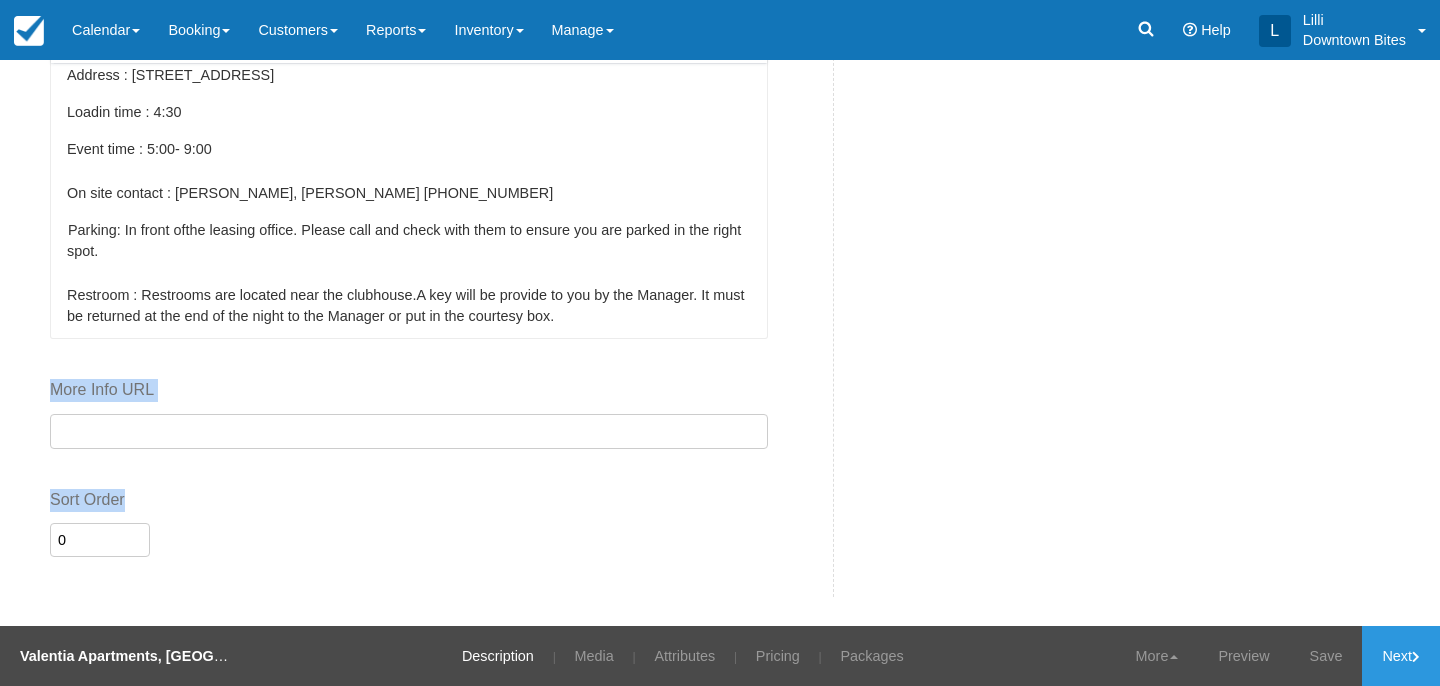 click on "Edit Item - Description
This is your first step to creating your item for your inventory
Category
Orange County Dinners   Previously Used Categories Orange County Dinner Special Events LA County Dinner Services San Diego Dessert Orange County Dessert San Diego Dessert Events Los Angeles Dessert LA County Dinners LA Lunches Orange County Dinners Orange County Lunches San Bernardino County Dinners San Diego Dinner San Diego Lunches Breakfast Service Create new Category
Orange County Dinner Special Events LA County Dinner Services San Diego Dessert Orange County Dessert San Diego Dessert Events Los Angeles Dessert LA County Dinners LA Lunches Orange County Dinners Orange County Lunches San Bernardino County Dinners San Diego Dinner San Diego Lunches Breakfast Service
Create New Category
That name is already in use. Please choose a unique value.
Item Name" at bounding box center (720, -236) 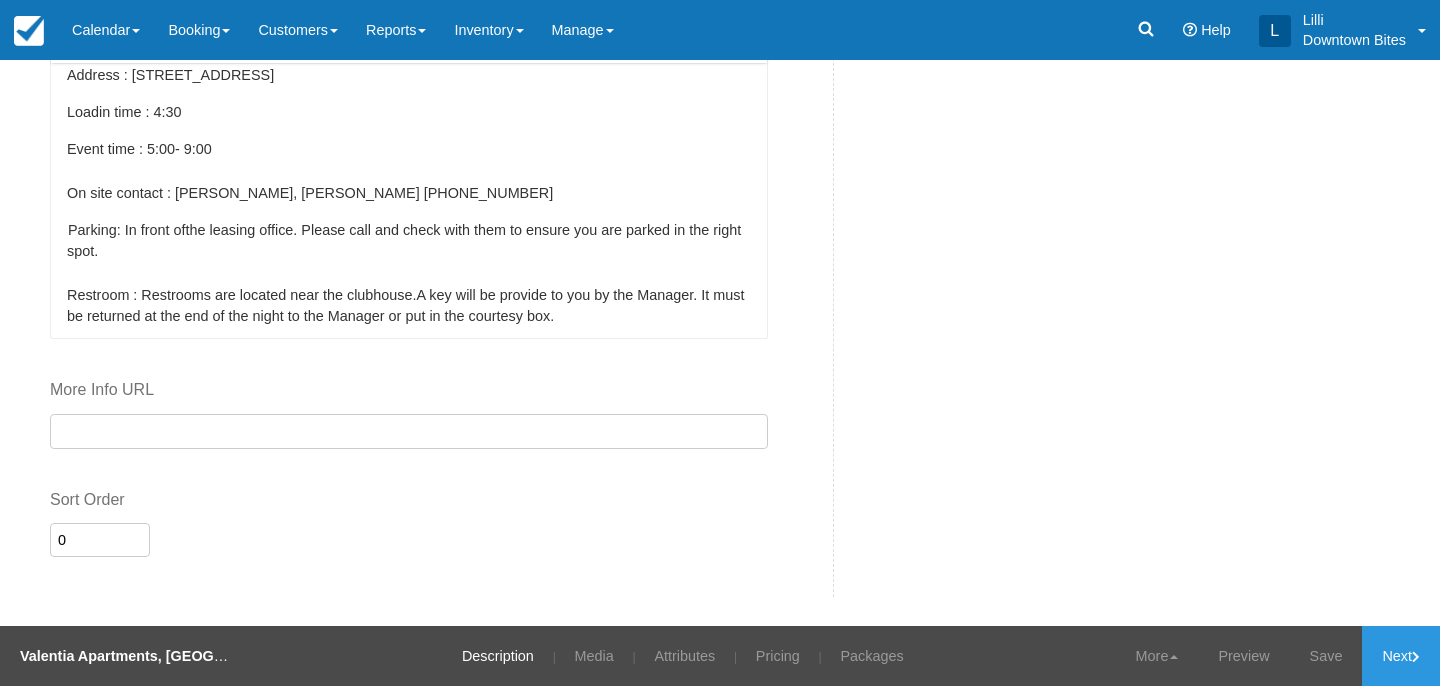 click on "Parking: In front of  the leasing office. Please call and check with them to ensure you are parked in the right spot. Restroom : Restrooms are located near the clubhouse.                                                                    ﻿ A key will be provide to you by the Manager. It must be returned at the end of the night to the Manager or put in the courtesy box." at bounding box center [409, 273] 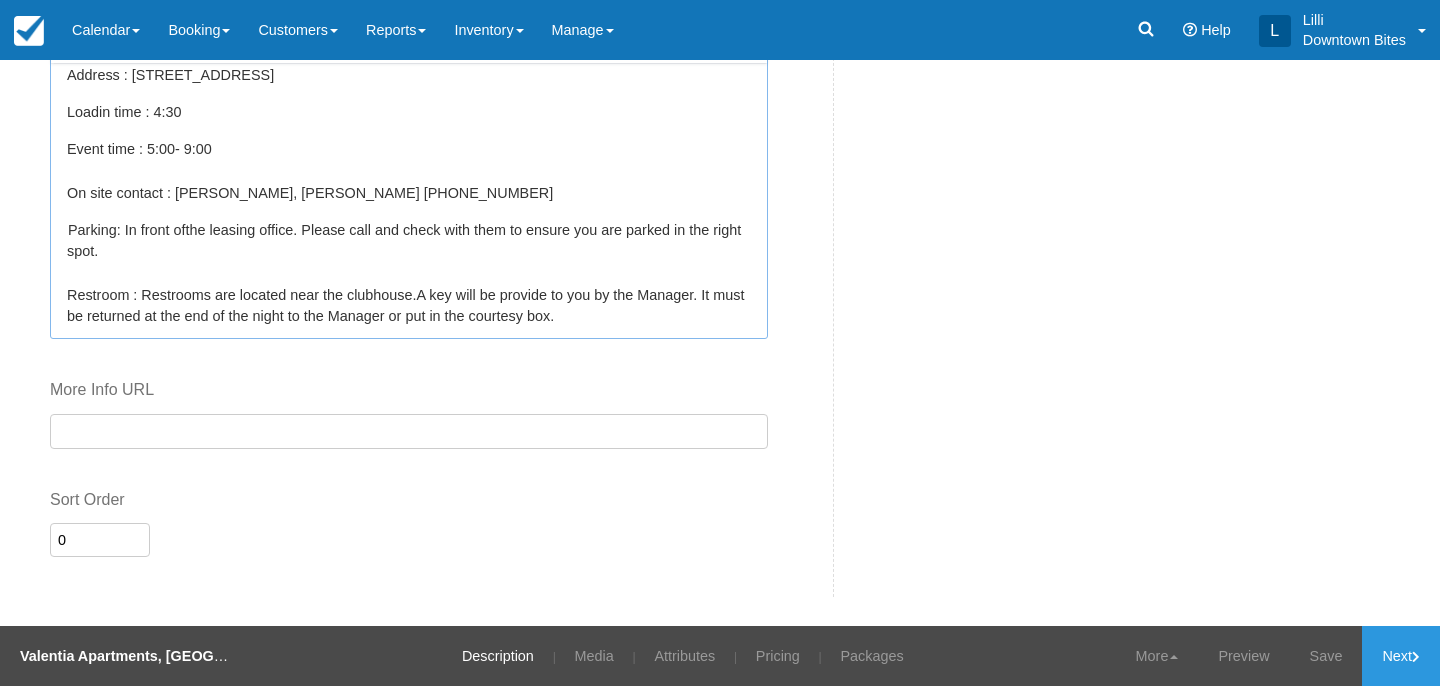 click on "Parking: In front of  the leasing office. Please call and check with them to ensure you are parked in the right spot. Restroom : Restrooms are located near the clubhouse.                                                                    ﻿ A key will be provide to you by the Manager. It must be returned at the end of the night to the Manager or put in the courtesy box." at bounding box center [409, 273] 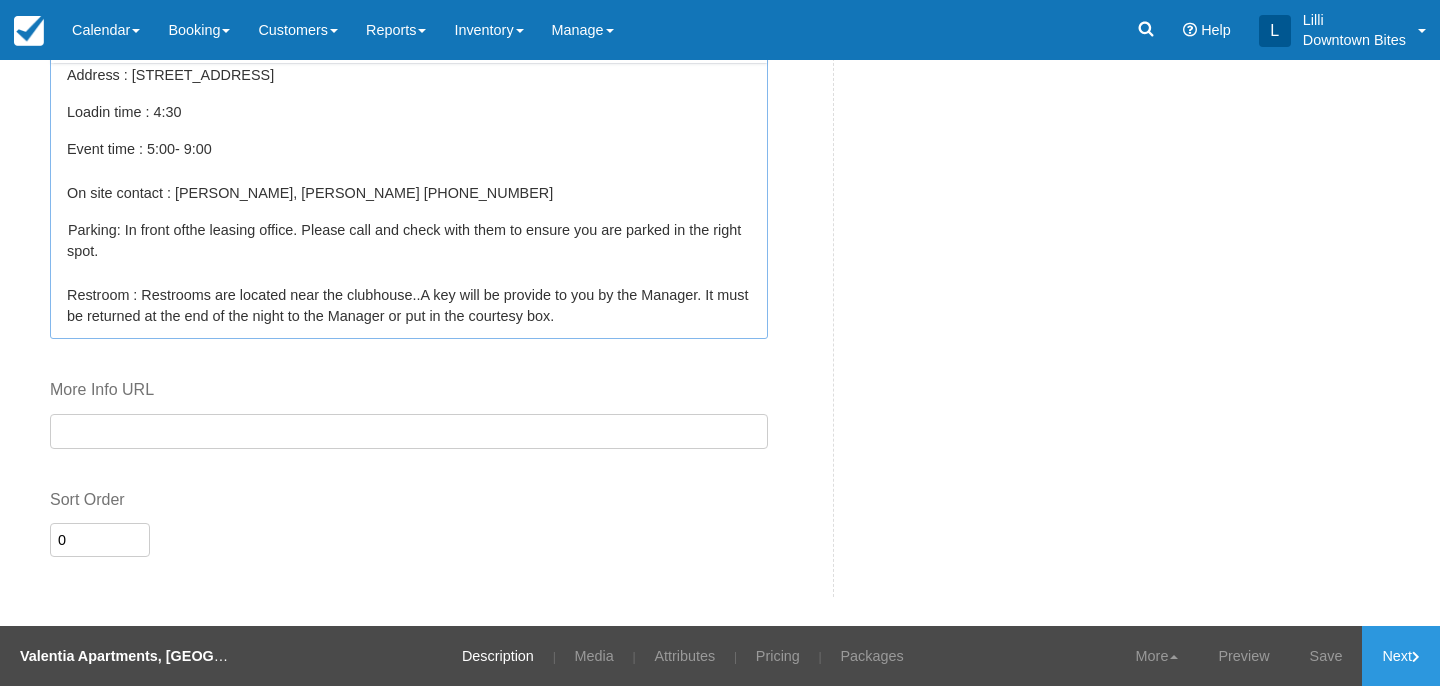 click on "Parking: In front of  the leasing office. Please call and check with them to ensure you are parked in the right spot. Restroom : Restrooms are located near the clubhouse.                                                                    ﻿.       A key will be provide to you by the Manager. It must be returned at the end of the night to the Manager or put in the courtesy box." at bounding box center (409, 273) 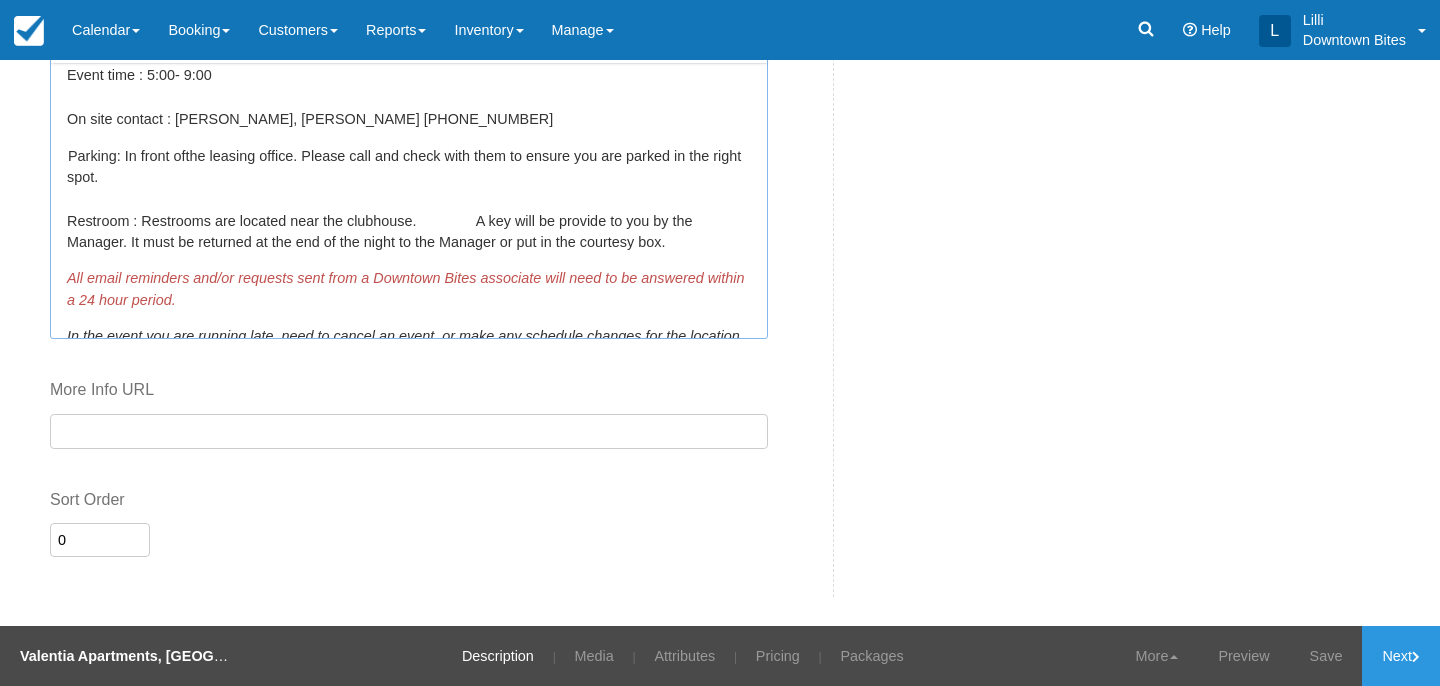 scroll, scrollTop: 124, scrollLeft: 0, axis: vertical 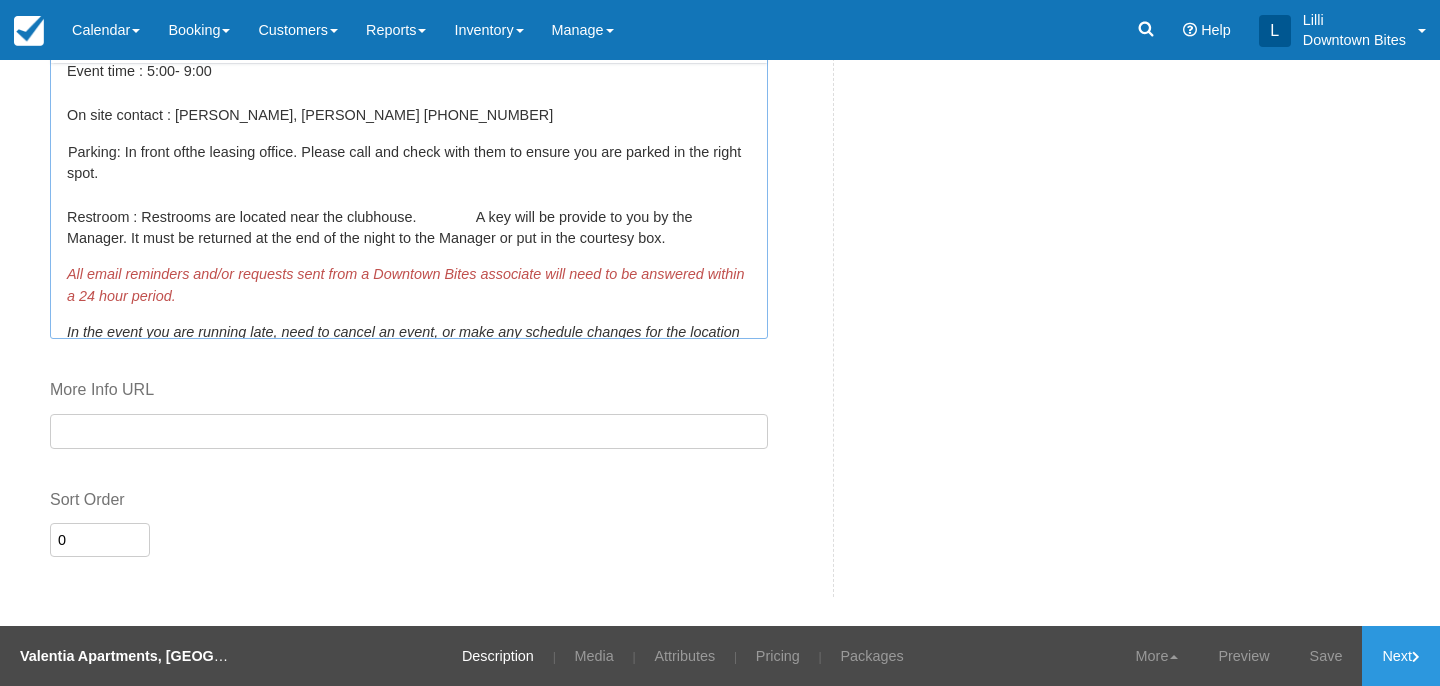 click on "Parking: In front of  the leasing office. Please call and check with them to ensure you are parked in the right spot. Restroom : Restrooms are located near the clubhouse.                                                                             ﻿                A key will be provide to you by the Manager. It must be returned at the end of the night to the Manager or put in the courtesy box." at bounding box center (409, 195) 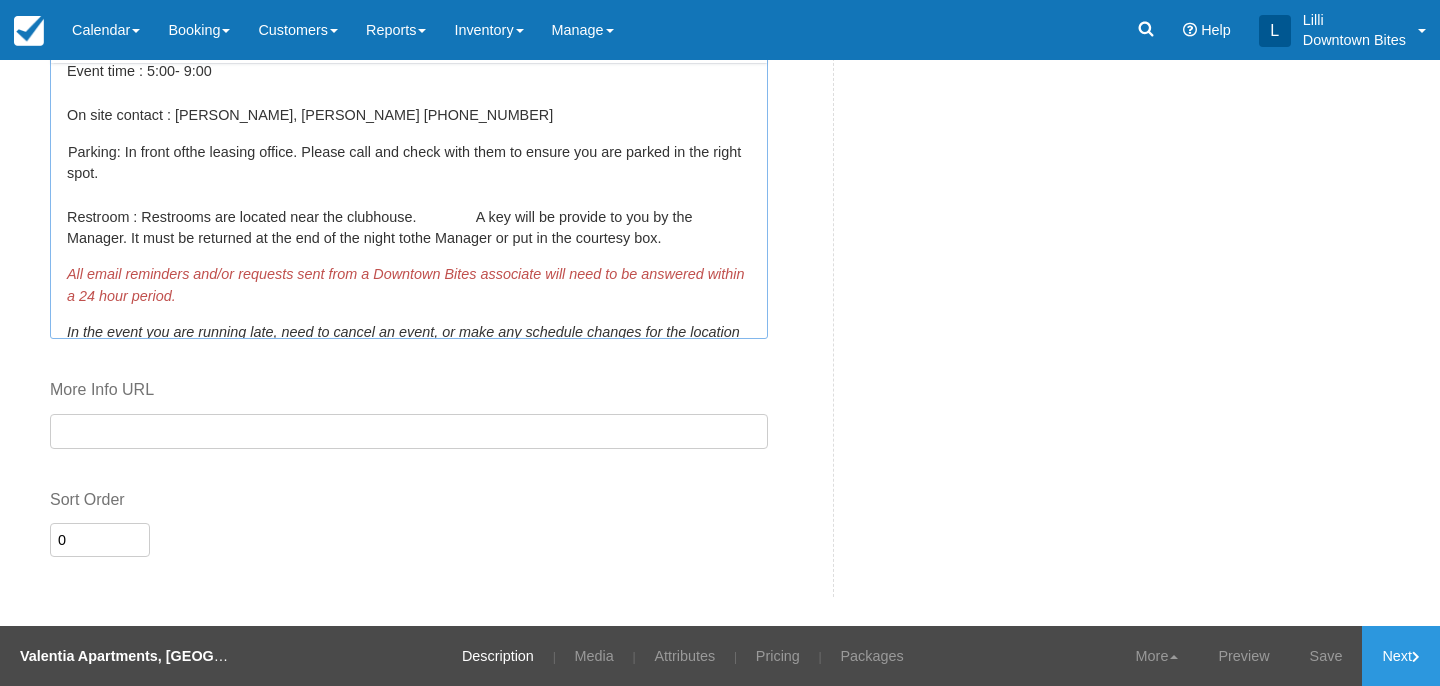 scroll, scrollTop: 0, scrollLeft: 0, axis: both 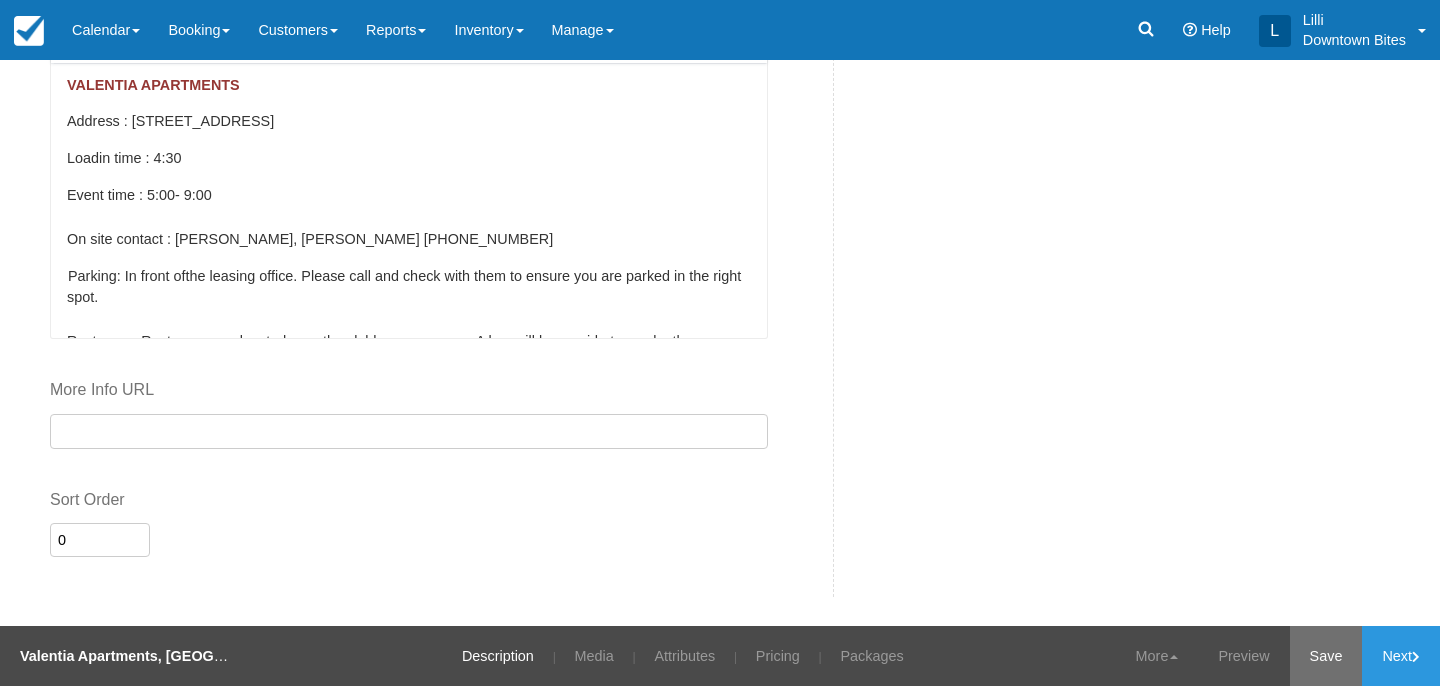 click on "Save" at bounding box center [1326, 656] 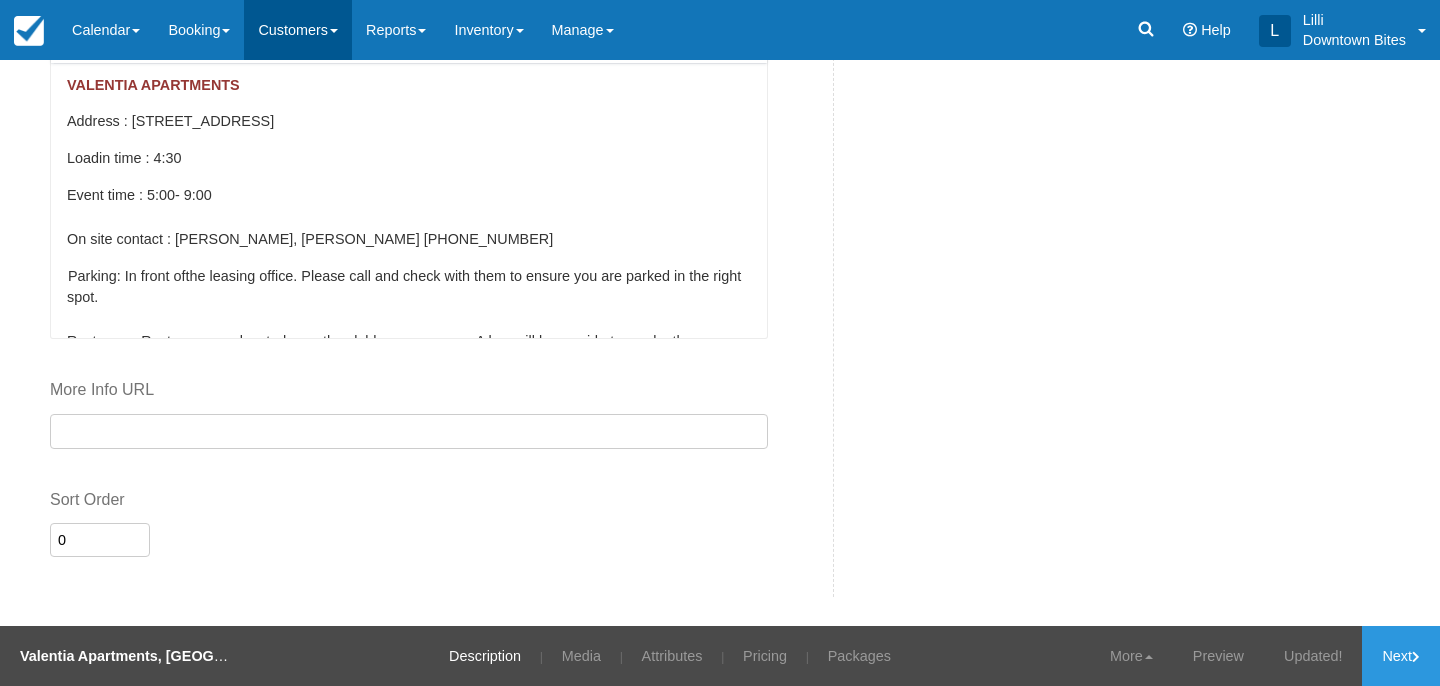 click on "Customers" at bounding box center (298, 30) 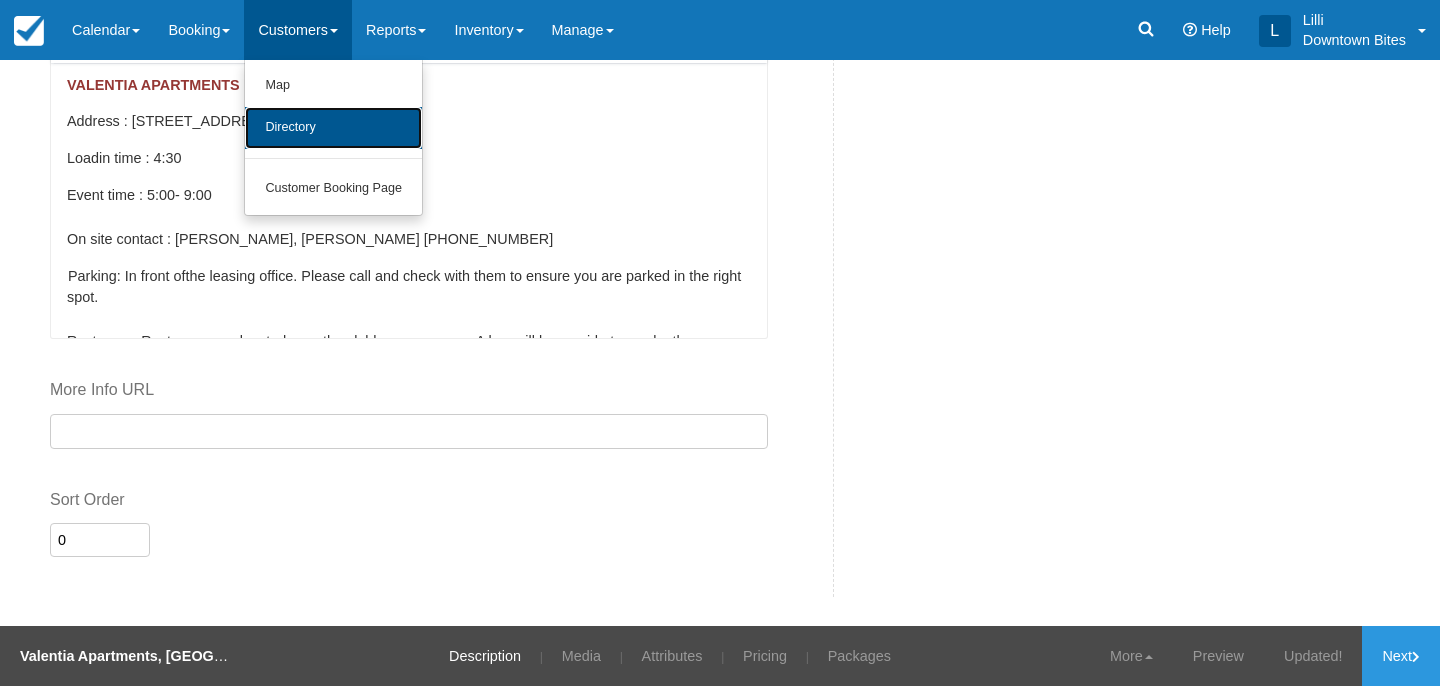 click on "Directory" at bounding box center [333, 128] 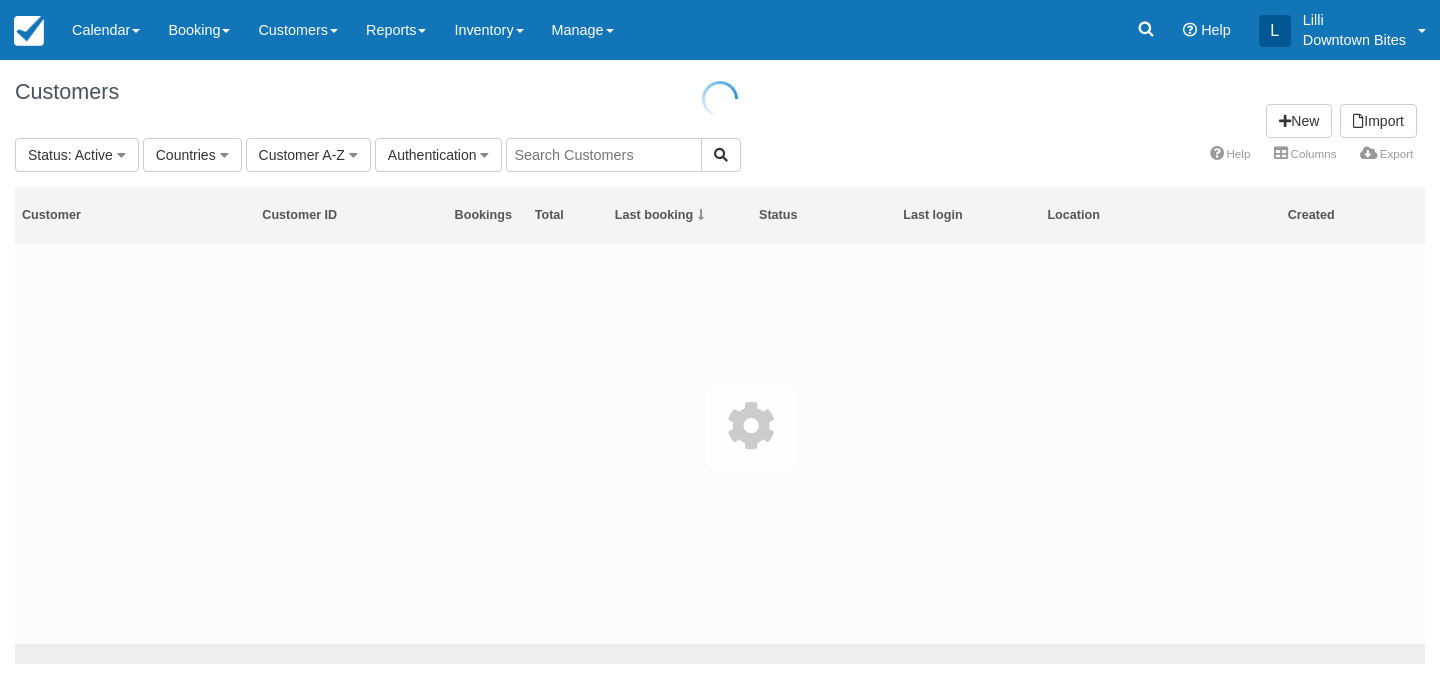 scroll, scrollTop: 0, scrollLeft: 0, axis: both 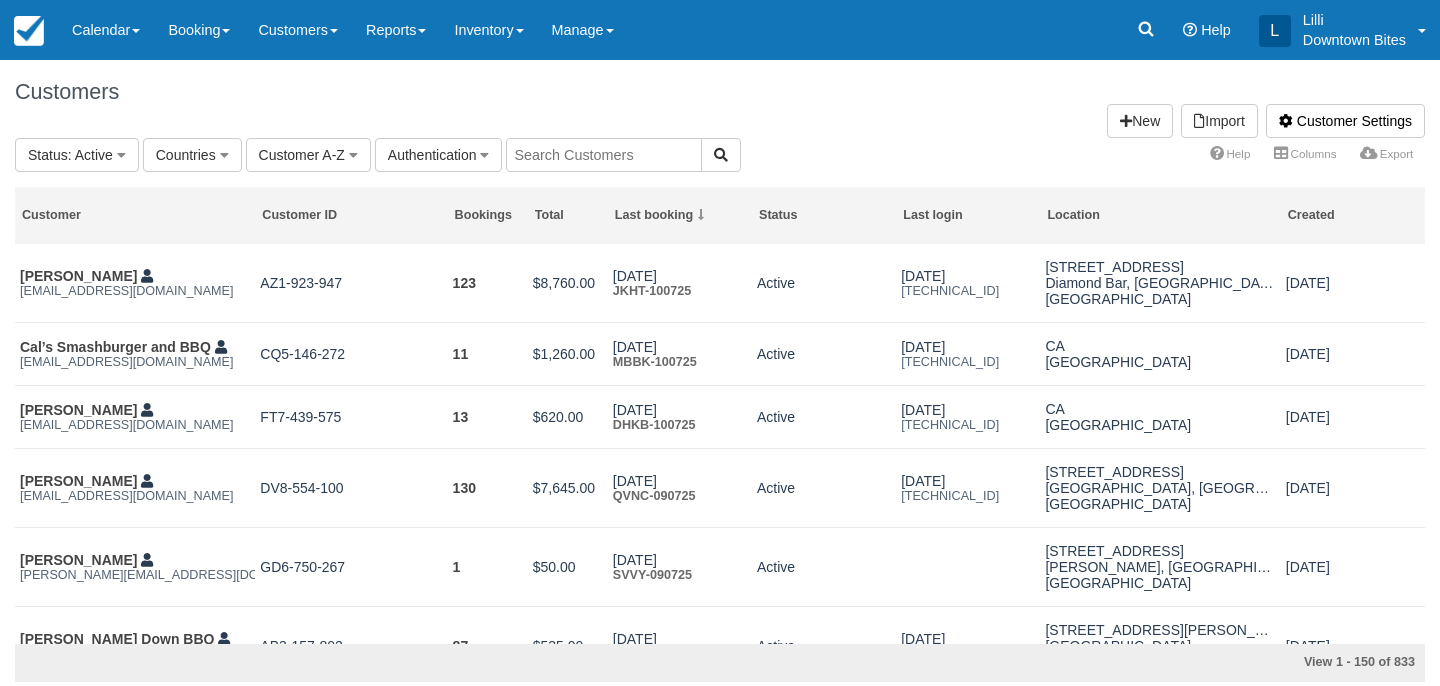 click at bounding box center (604, 155) 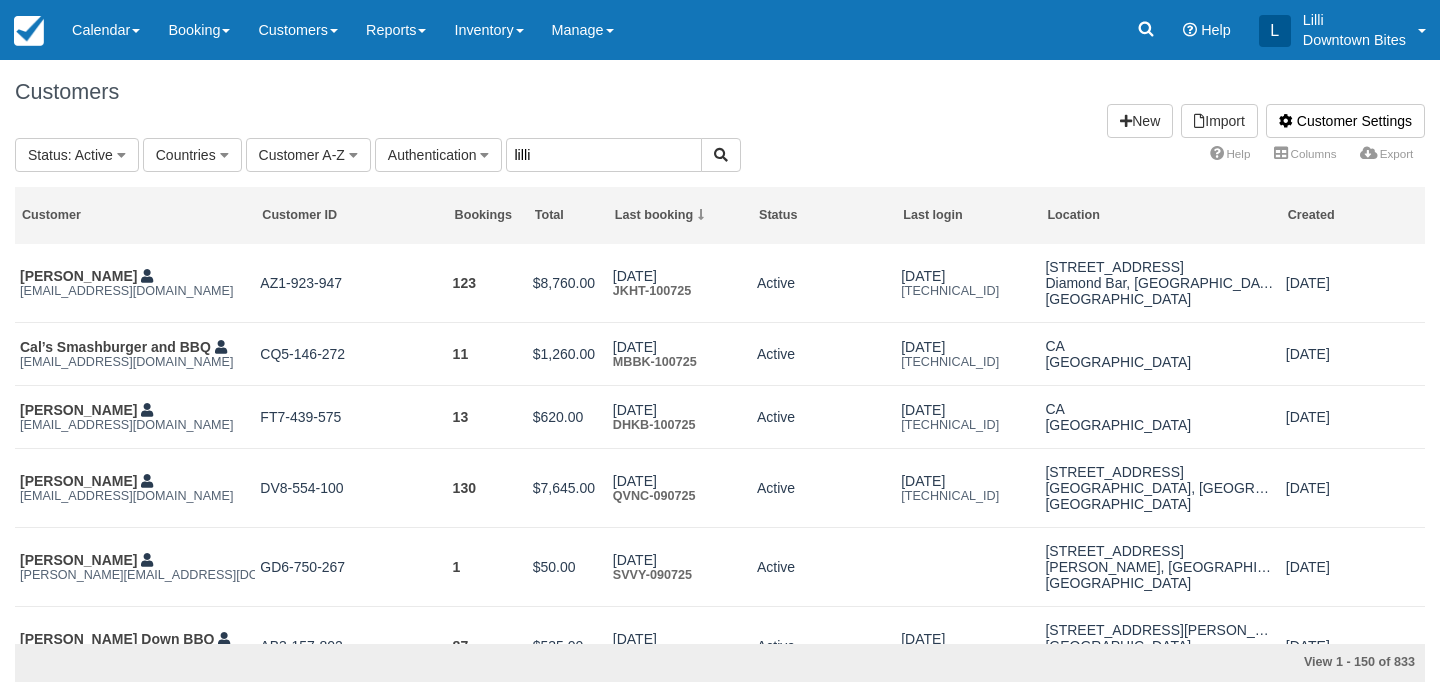 type on "lilli" 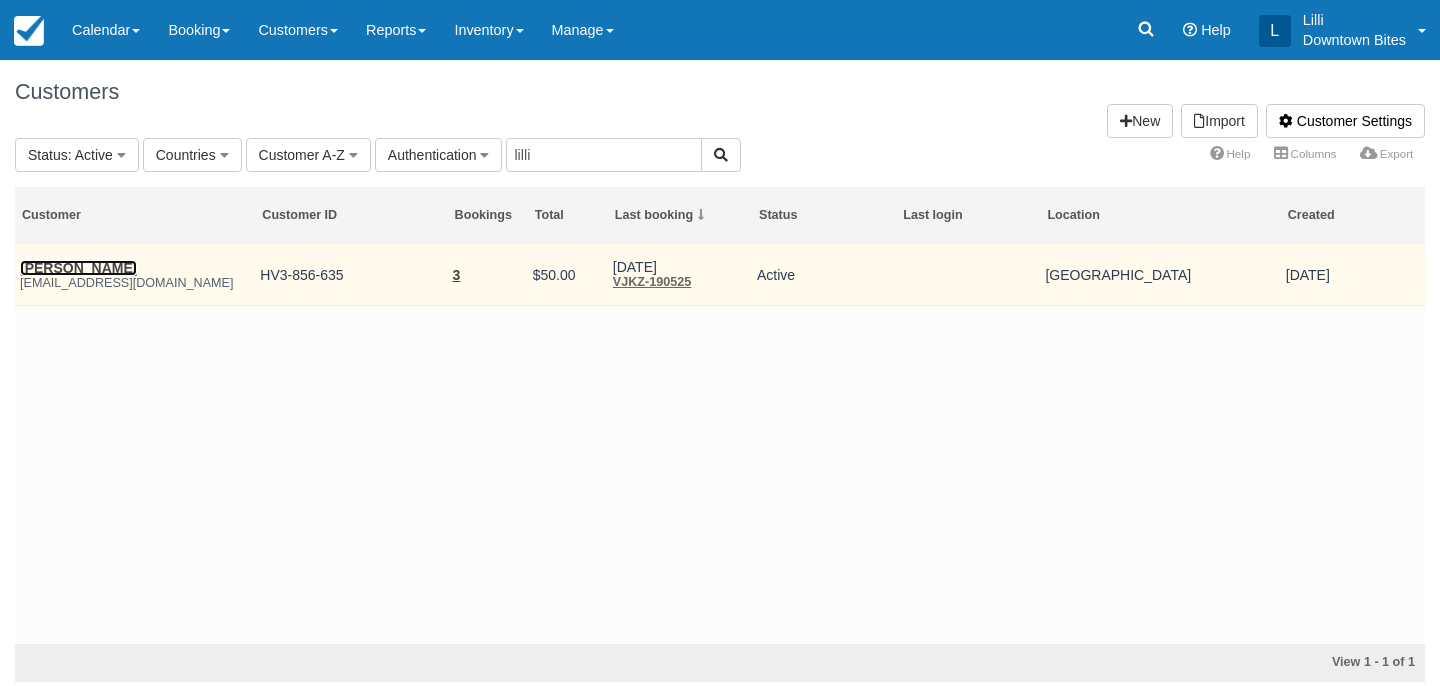 click on "James Mcintosh" at bounding box center (78, 268) 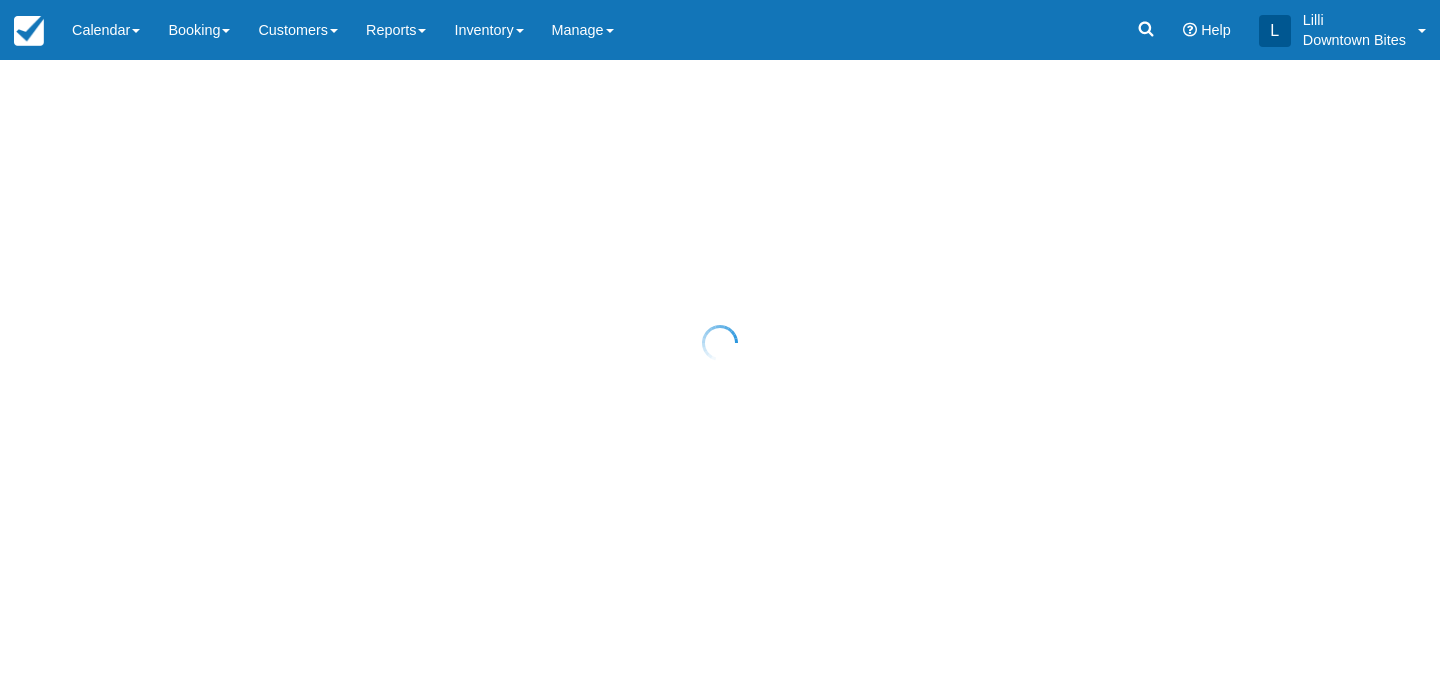 scroll, scrollTop: 0, scrollLeft: 0, axis: both 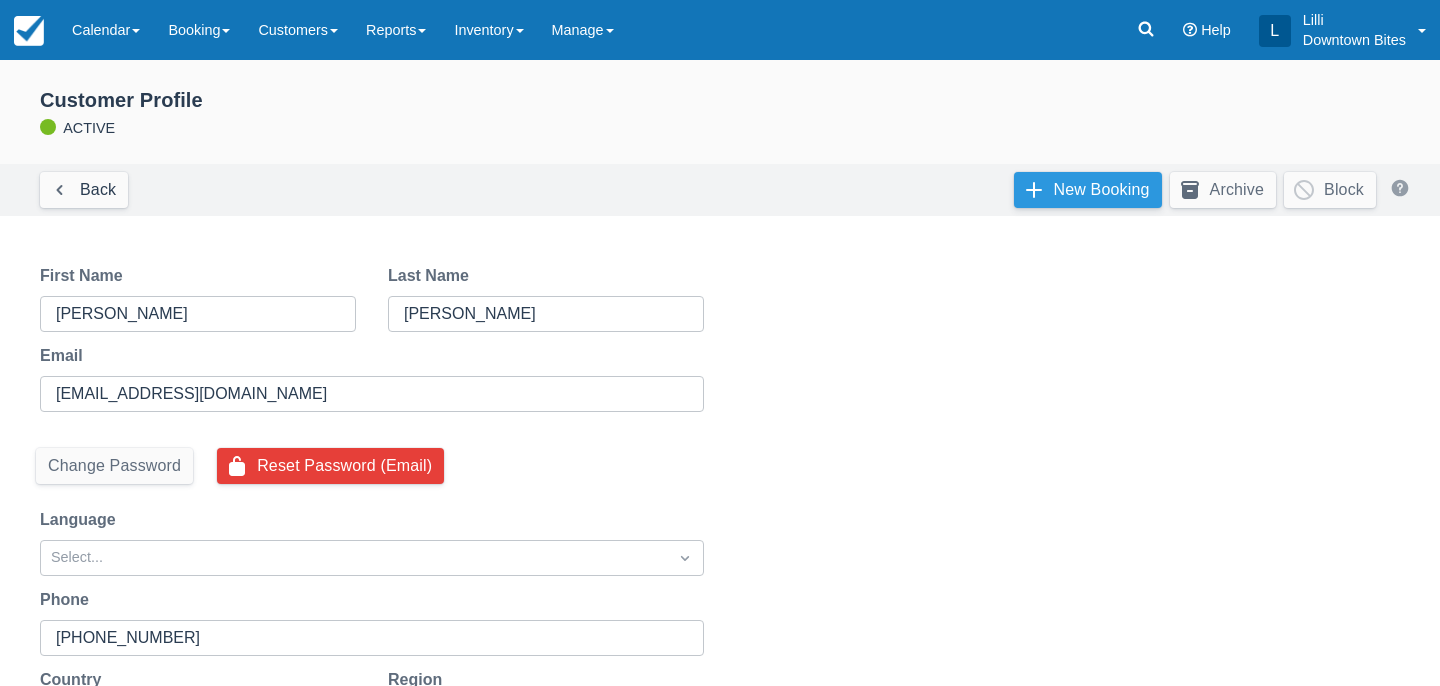 click on "New Booking" at bounding box center [1088, 190] 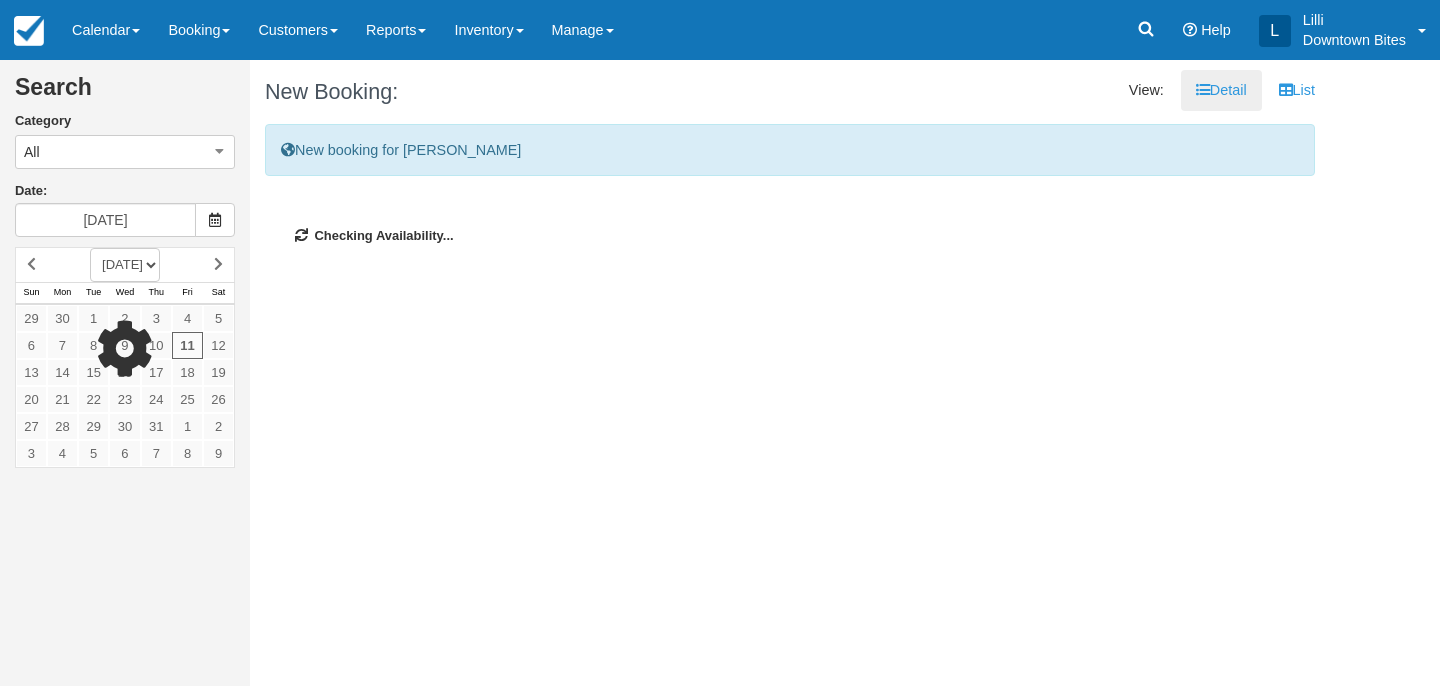 scroll, scrollTop: 0, scrollLeft: 0, axis: both 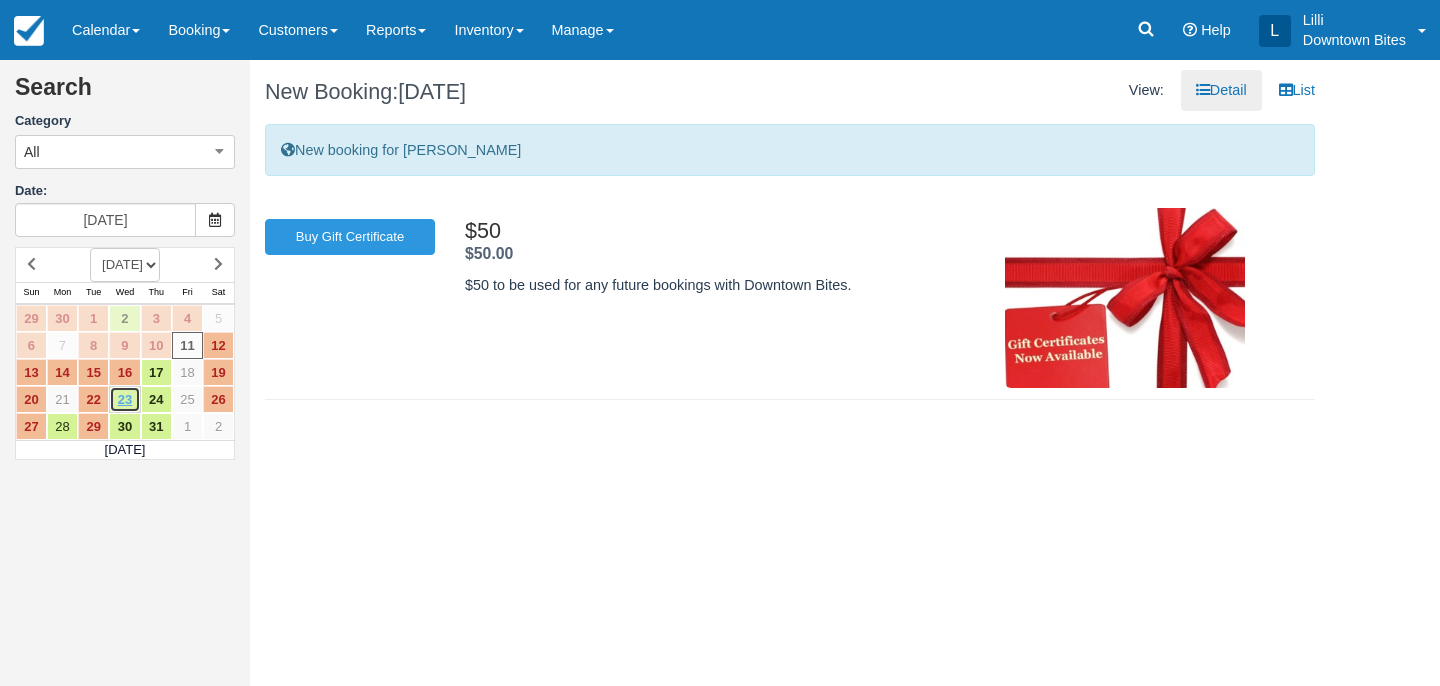 click on "23" at bounding box center [124, 399] 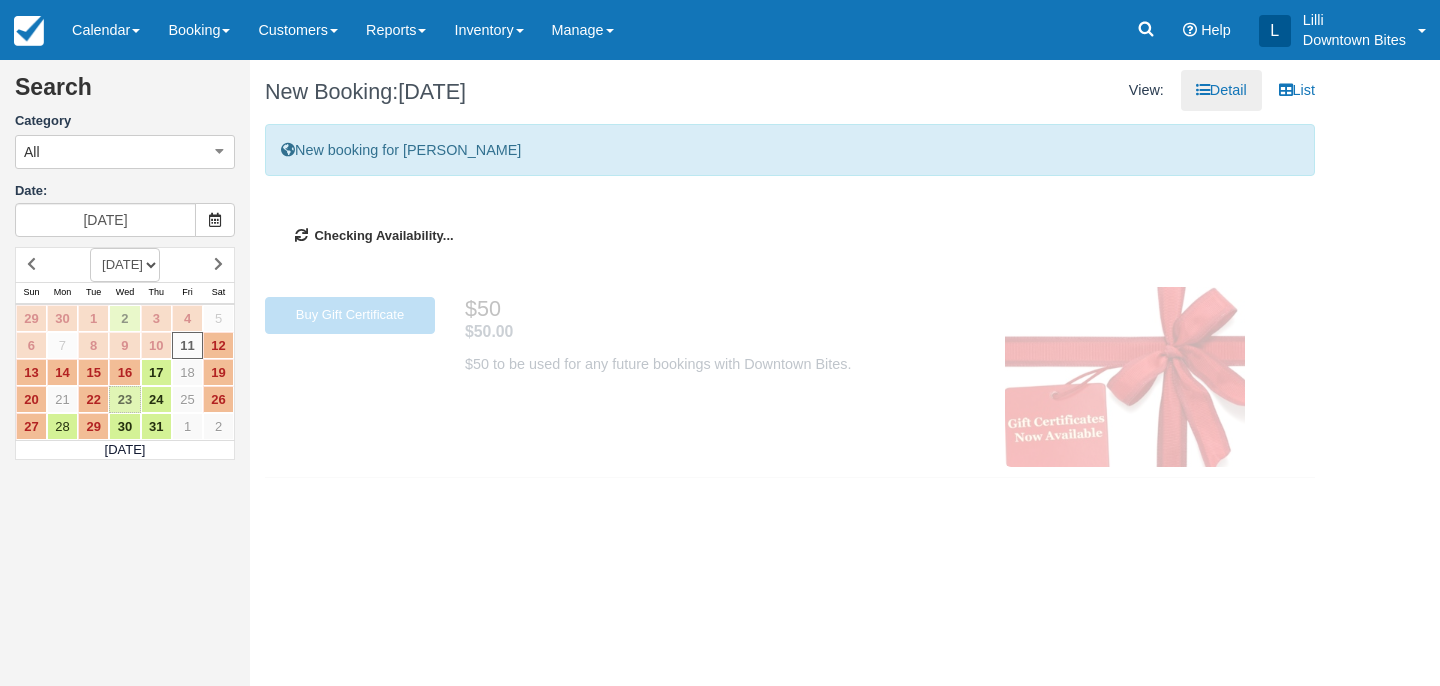 type on "[DATE]" 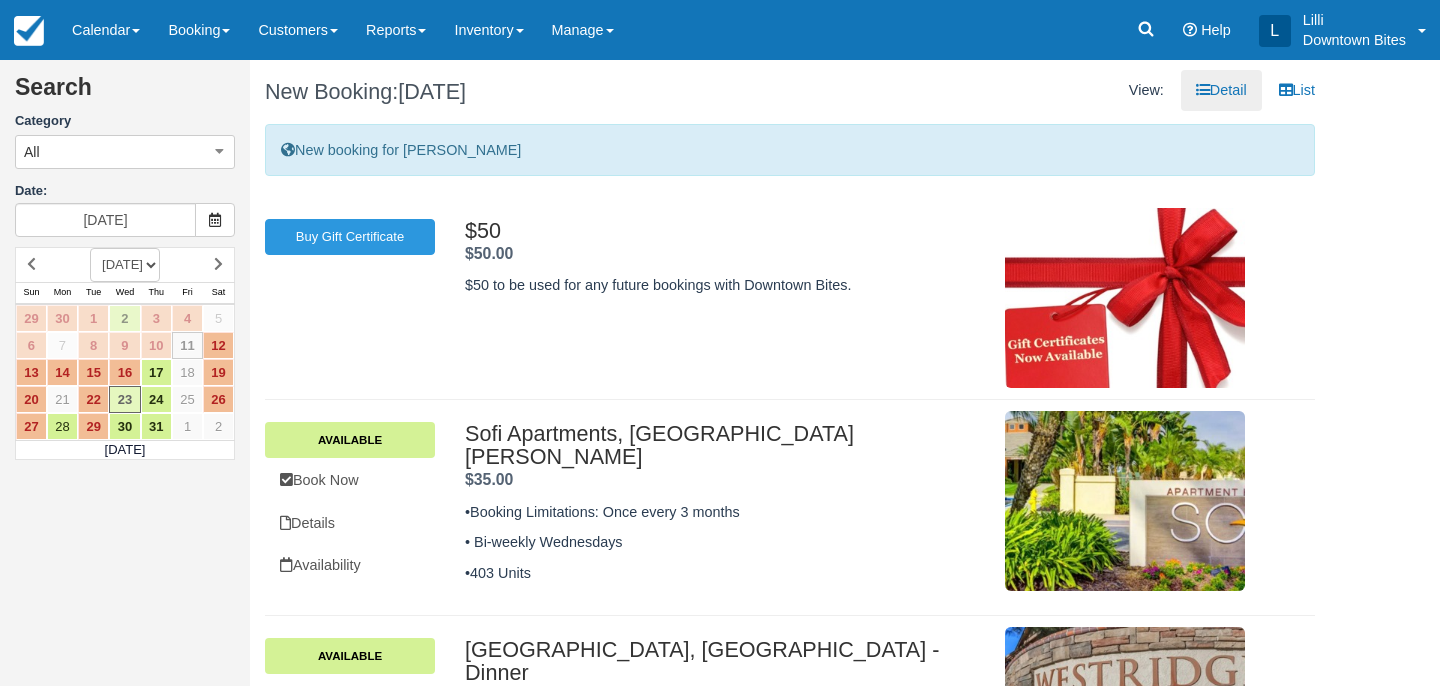scroll, scrollTop: 130, scrollLeft: 0, axis: vertical 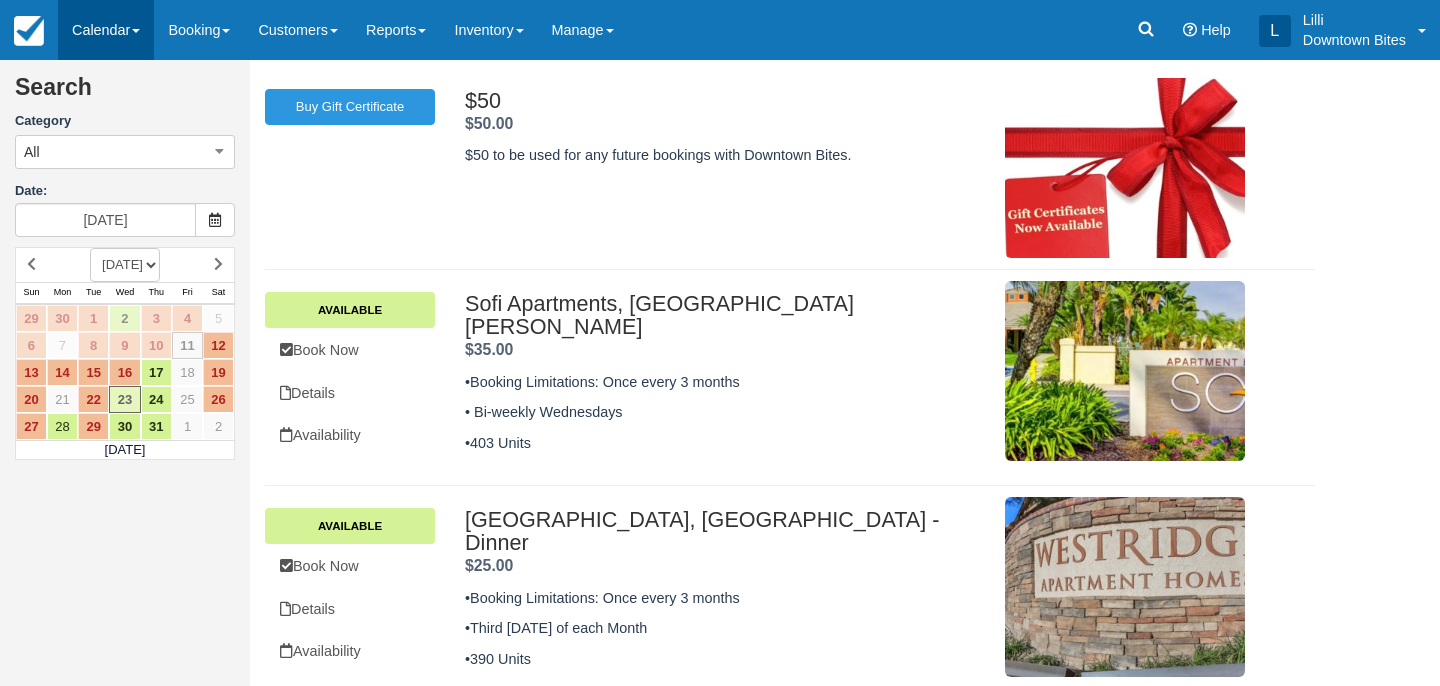 click on "Calendar" at bounding box center [106, 30] 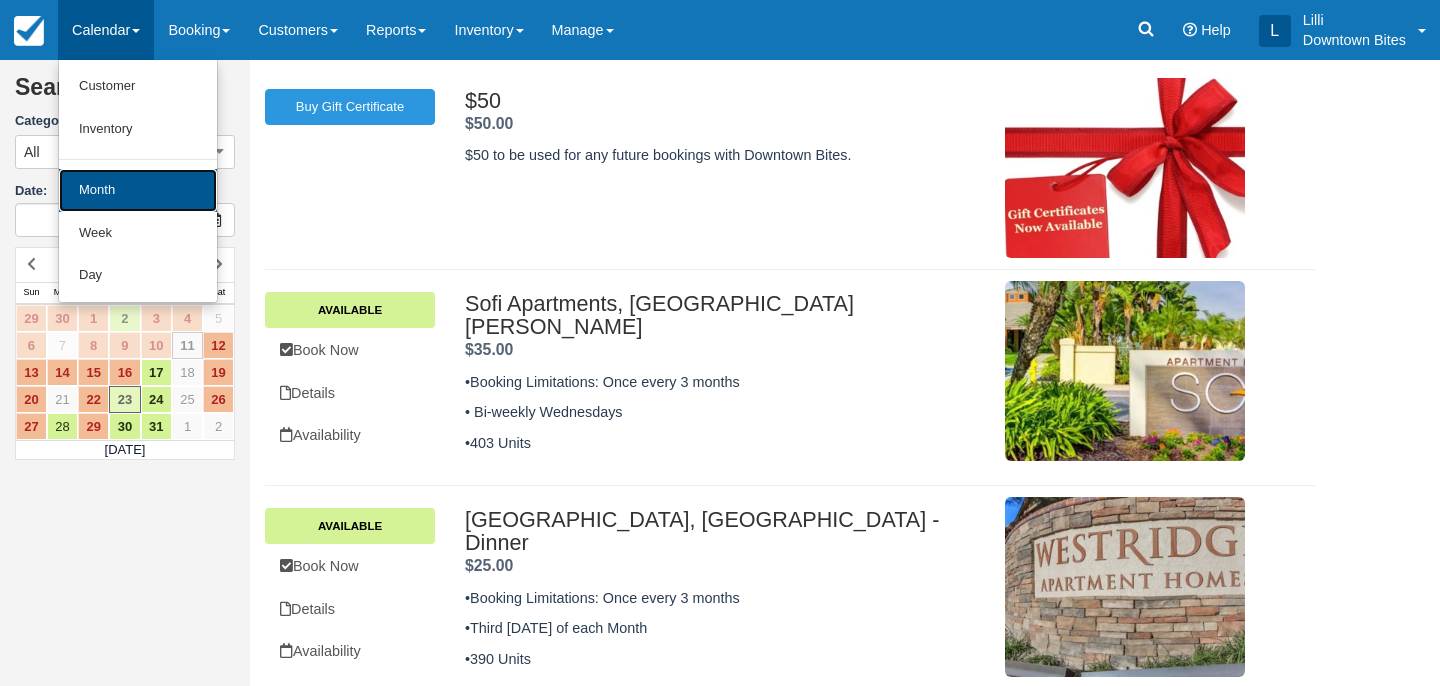 click on "Month" at bounding box center (138, 190) 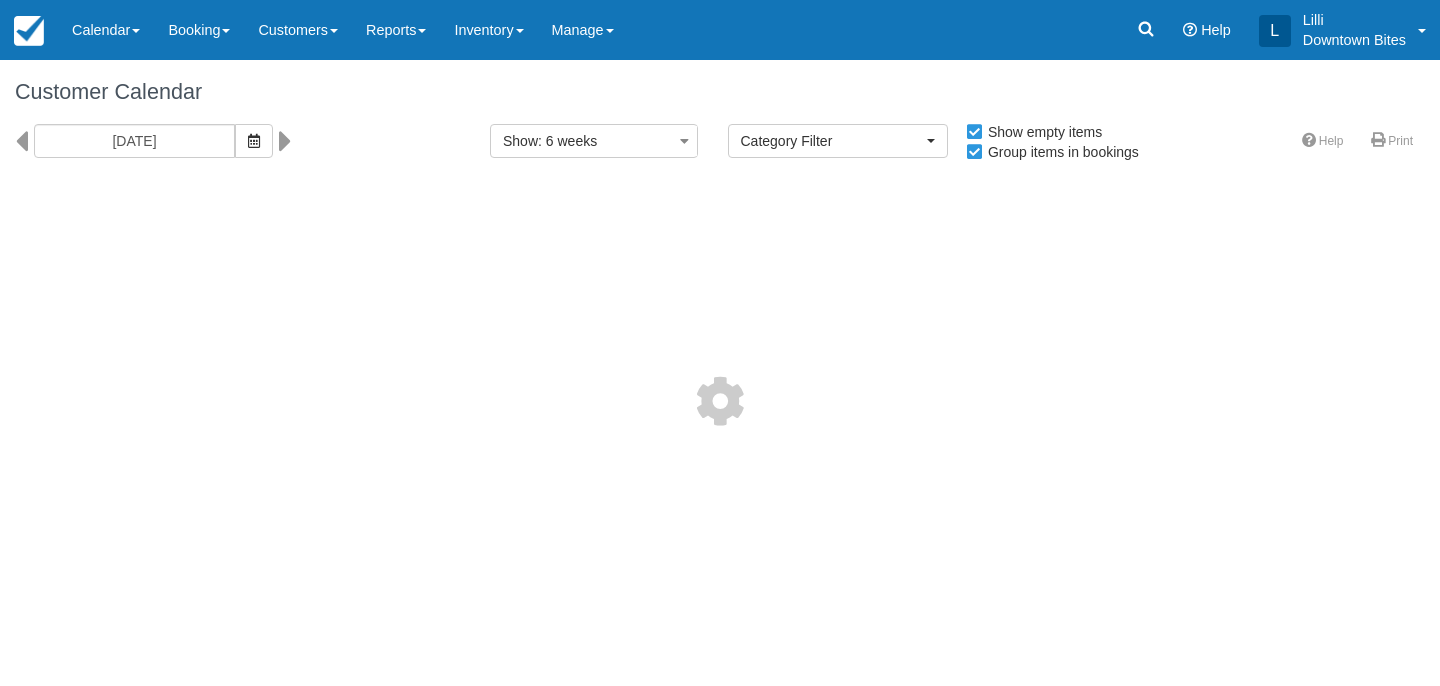 select 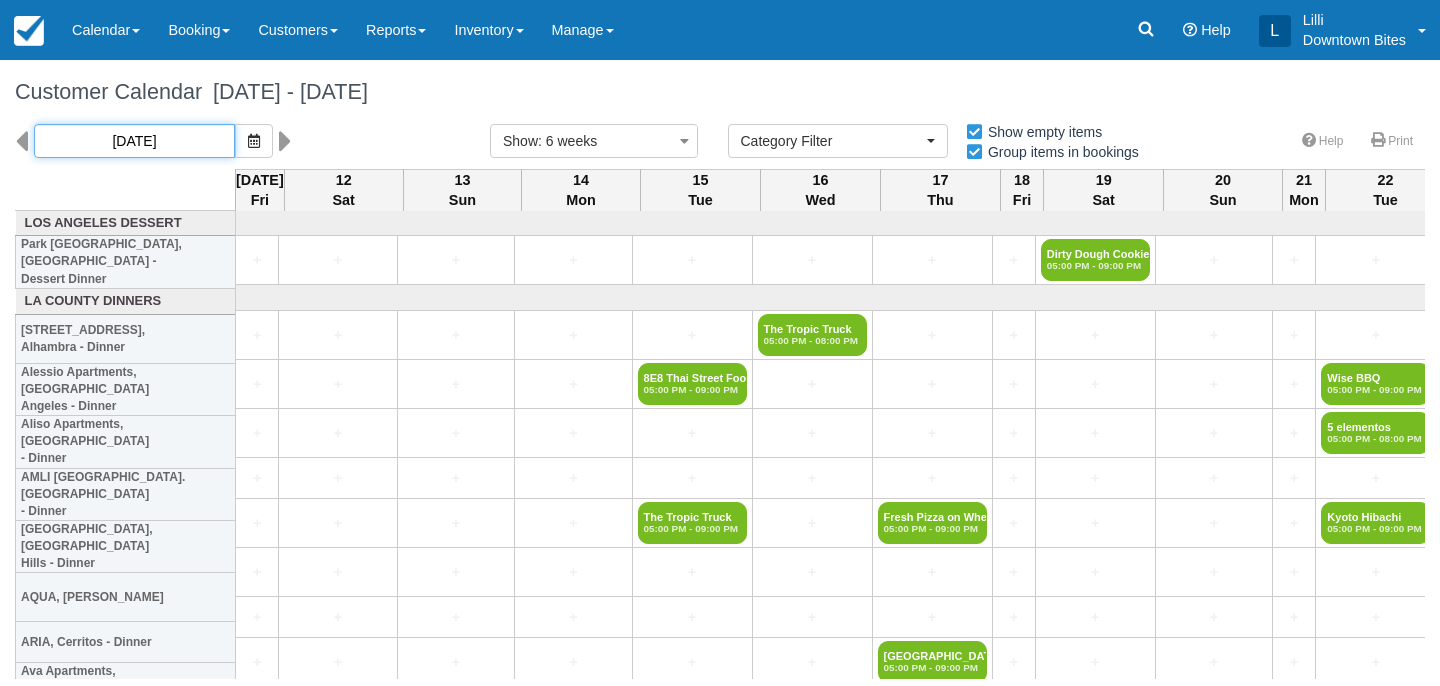 click on "07/11/25" at bounding box center [134, 141] 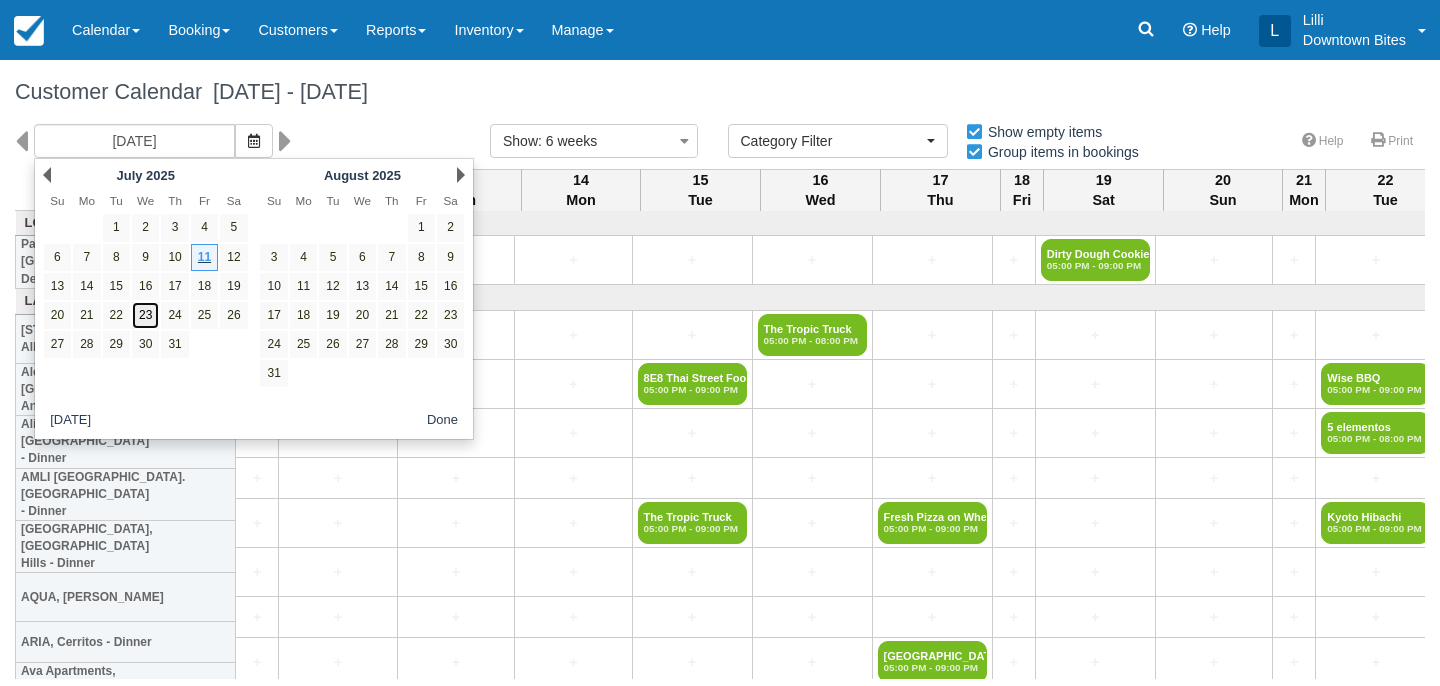 click on "23" at bounding box center (145, 315) 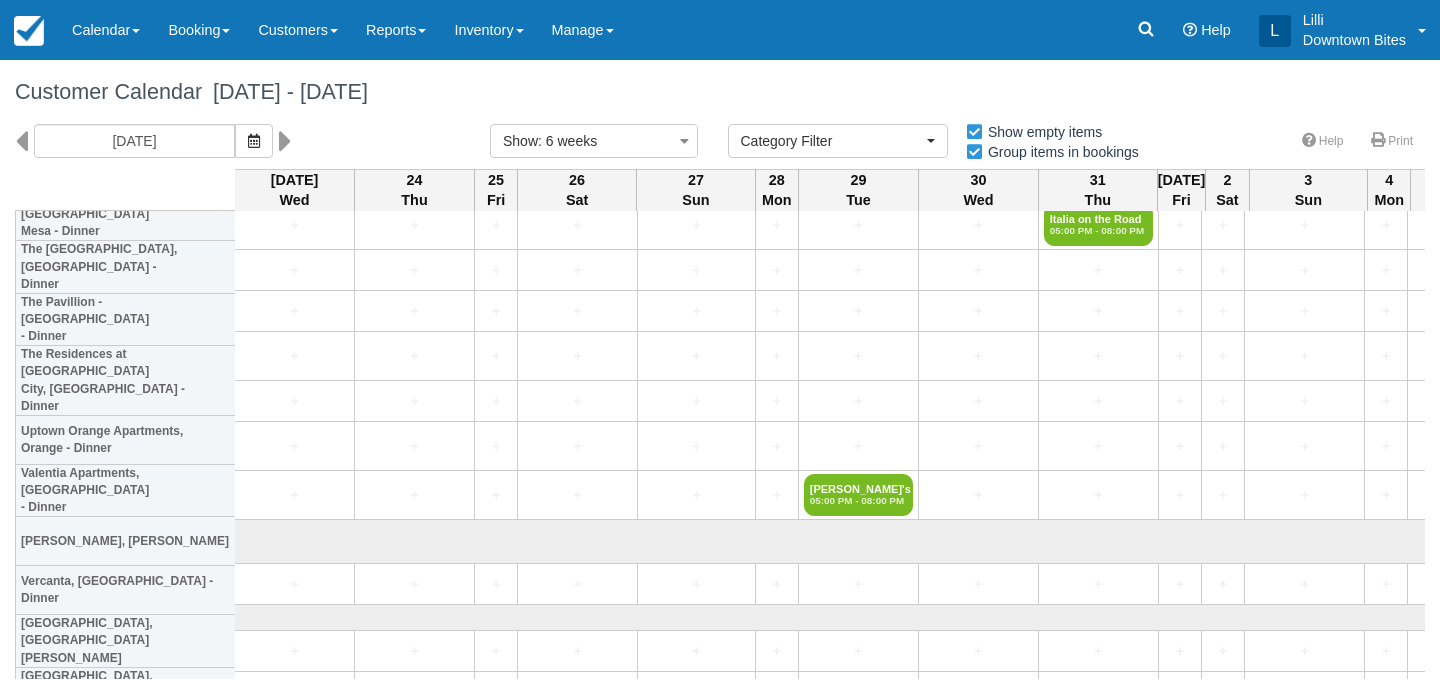 scroll, scrollTop: 5013, scrollLeft: 1, axis: both 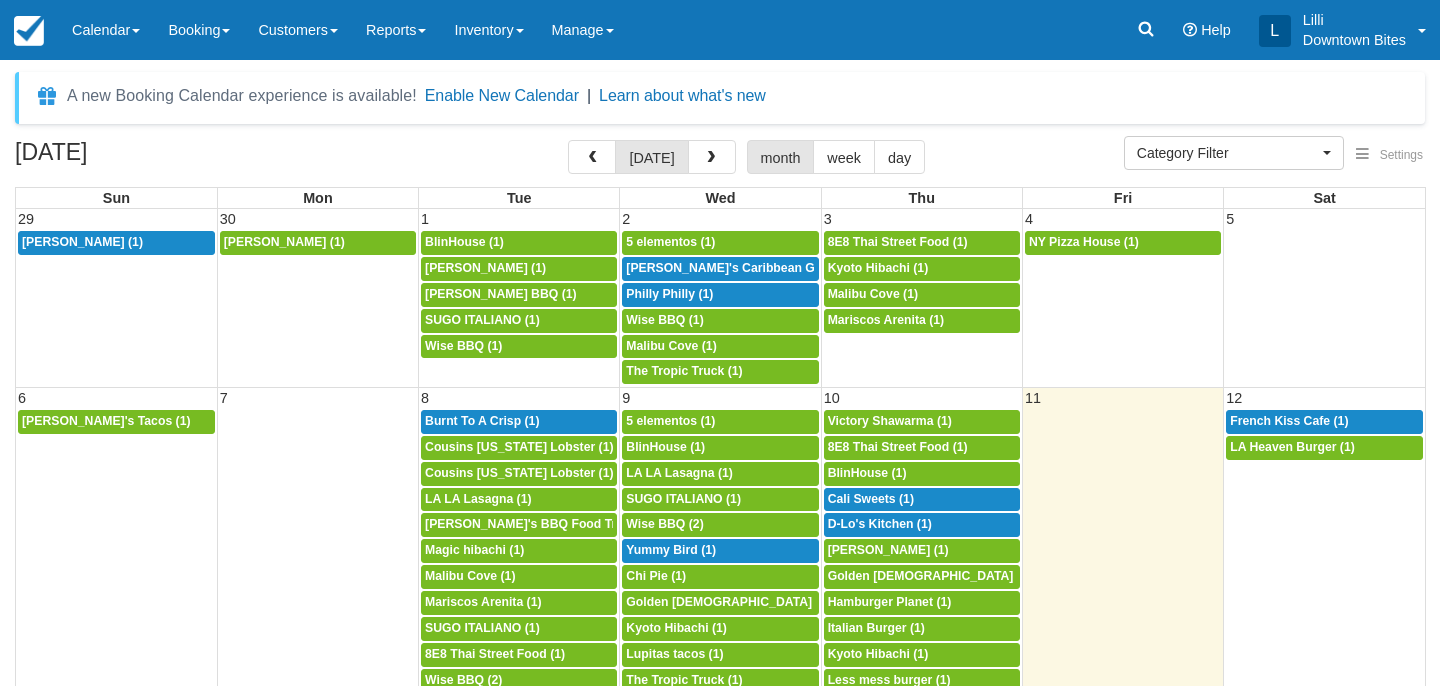select 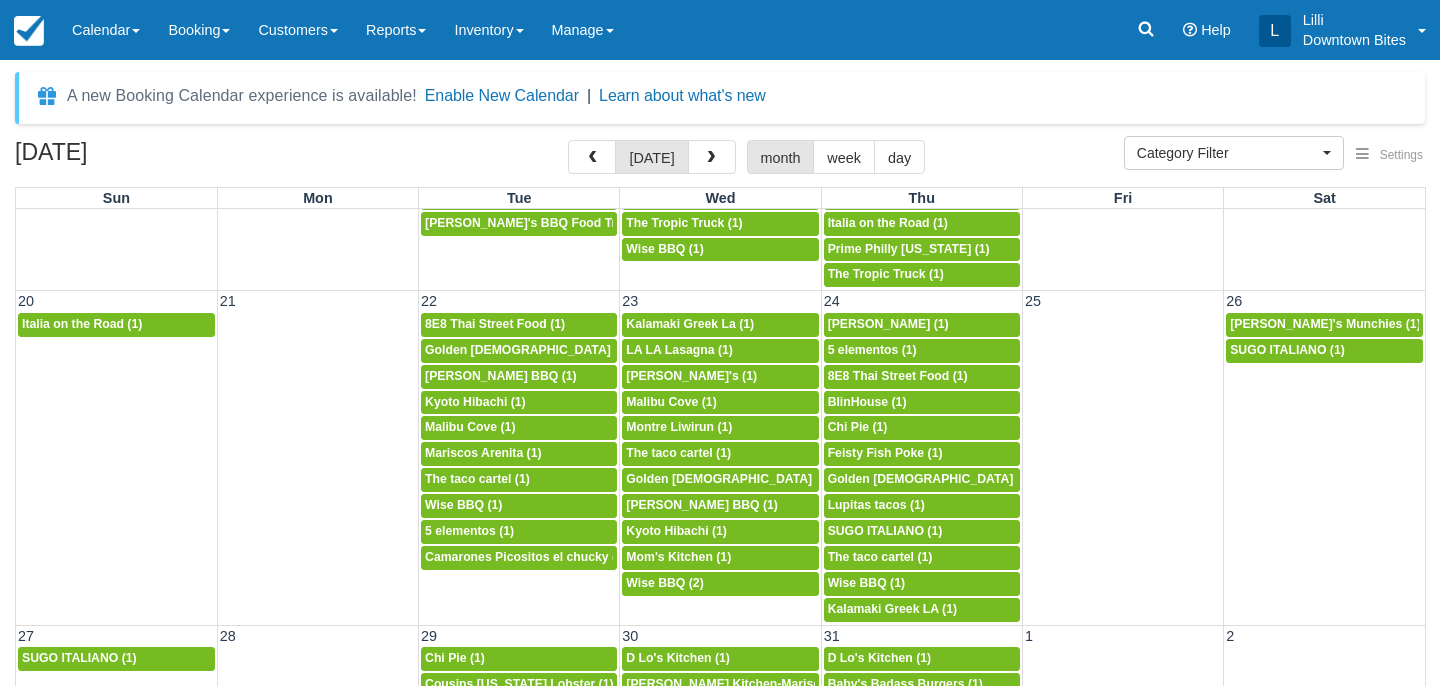 scroll, scrollTop: 898, scrollLeft: 0, axis: vertical 